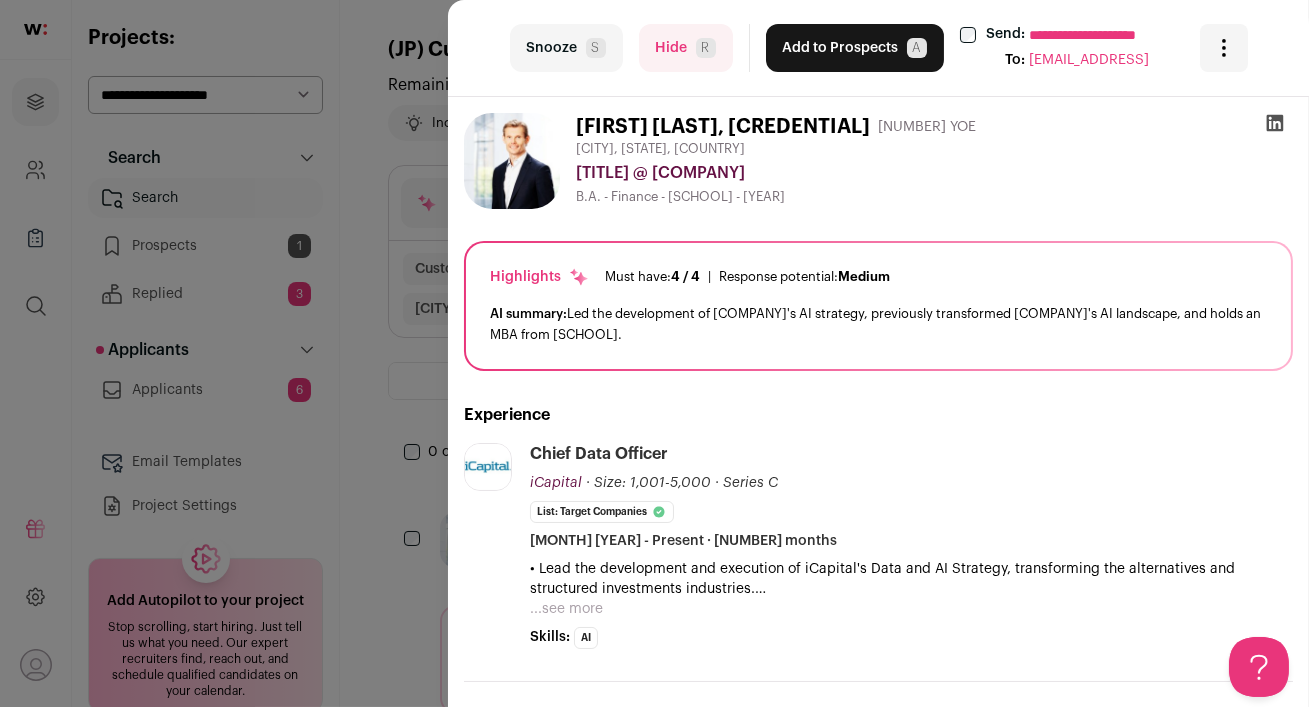 scroll, scrollTop: 0, scrollLeft: 0, axis: both 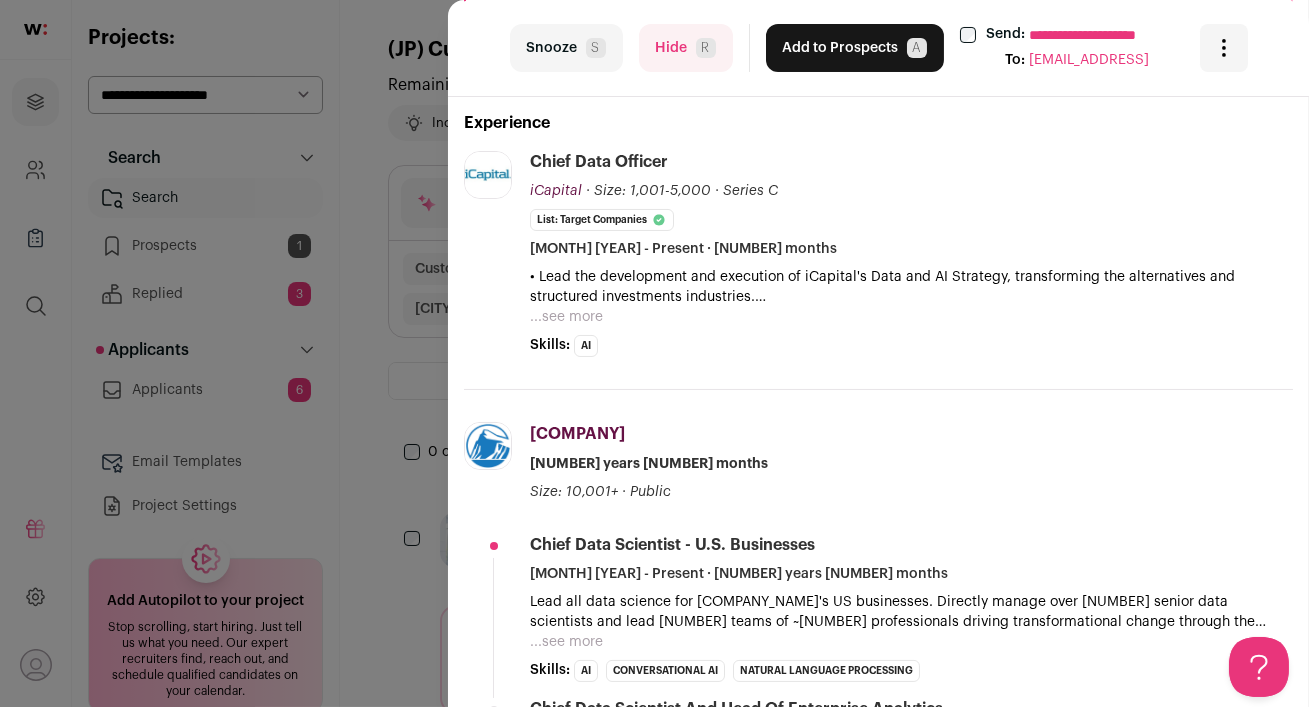 click on "iCapital
icapital.com
Add to company list
Public / Private
Private
Valuation
$6B
Company size
1,000-5,000
Founded
2013
Last funding
$50M
Corporate Round
about 3 years ago
Tags
B2B
Fintech
SaaS
Tech
Scale Stage Startup
About the company" at bounding box center [878, 270] 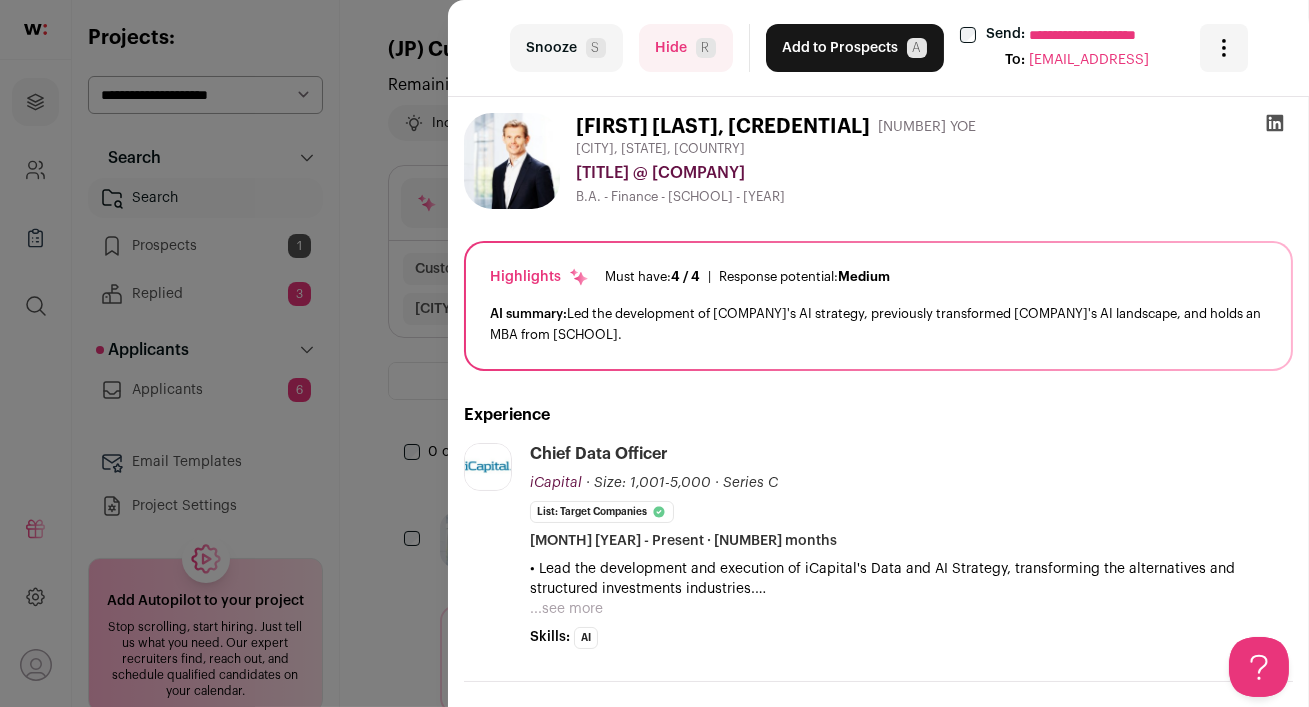 scroll, scrollTop: 112, scrollLeft: 0, axis: vertical 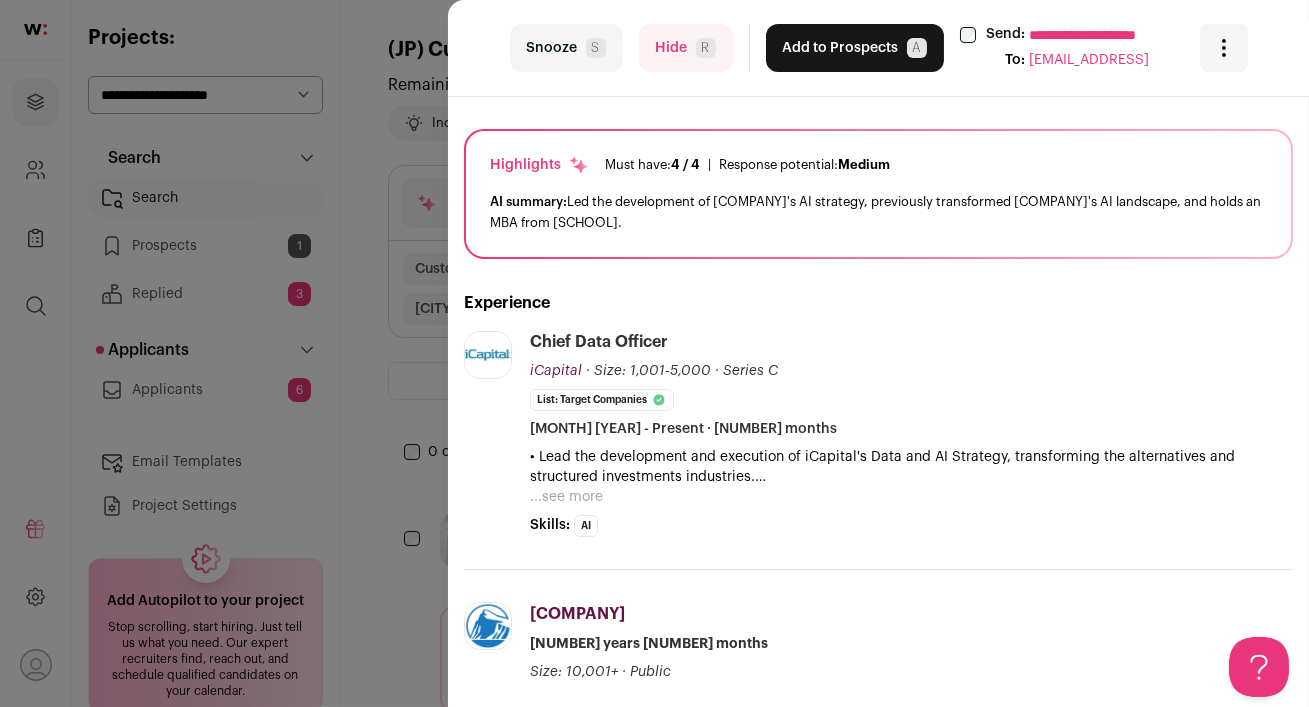 click on "Hide
[INITIAL]" at bounding box center [686, 48] 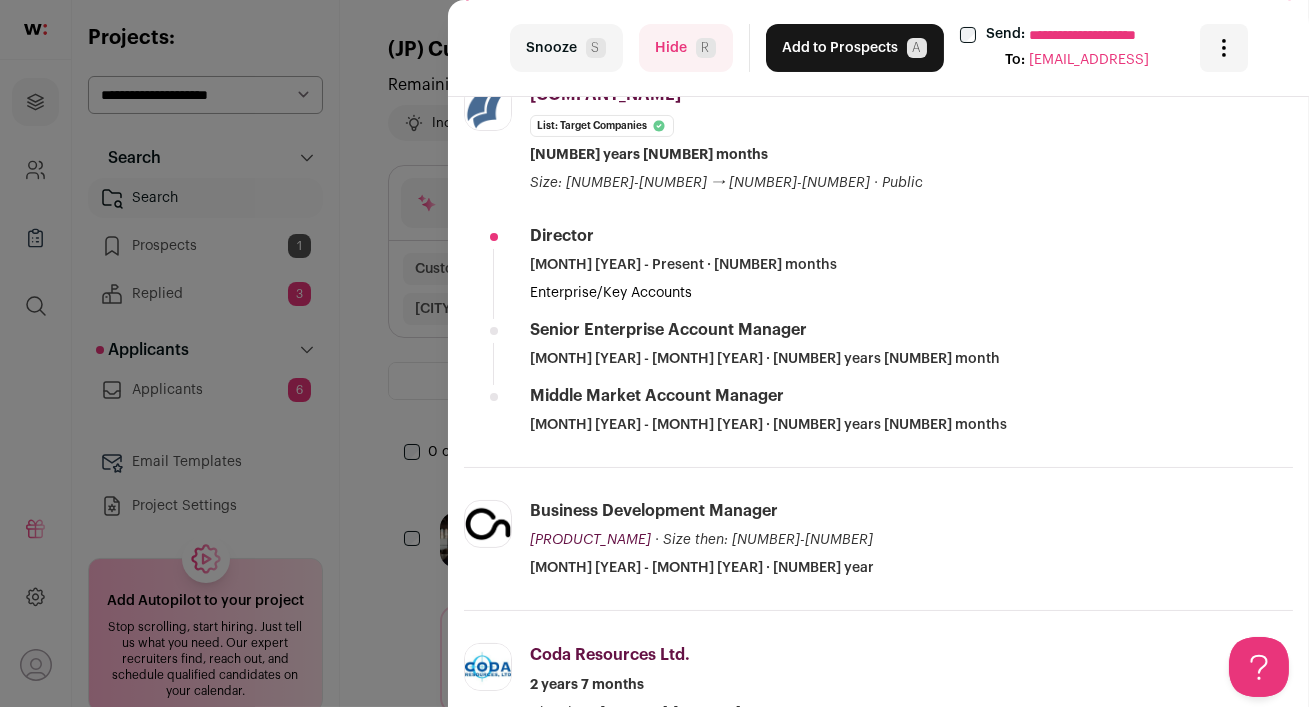 scroll, scrollTop: 0, scrollLeft: 0, axis: both 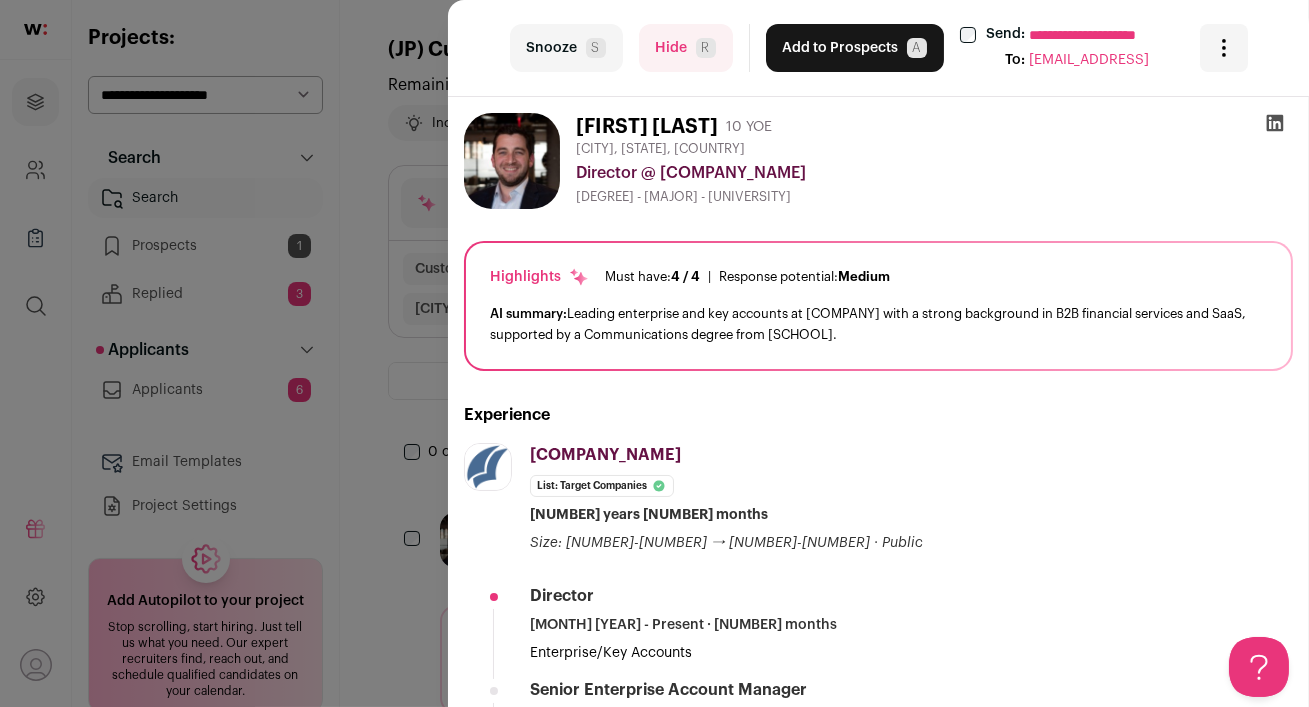 click at bounding box center (1275, 123) 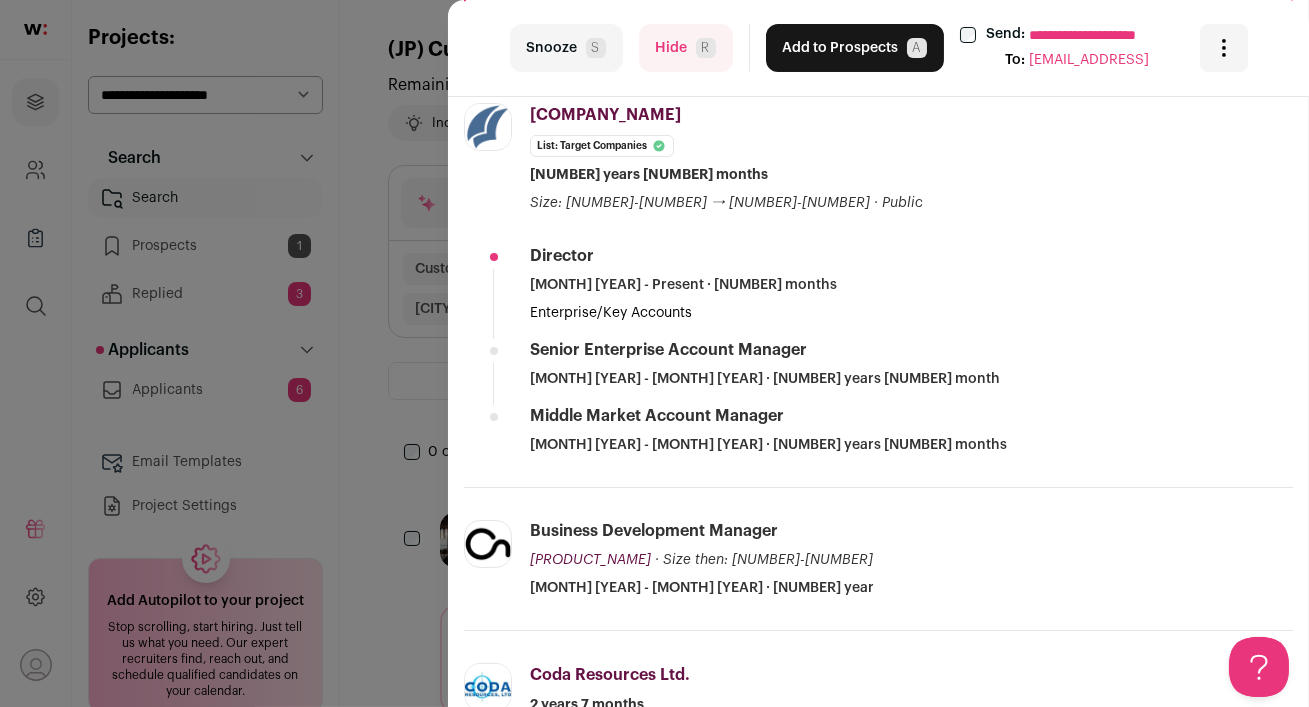 scroll, scrollTop: 344, scrollLeft: 0, axis: vertical 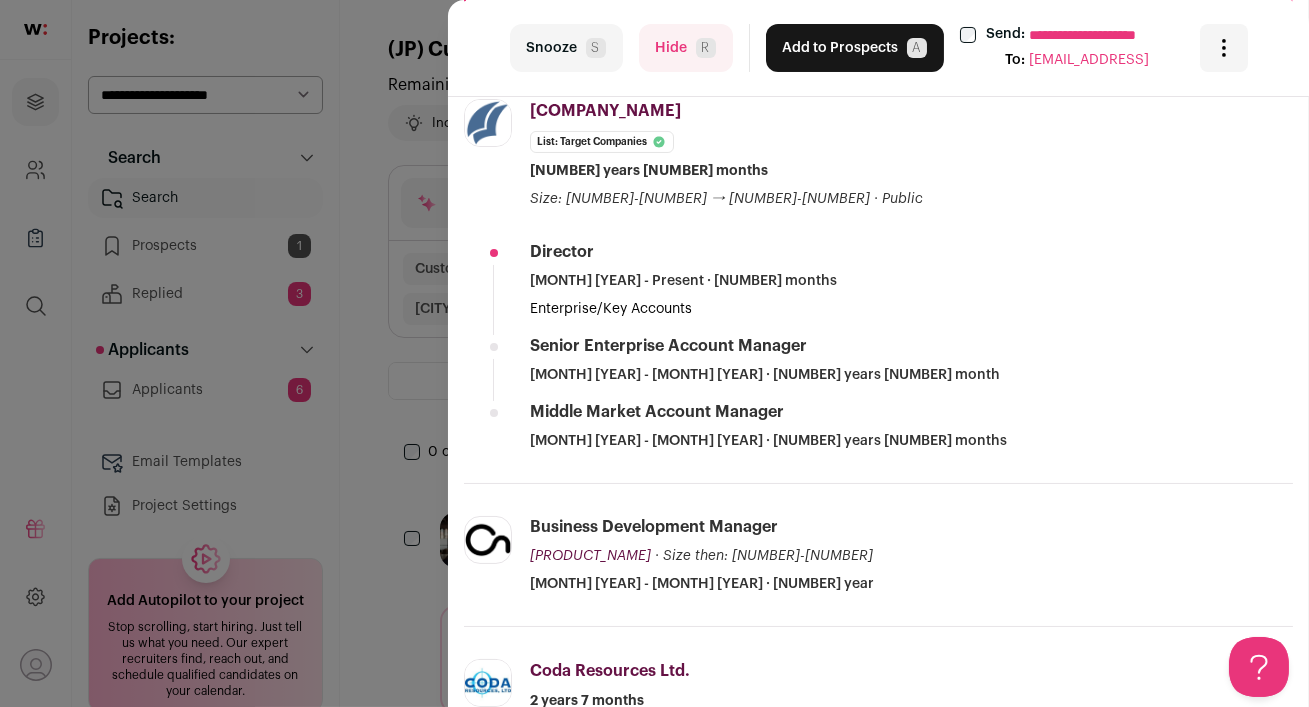 click on "**********" at bounding box center (654, 353) 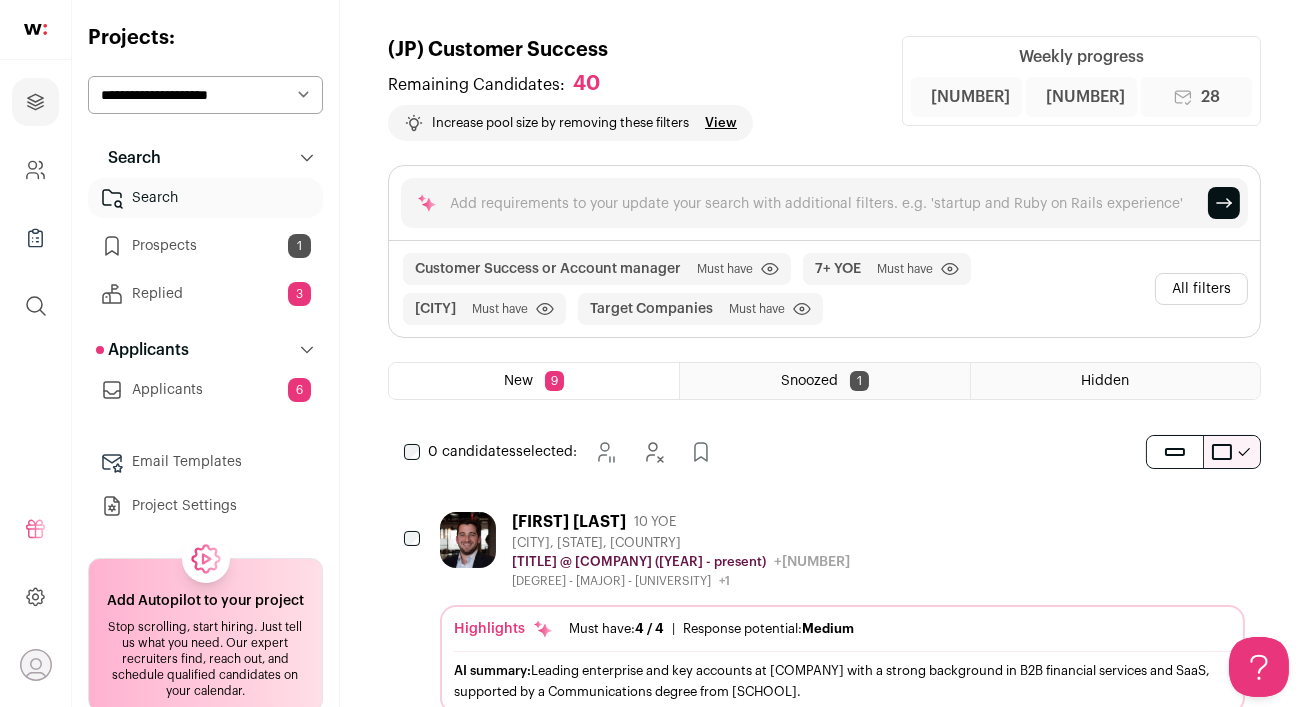 click on "**********" at bounding box center (205, 95) 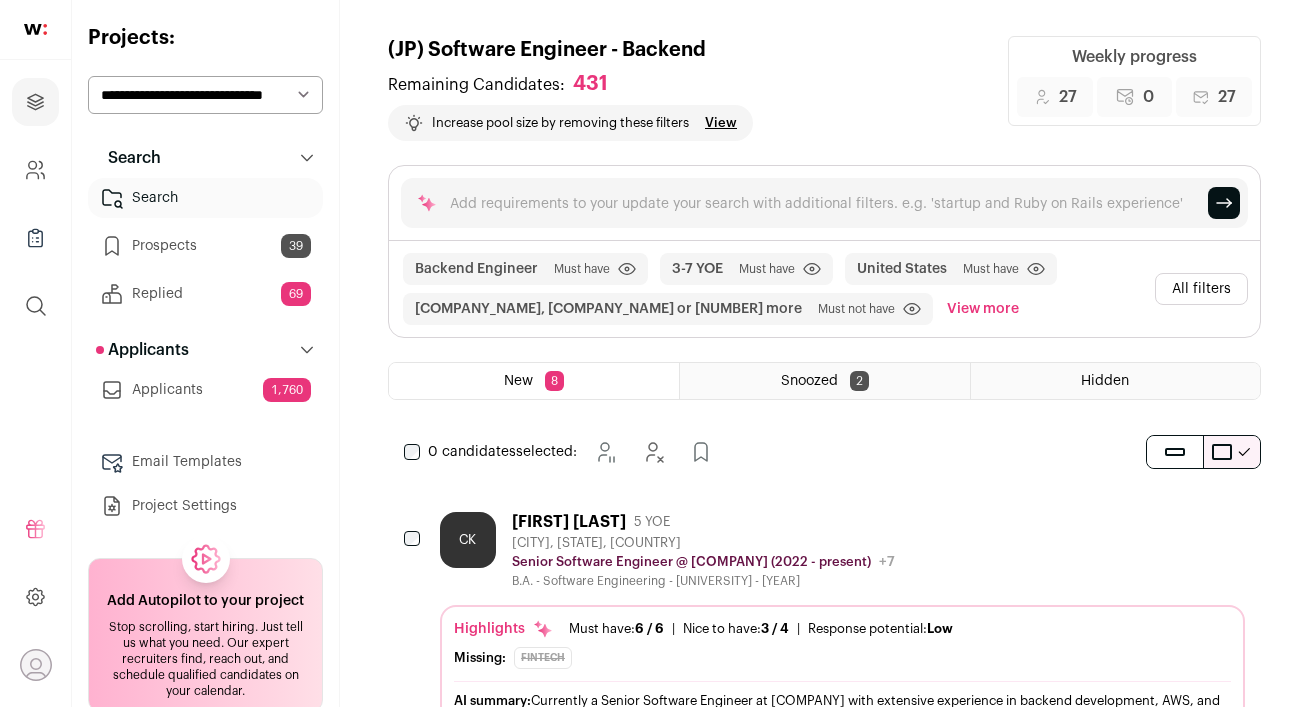 scroll, scrollTop: 0, scrollLeft: 0, axis: both 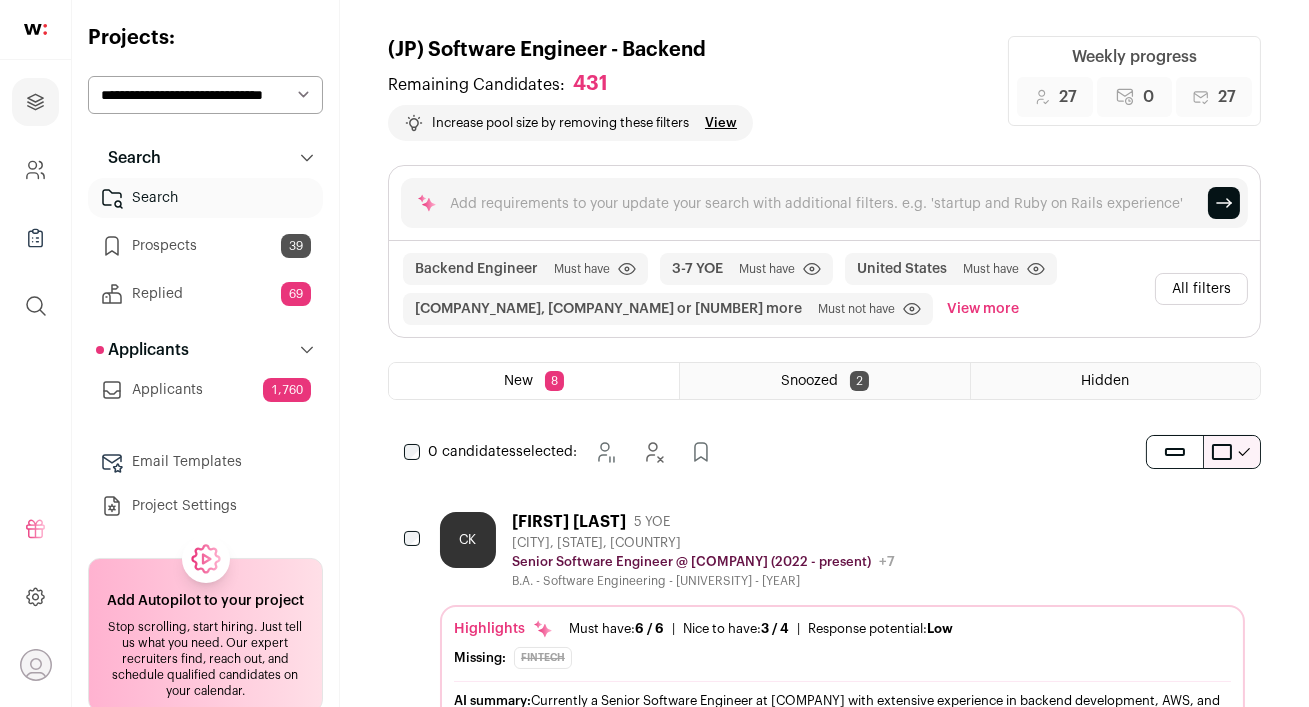 click on "[CITY], [STATE], [COUNTRY]" at bounding box center (703, 543) 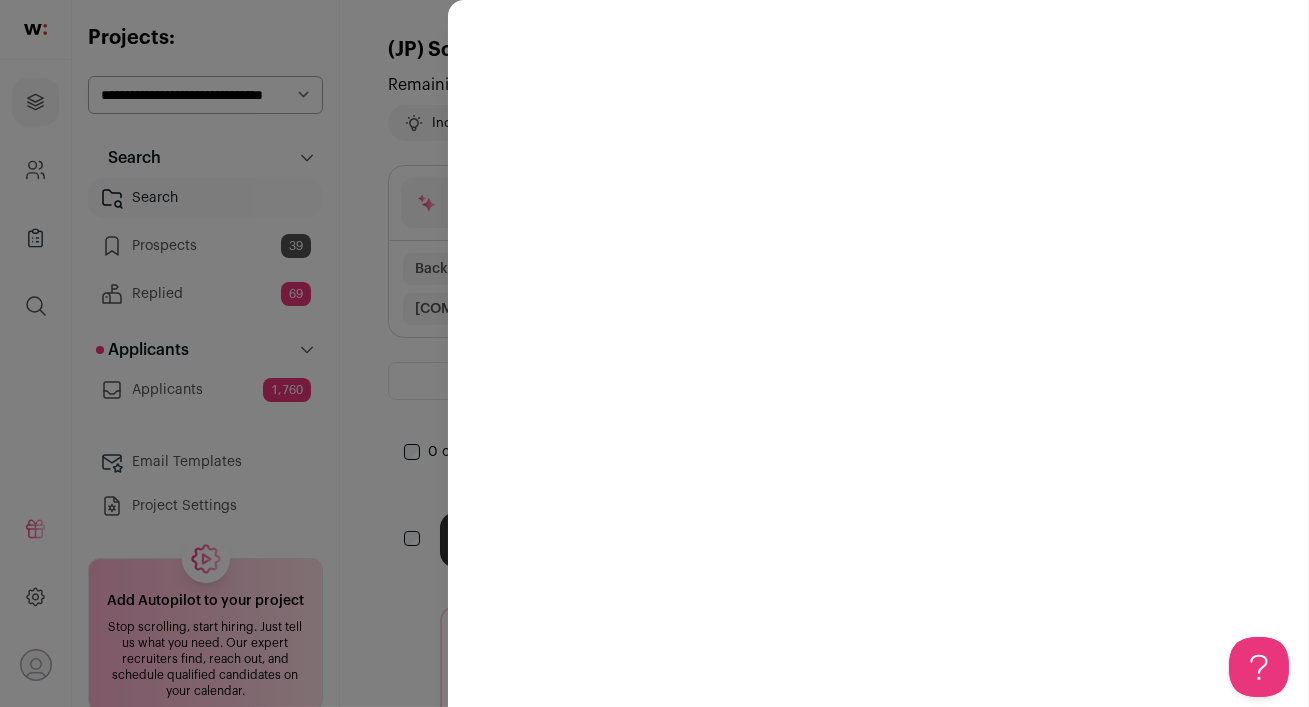 scroll, scrollTop: 0, scrollLeft: 0, axis: both 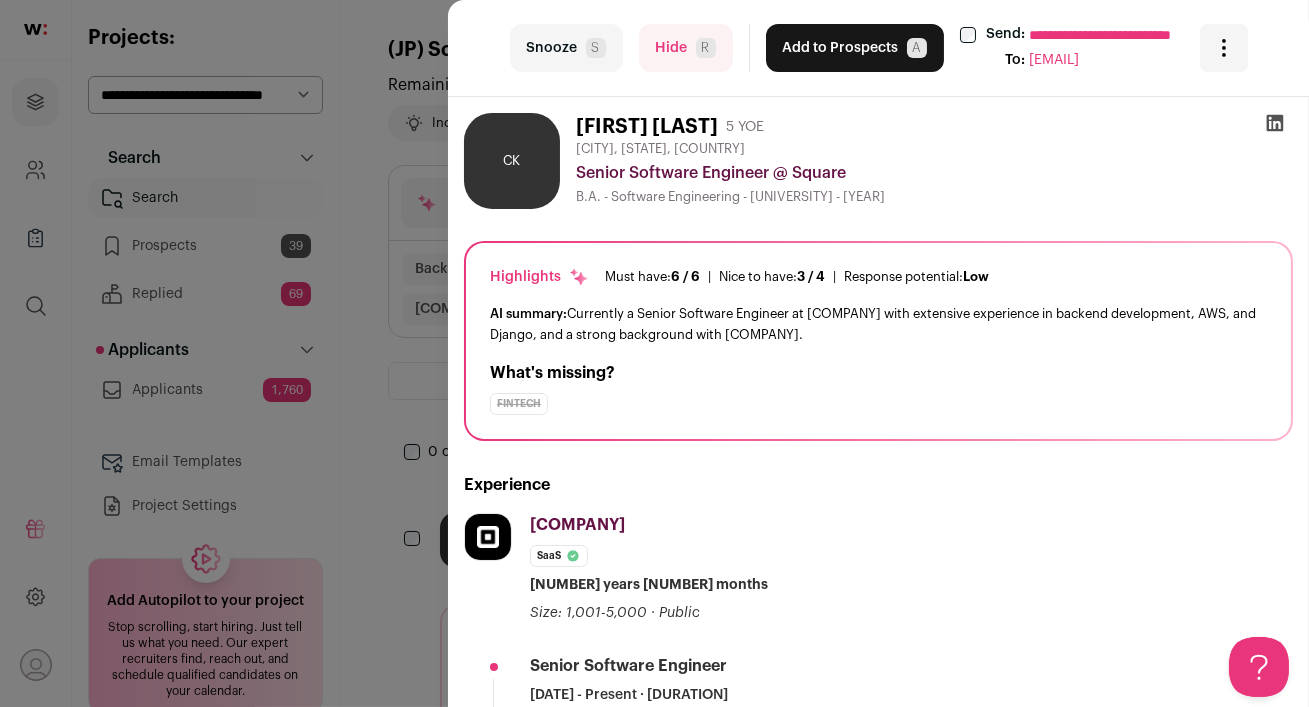click at bounding box center [1275, 123] 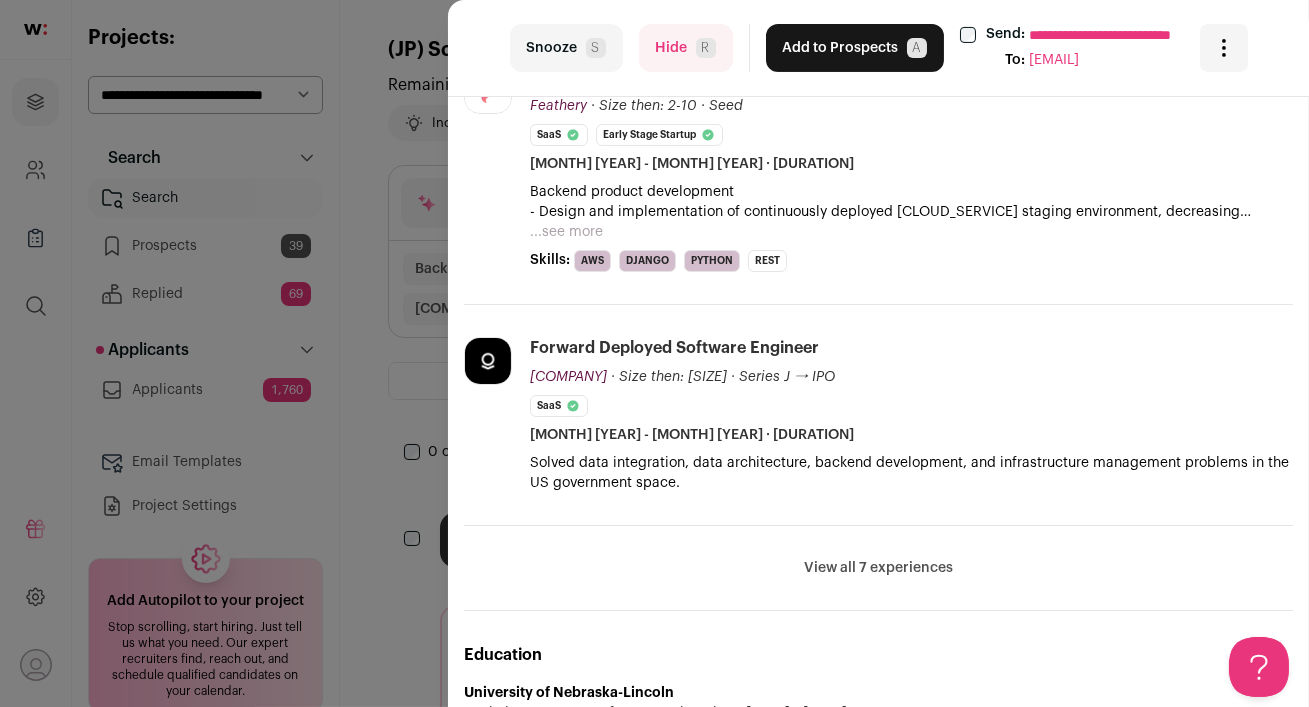 scroll, scrollTop: 1000, scrollLeft: 0, axis: vertical 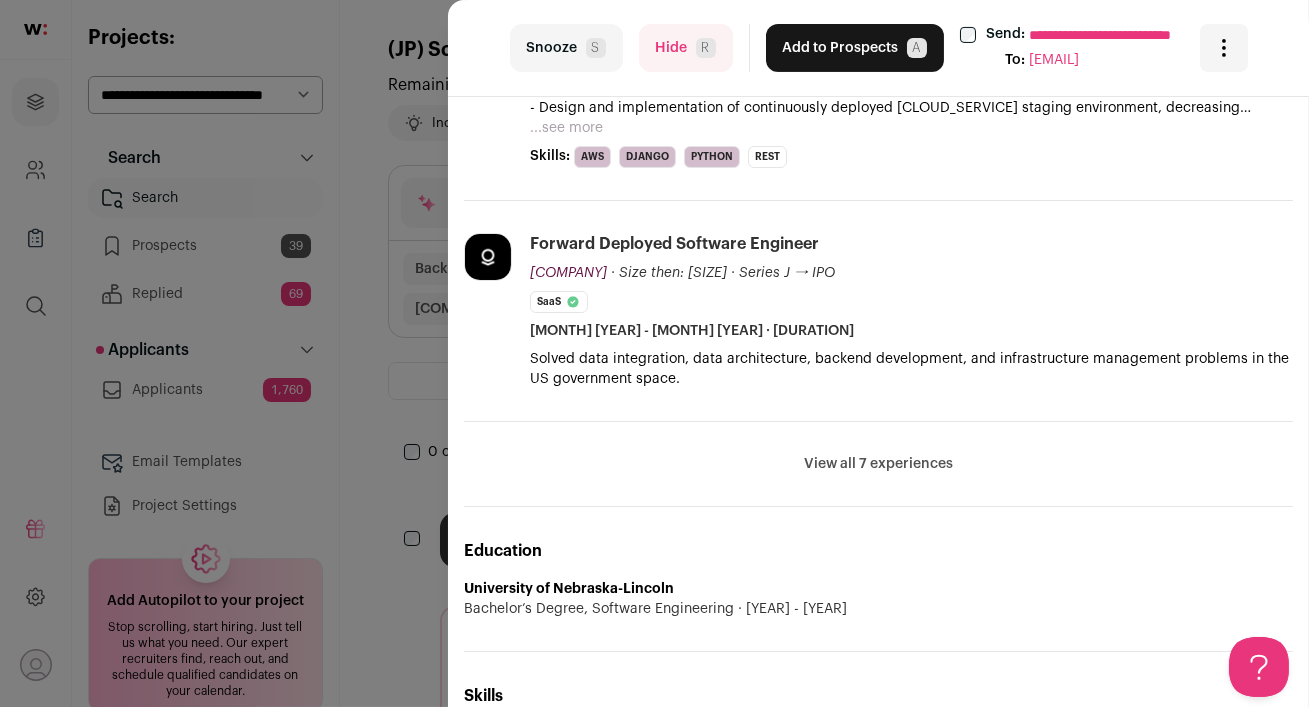 click on "View all 7 experiences" at bounding box center (878, 464) 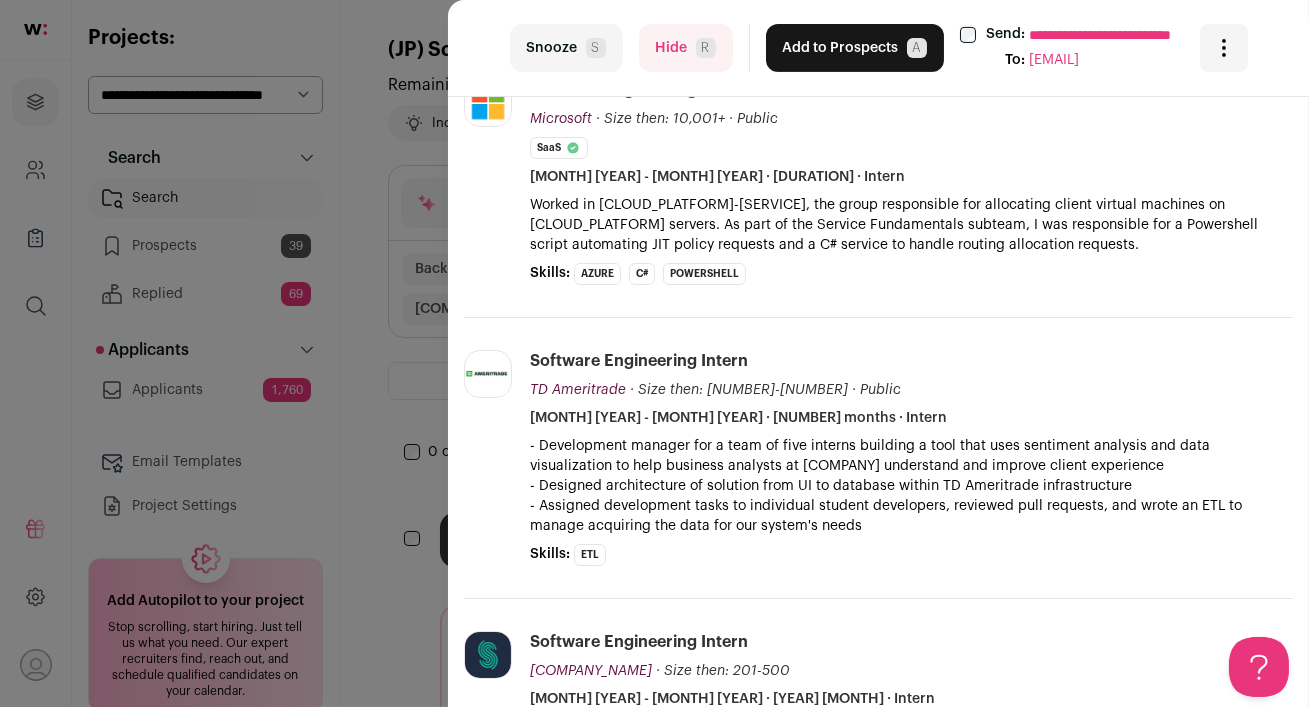 scroll, scrollTop: 1610, scrollLeft: 0, axis: vertical 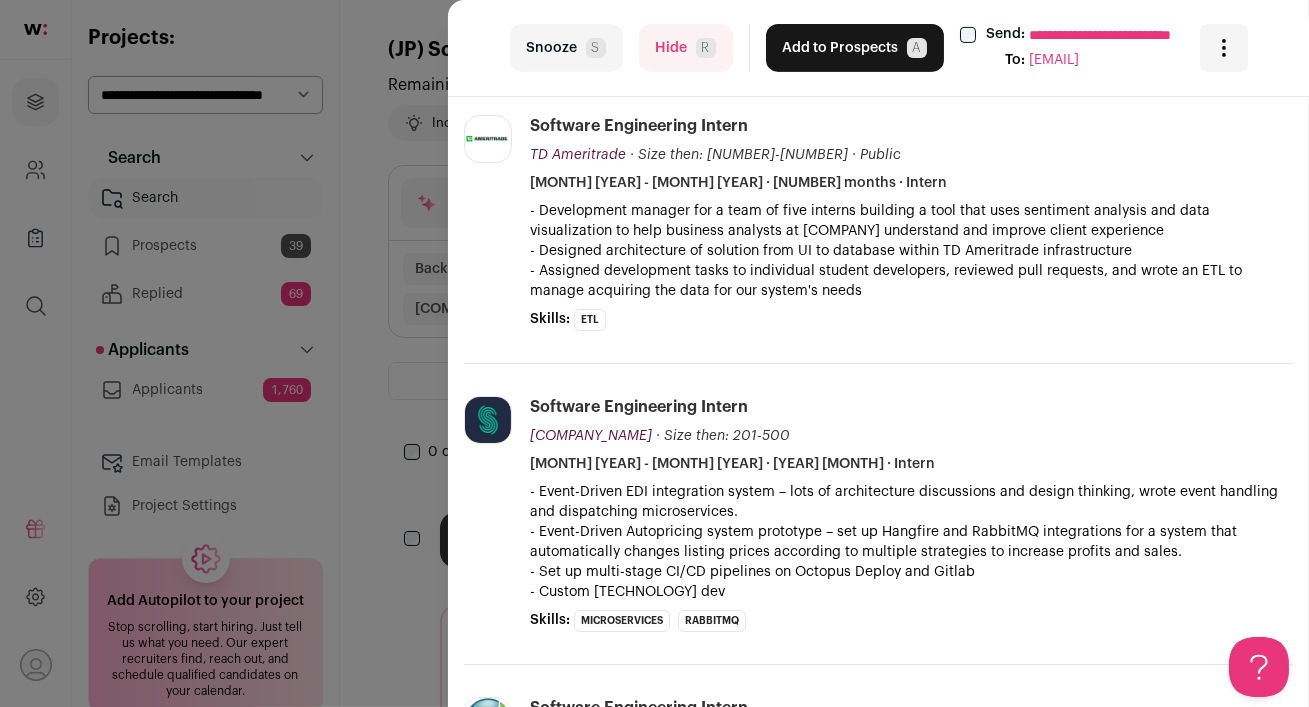 click on "Hide
[PERSON_INITIAL]" at bounding box center [686, 48] 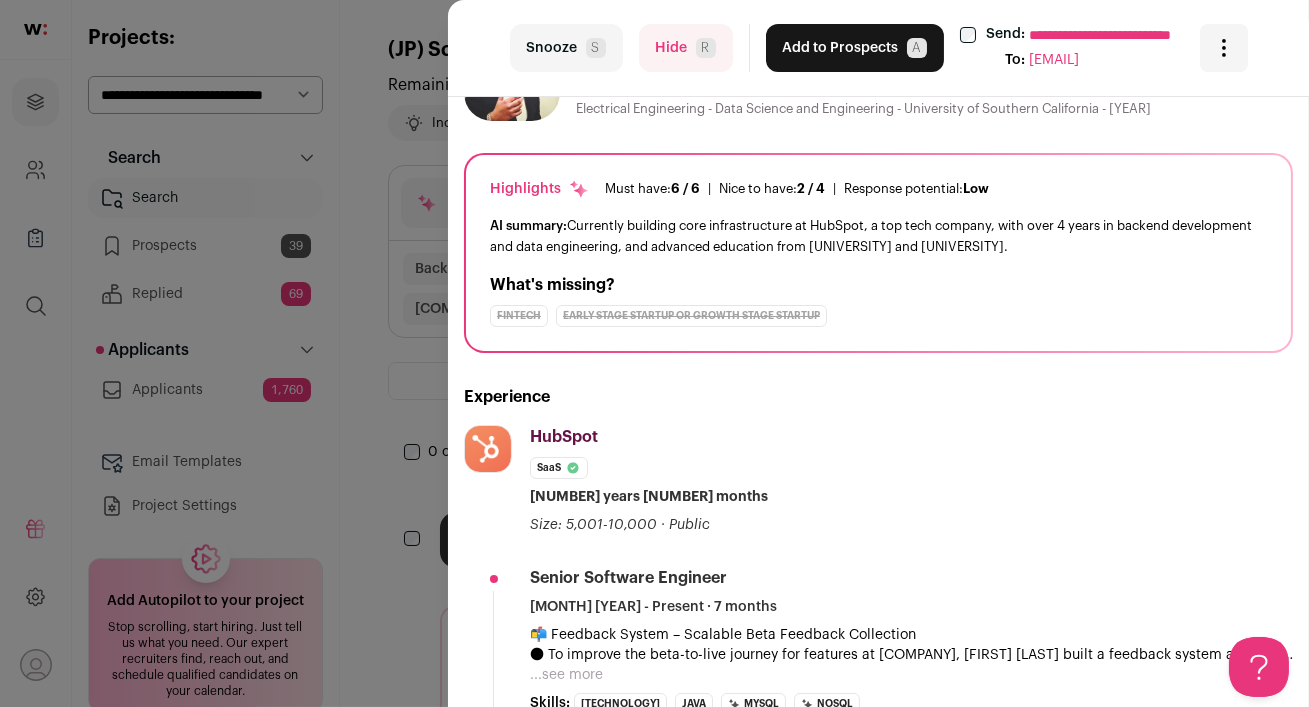 scroll, scrollTop: 0, scrollLeft: 0, axis: both 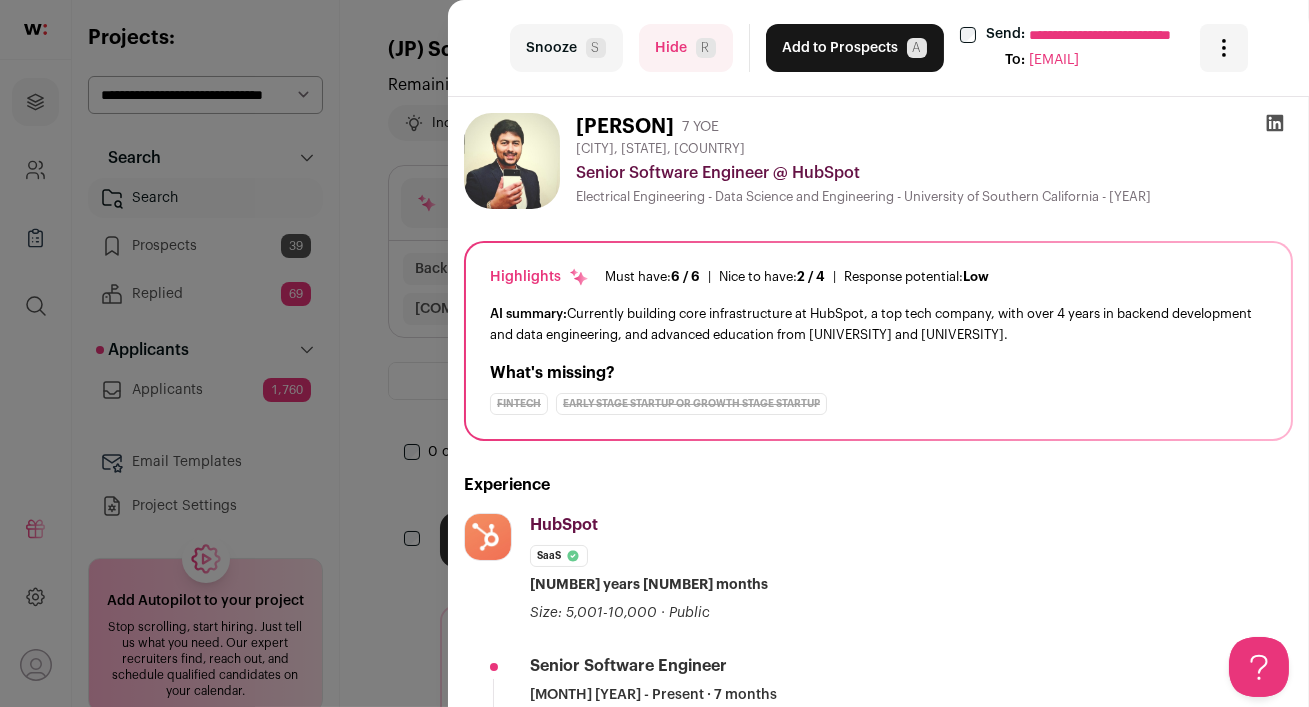 click on "Add to Prospects
A" at bounding box center [855, 48] 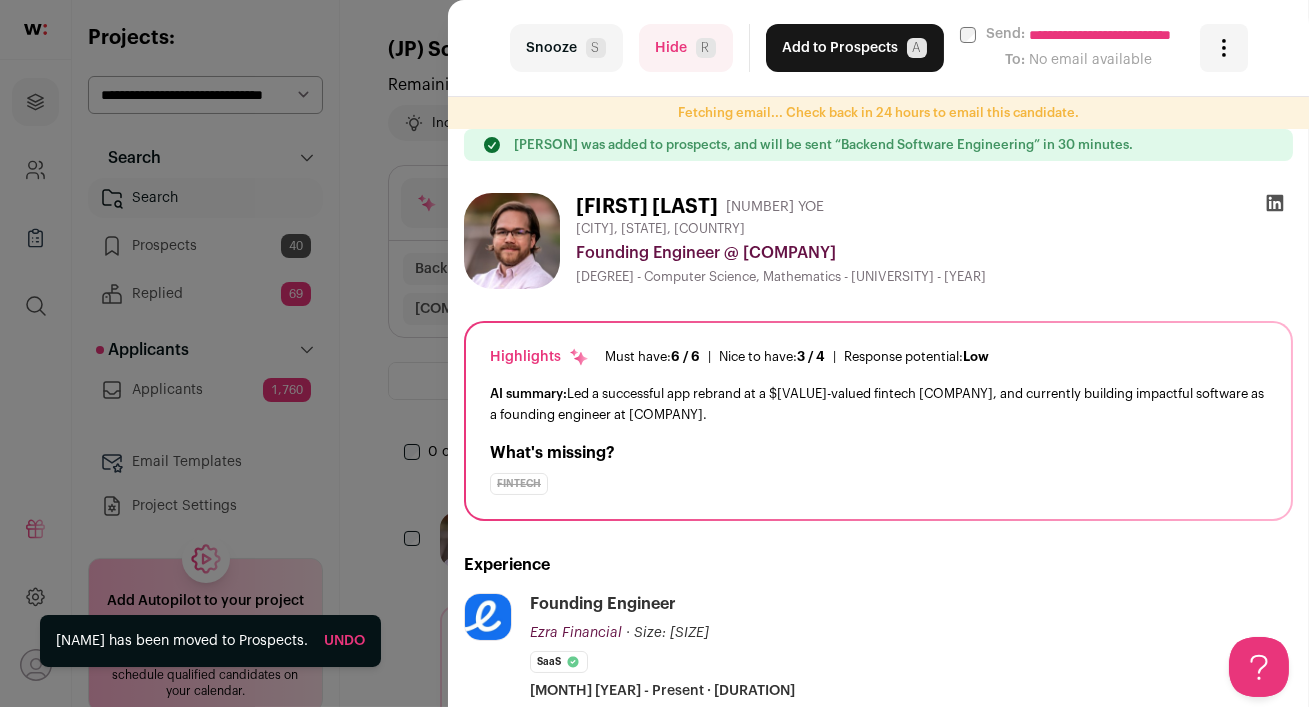 click on "Hide
[PERSON_INITIAL]" at bounding box center [686, 48] 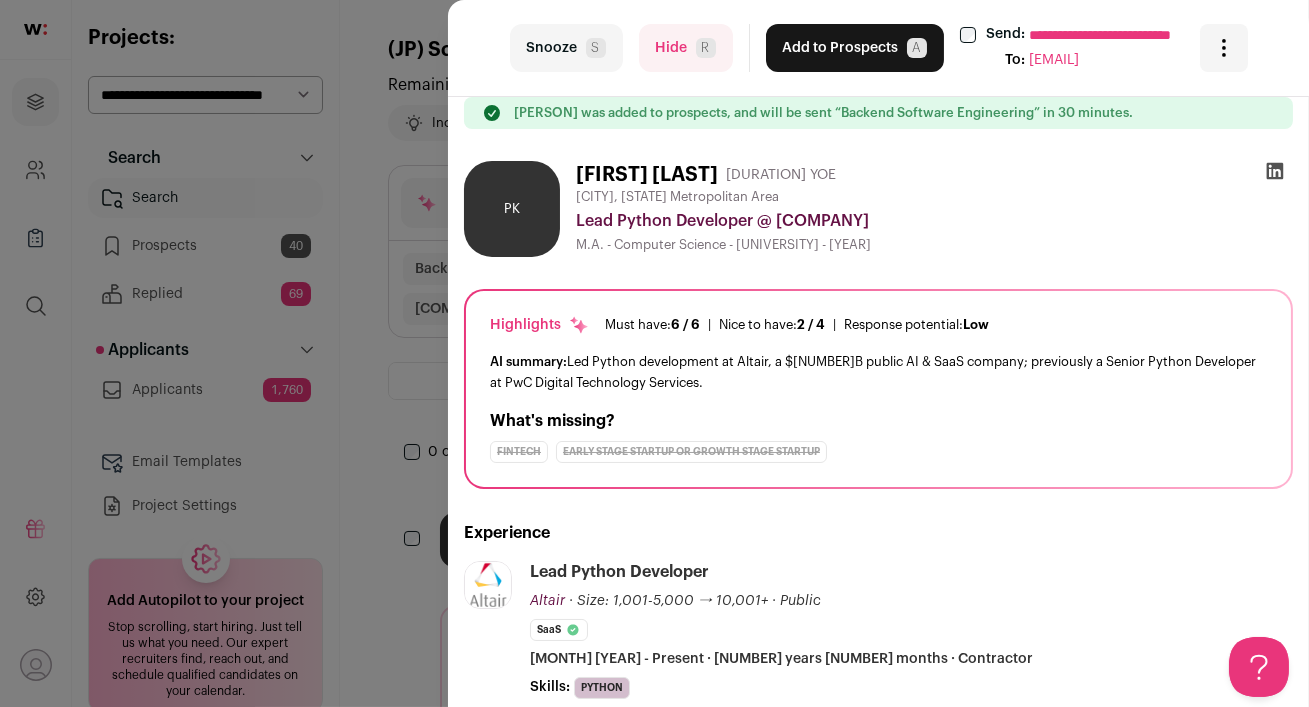 click at bounding box center (1275, 171) 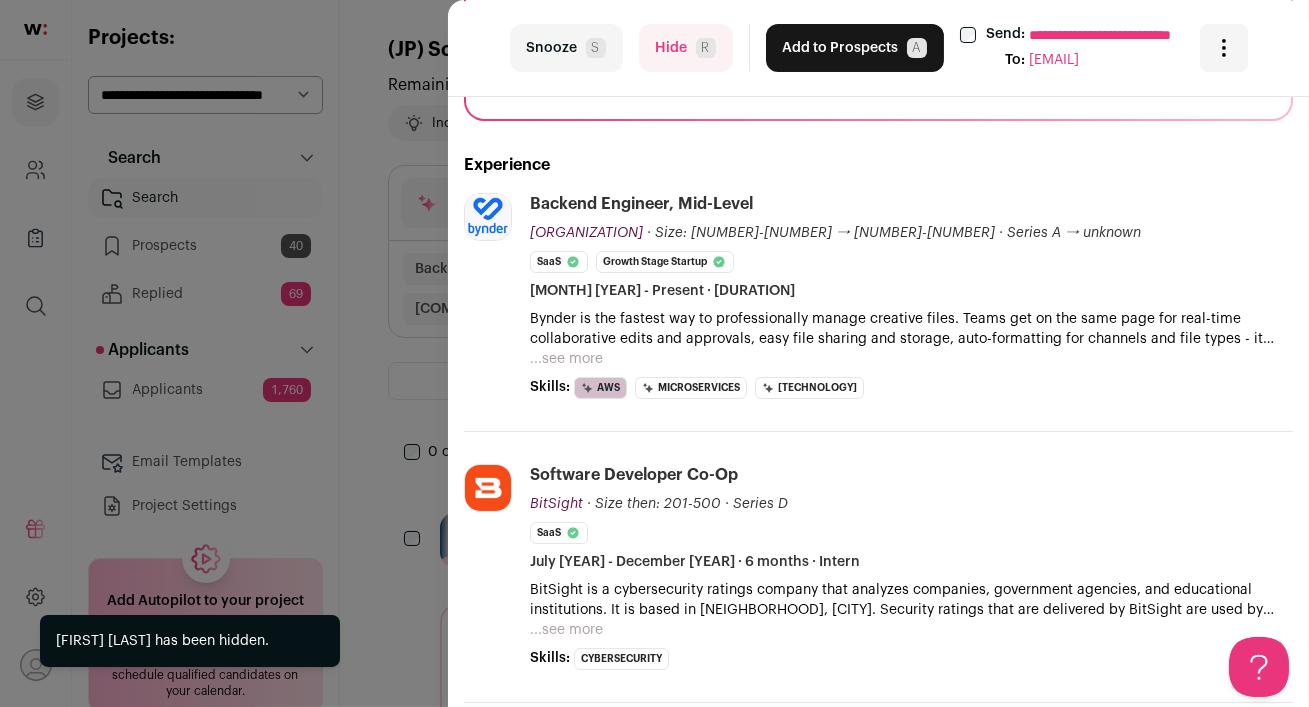 scroll, scrollTop: 0, scrollLeft: 0, axis: both 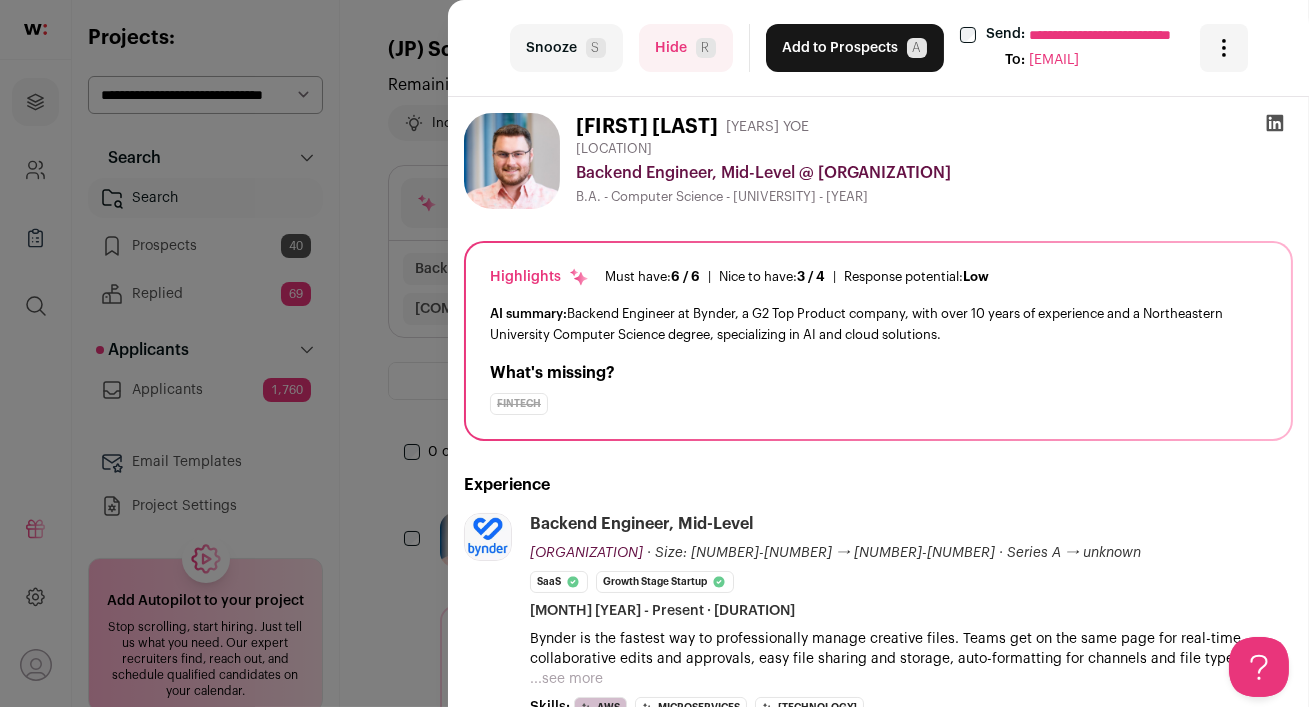 click at bounding box center (1275, 123) 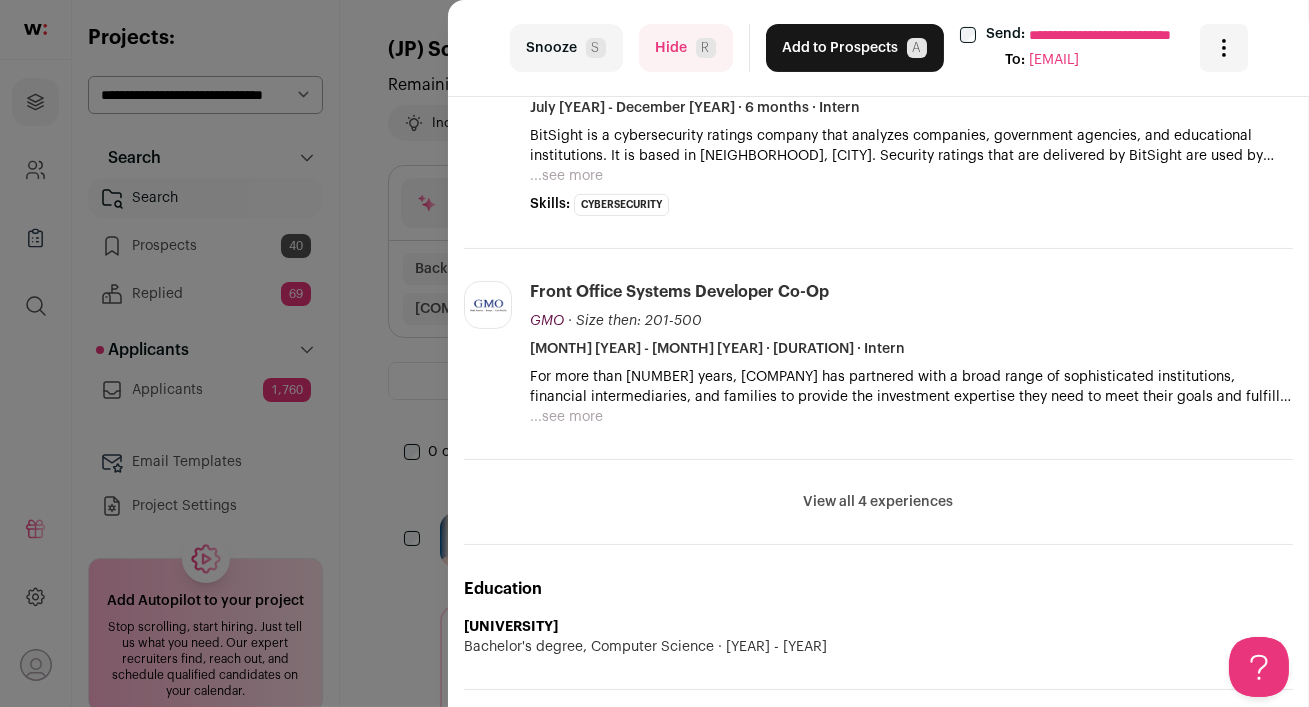 scroll, scrollTop: 832, scrollLeft: 0, axis: vertical 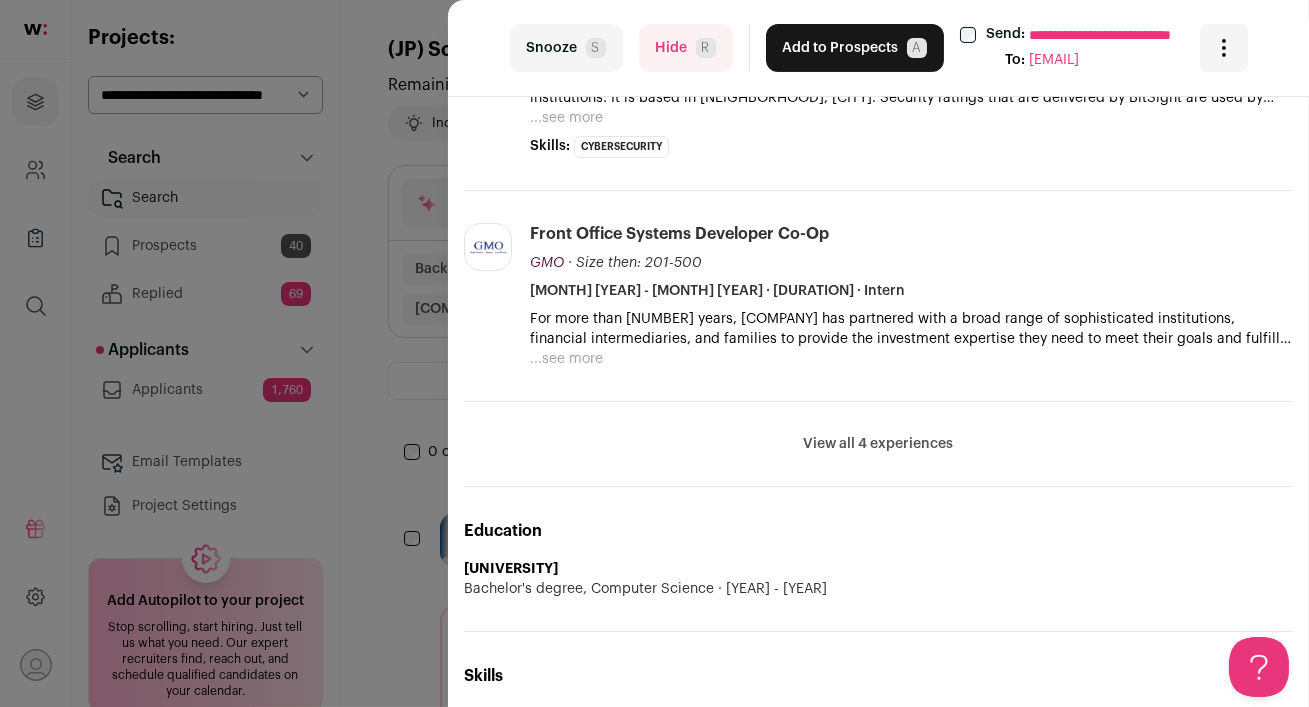 click on "View all 4 experiences" at bounding box center [879, 444] 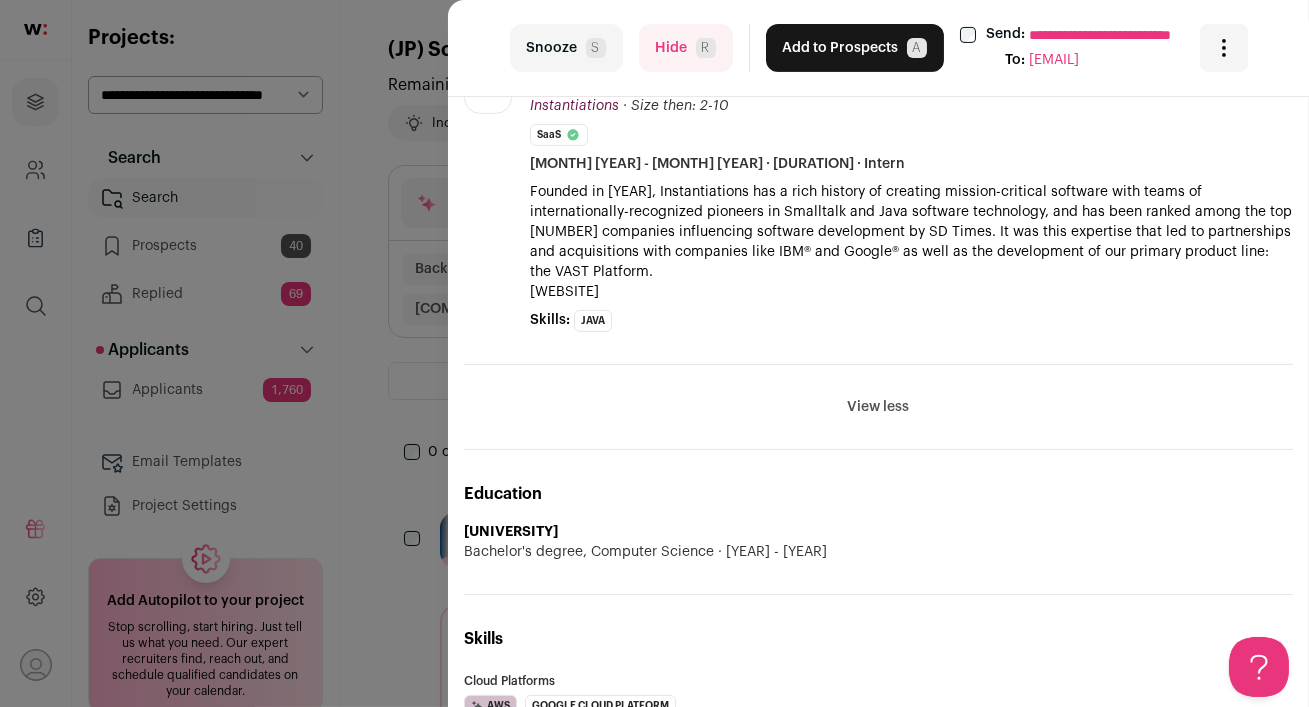 scroll, scrollTop: 1422, scrollLeft: 0, axis: vertical 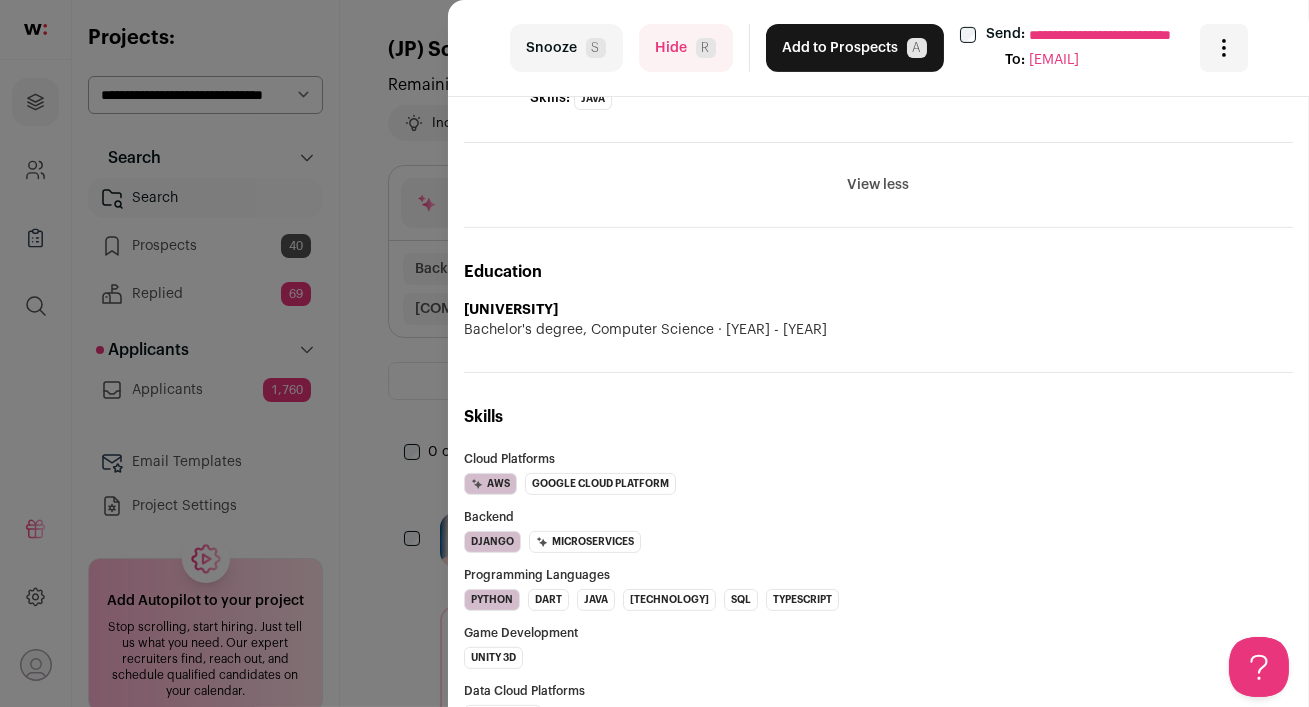 click on "Hide
[PERSON_INITIAL]" at bounding box center (686, 48) 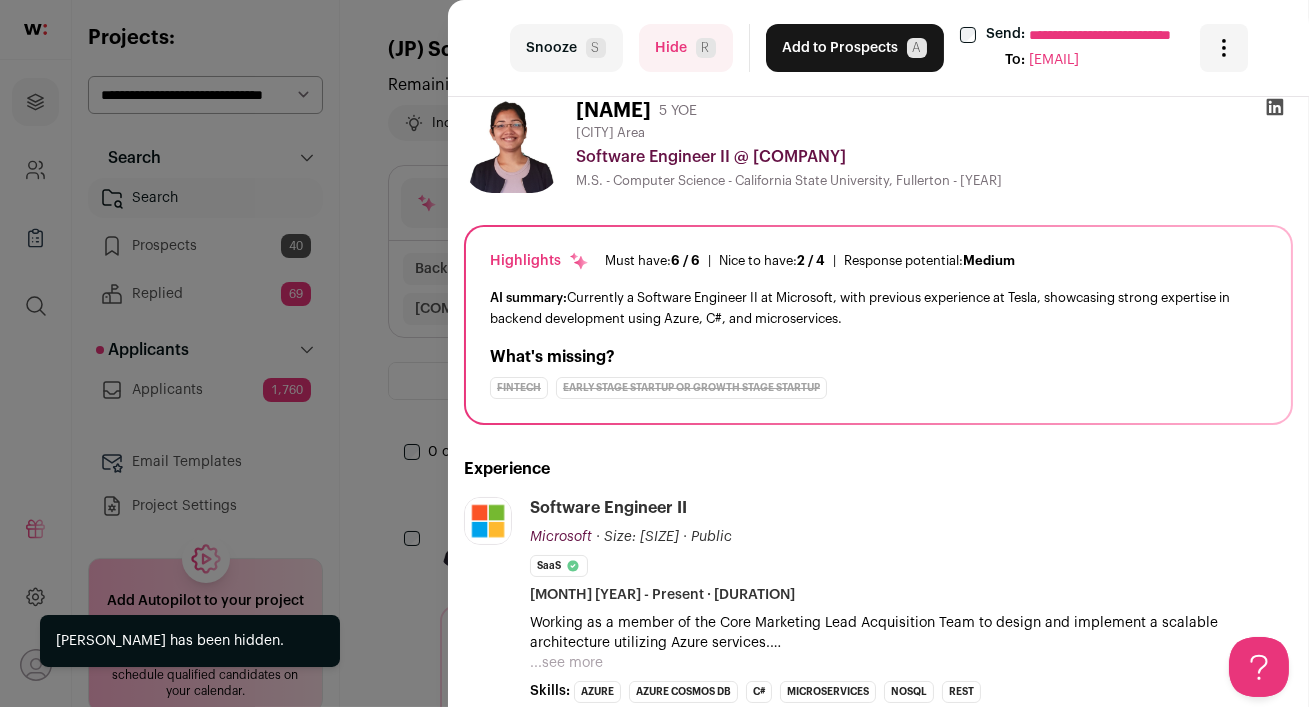 scroll, scrollTop: 0, scrollLeft: 0, axis: both 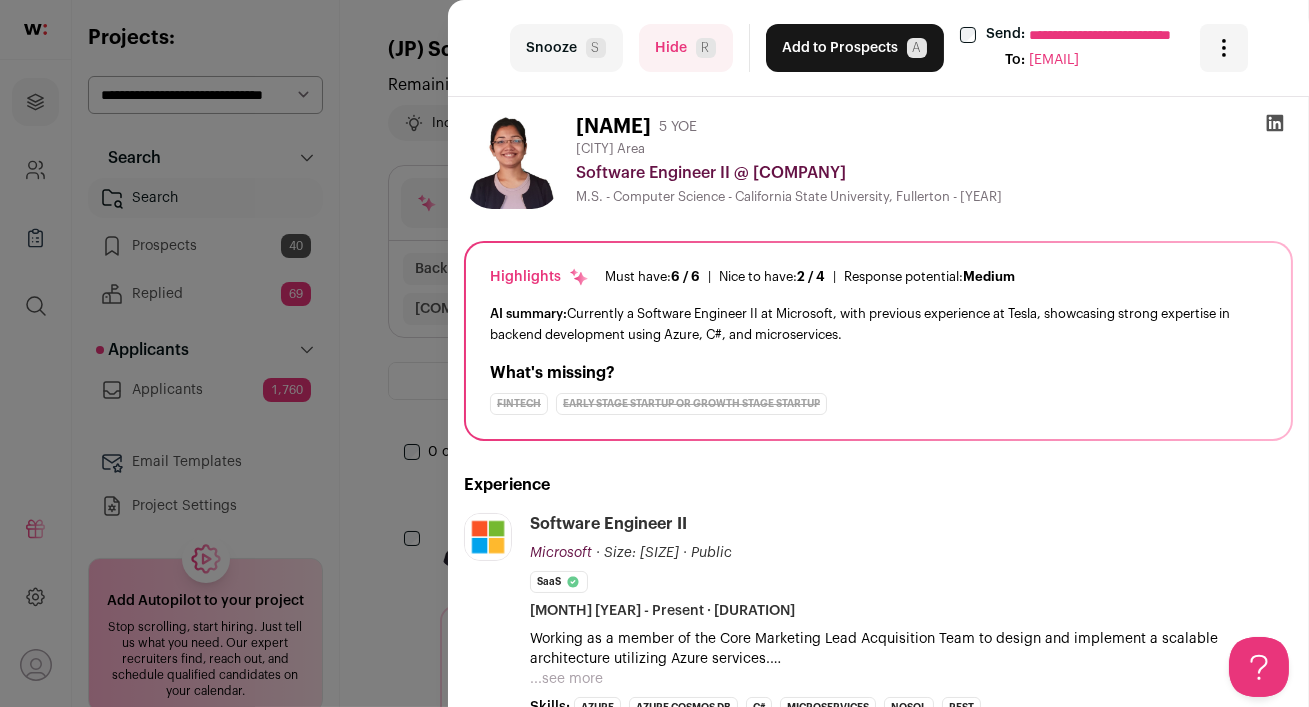 click at bounding box center (1275, 123) 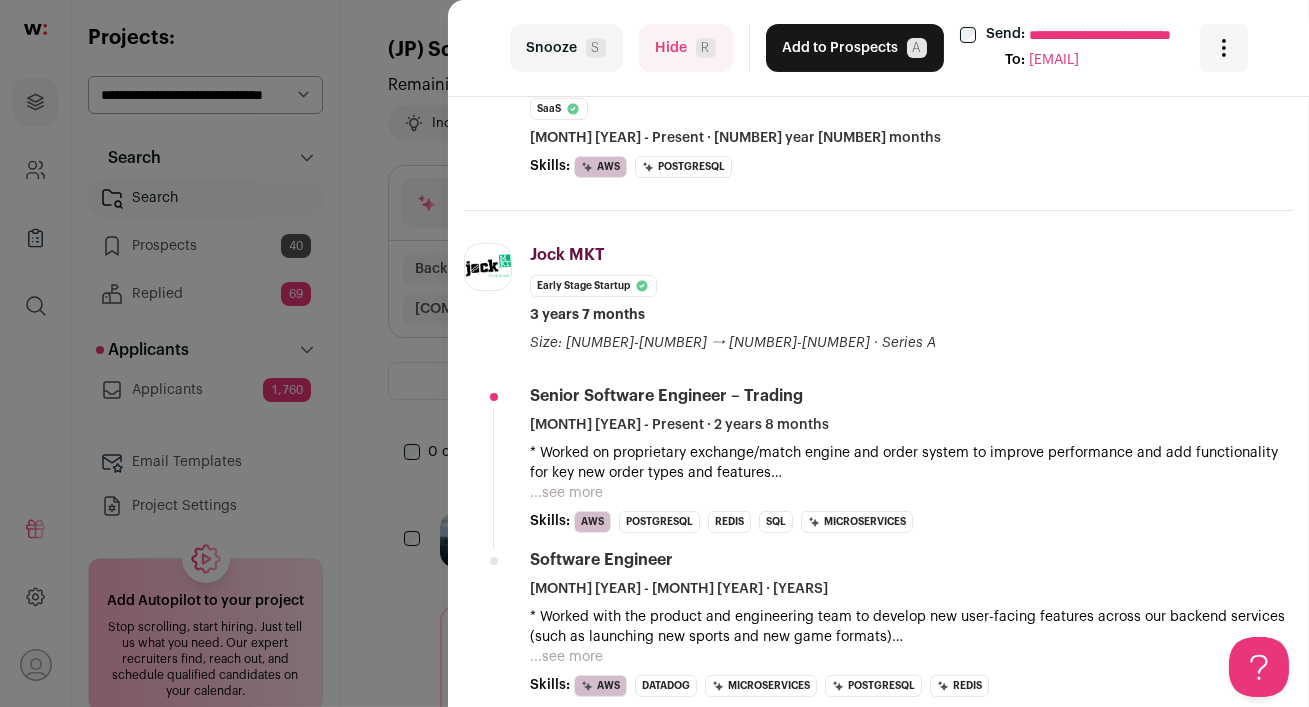 scroll, scrollTop: 0, scrollLeft: 0, axis: both 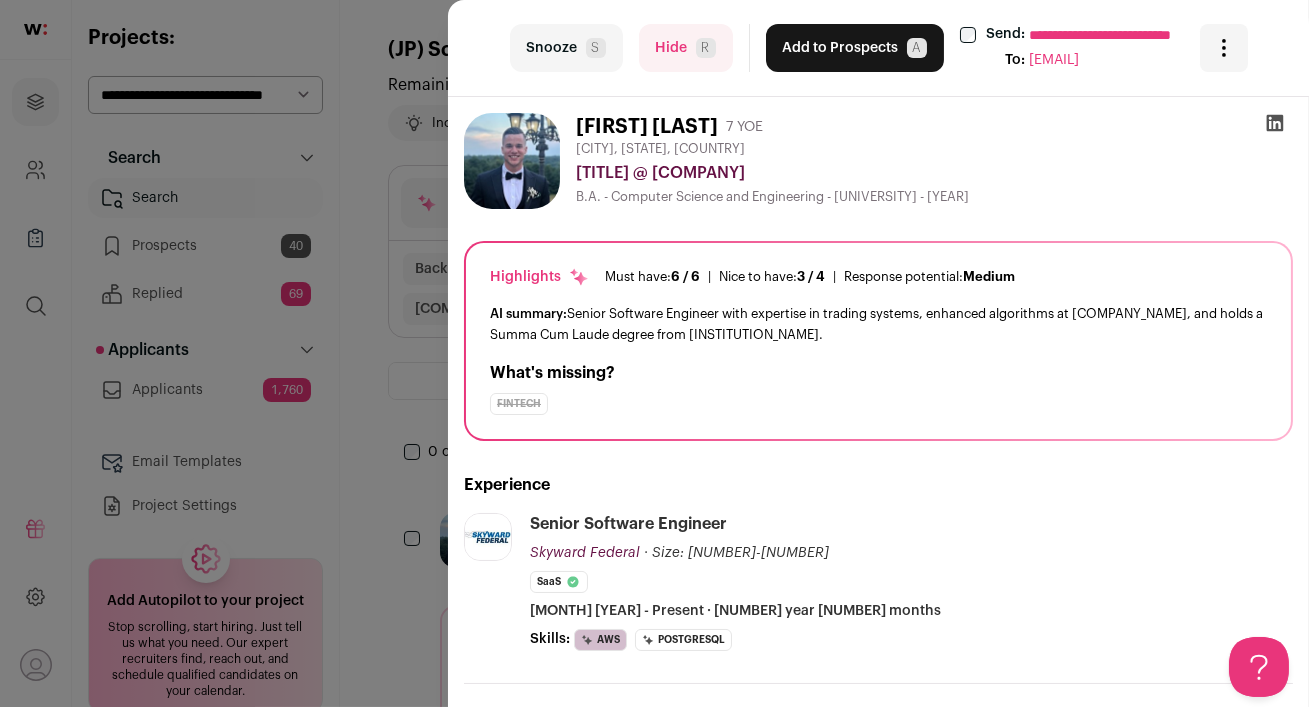 click at bounding box center (1275, 123) 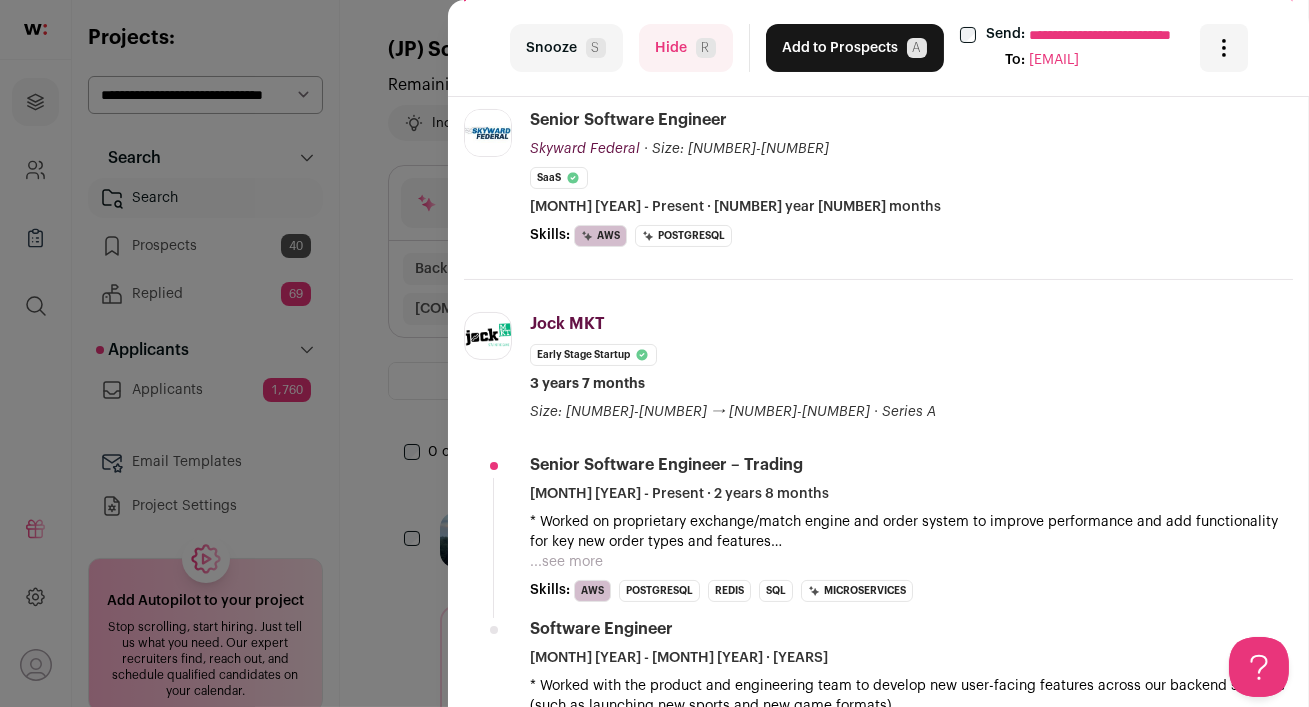 scroll, scrollTop: 250, scrollLeft: 0, axis: vertical 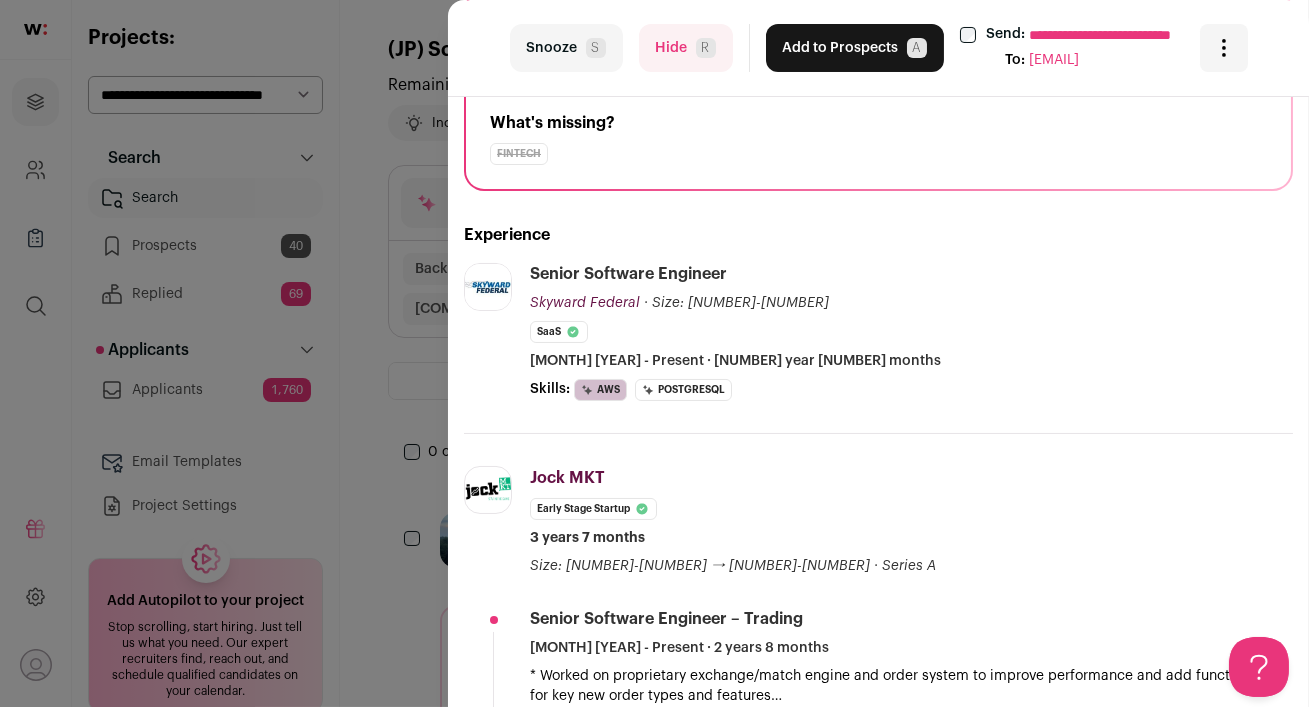 click on "Hide
[PERSON_INITIAL]" at bounding box center (686, 48) 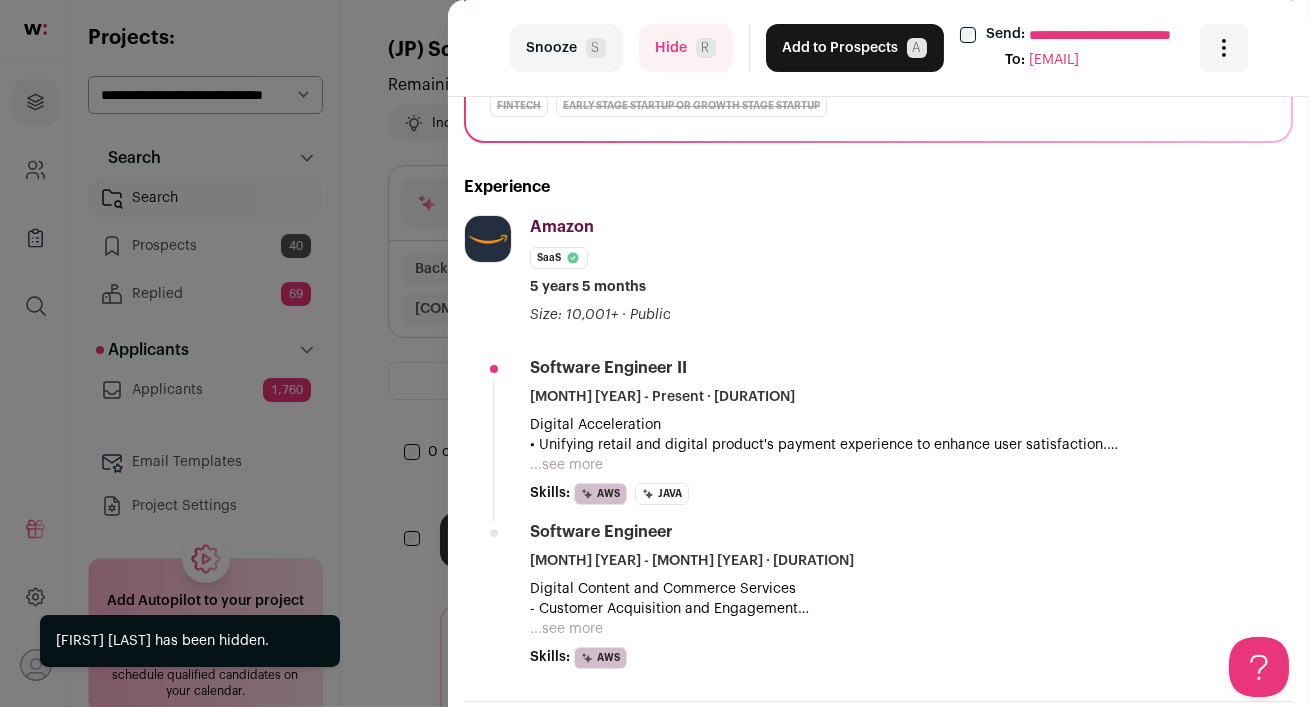 scroll, scrollTop: 372, scrollLeft: 0, axis: vertical 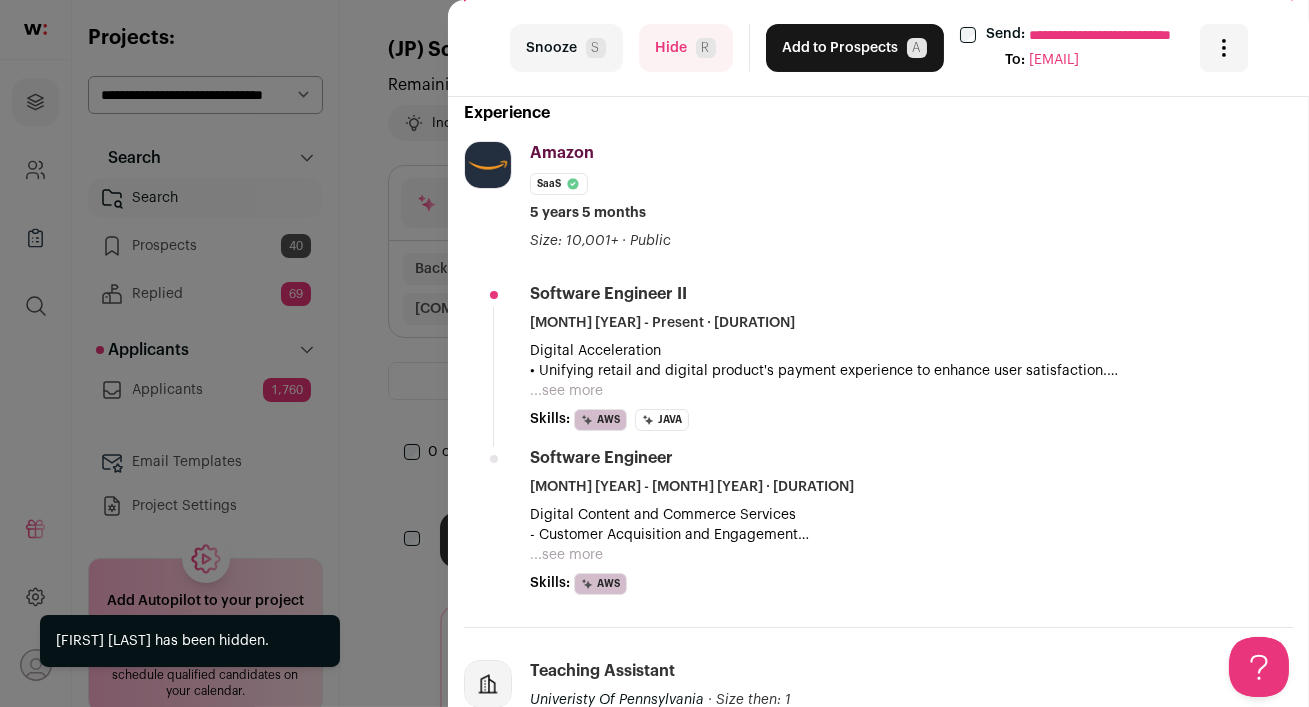 click on "Hide
[PERSON_INITIAL]" at bounding box center (686, 48) 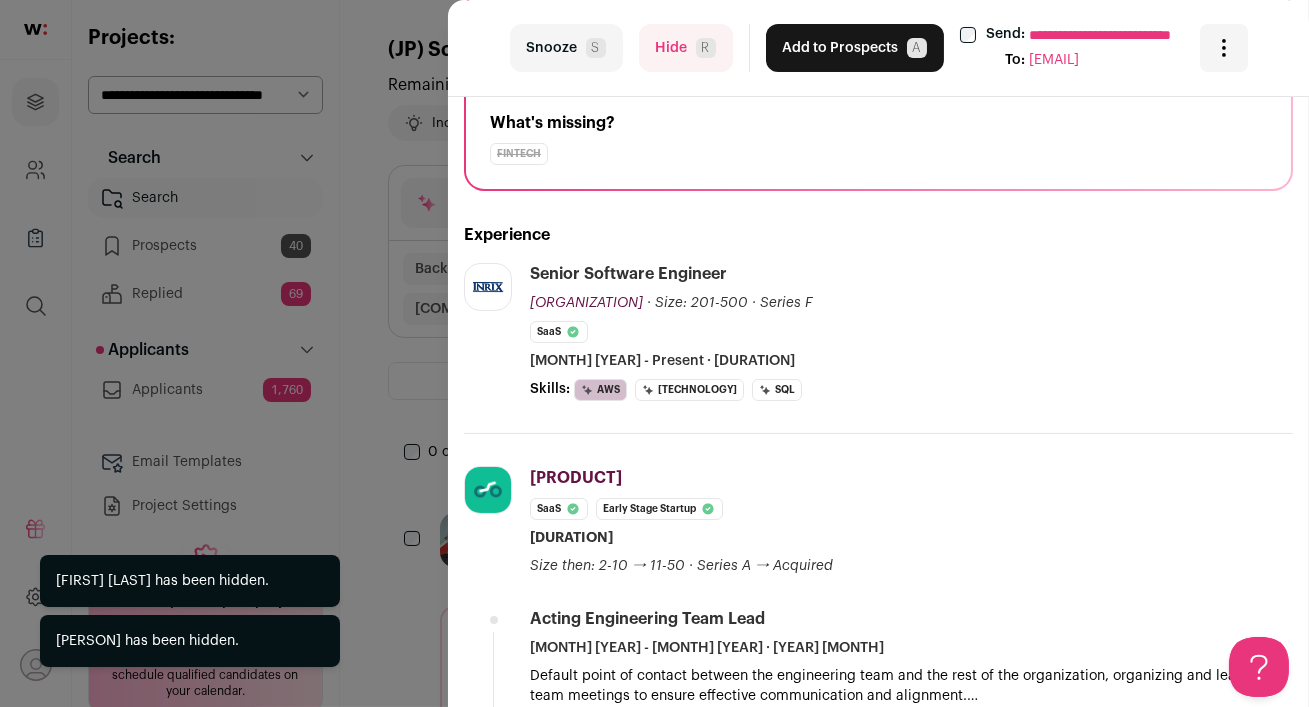 scroll, scrollTop: 310, scrollLeft: 0, axis: vertical 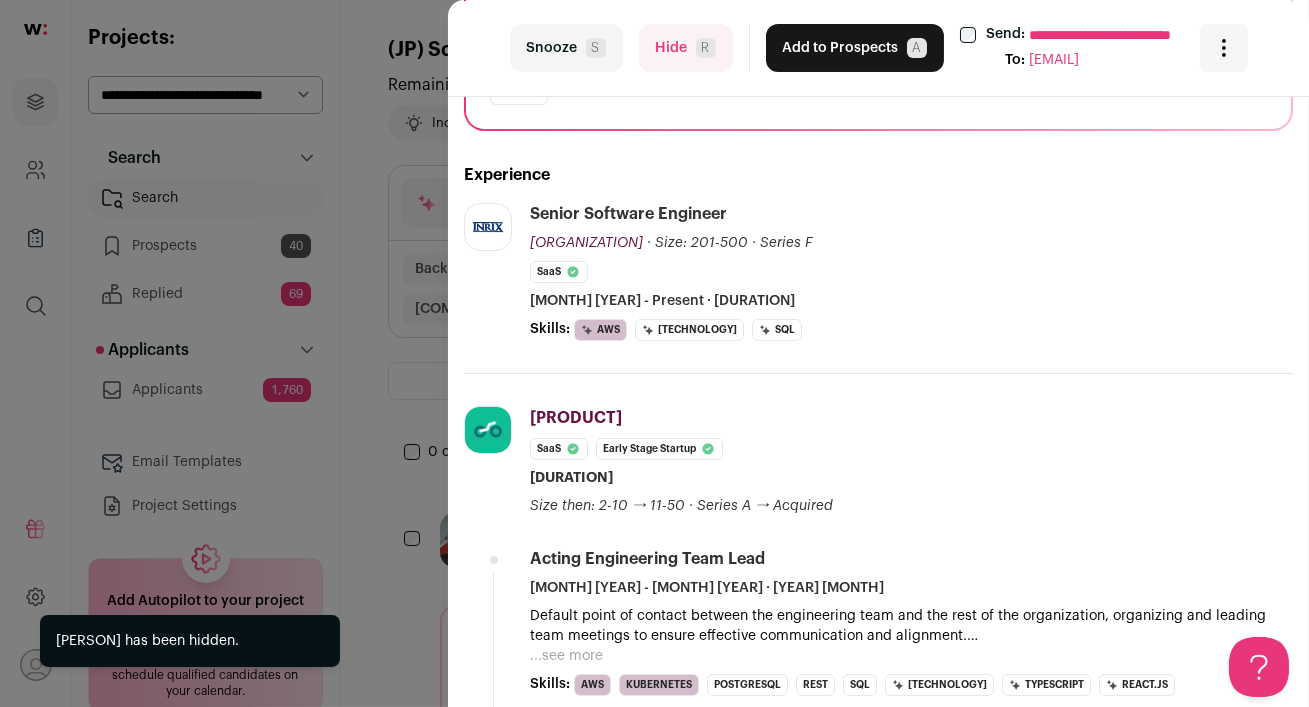 click on "Hide
[PERSON_INITIAL]" at bounding box center [686, 48] 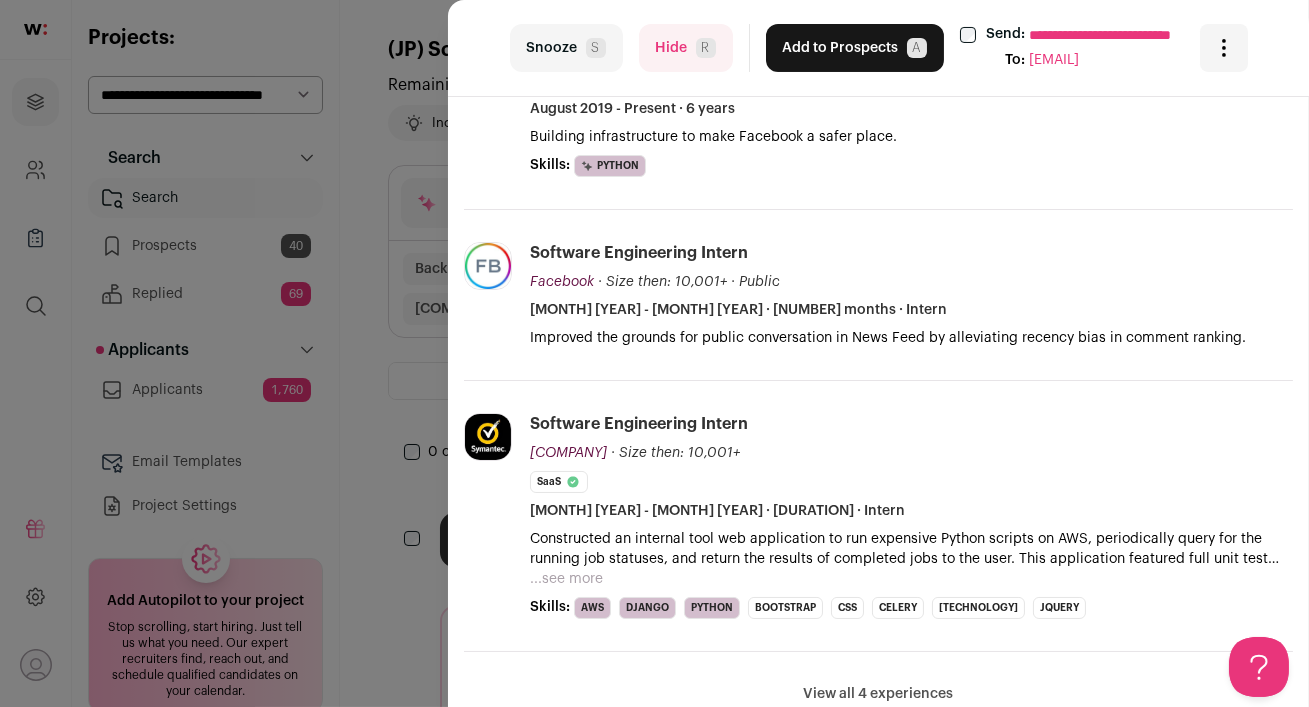 scroll, scrollTop: 0, scrollLeft: 0, axis: both 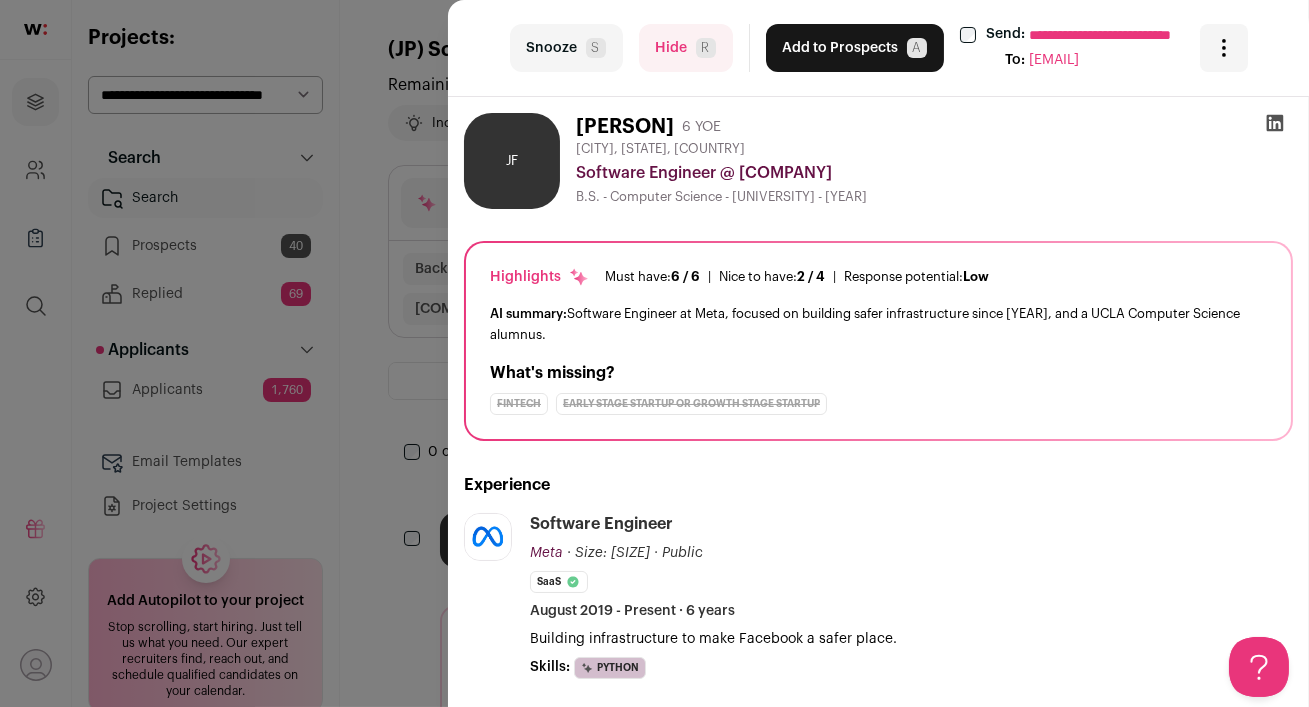 click on "Hide
[PERSON_INITIAL]" at bounding box center [686, 48] 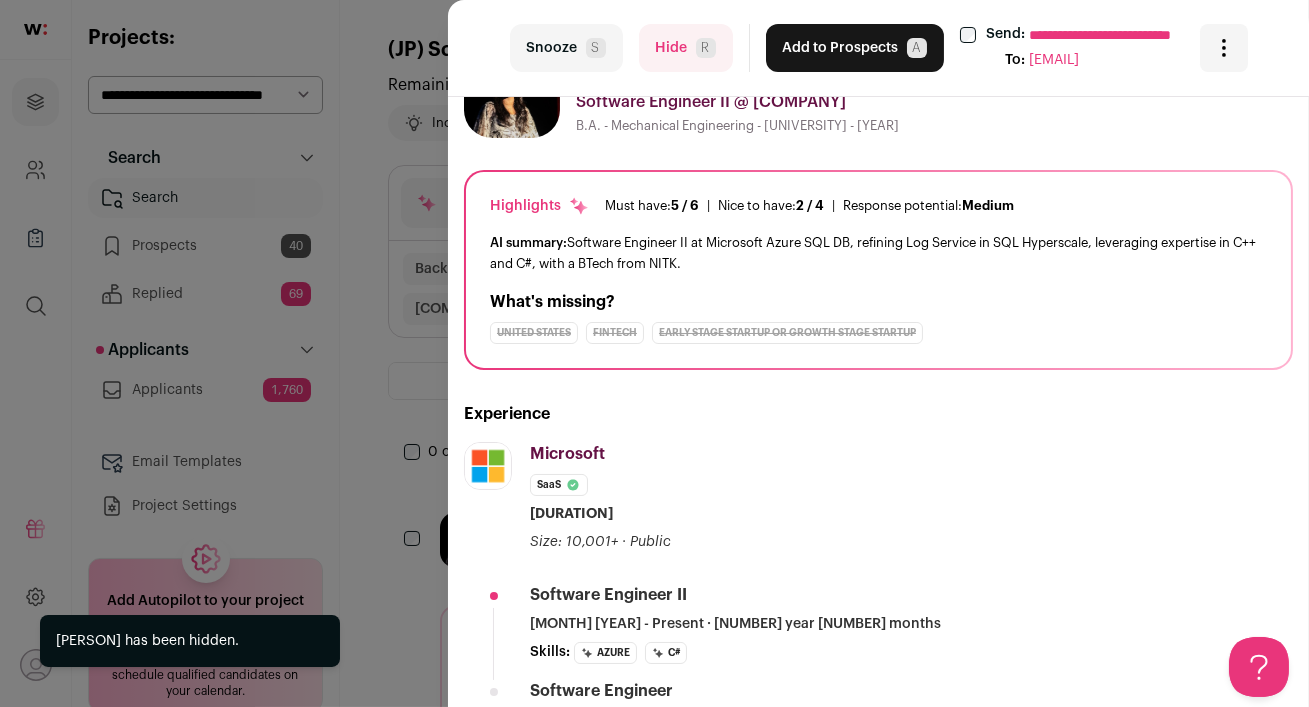 scroll, scrollTop: 353, scrollLeft: 0, axis: vertical 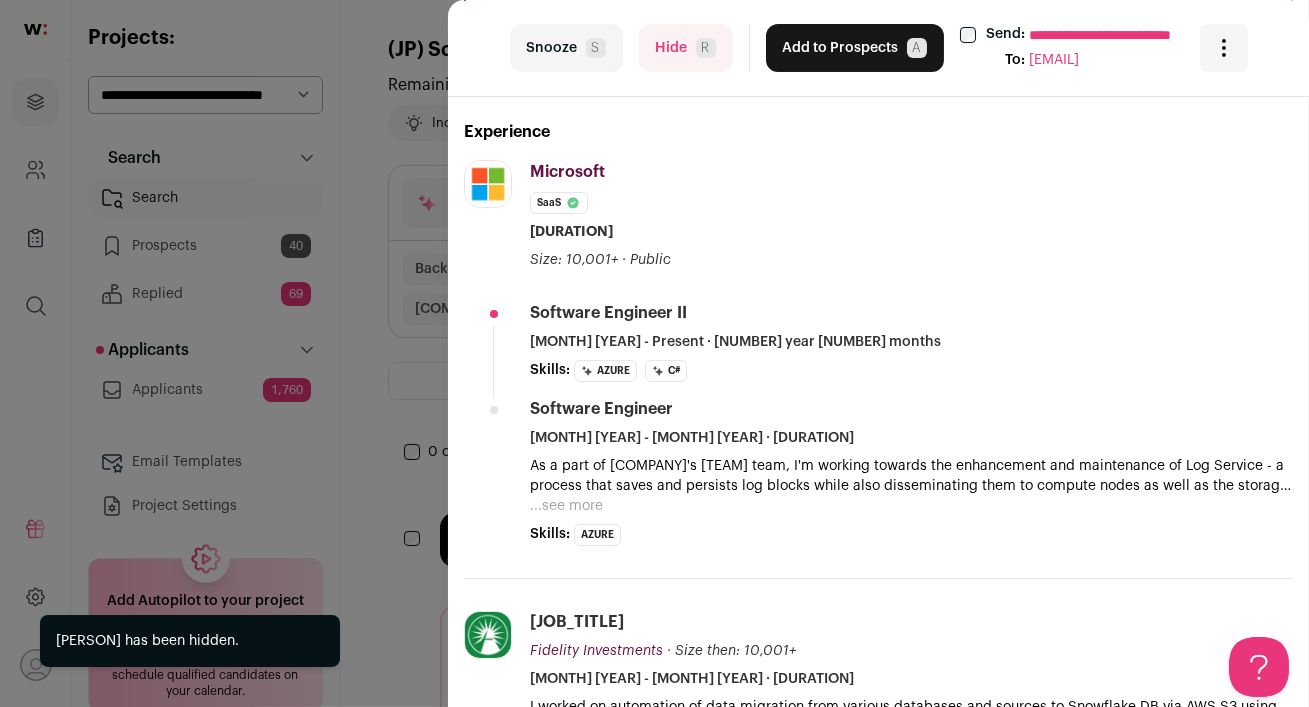 click on "Hide
[PERSON_INITIAL]" at bounding box center [686, 48] 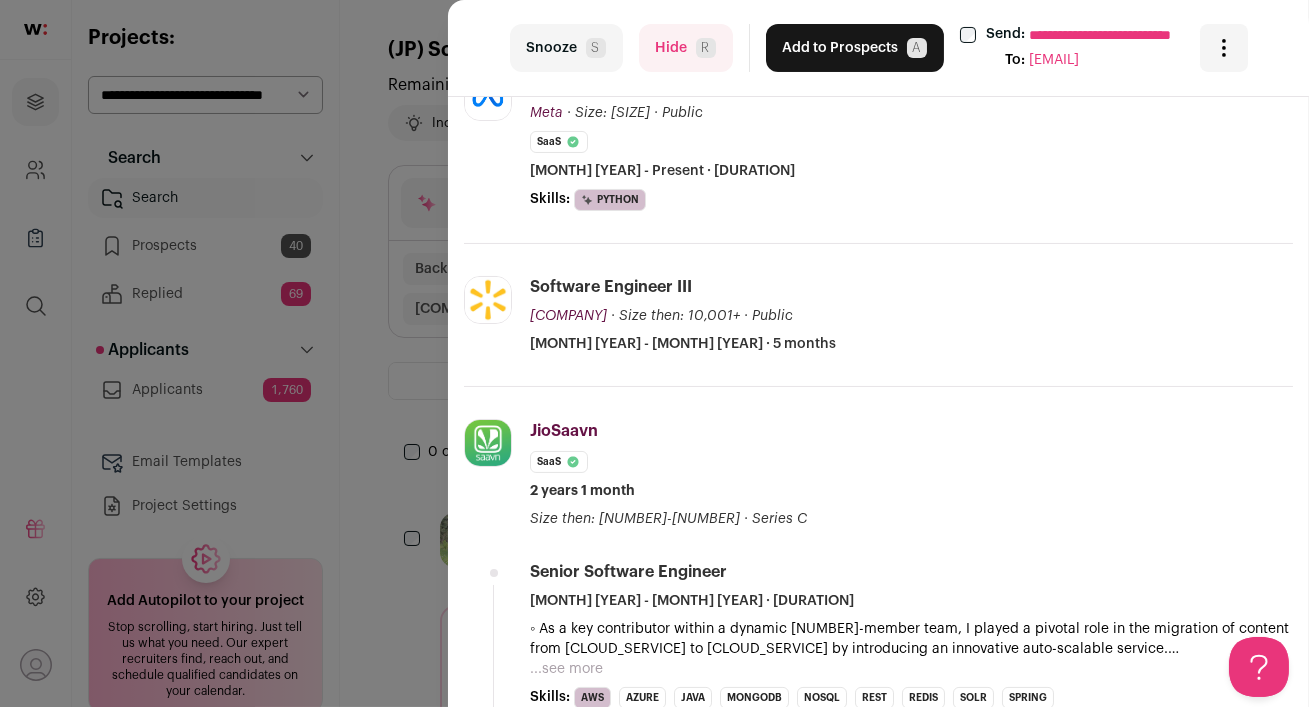 scroll, scrollTop: 545, scrollLeft: 0, axis: vertical 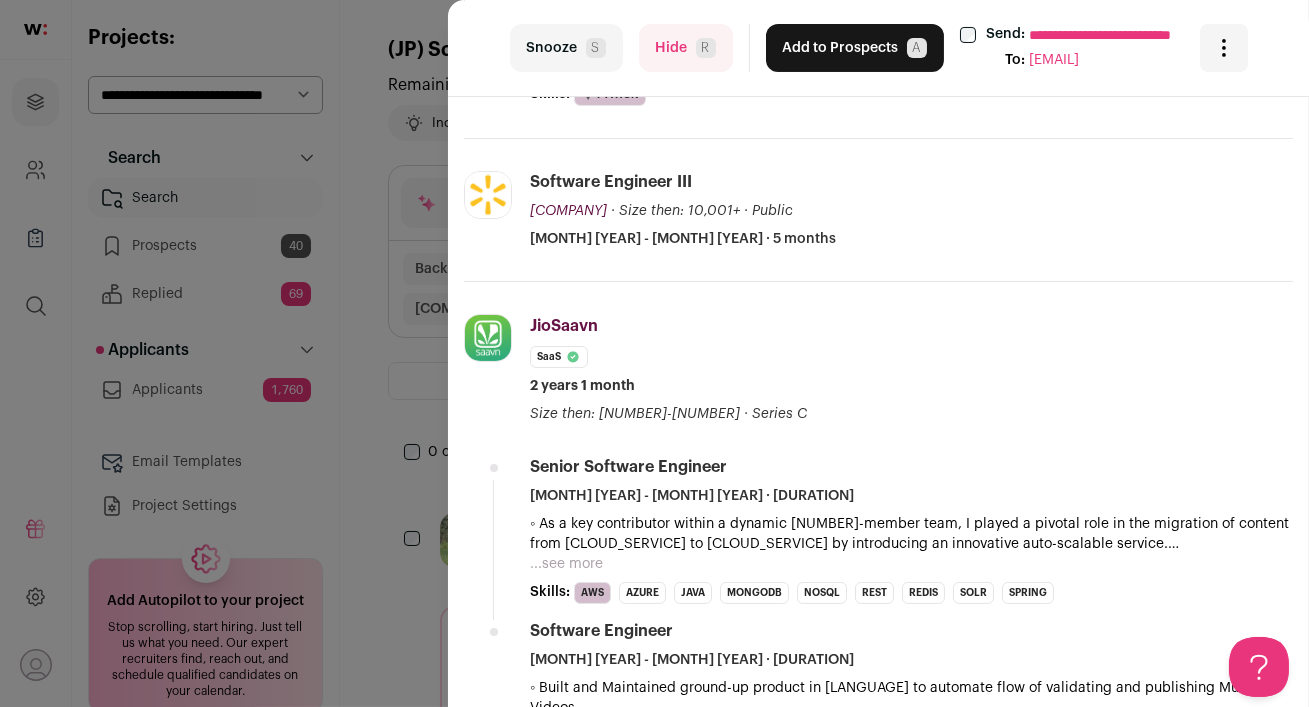 click on "Hide
[PERSON_INITIAL]" at bounding box center (686, 48) 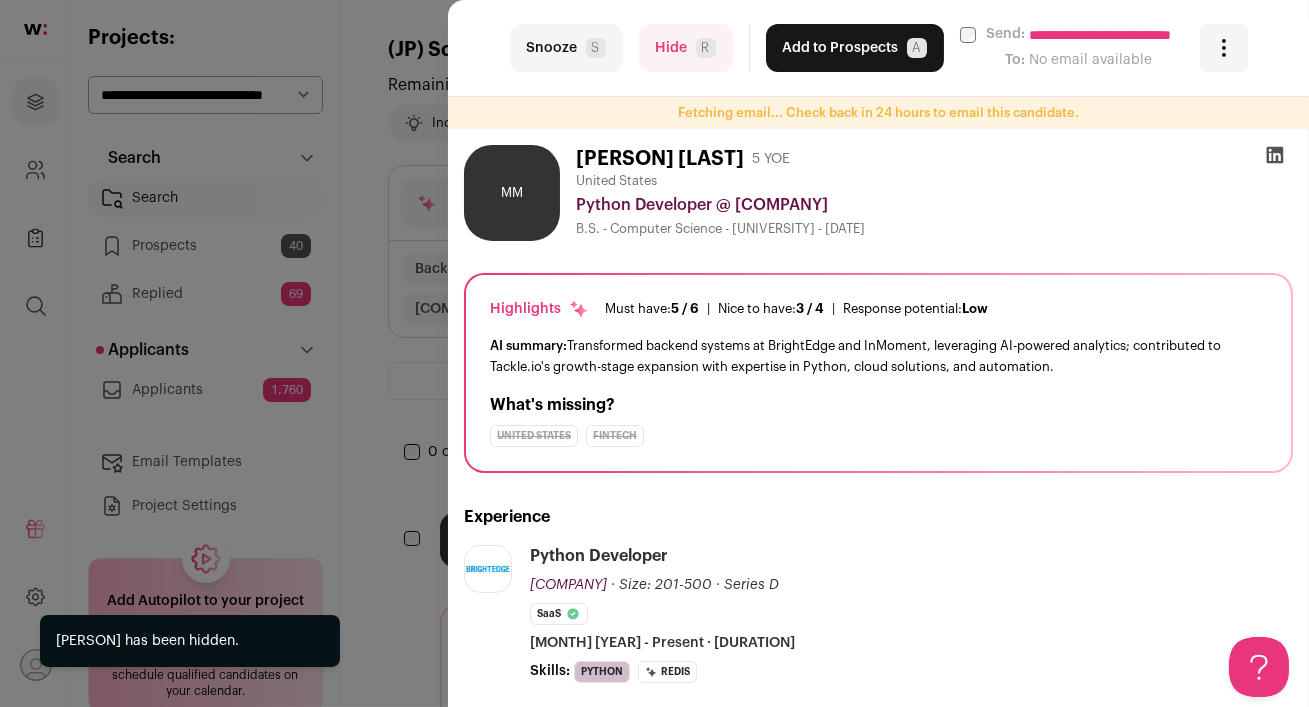 click on "Hide
[PERSON_INITIAL]" at bounding box center (686, 48) 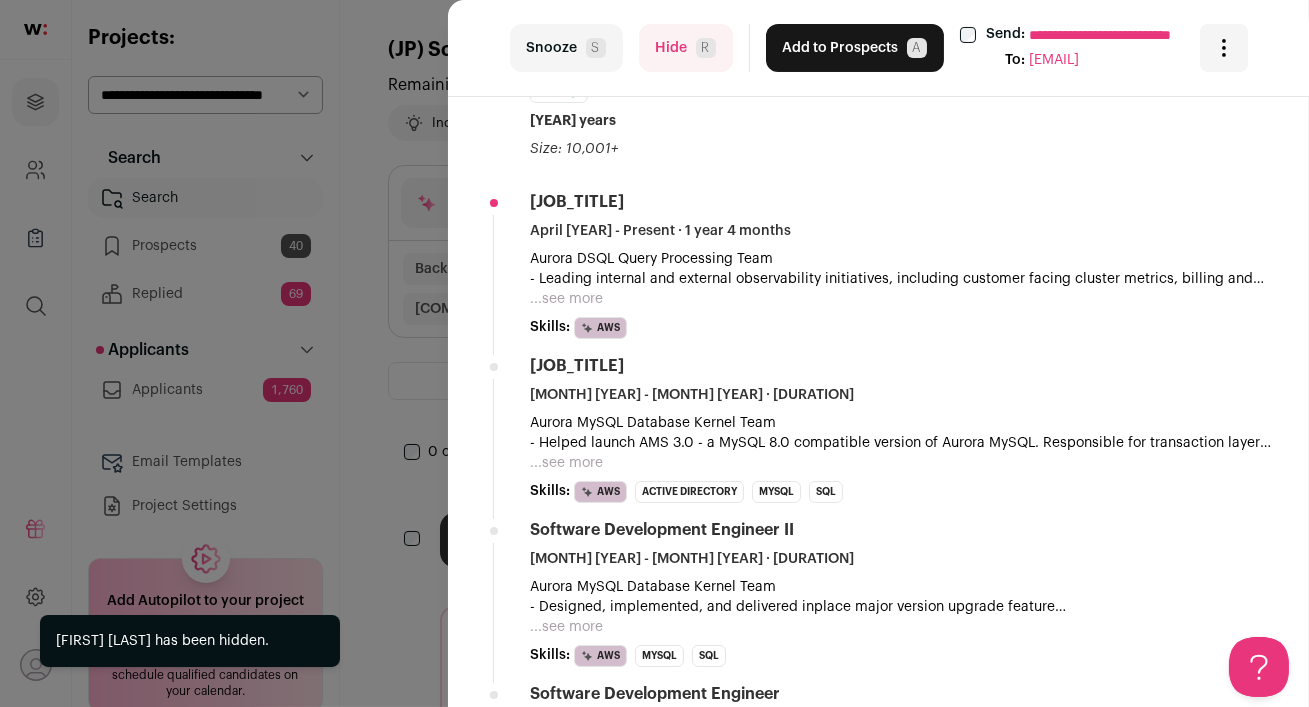 scroll, scrollTop: 675, scrollLeft: 0, axis: vertical 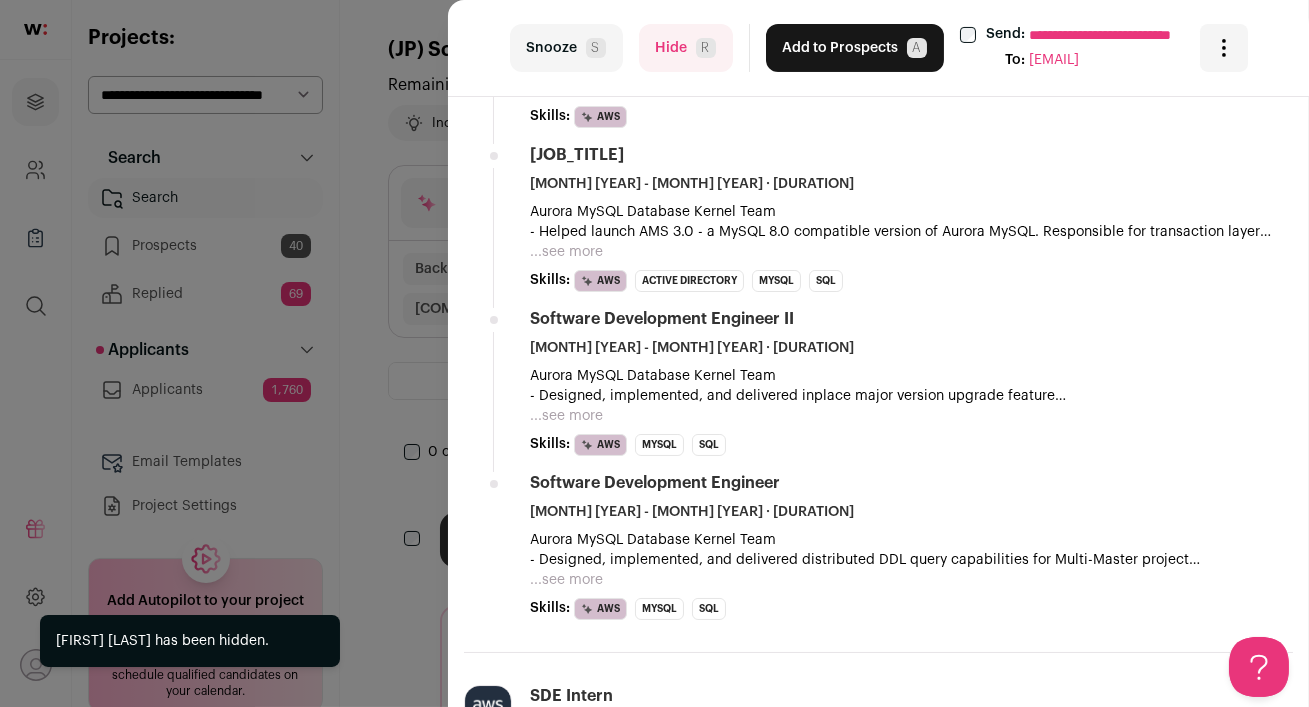 click on "Hide
[PERSON_INITIAL]" at bounding box center (686, 48) 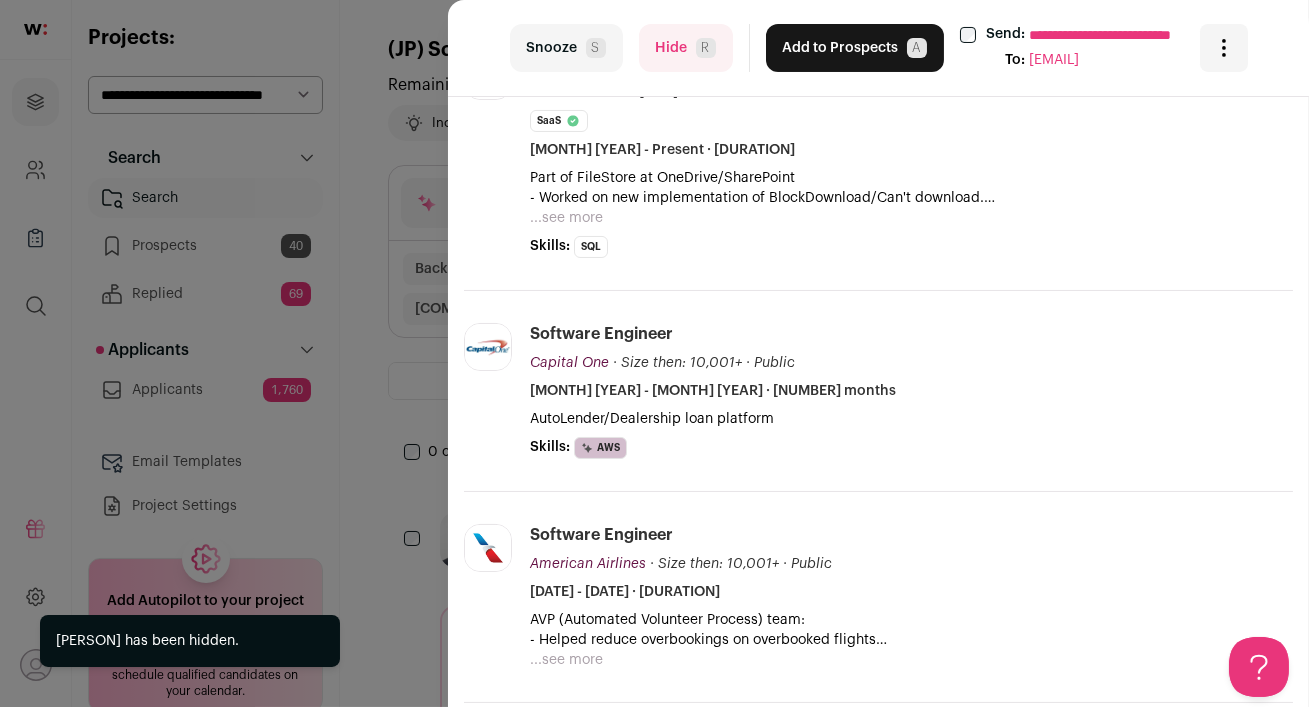 scroll, scrollTop: 659, scrollLeft: 0, axis: vertical 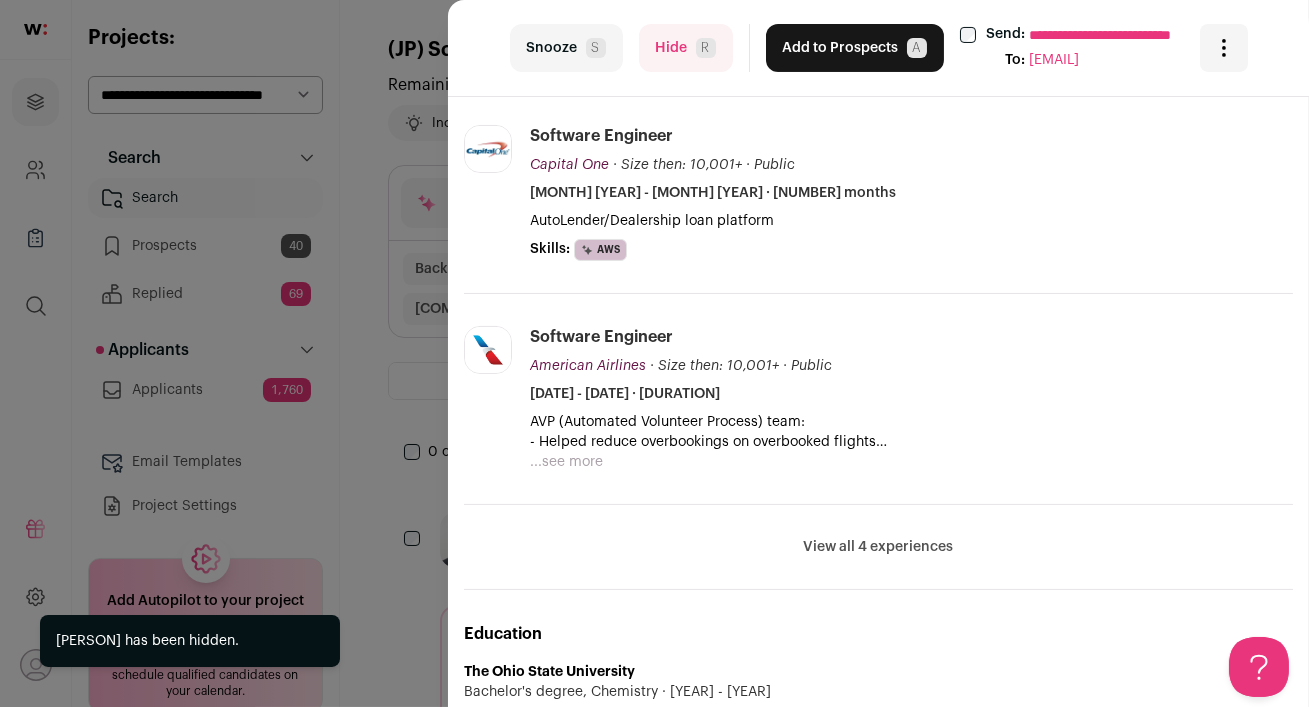 click on "Hide
[PERSON_INITIAL]" at bounding box center [686, 48] 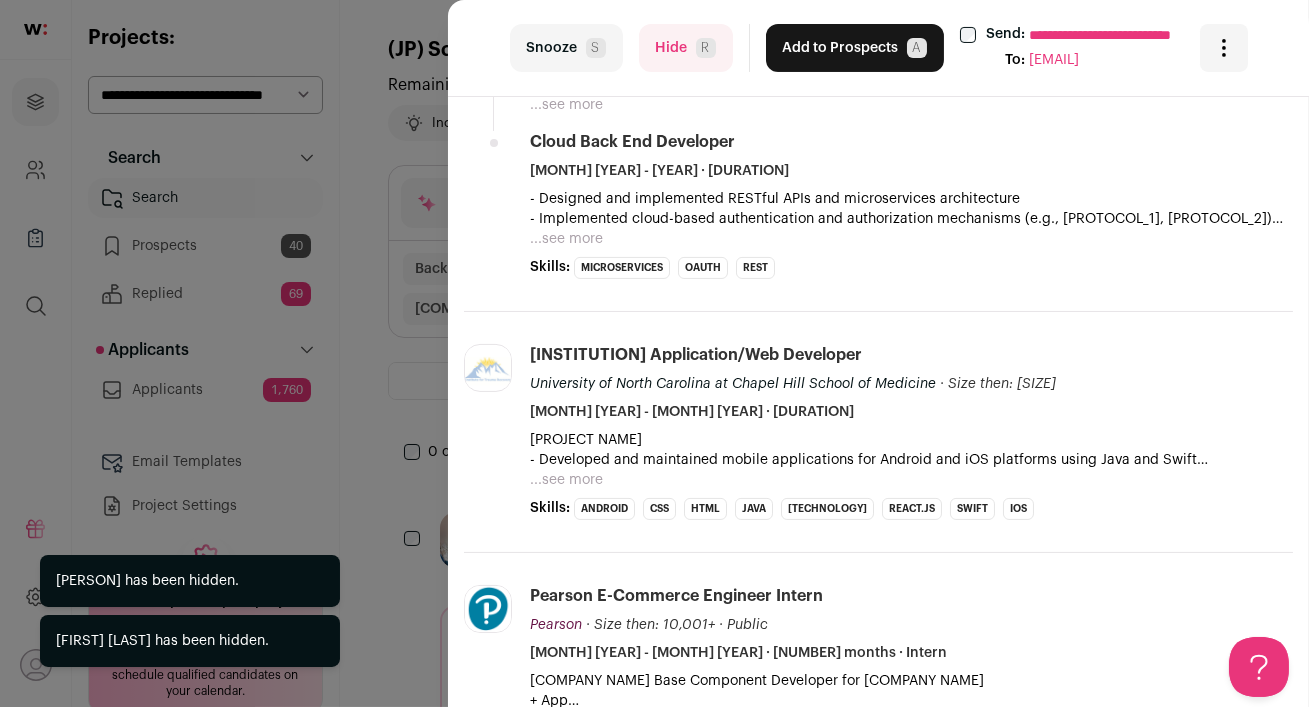 scroll, scrollTop: 659, scrollLeft: 0, axis: vertical 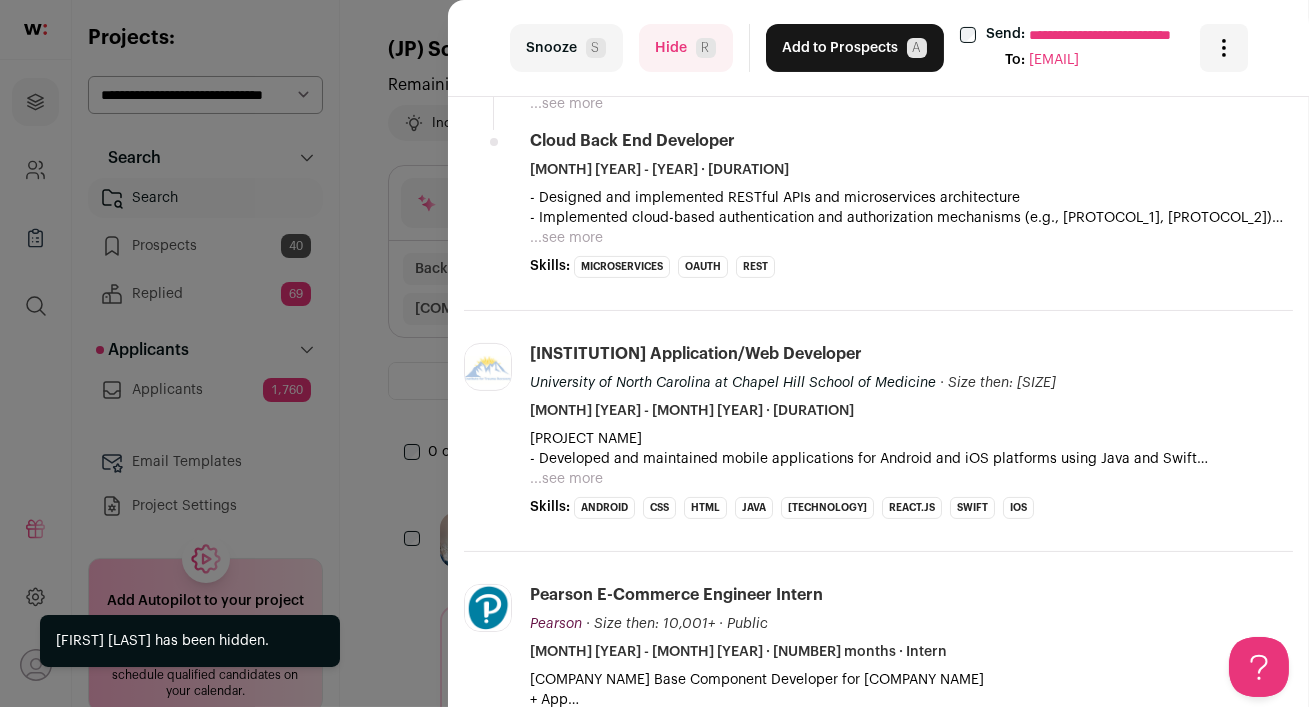 click on "Hide
[PERSON_INITIAL]" at bounding box center (686, 48) 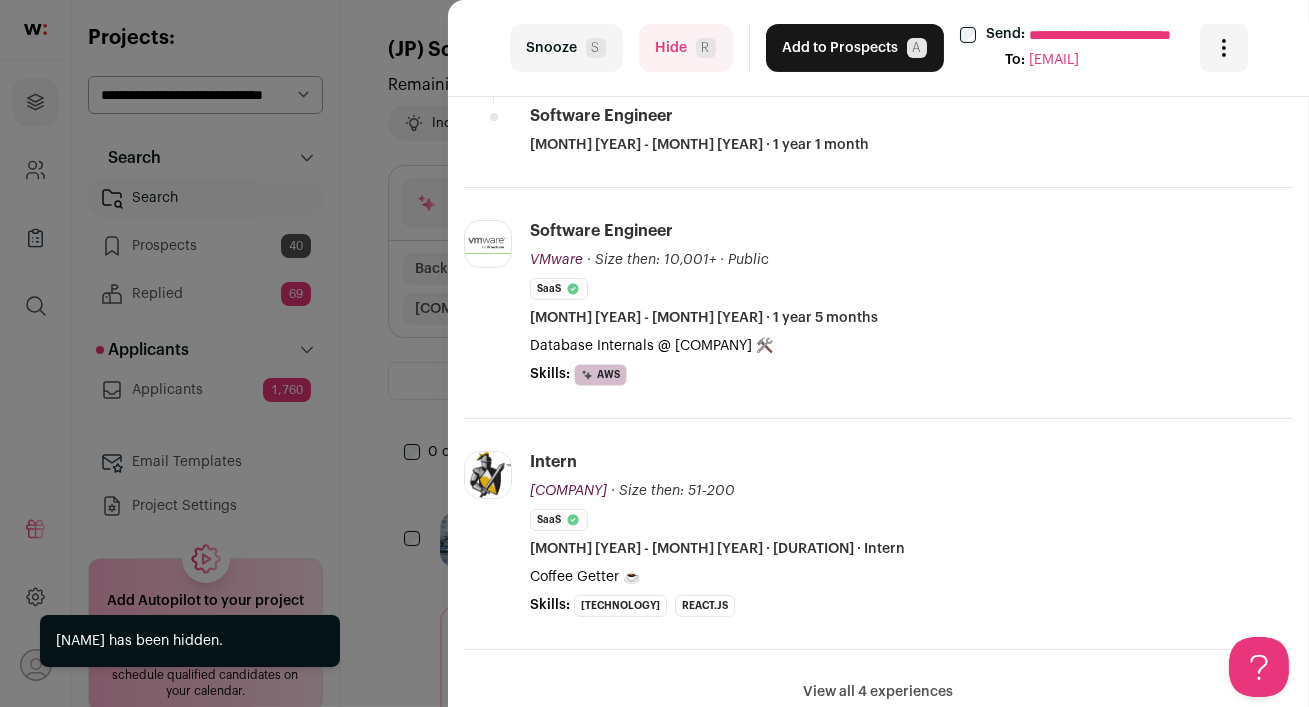 scroll, scrollTop: 840, scrollLeft: 0, axis: vertical 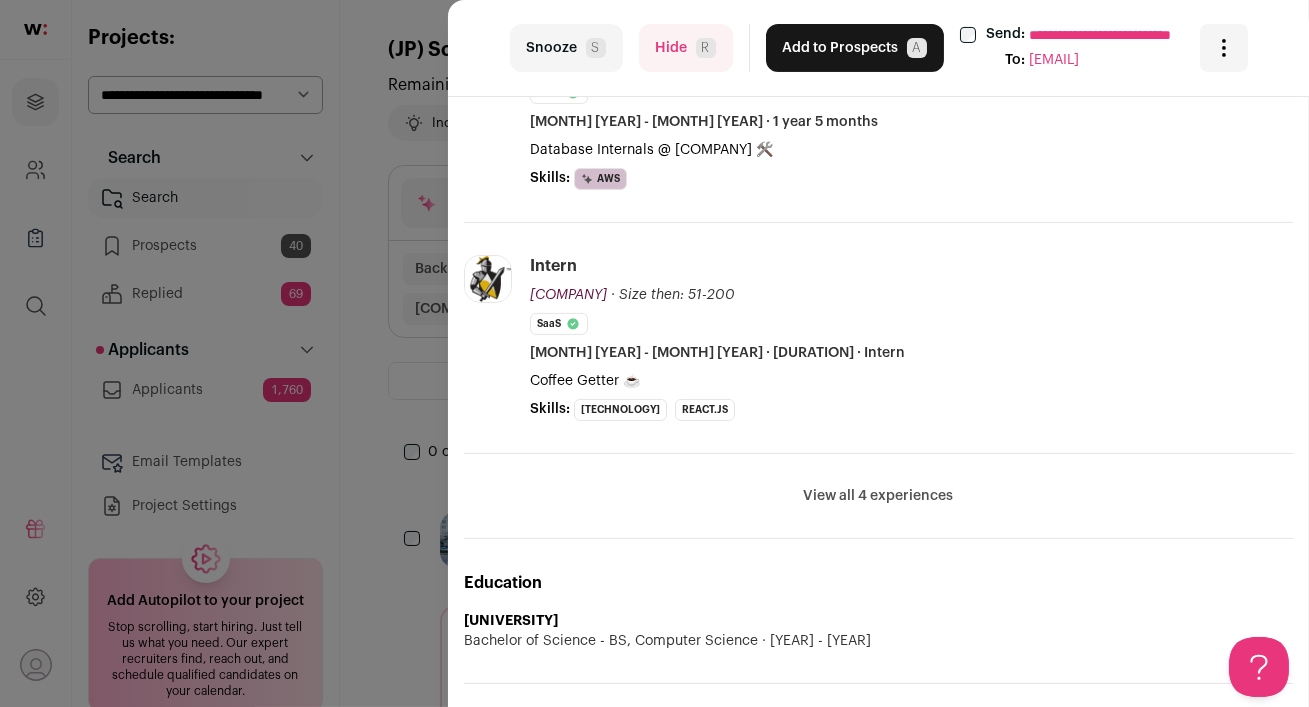 click on "Hide
[PERSON_INITIAL]" at bounding box center (686, 48) 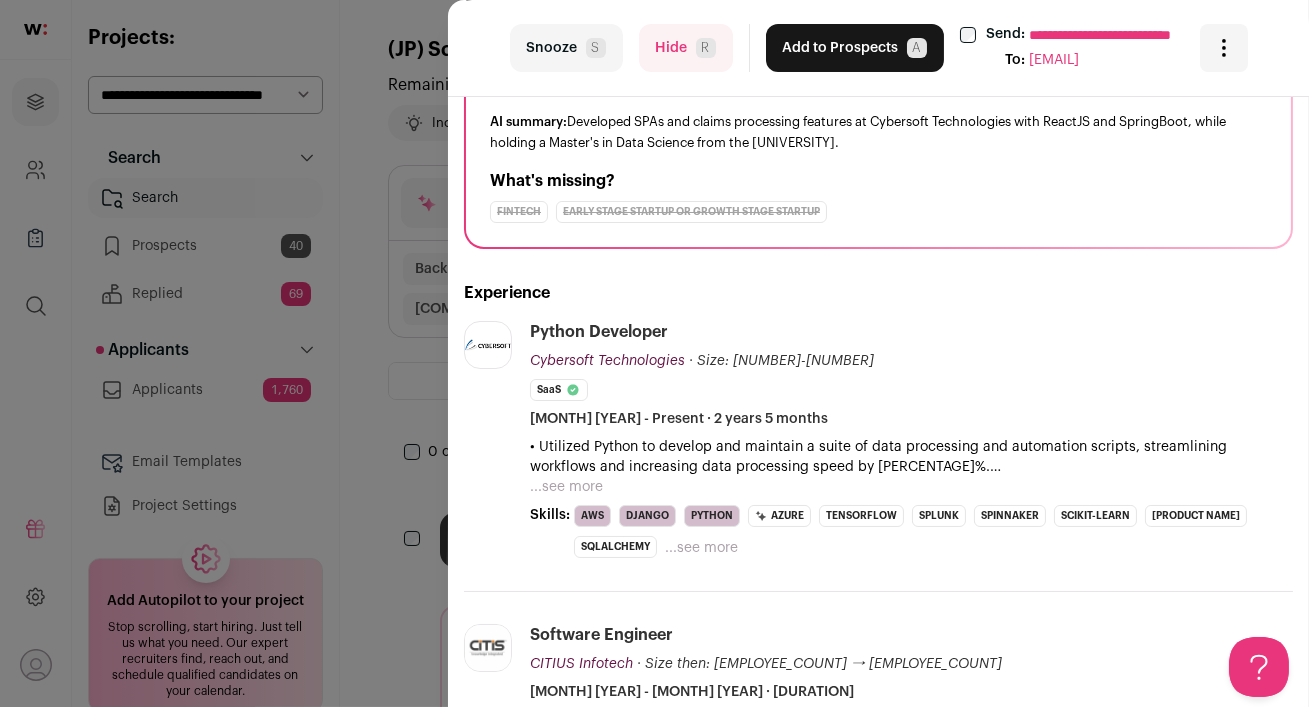scroll, scrollTop: 113, scrollLeft: 0, axis: vertical 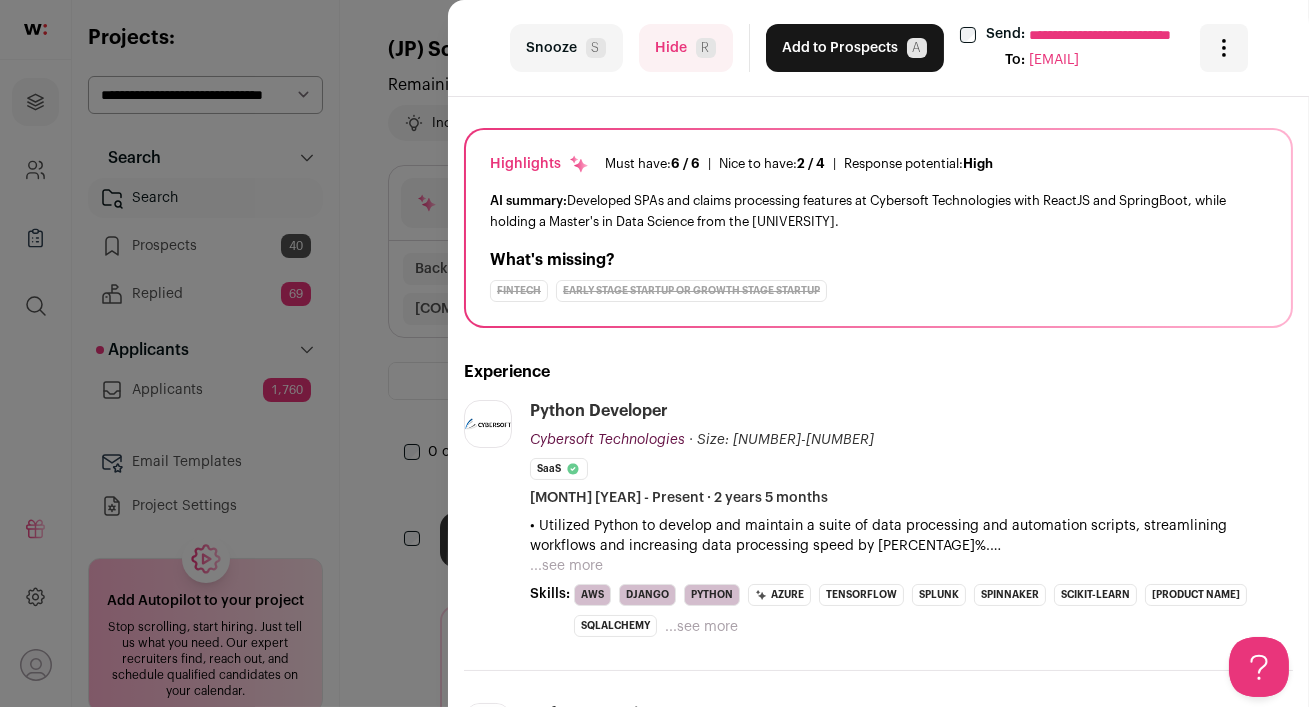 click on "Add to Prospects
A" at bounding box center [855, 48] 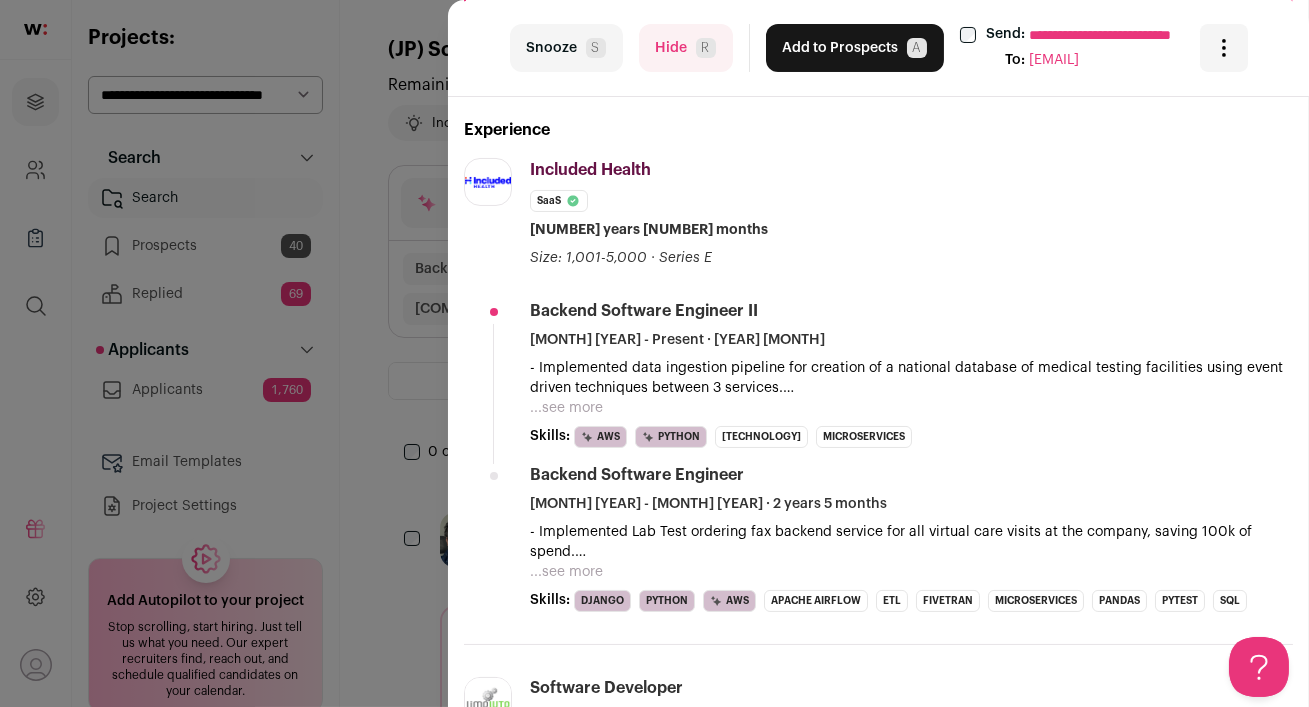 scroll, scrollTop: 396, scrollLeft: 0, axis: vertical 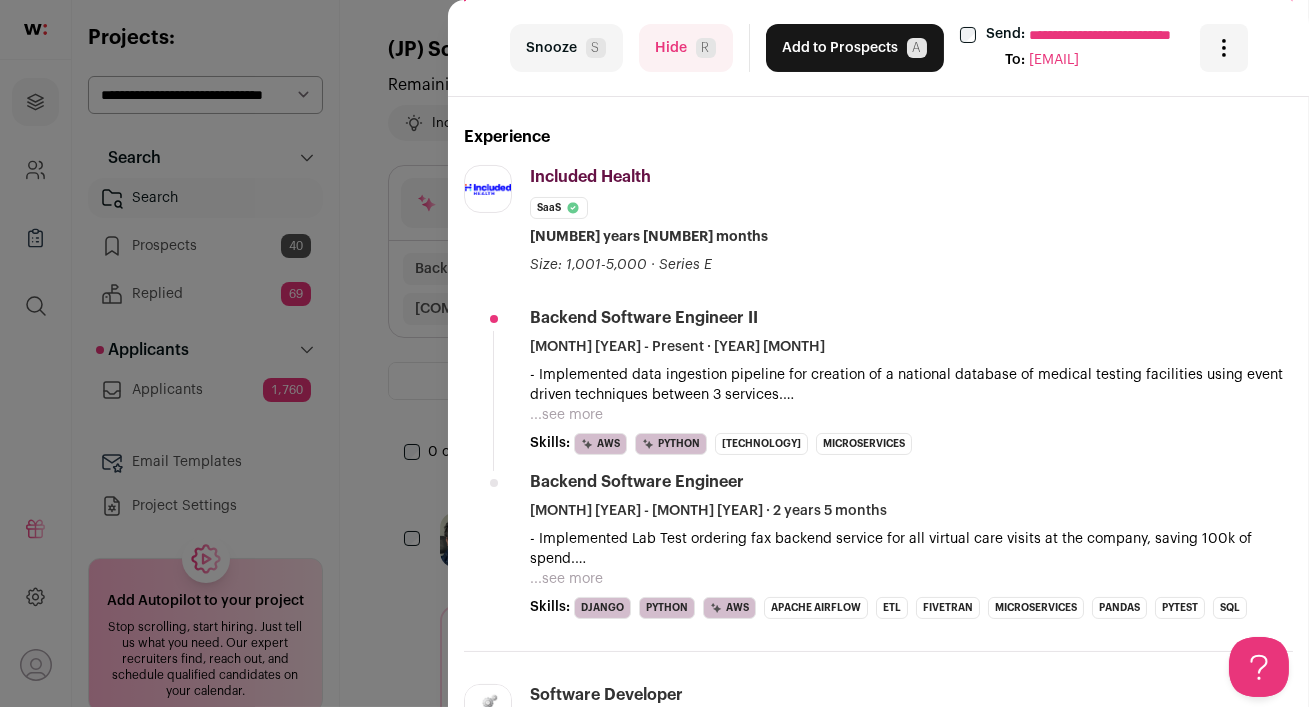 click on "Add to Prospects
A" at bounding box center [855, 48] 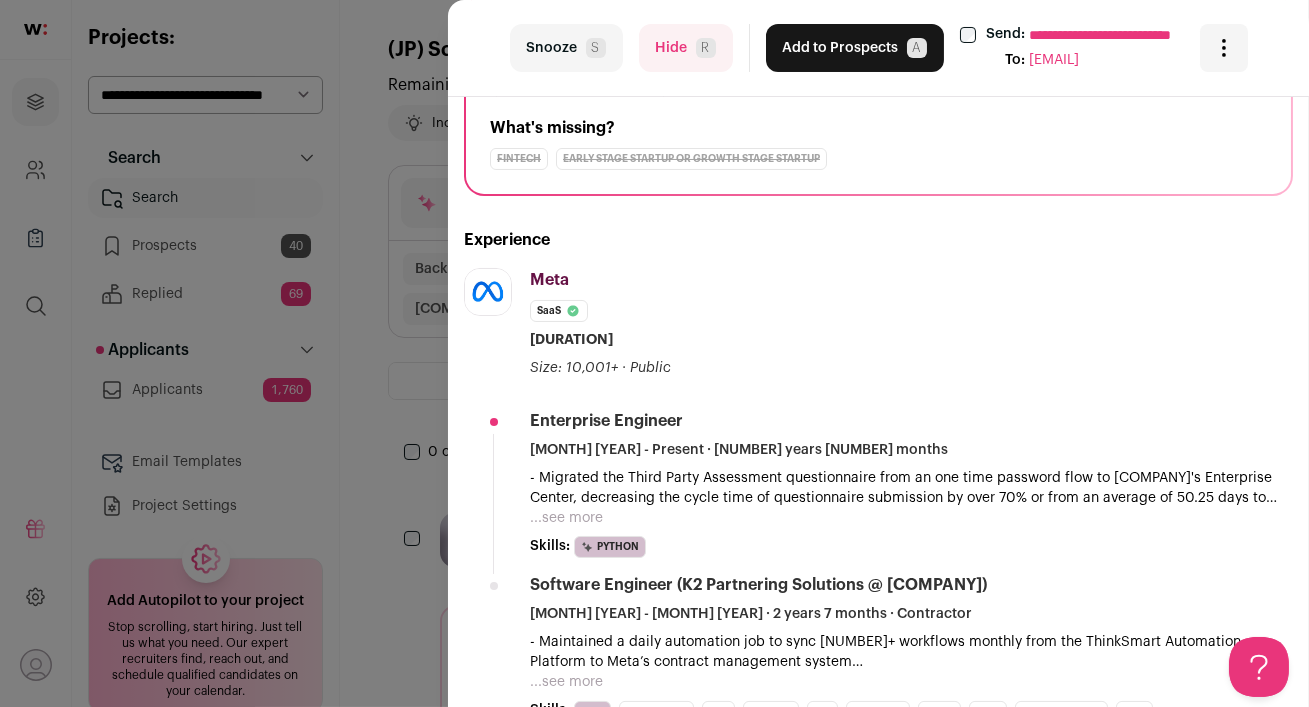 scroll, scrollTop: 0, scrollLeft: 0, axis: both 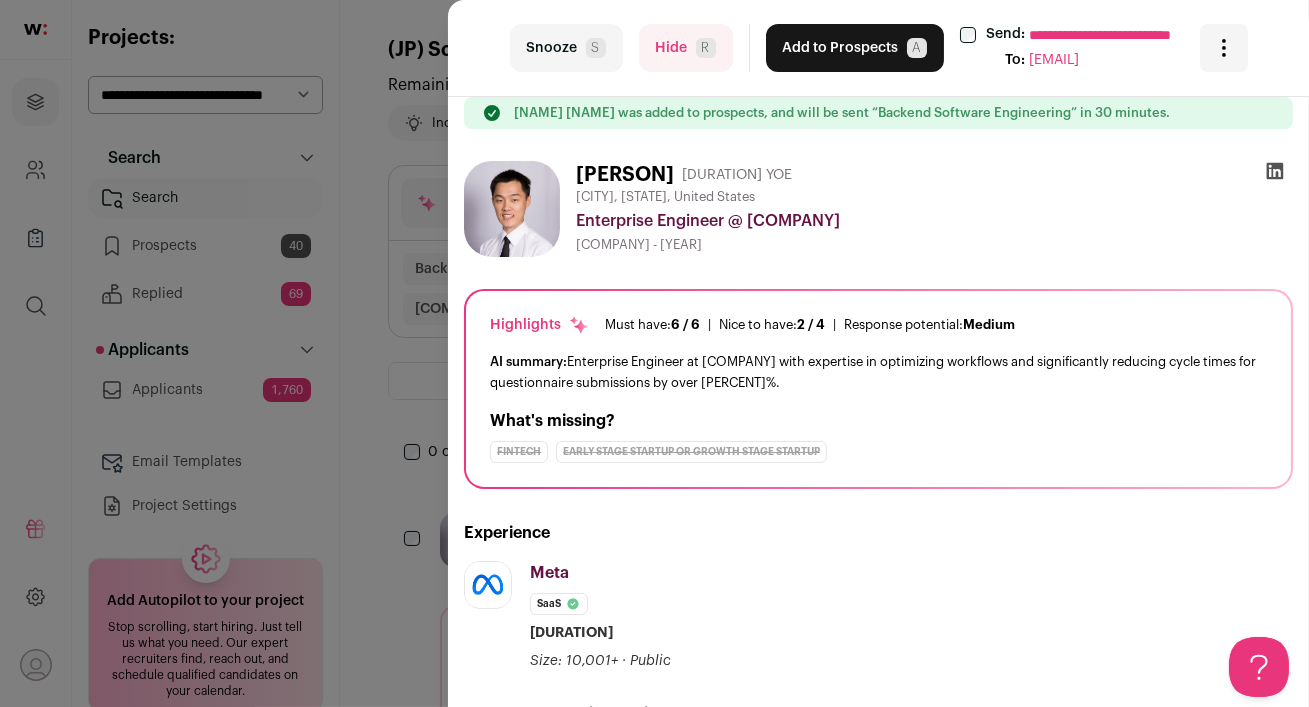click at bounding box center [1275, 171] 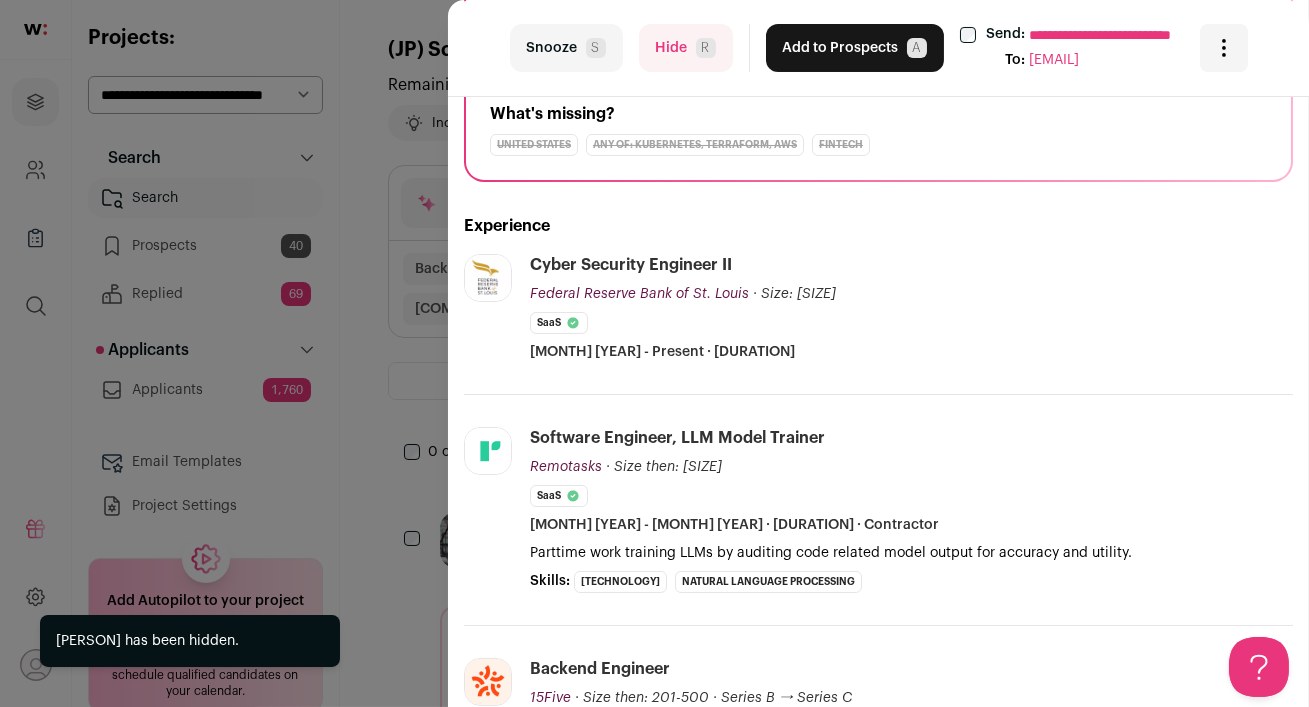 scroll, scrollTop: 308, scrollLeft: 0, axis: vertical 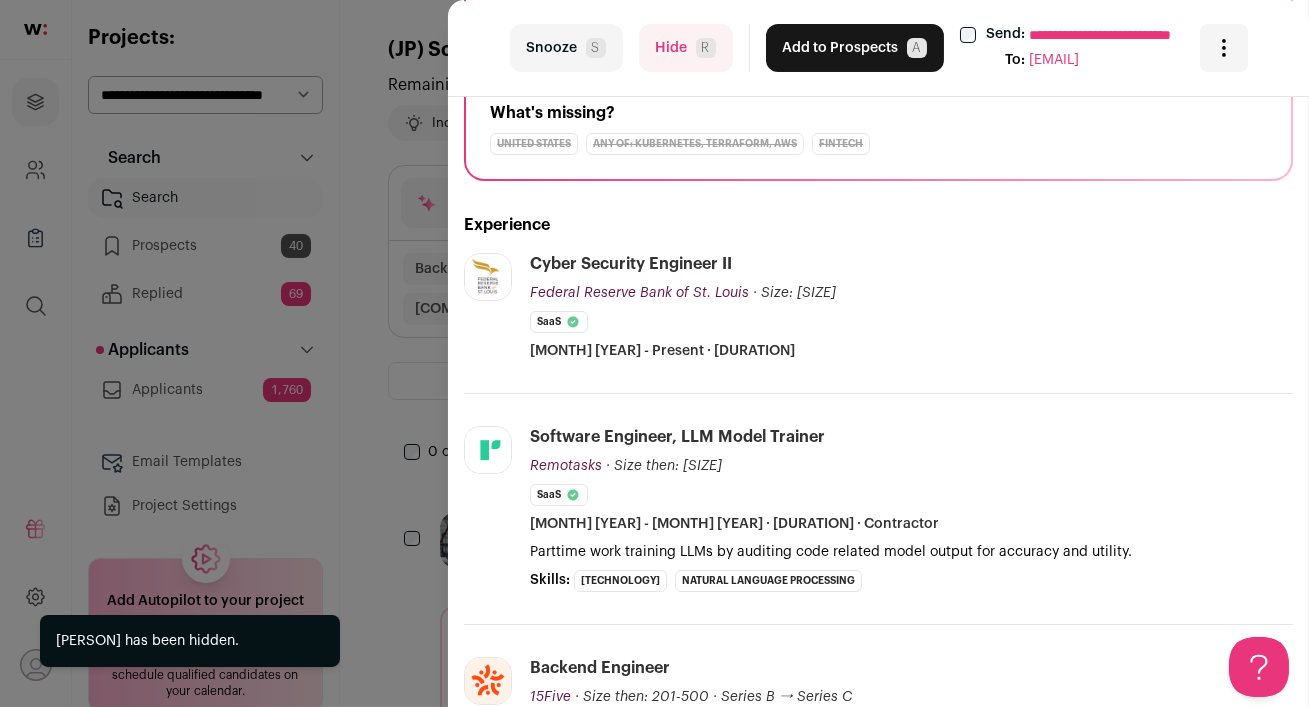 click on "**********" at bounding box center (878, 48) 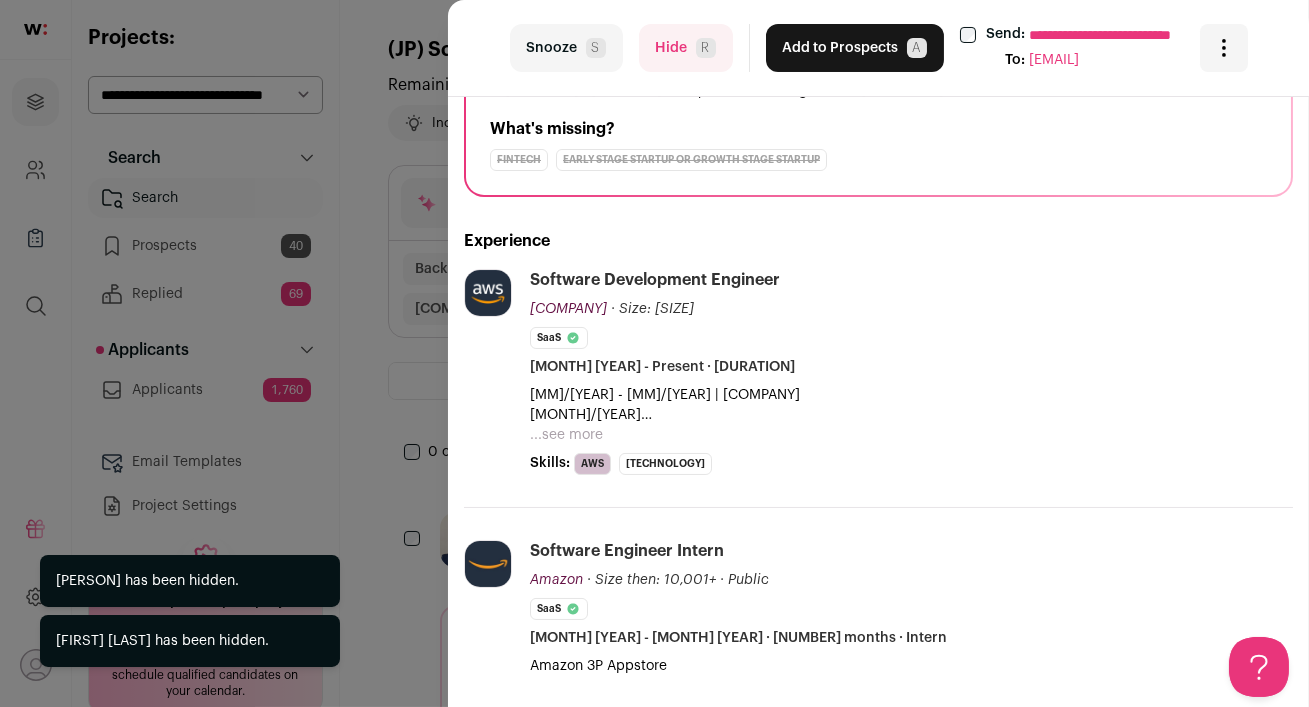 scroll, scrollTop: 245, scrollLeft: 0, axis: vertical 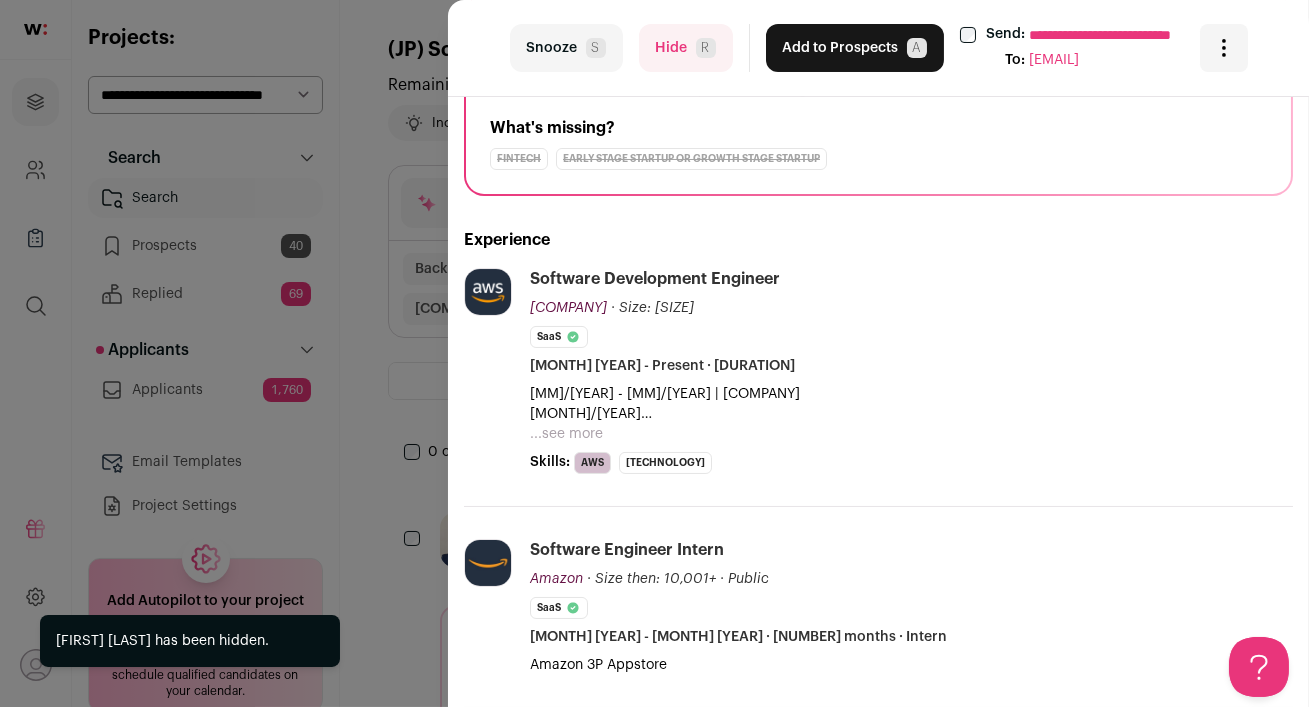 click on "Hide
[PERSON_INITIAL]" at bounding box center (686, 48) 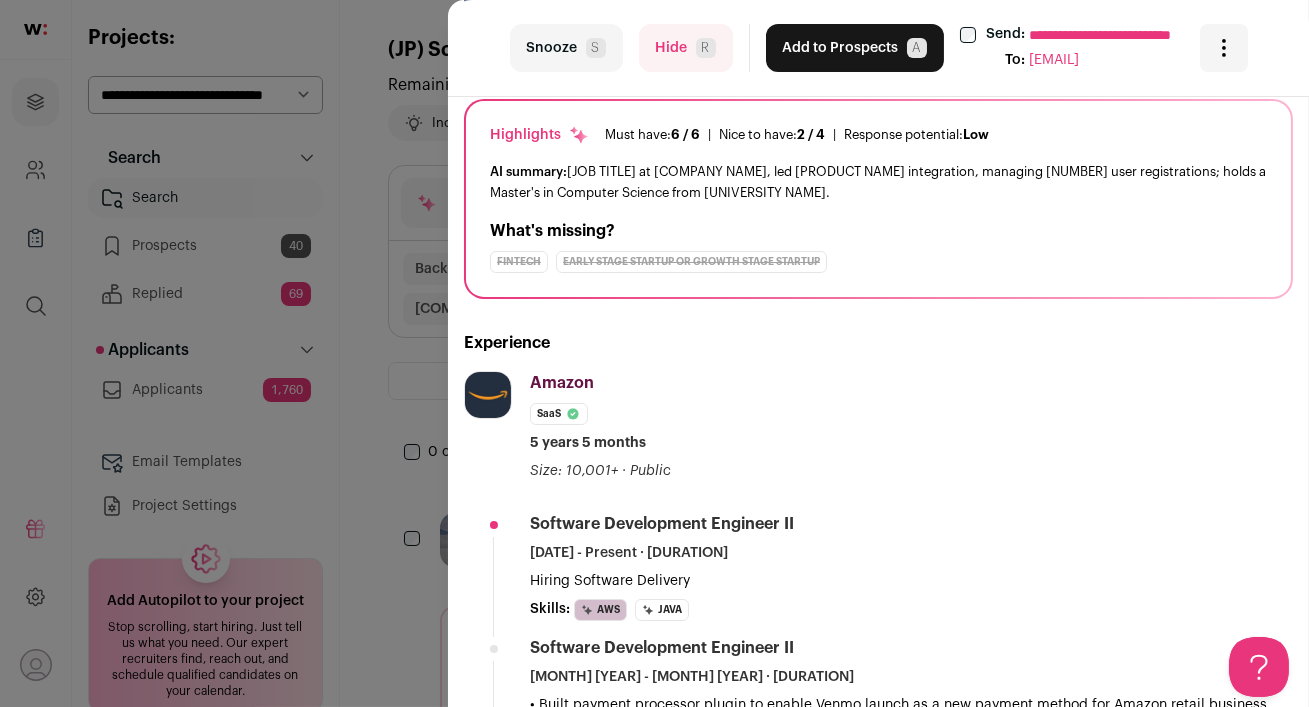 scroll, scrollTop: 448, scrollLeft: 0, axis: vertical 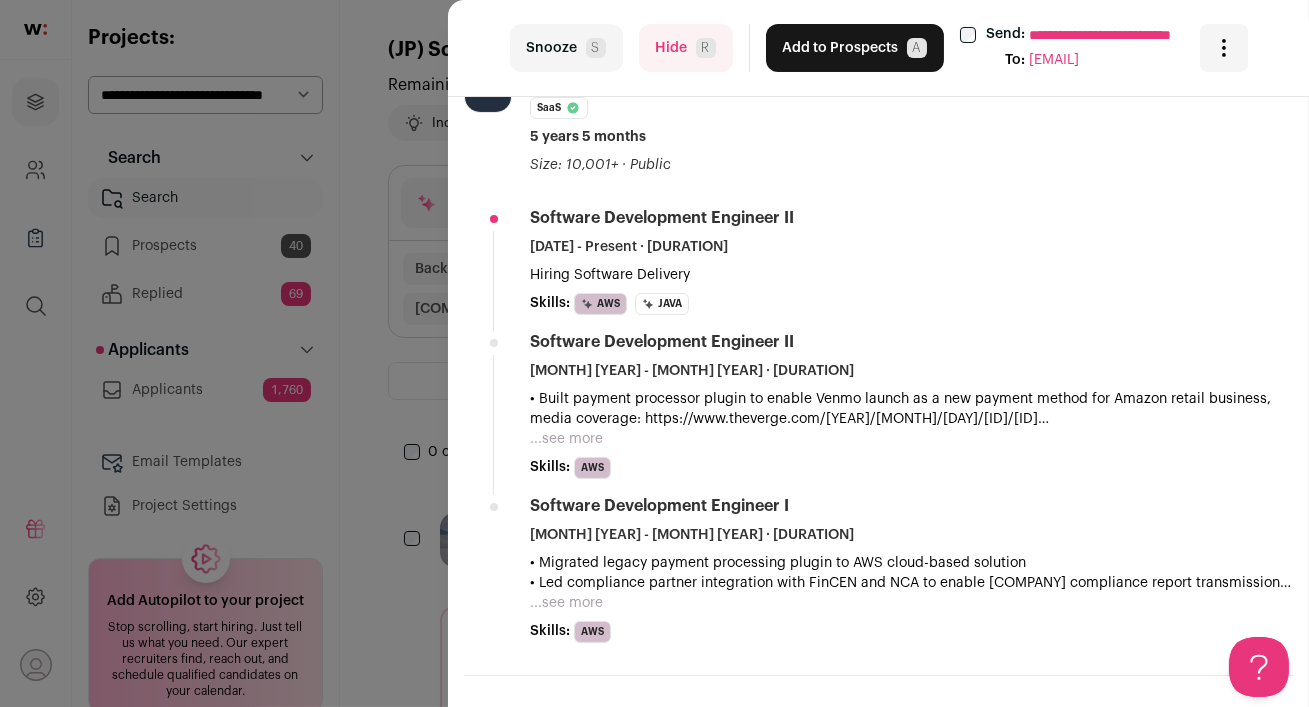 click on "Hide
[PERSON_INITIAL]" at bounding box center [686, 48] 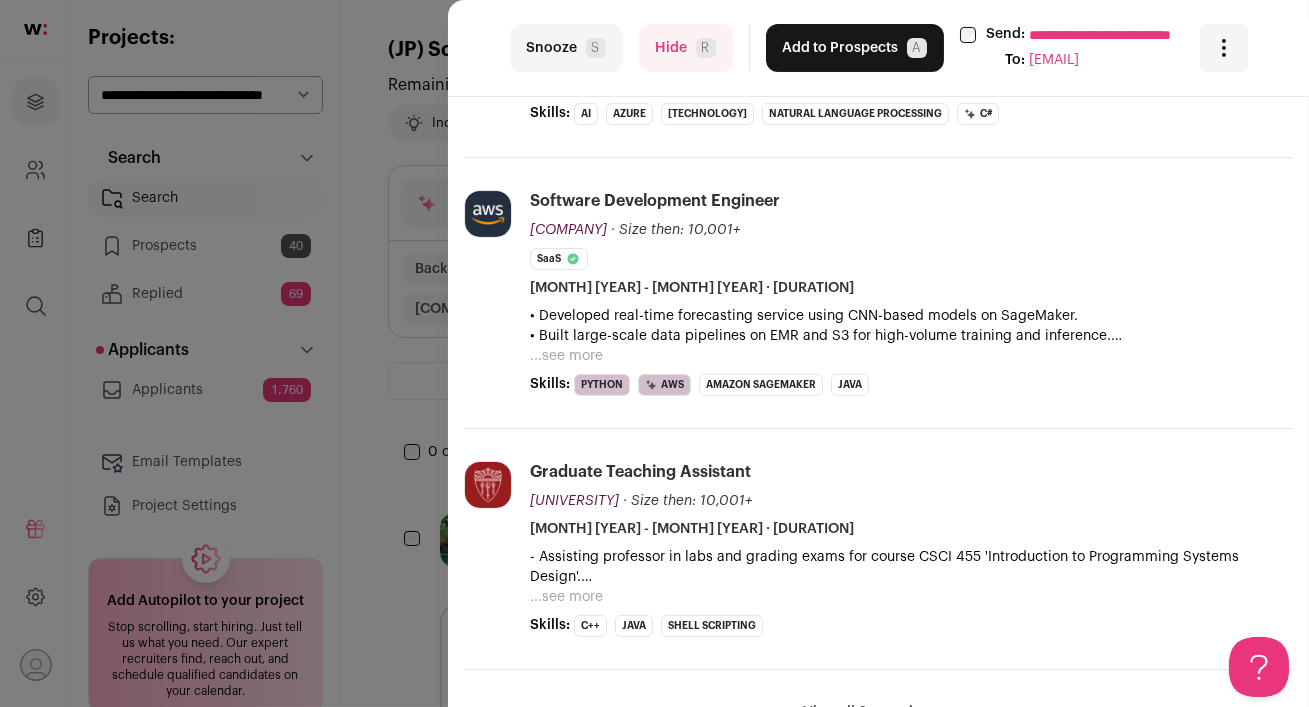 scroll, scrollTop: 672, scrollLeft: 0, axis: vertical 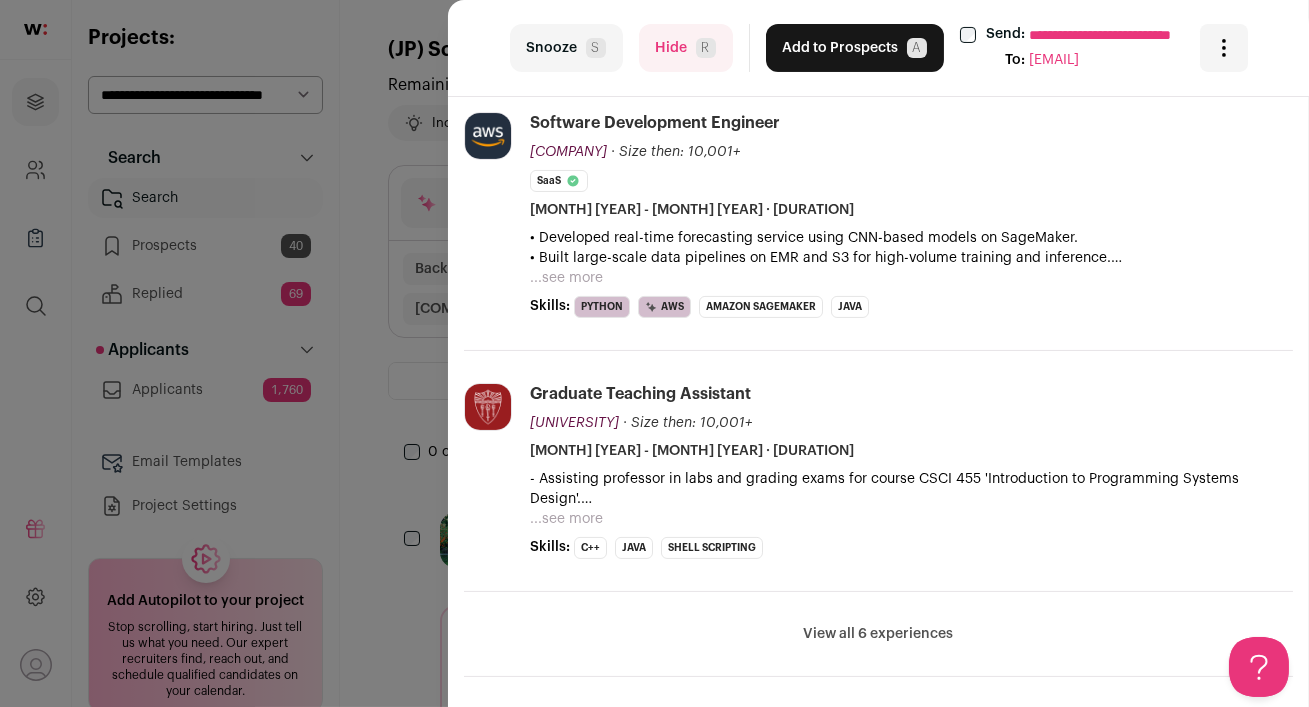 click on "Hide
[PERSON_INITIAL]" at bounding box center [686, 48] 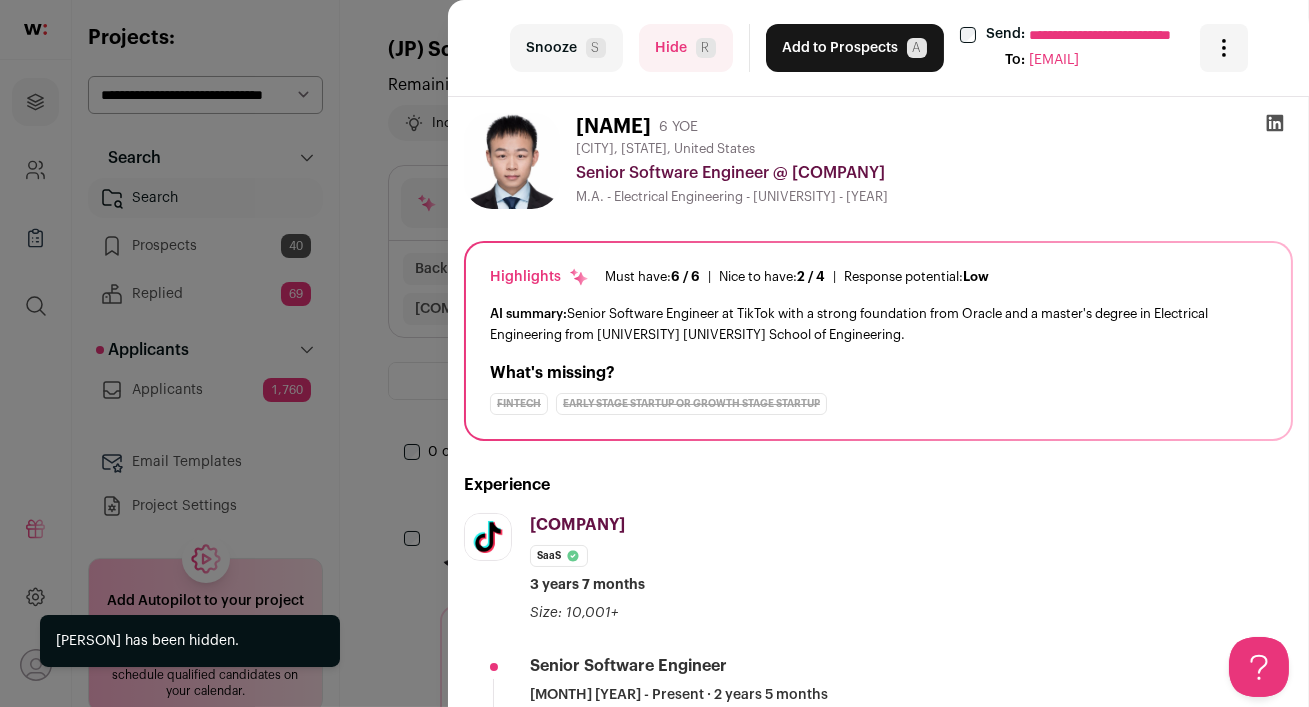 click on "Hide
[PERSON_INITIAL]" at bounding box center [686, 48] 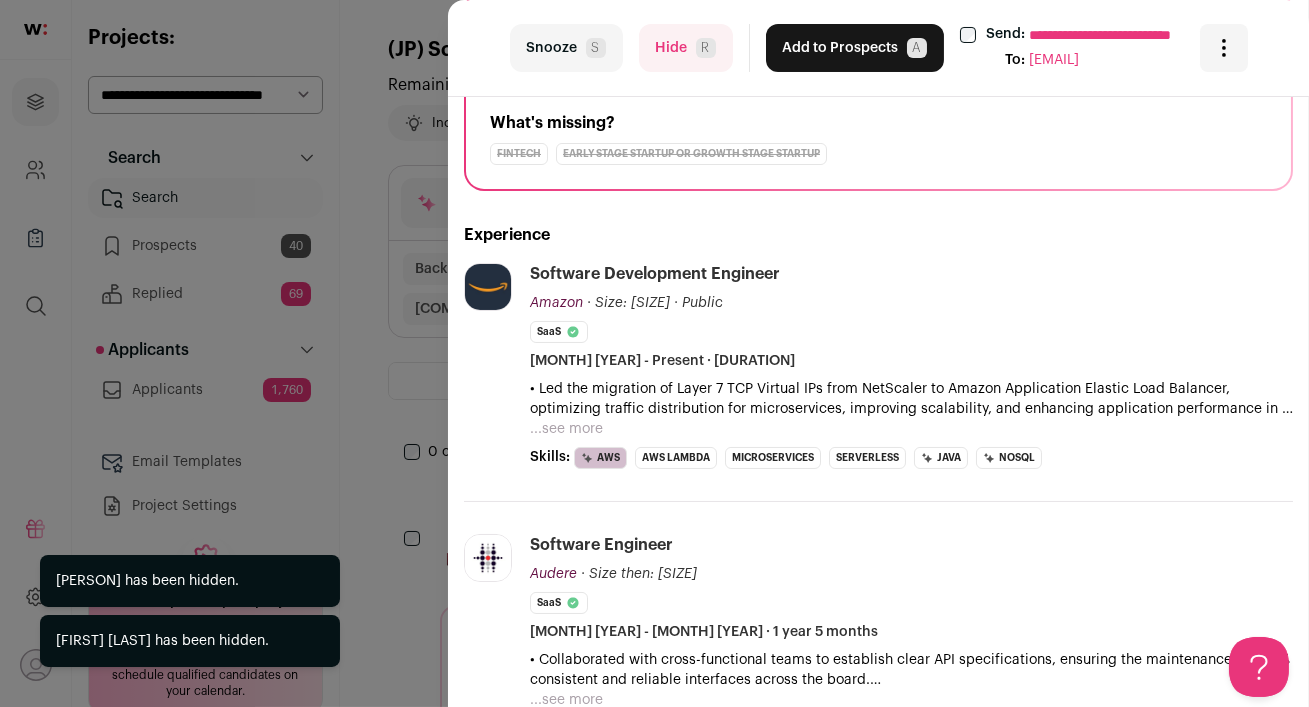 scroll, scrollTop: 287, scrollLeft: 0, axis: vertical 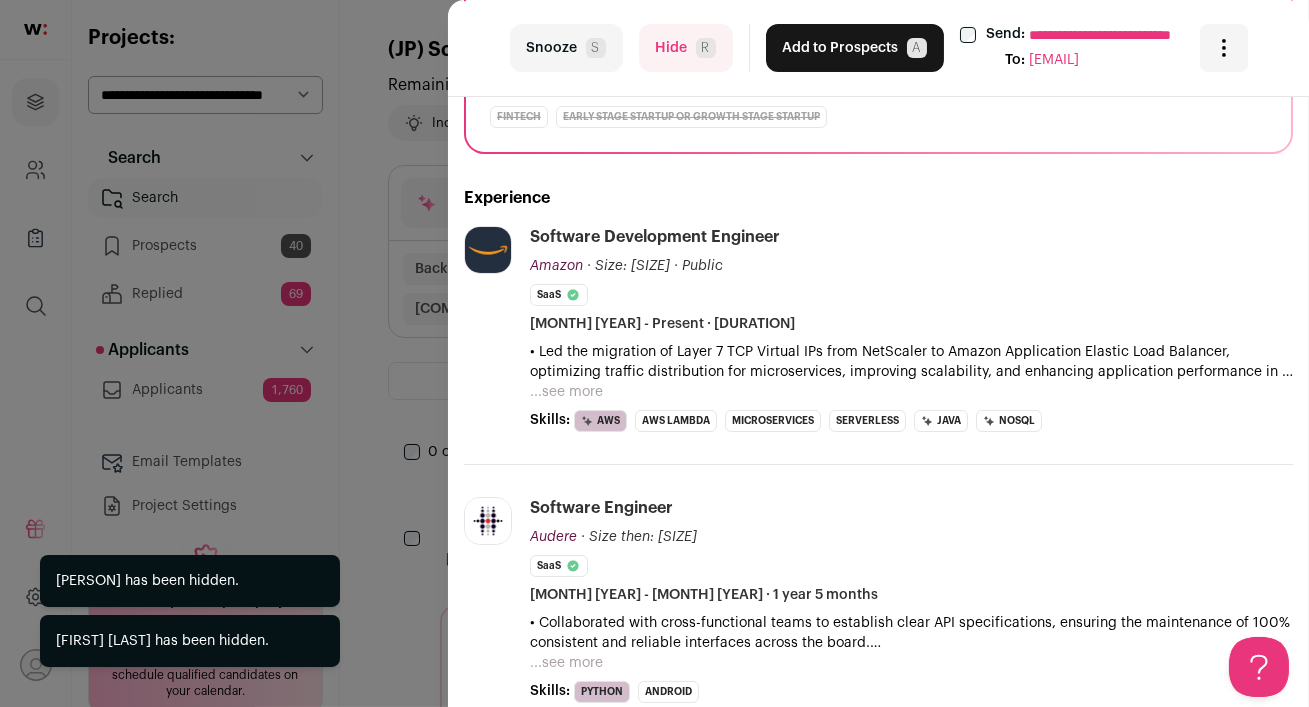 click on "Hide
[PERSON_INITIAL]" at bounding box center [686, 48] 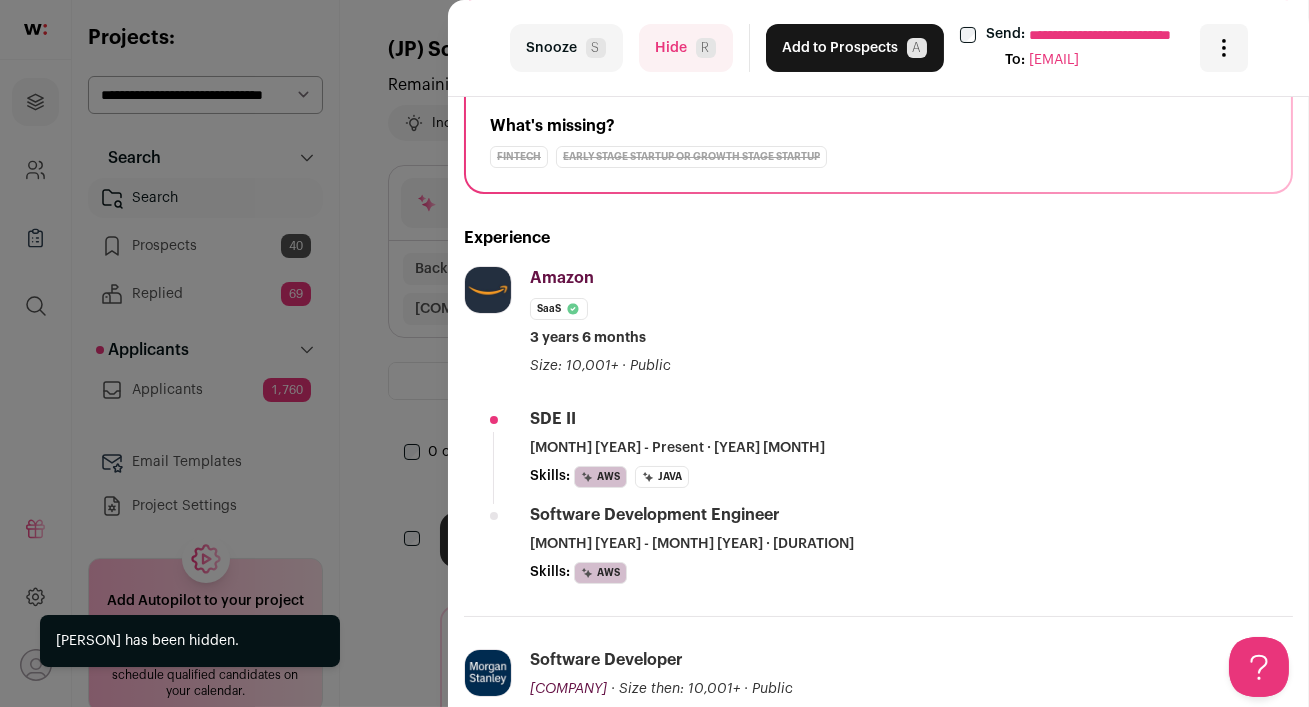 scroll, scrollTop: 340, scrollLeft: 0, axis: vertical 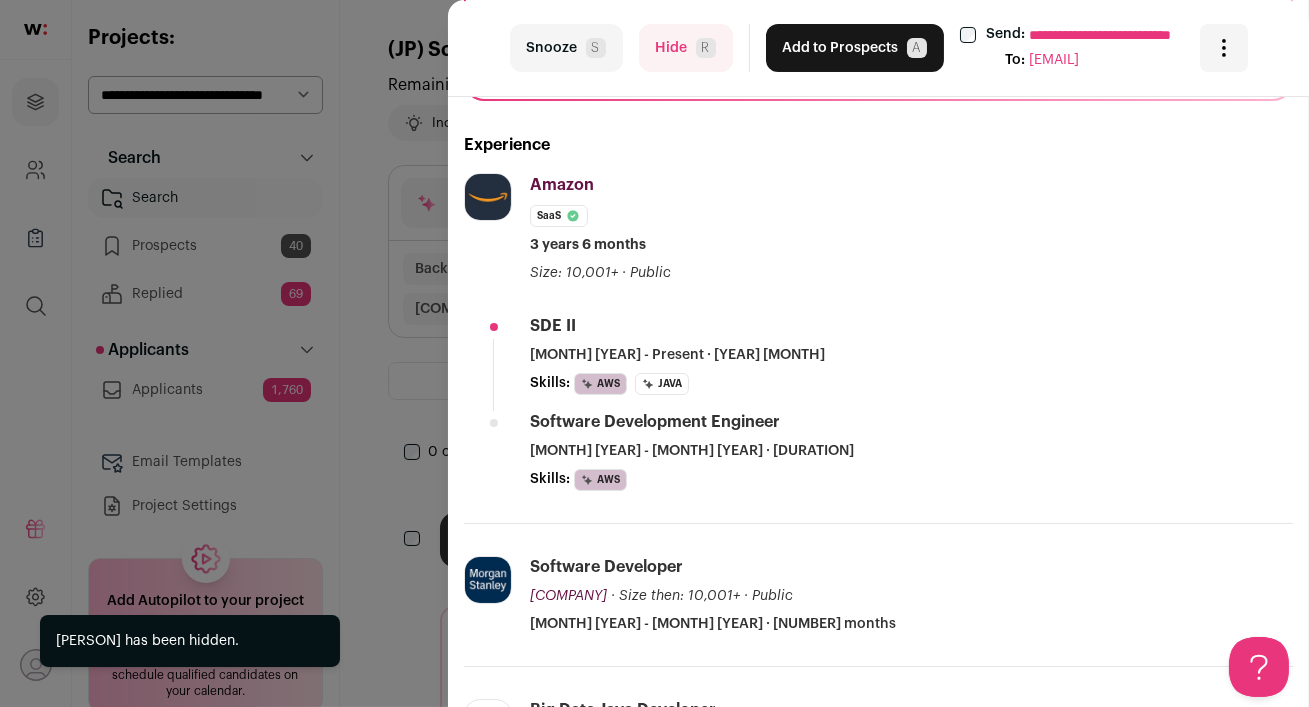 click on "Hide
[PERSON_INITIAL]" at bounding box center [686, 48] 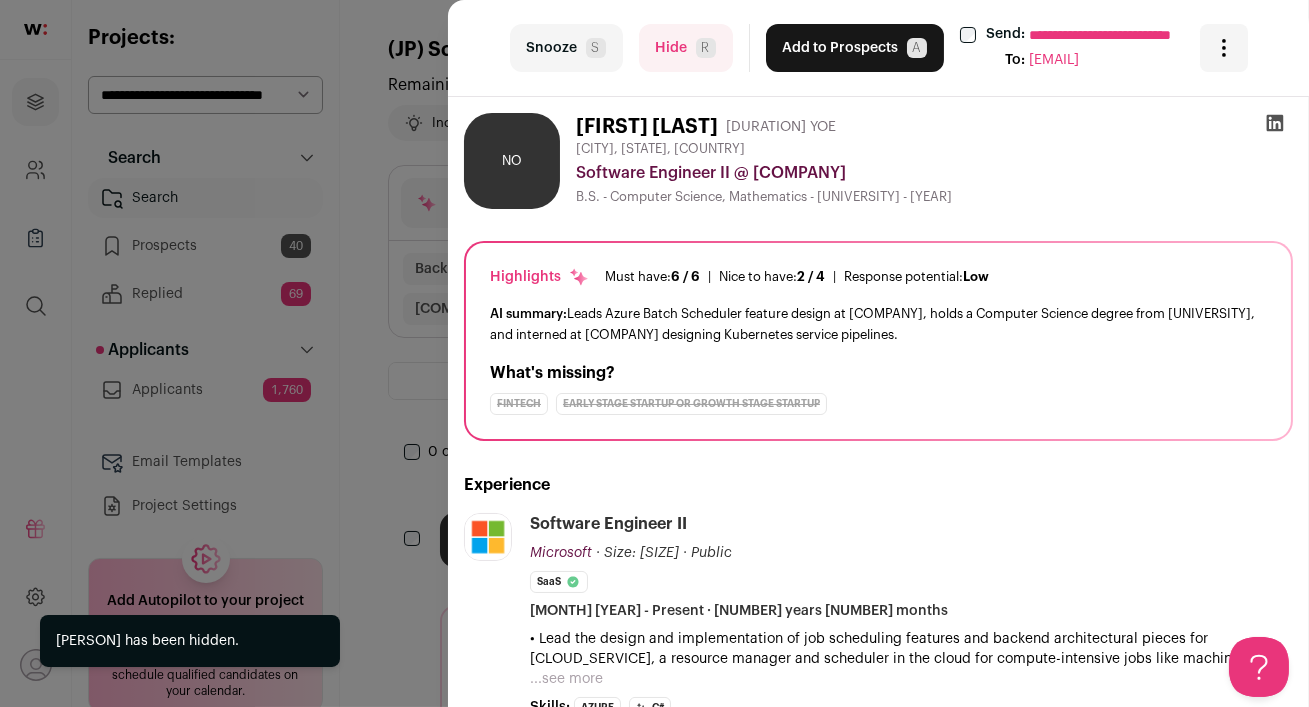 scroll, scrollTop: 359, scrollLeft: 0, axis: vertical 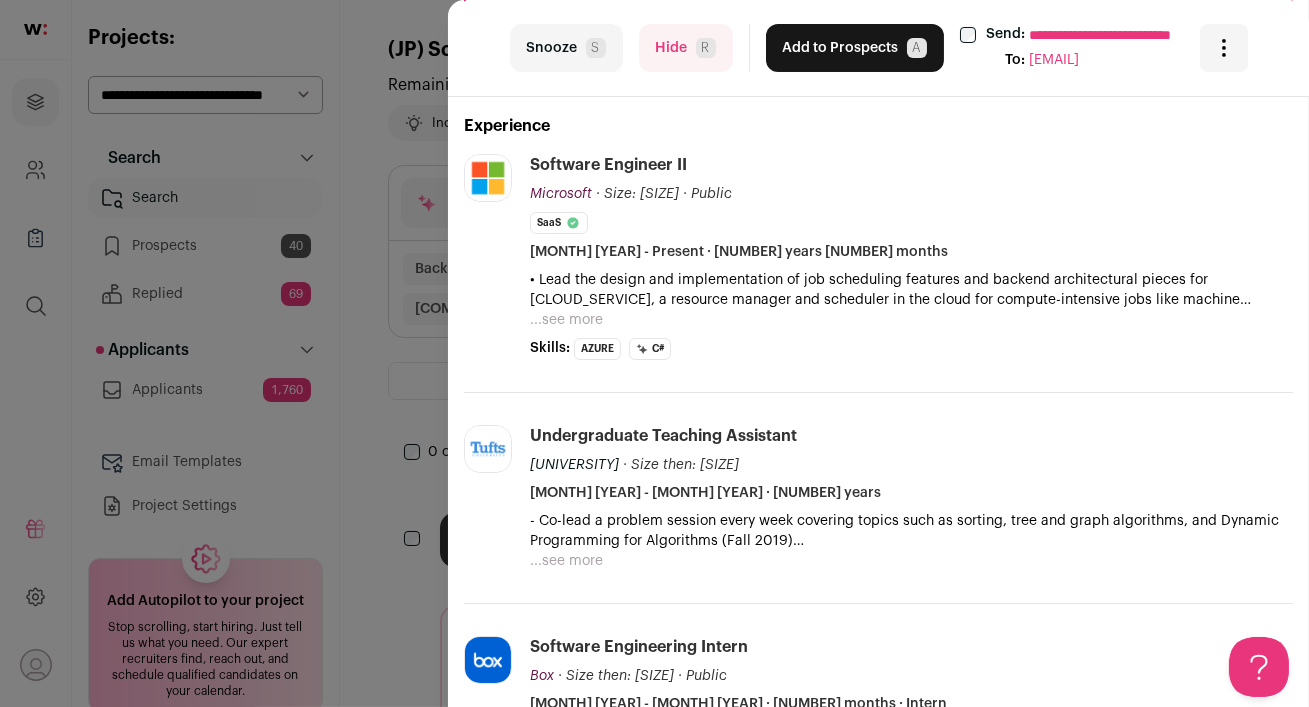 click on "Hide
[PERSON_INITIAL]" at bounding box center [686, 48] 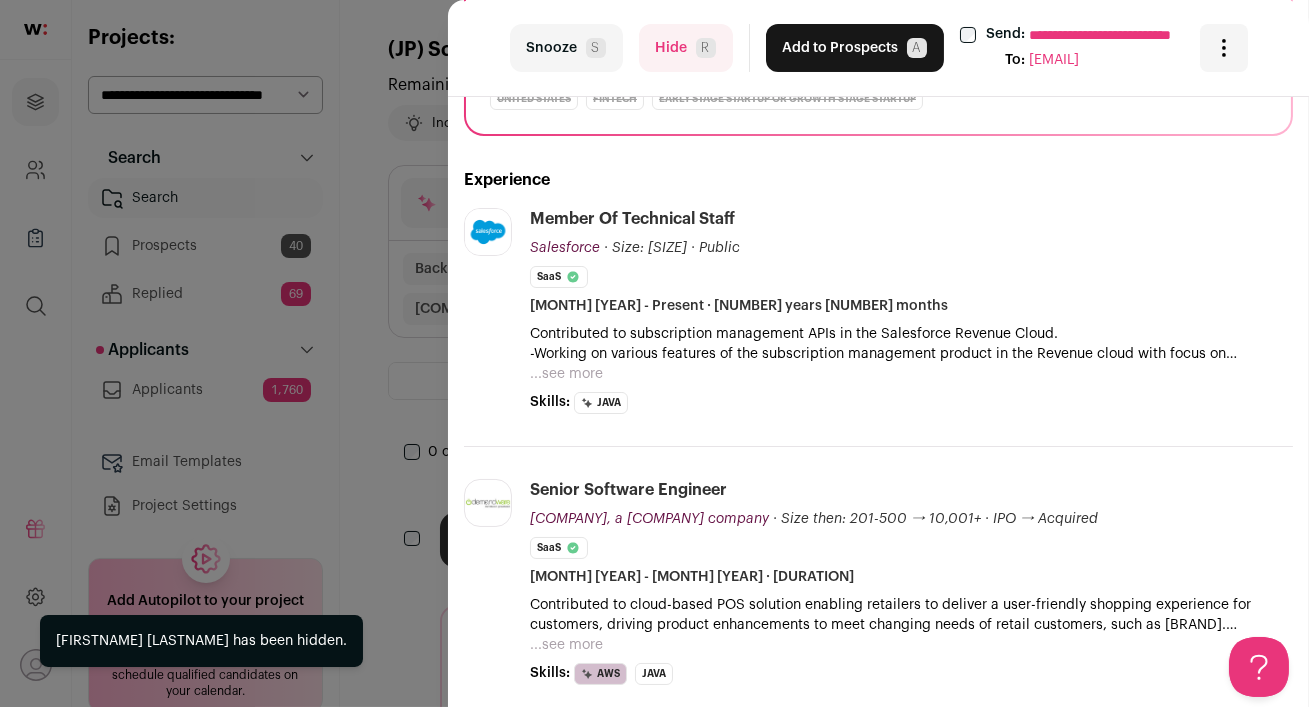 scroll, scrollTop: 330, scrollLeft: 0, axis: vertical 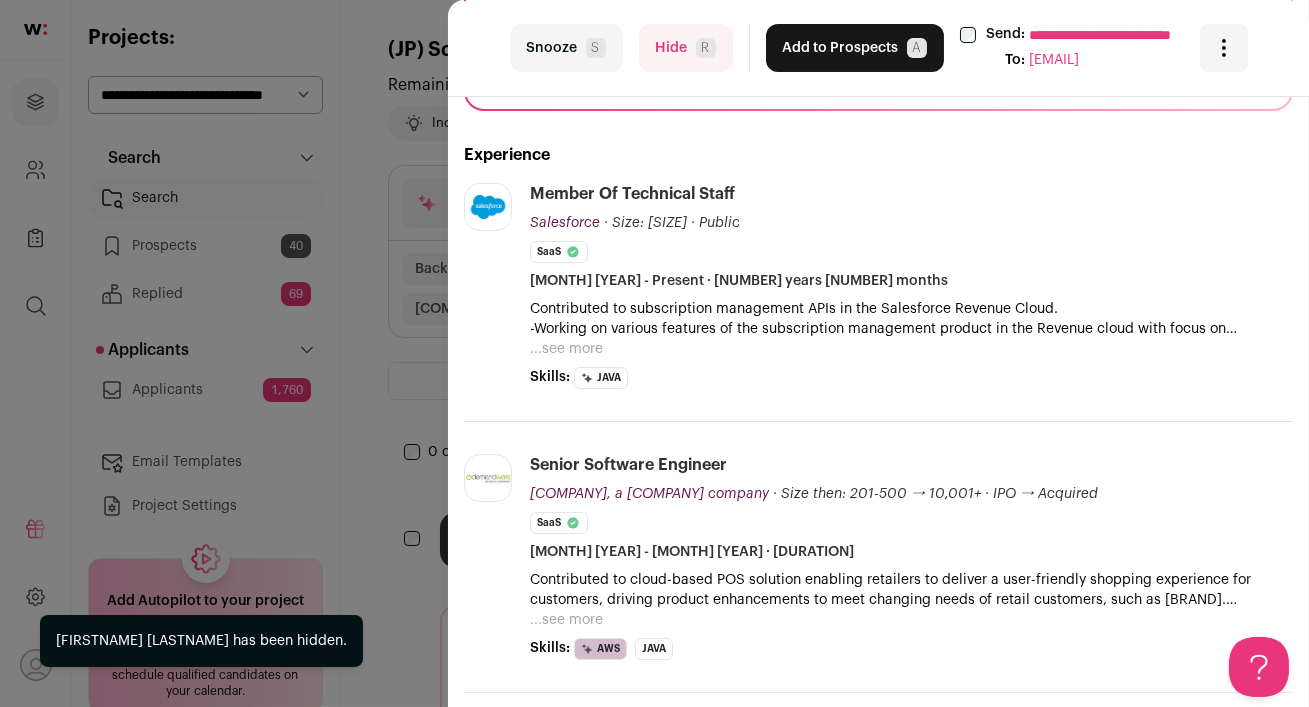 click on "Hide
[PERSON_INITIAL]" at bounding box center (686, 48) 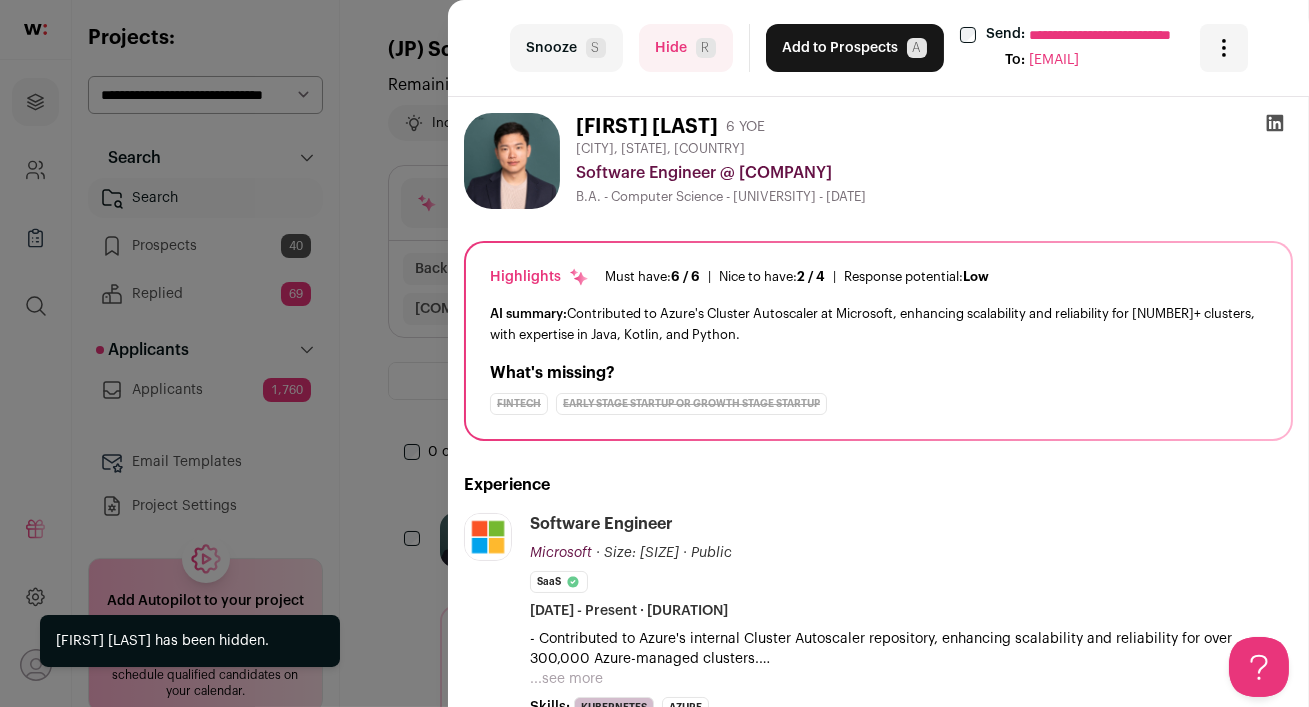 click on "Hide
[PERSON_INITIAL]" at bounding box center [686, 48] 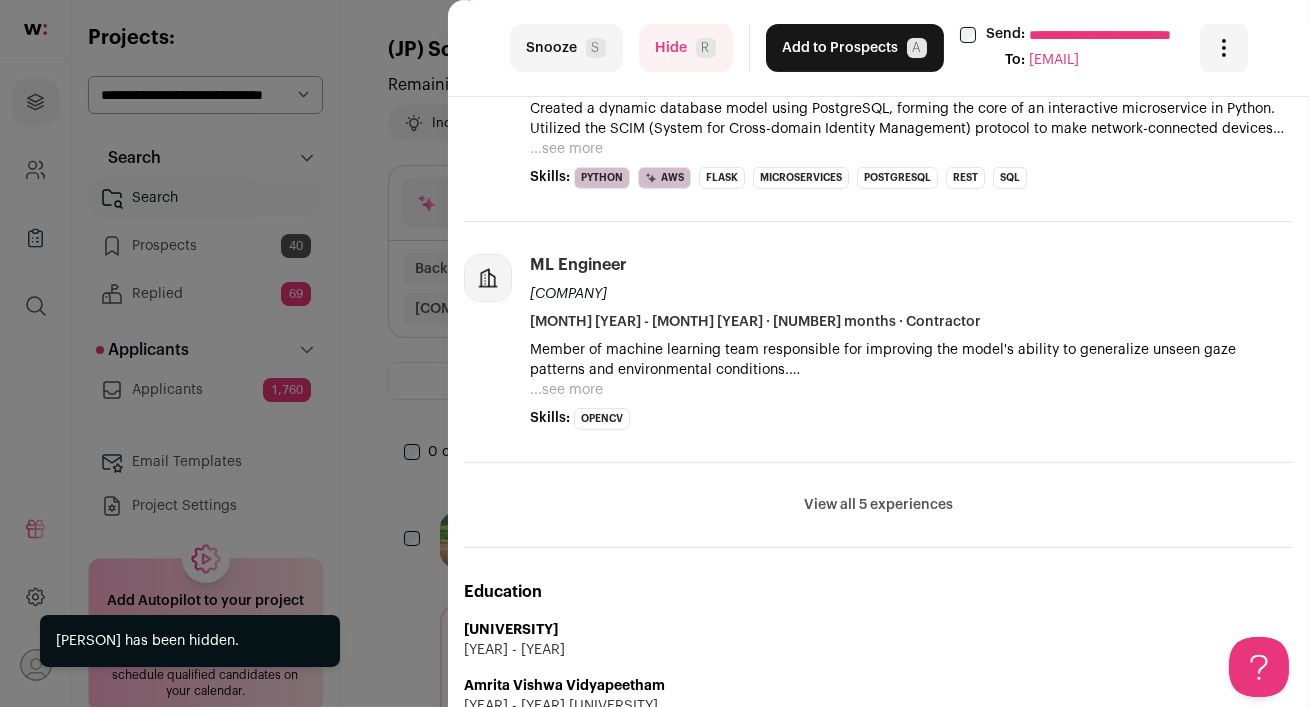 scroll, scrollTop: 820, scrollLeft: 0, axis: vertical 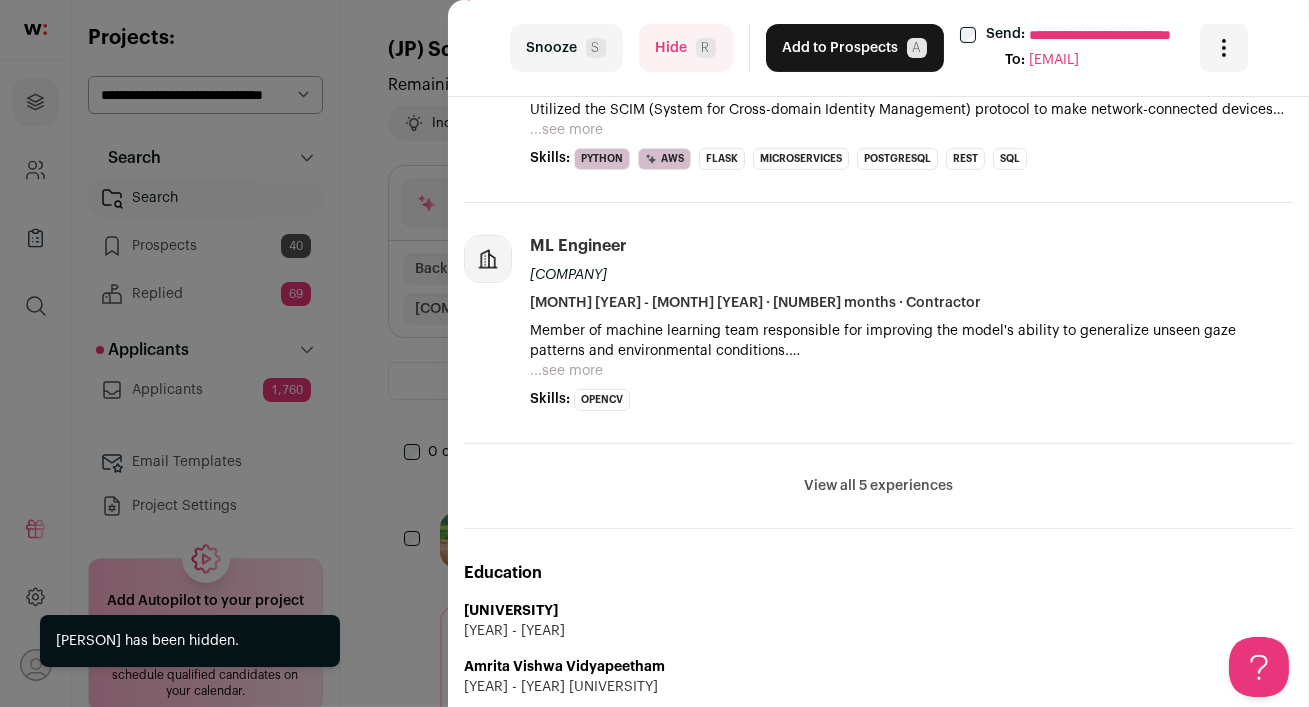 click on "View all 5 experiences" at bounding box center [878, 486] 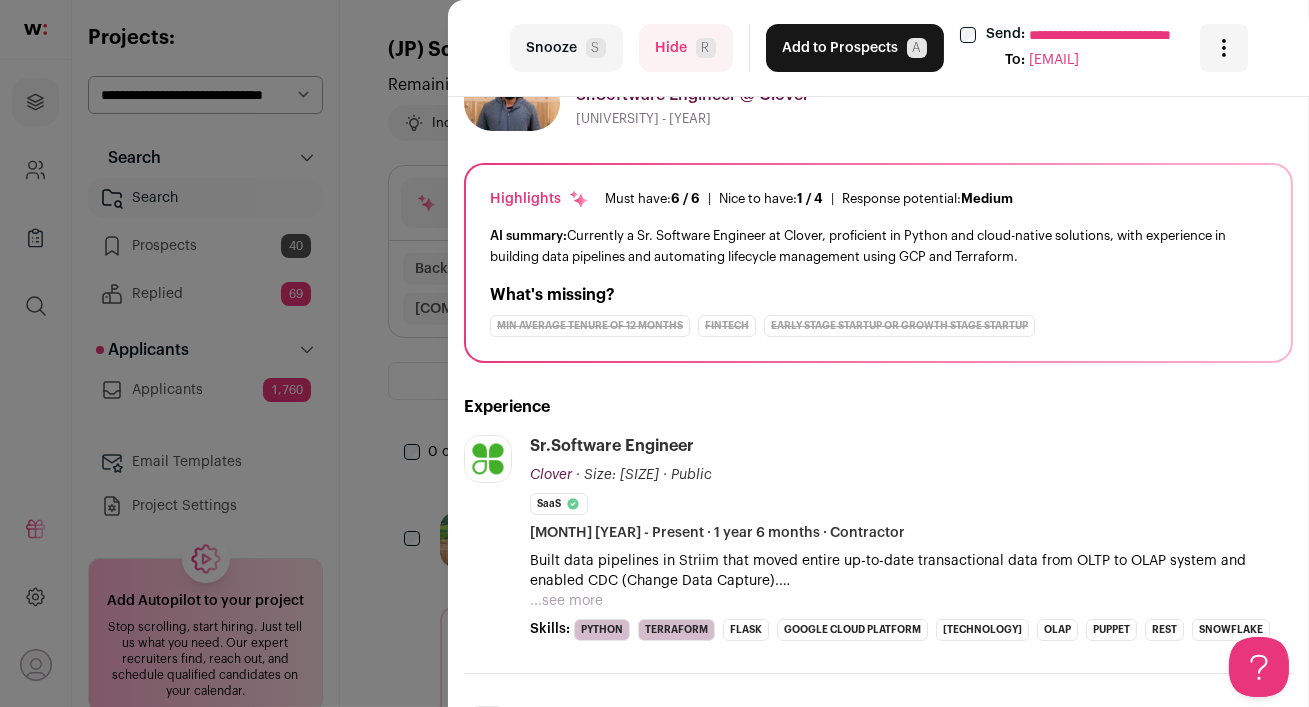 scroll, scrollTop: 0, scrollLeft: 0, axis: both 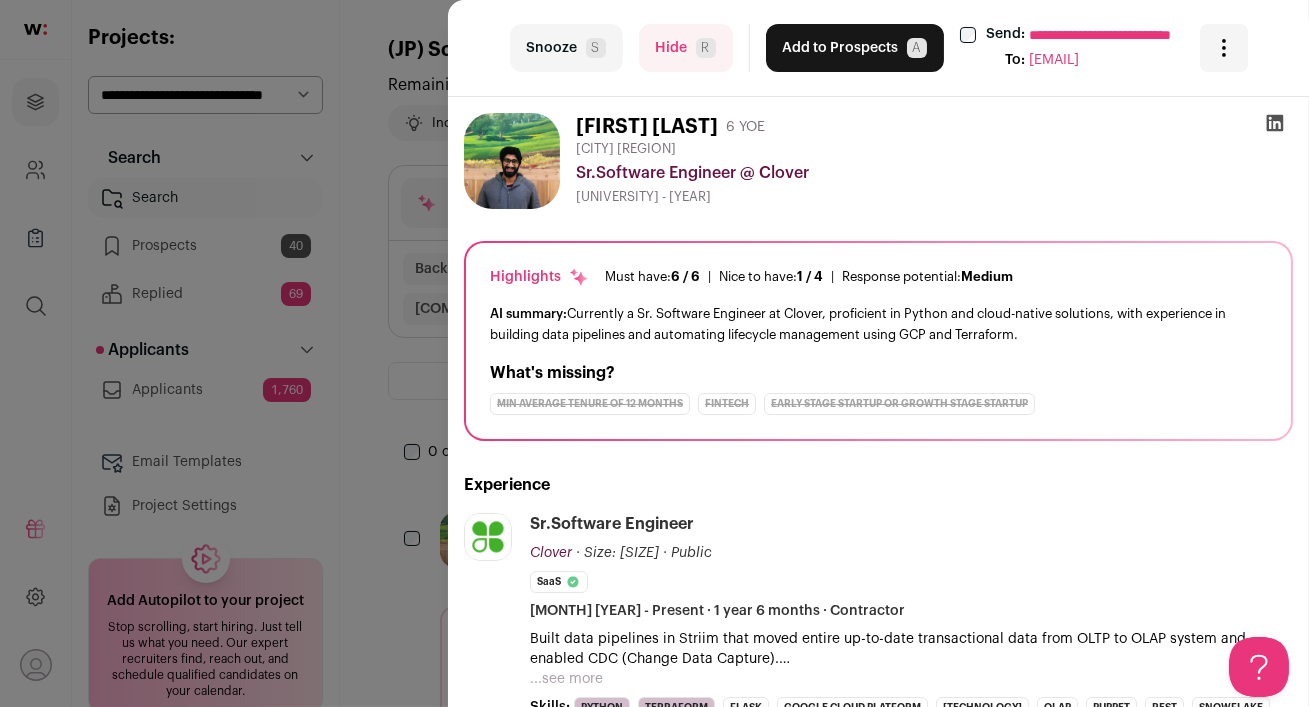 click at bounding box center [1275, 123] 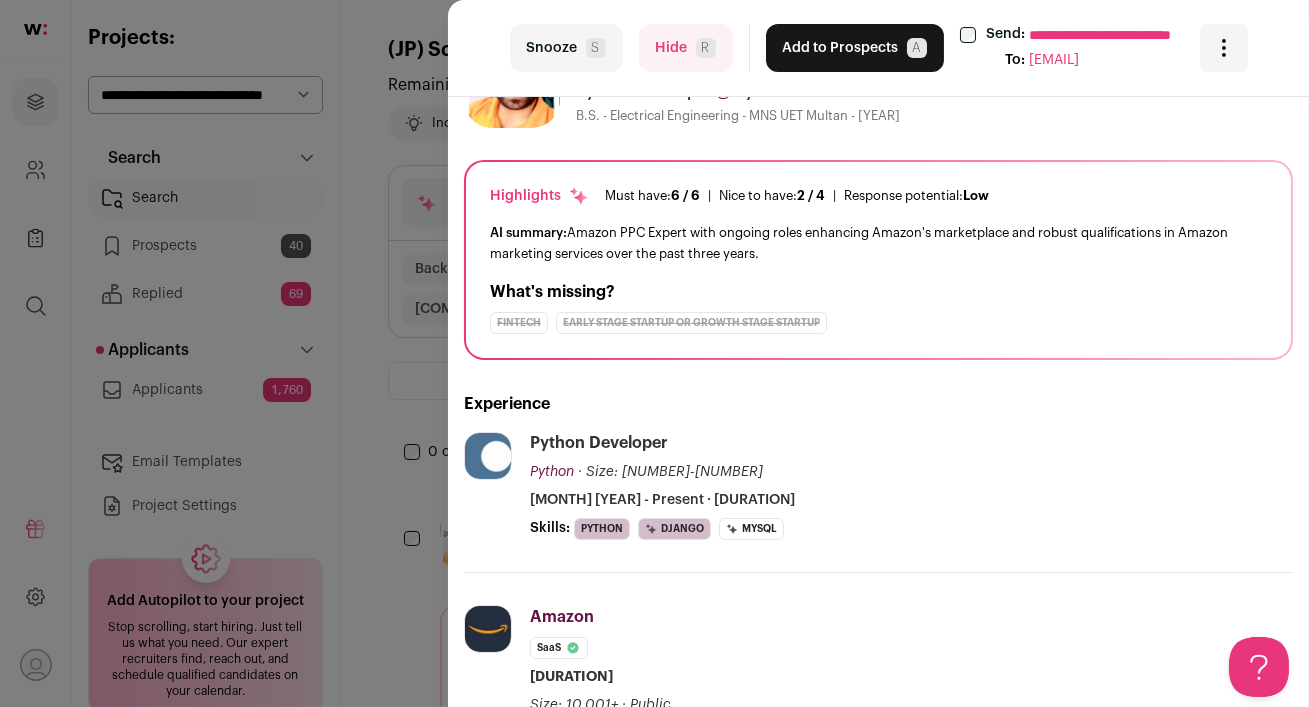 scroll, scrollTop: 0, scrollLeft: 0, axis: both 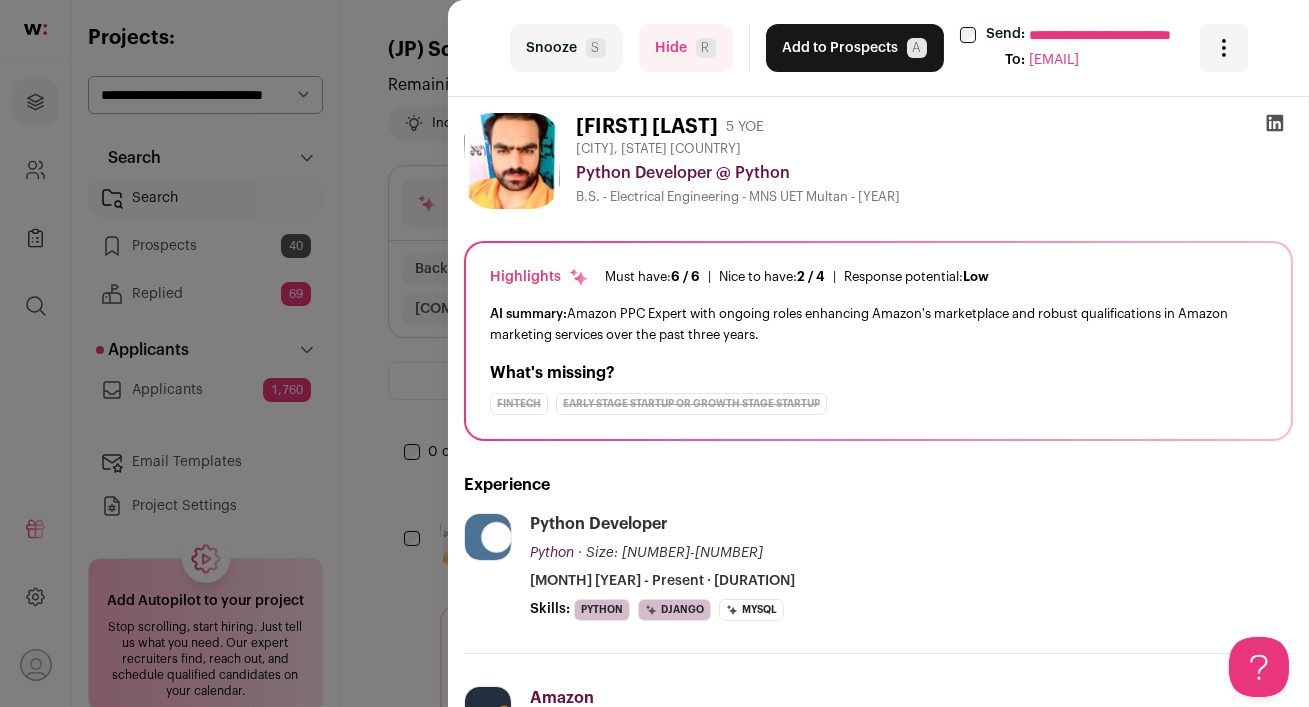 click at bounding box center [1275, 123] 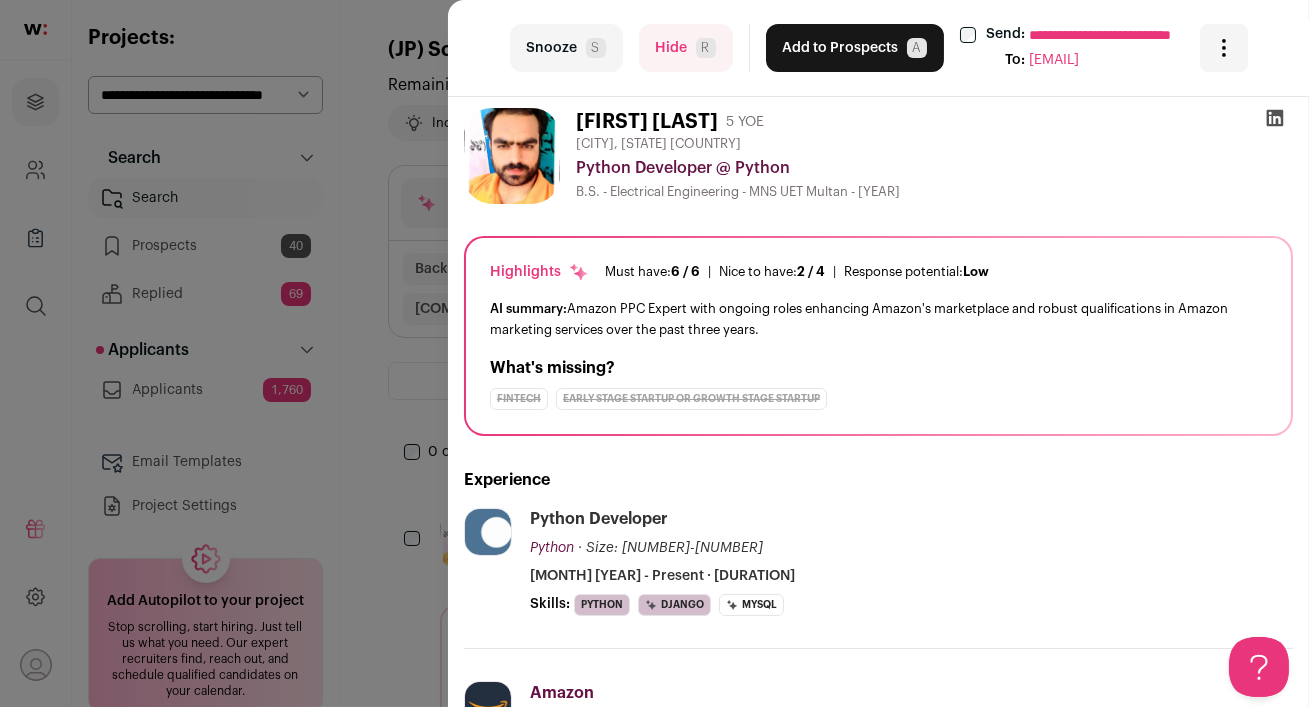 scroll, scrollTop: 0, scrollLeft: 0, axis: both 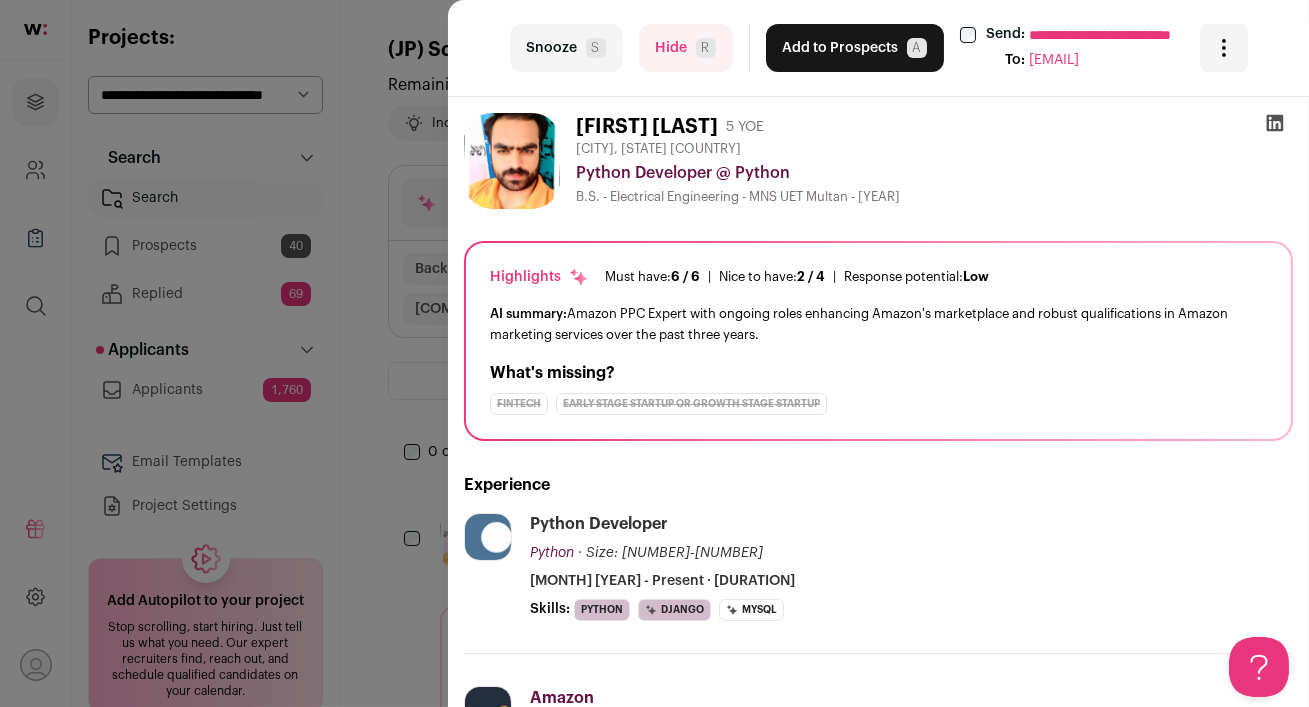 click on "Hide
[PERSON_INITIAL]" at bounding box center (686, 48) 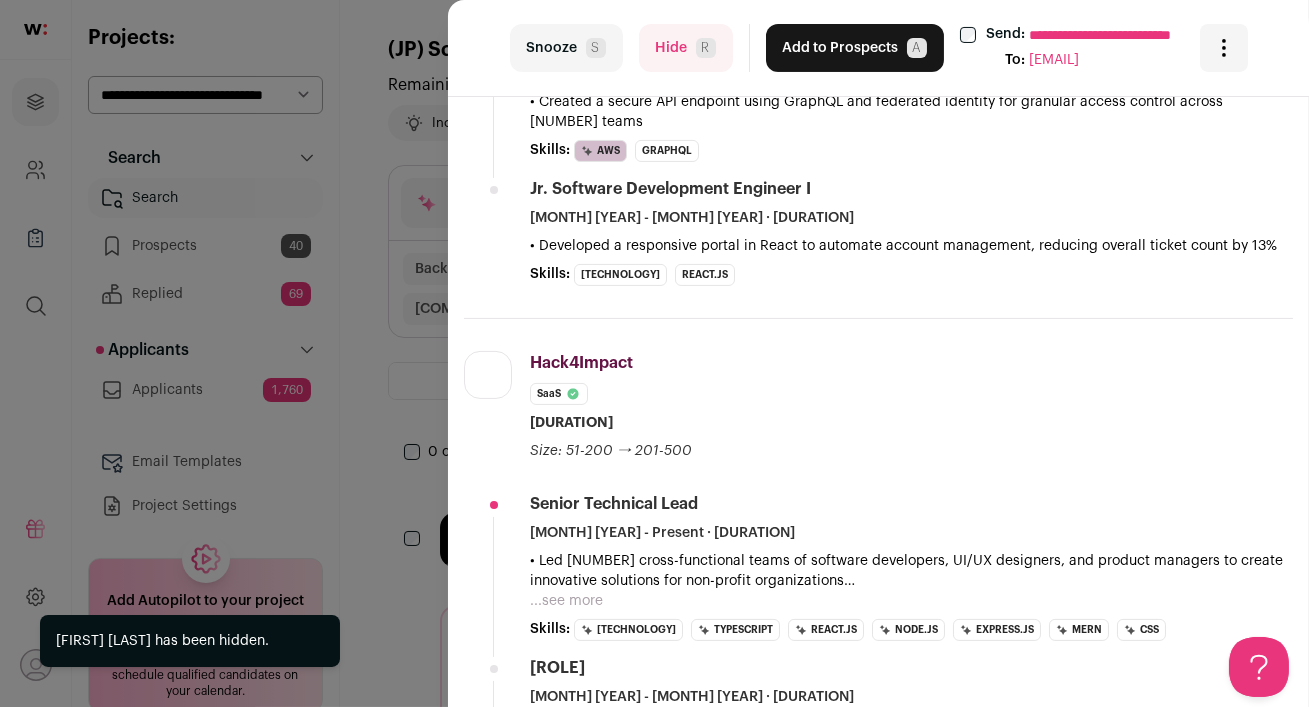 scroll, scrollTop: 822, scrollLeft: 0, axis: vertical 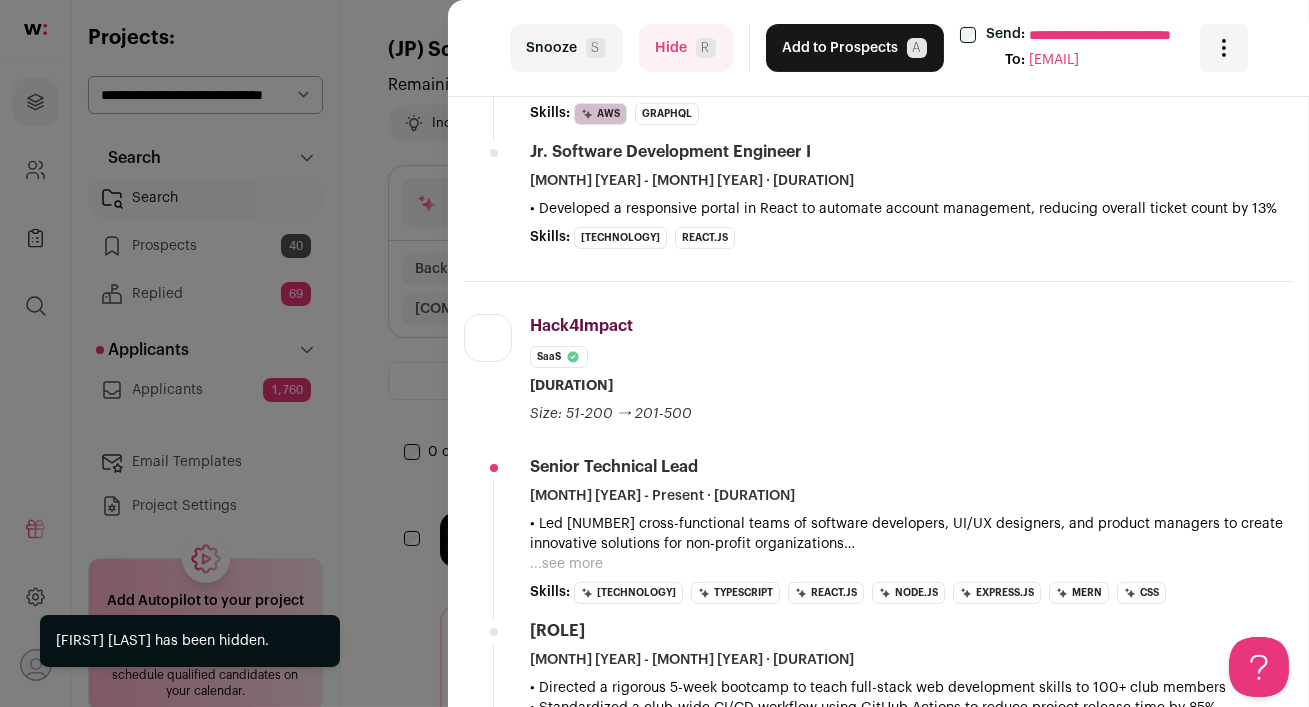 click on "Hide
[PERSON_INITIAL]" at bounding box center [686, 48] 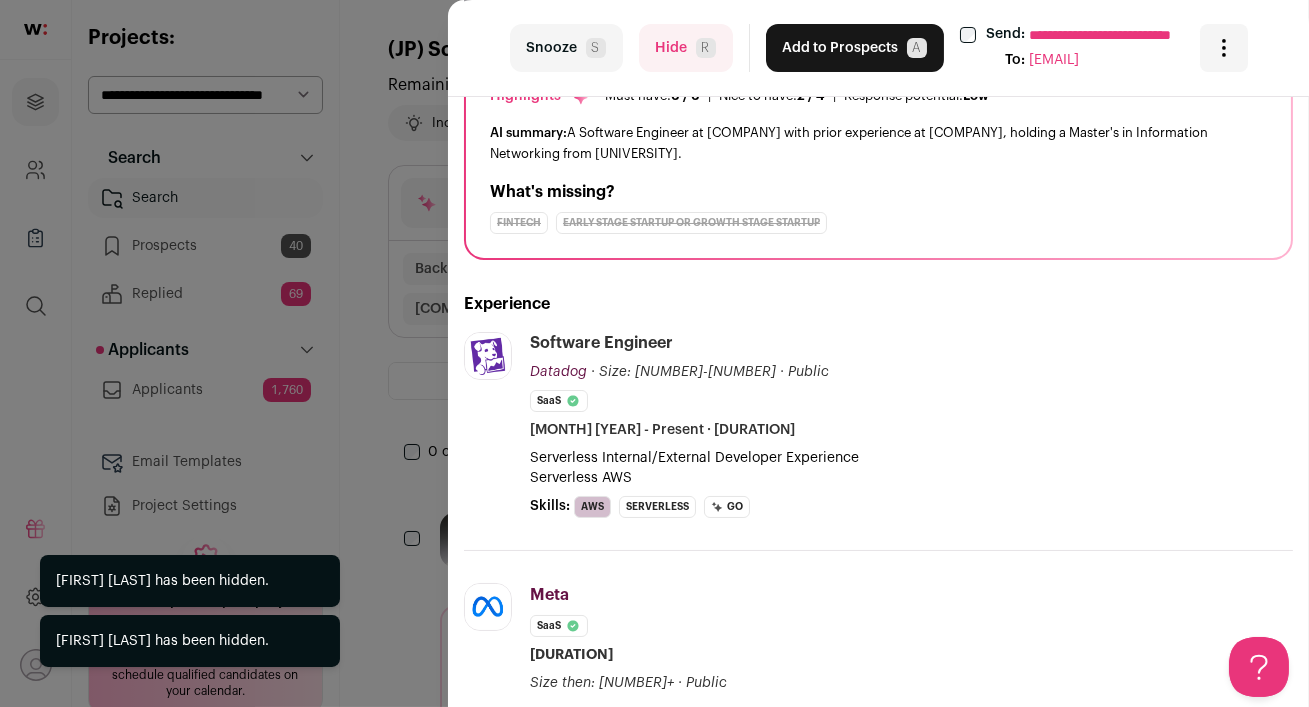 scroll, scrollTop: 247, scrollLeft: 0, axis: vertical 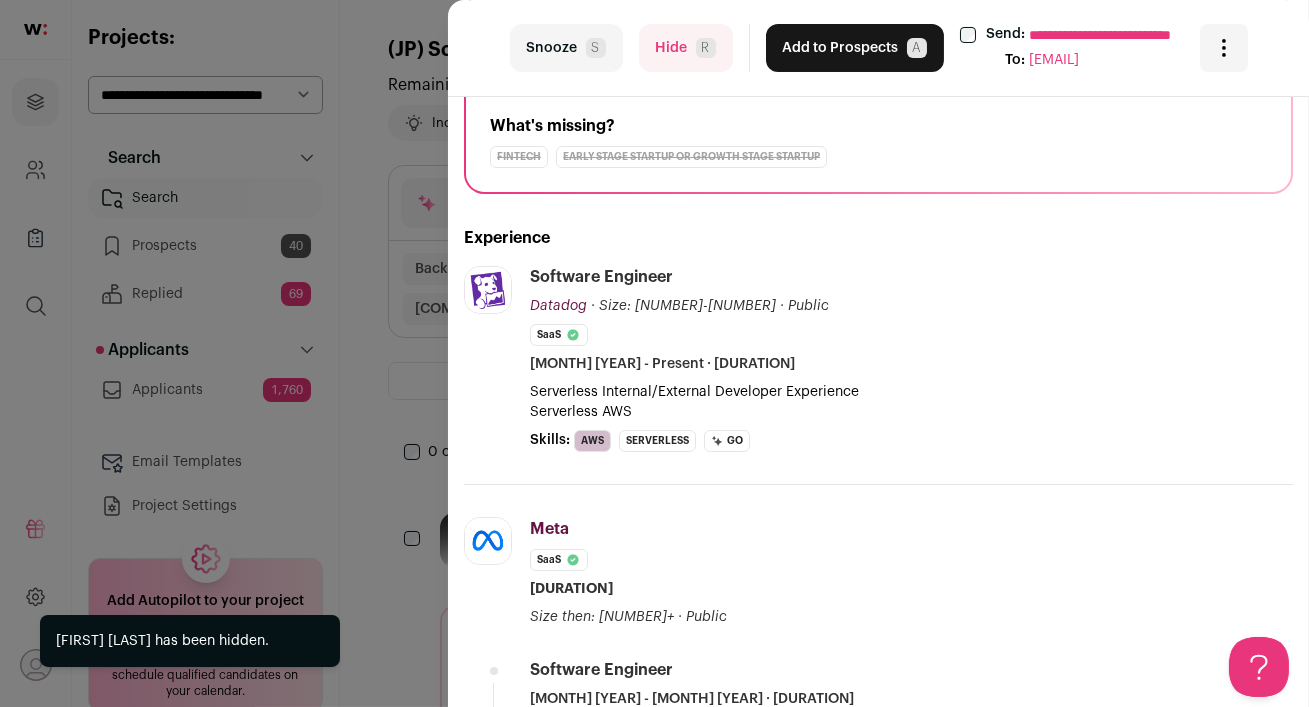 click on "Hide
[PERSON_INITIAL]" at bounding box center [686, 48] 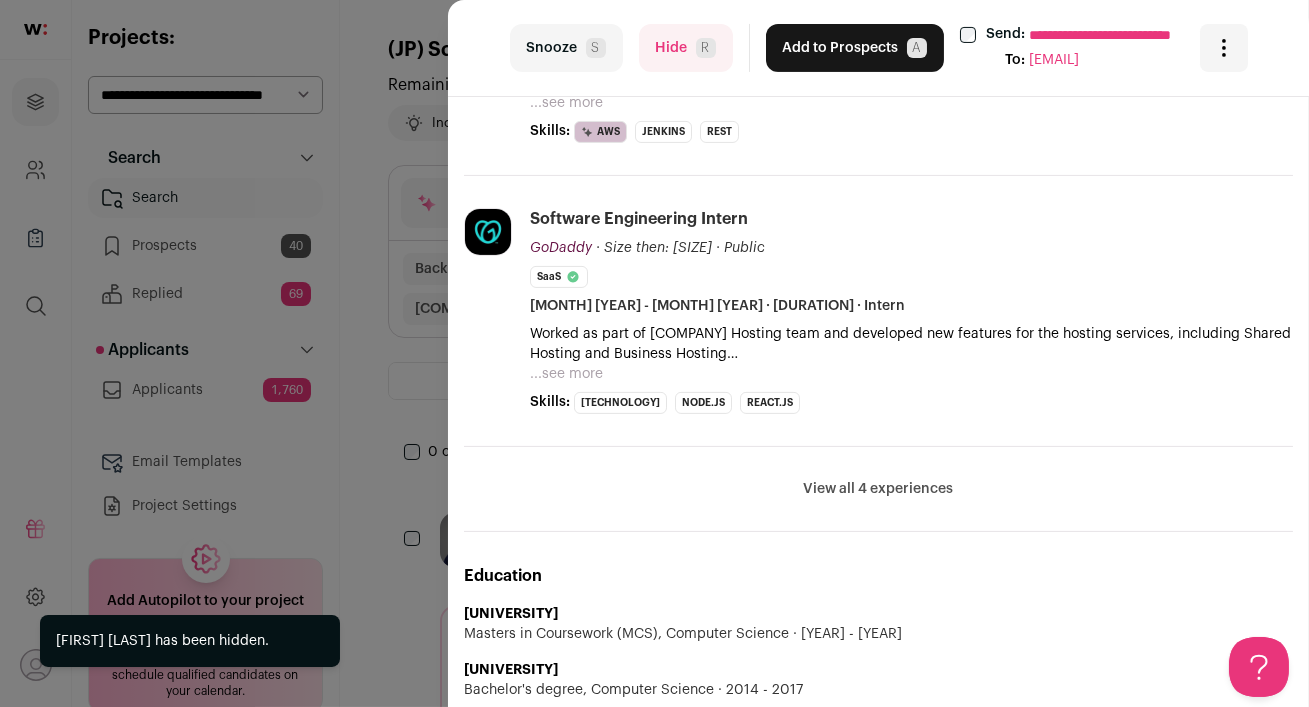 scroll, scrollTop: 1073, scrollLeft: 0, axis: vertical 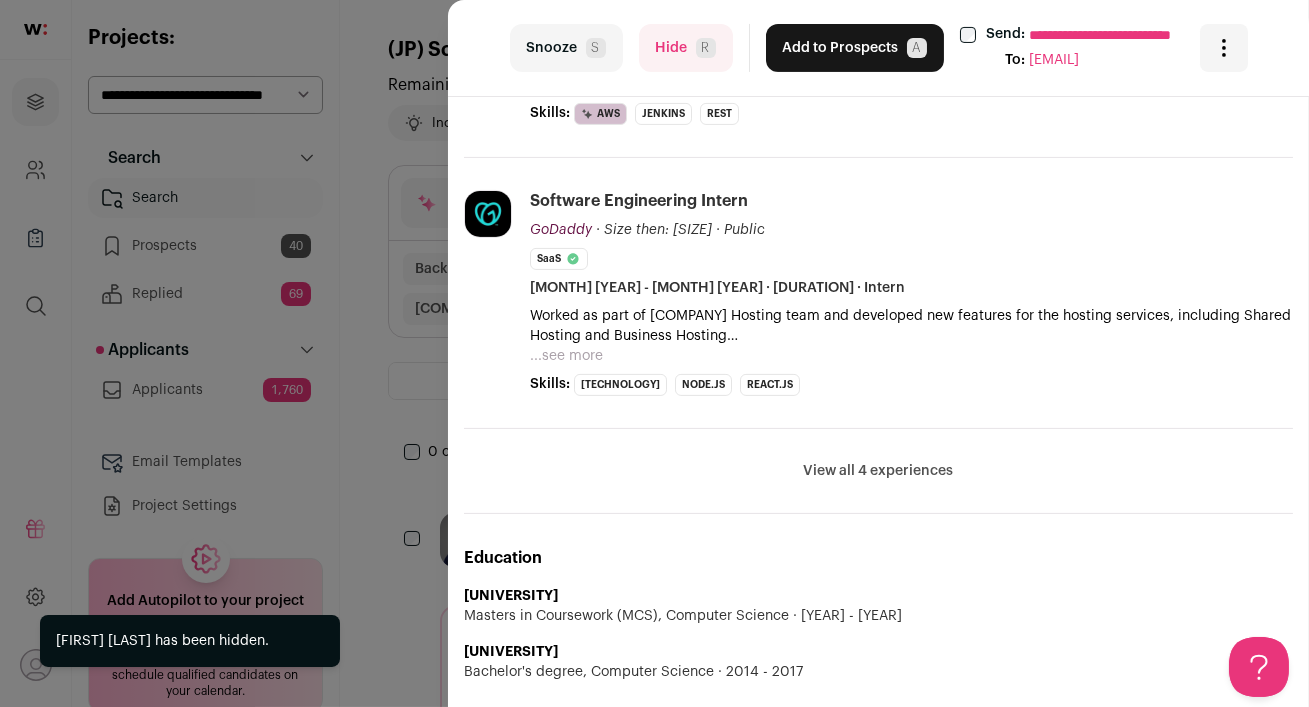 click on "Hide
[PERSON_INITIAL]" at bounding box center [686, 48] 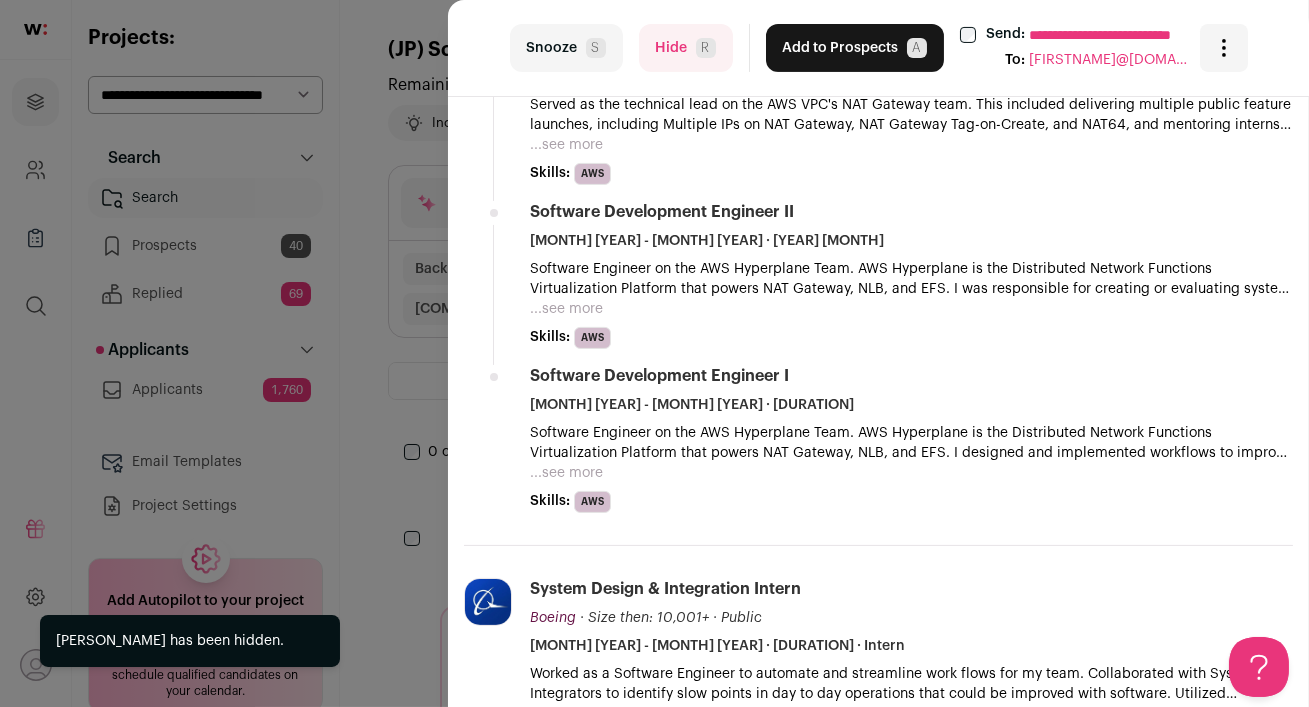 scroll, scrollTop: 1383, scrollLeft: 0, axis: vertical 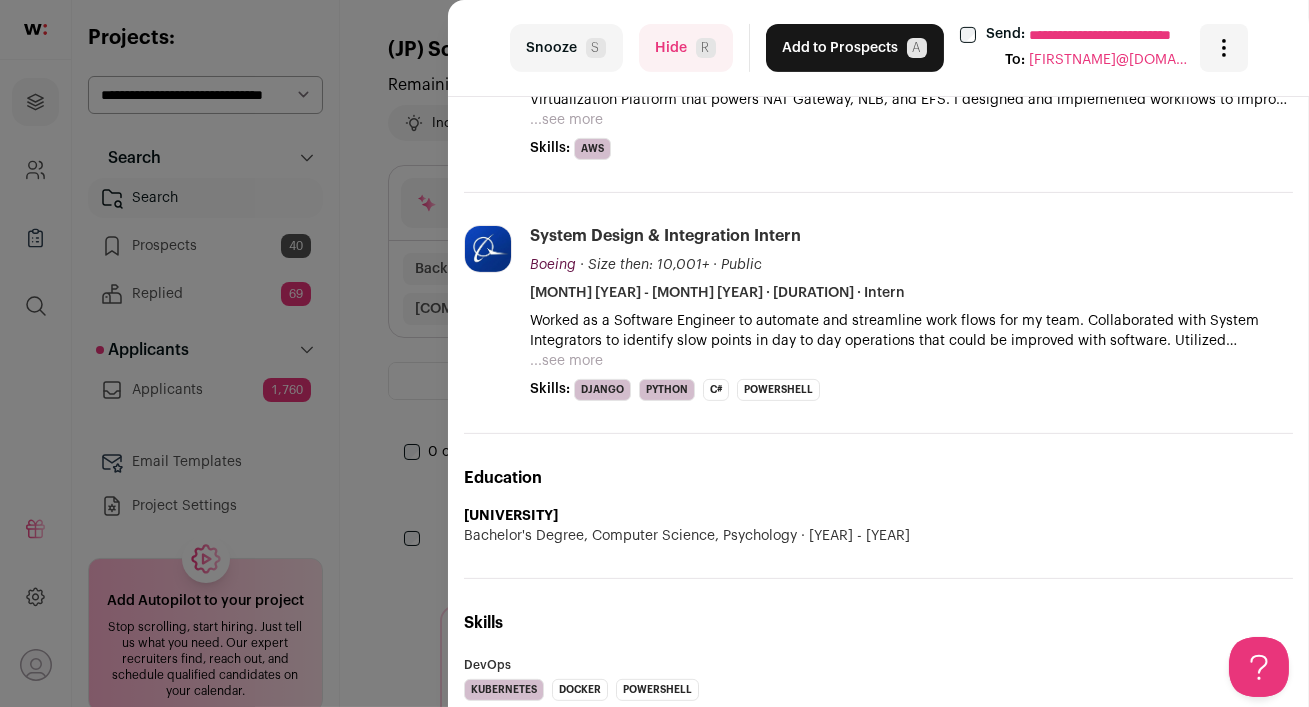click on "Hide
[PERSON_INITIAL]" at bounding box center (686, 48) 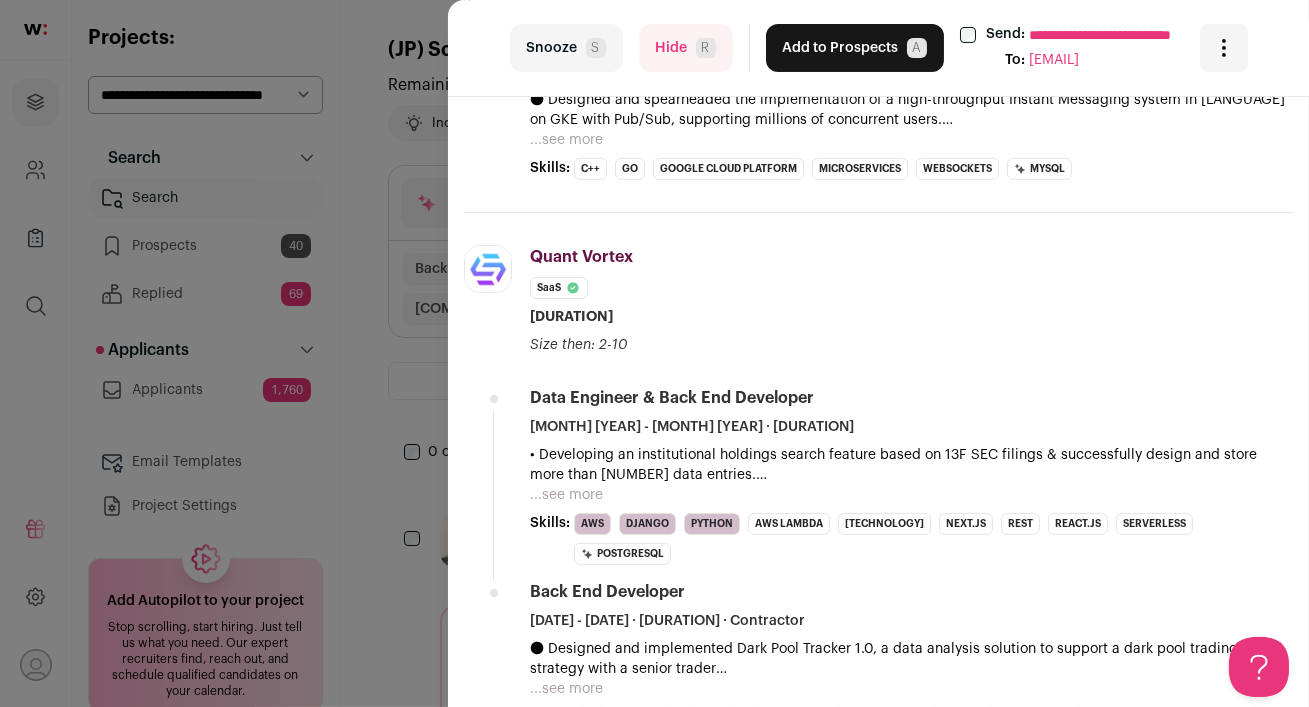 scroll, scrollTop: 0, scrollLeft: 0, axis: both 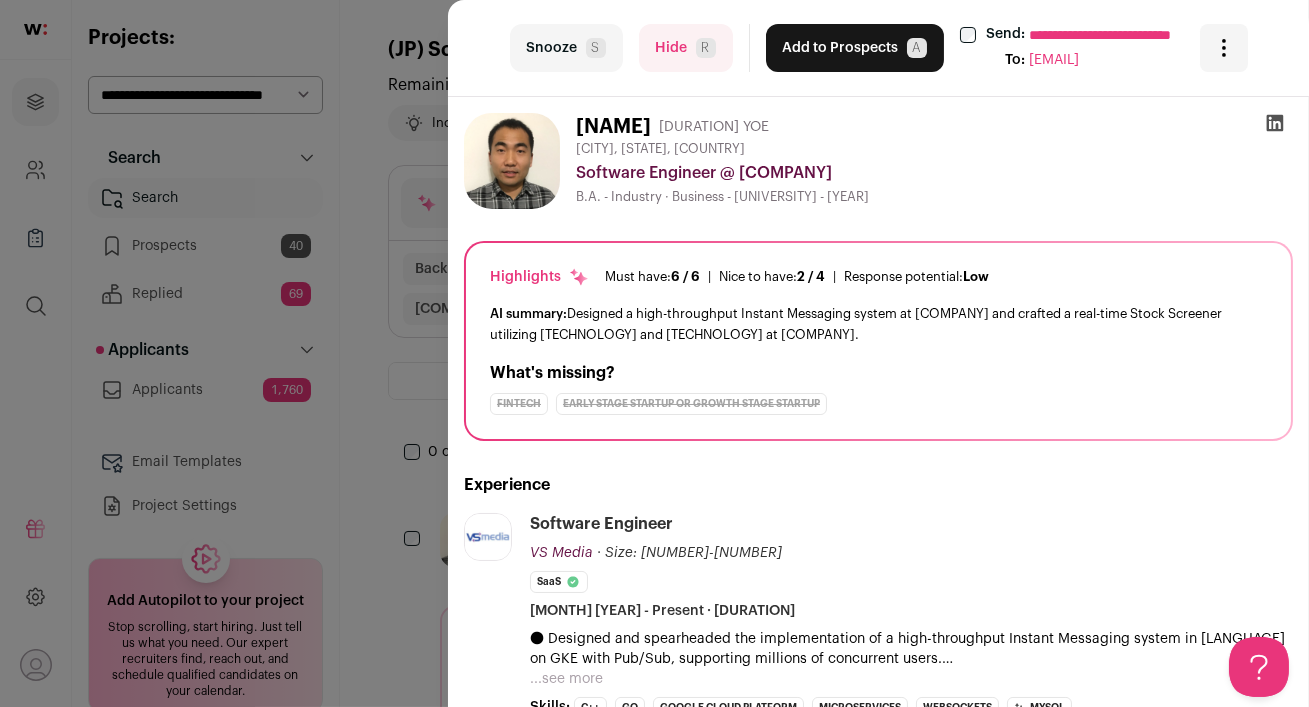 click at bounding box center [1275, 123] 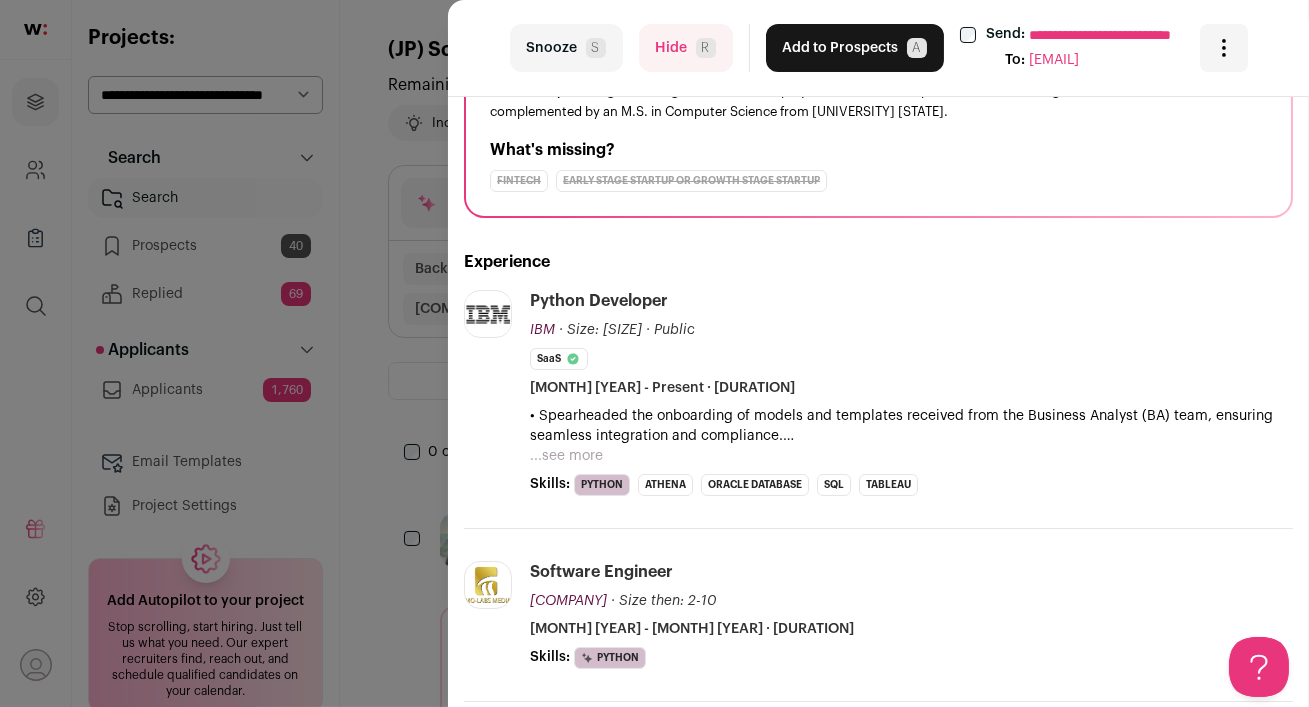 scroll, scrollTop: 0, scrollLeft: 0, axis: both 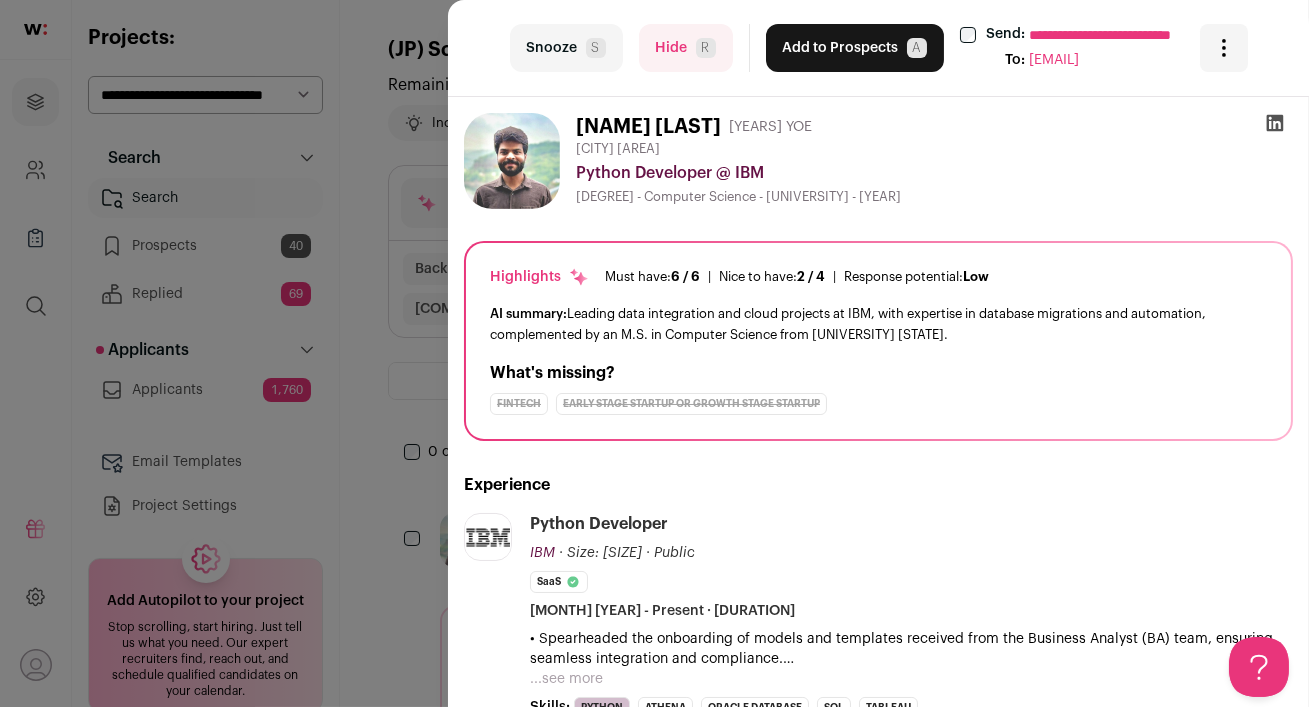 click at bounding box center (1275, 123) 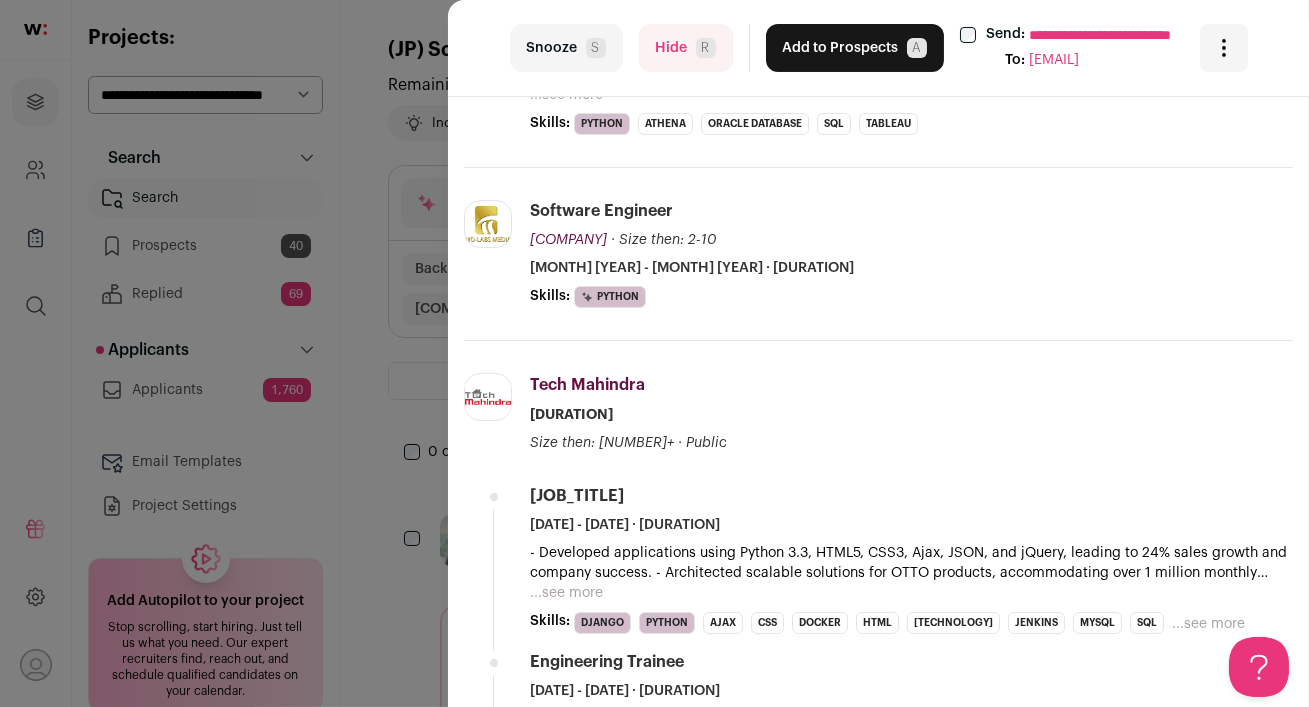 scroll, scrollTop: 586, scrollLeft: 0, axis: vertical 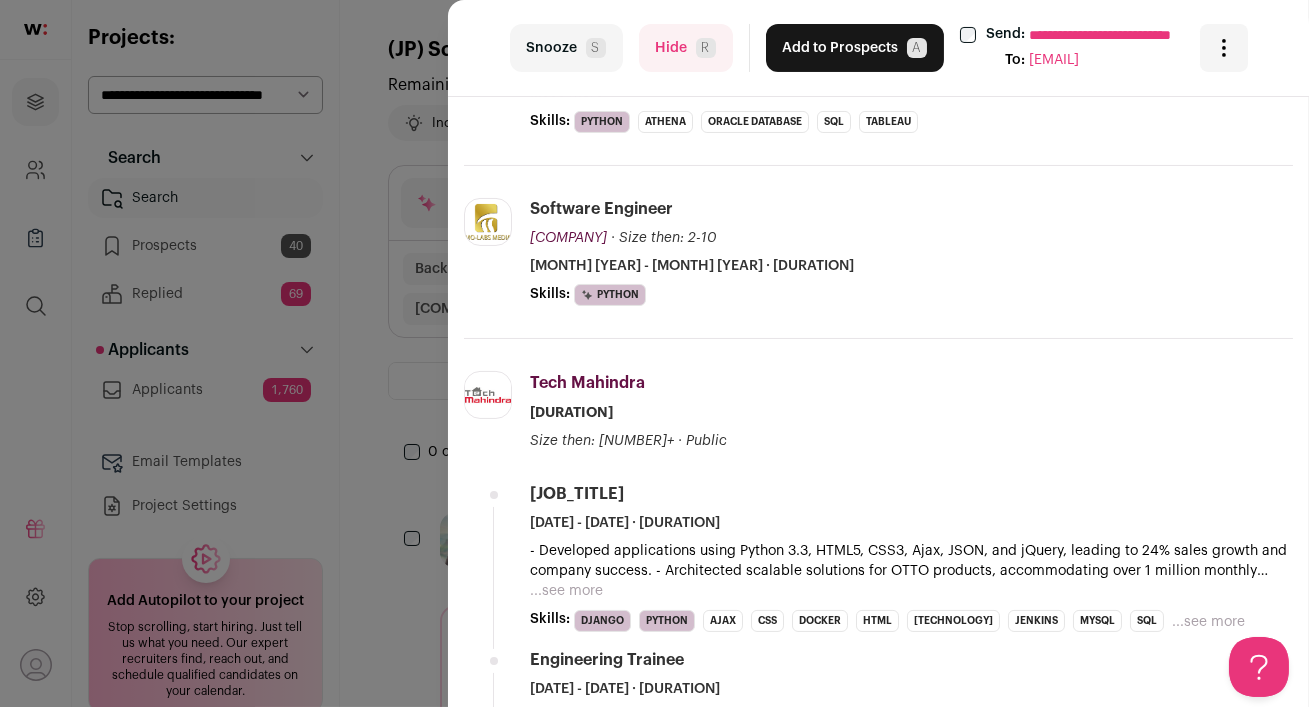click on "...see more" at bounding box center (566, 591) 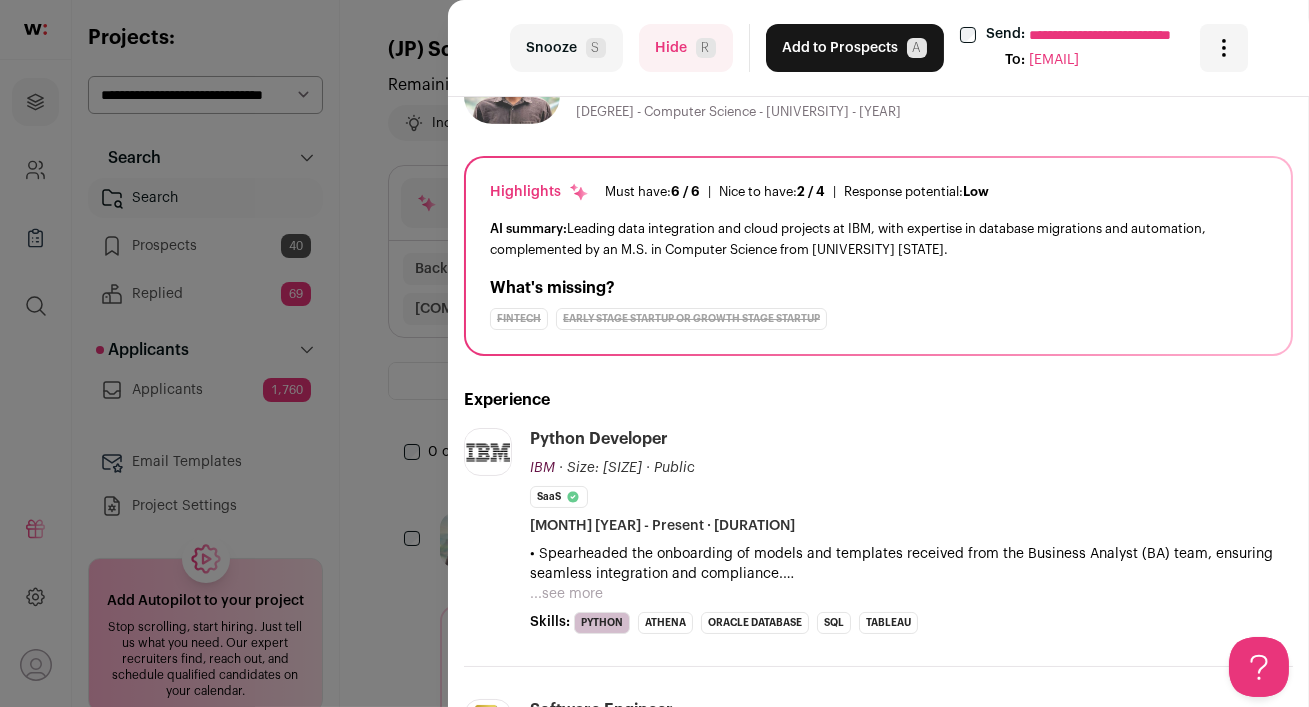 scroll, scrollTop: 0, scrollLeft: 0, axis: both 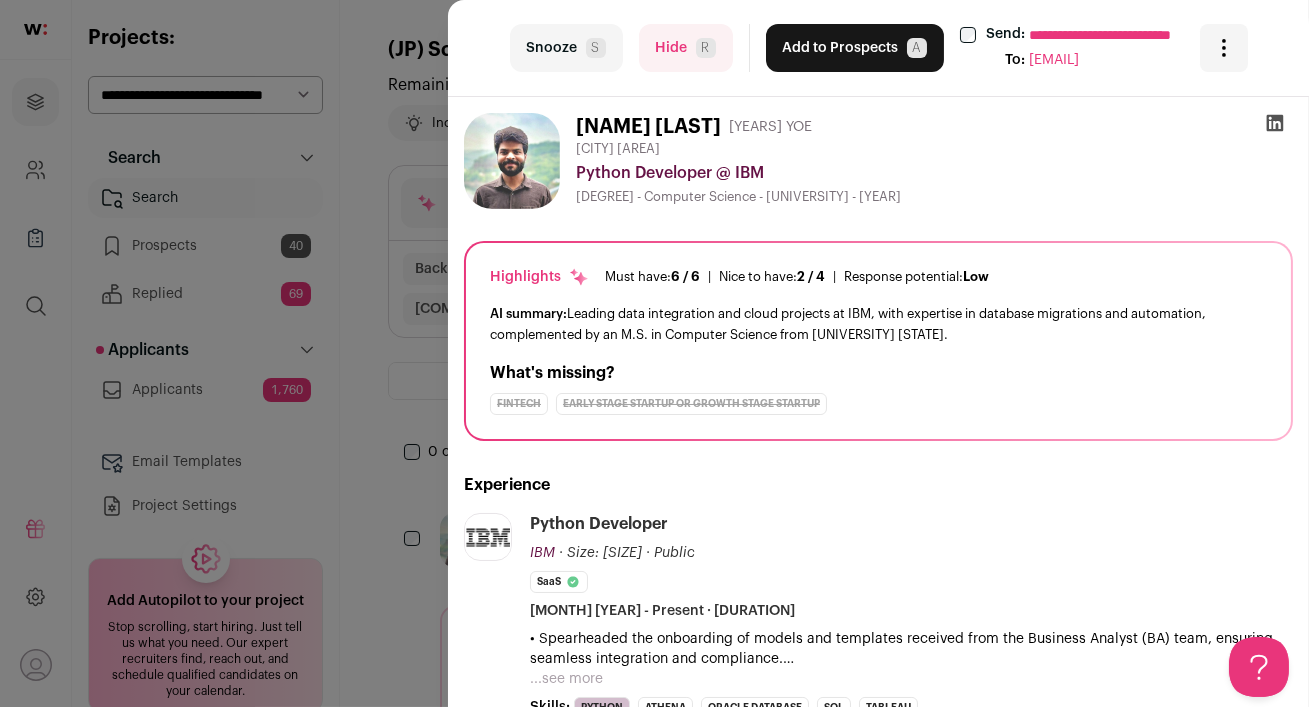 click on "Add to Prospects
A" at bounding box center (855, 48) 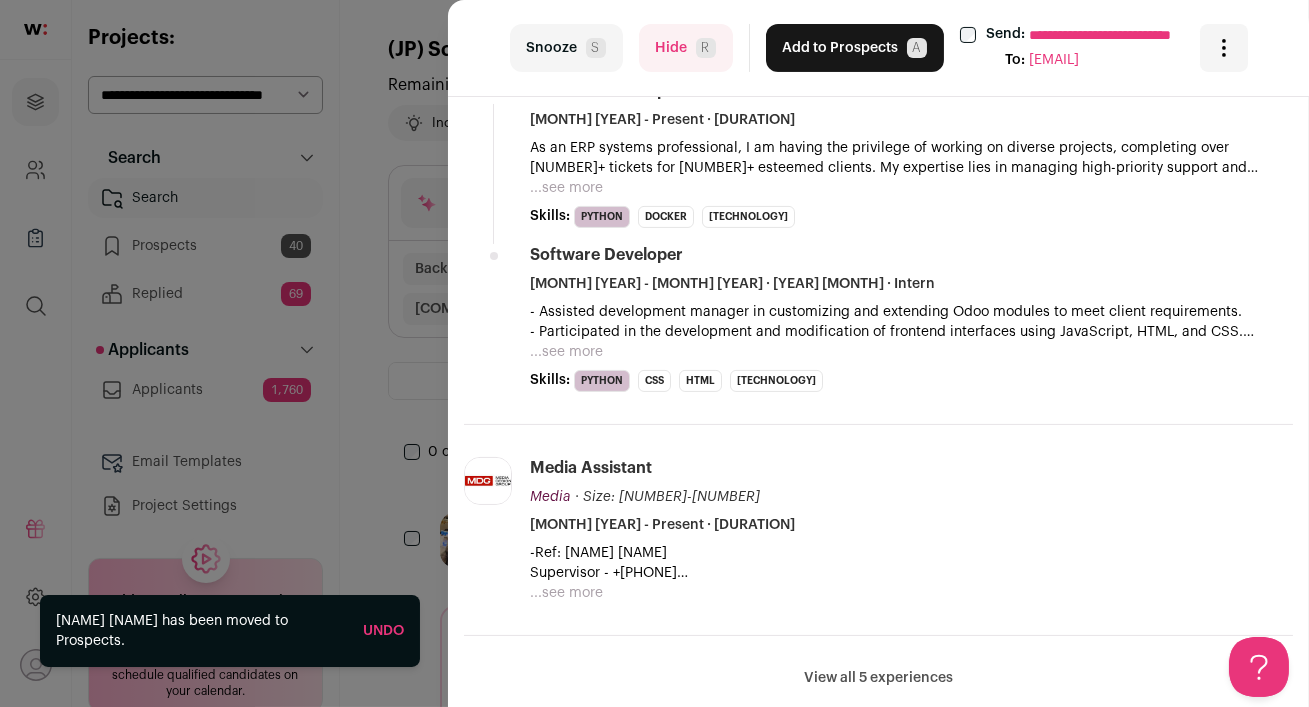 scroll, scrollTop: 0, scrollLeft: 0, axis: both 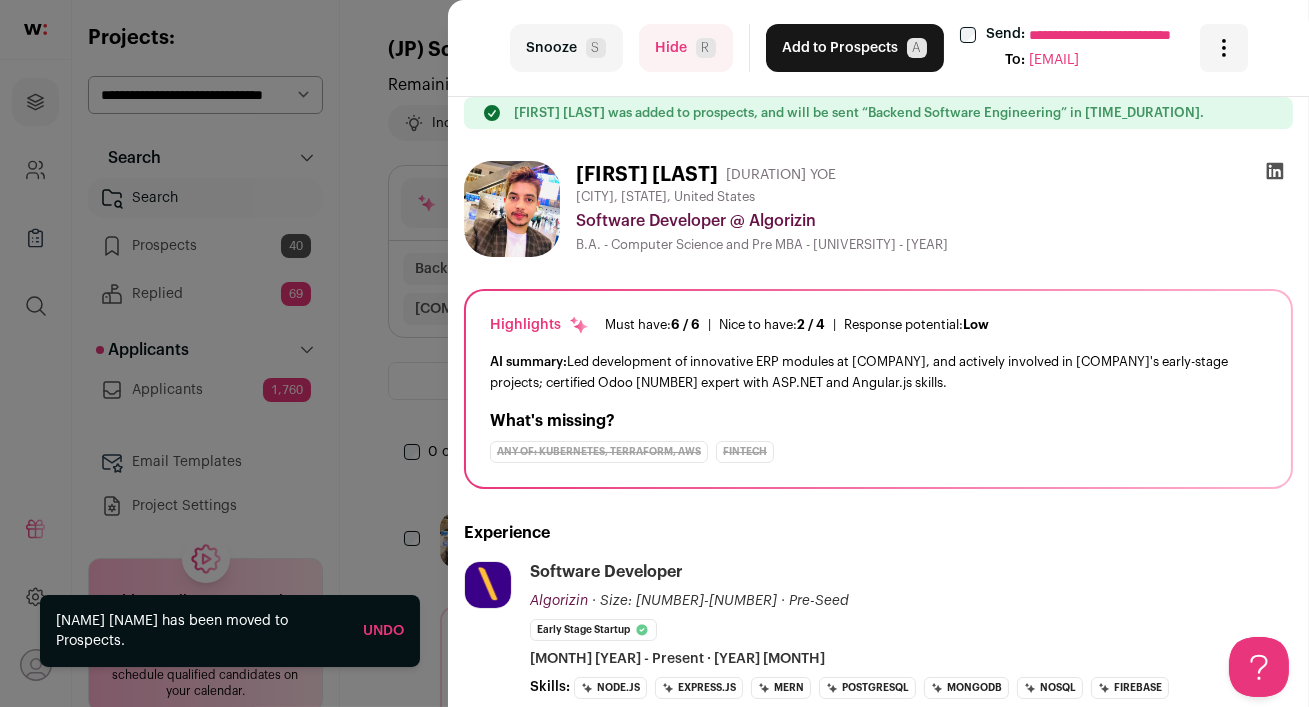 click at bounding box center (1275, 171) 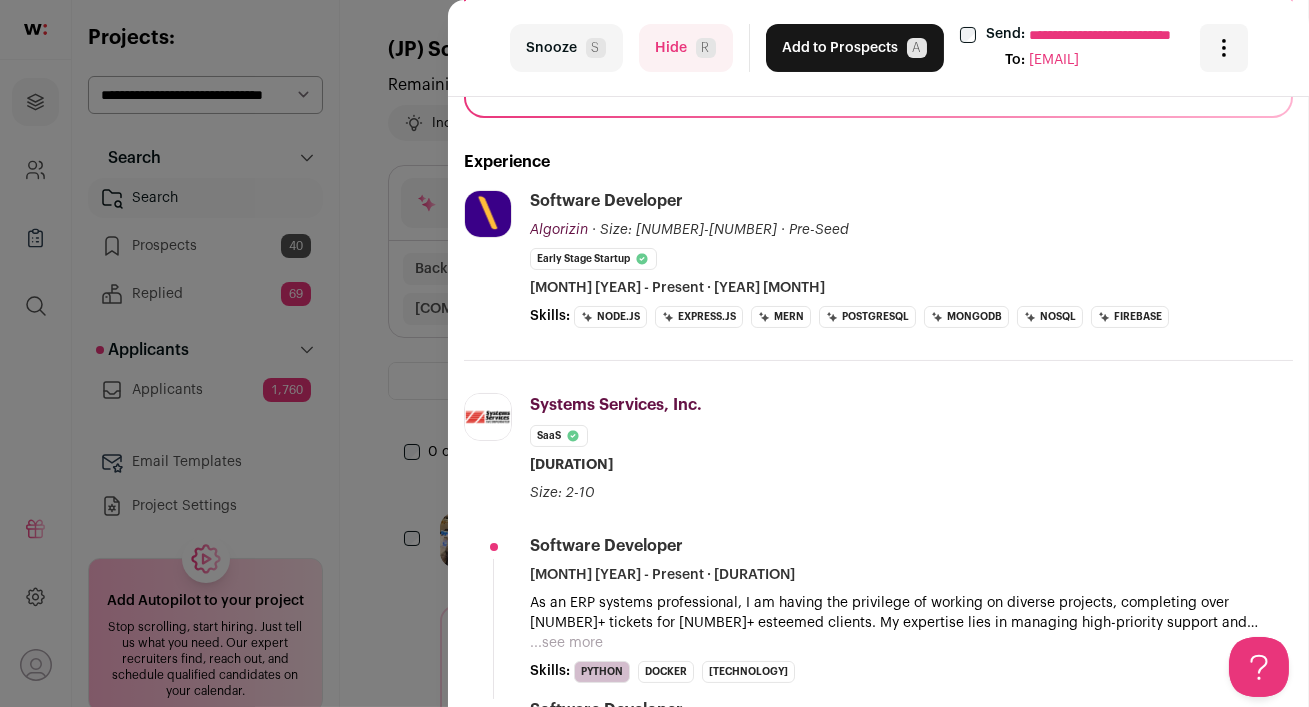 scroll, scrollTop: 446, scrollLeft: 0, axis: vertical 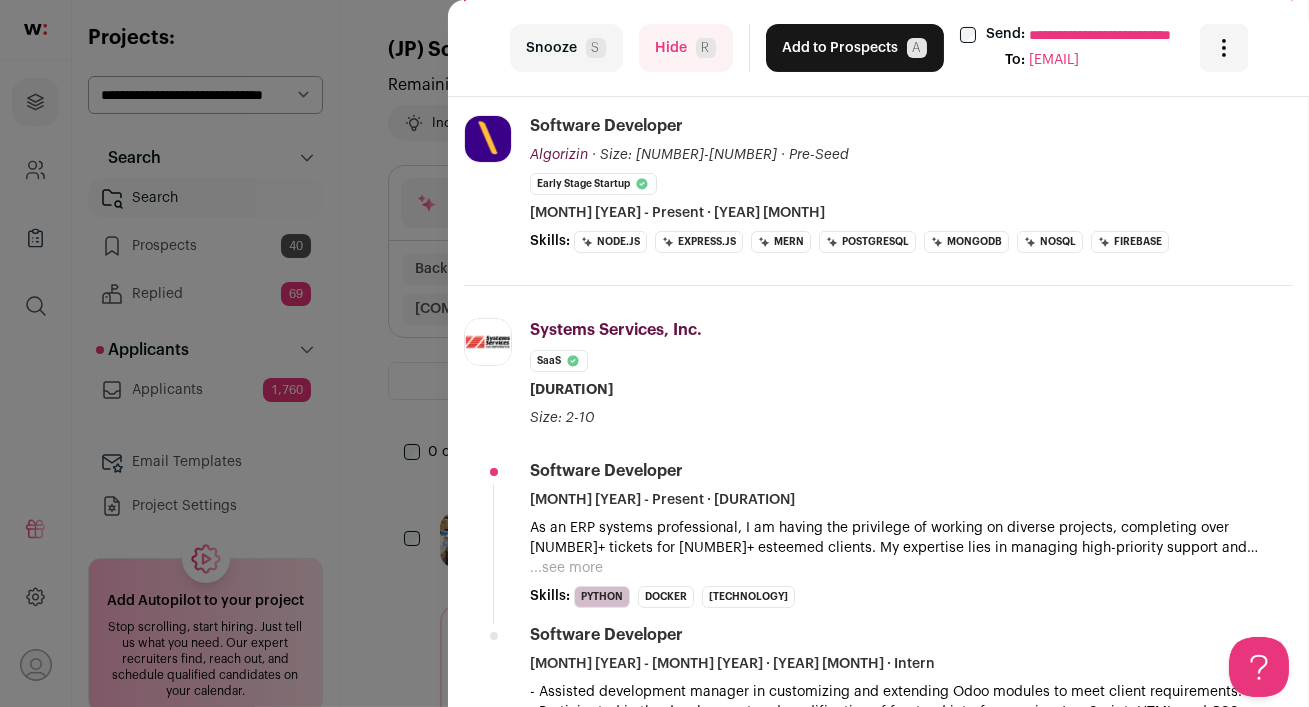 click on "Hide
[PERSON_INITIAL]" at bounding box center [686, 48] 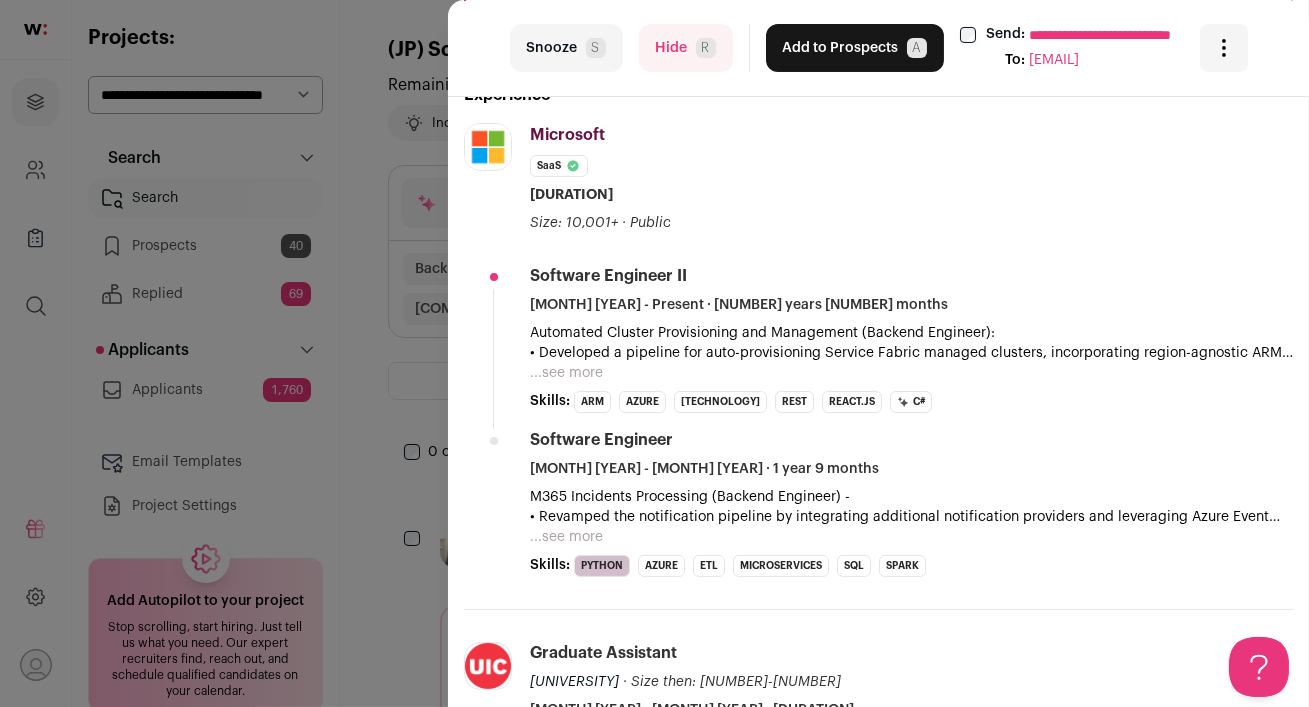 scroll, scrollTop: 0, scrollLeft: 0, axis: both 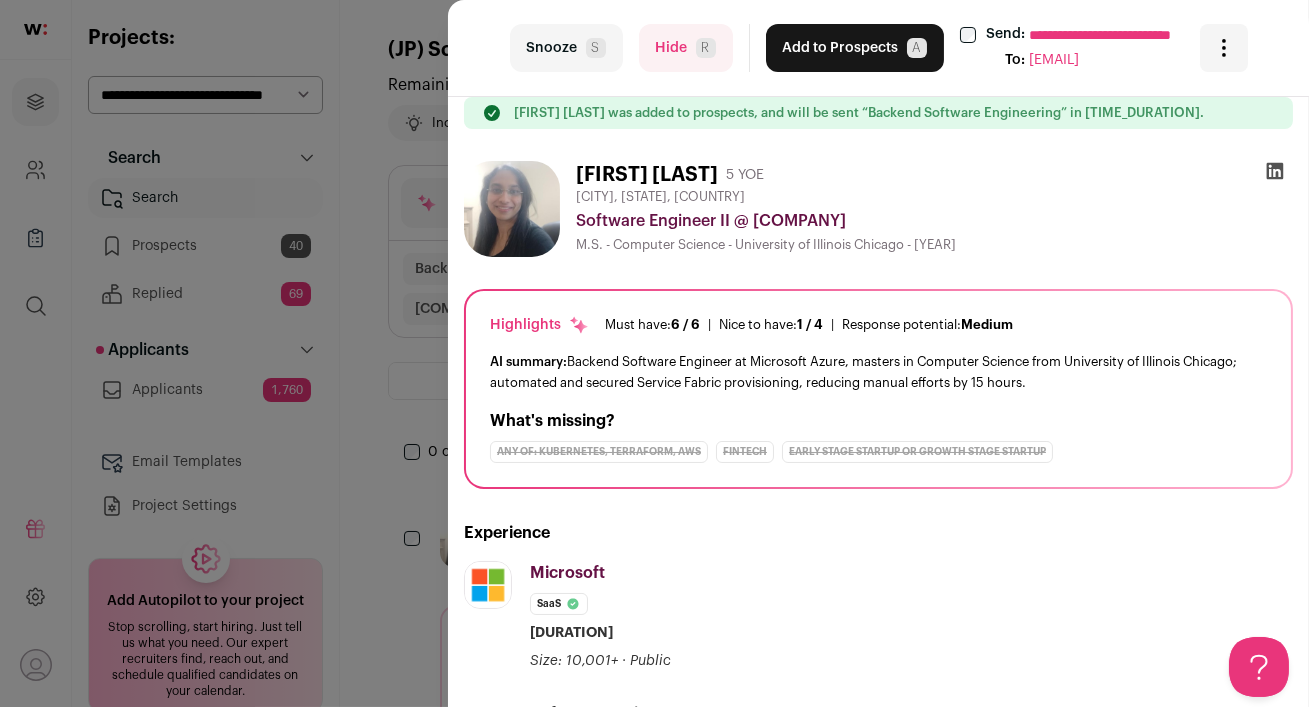 click at bounding box center (1275, 171) 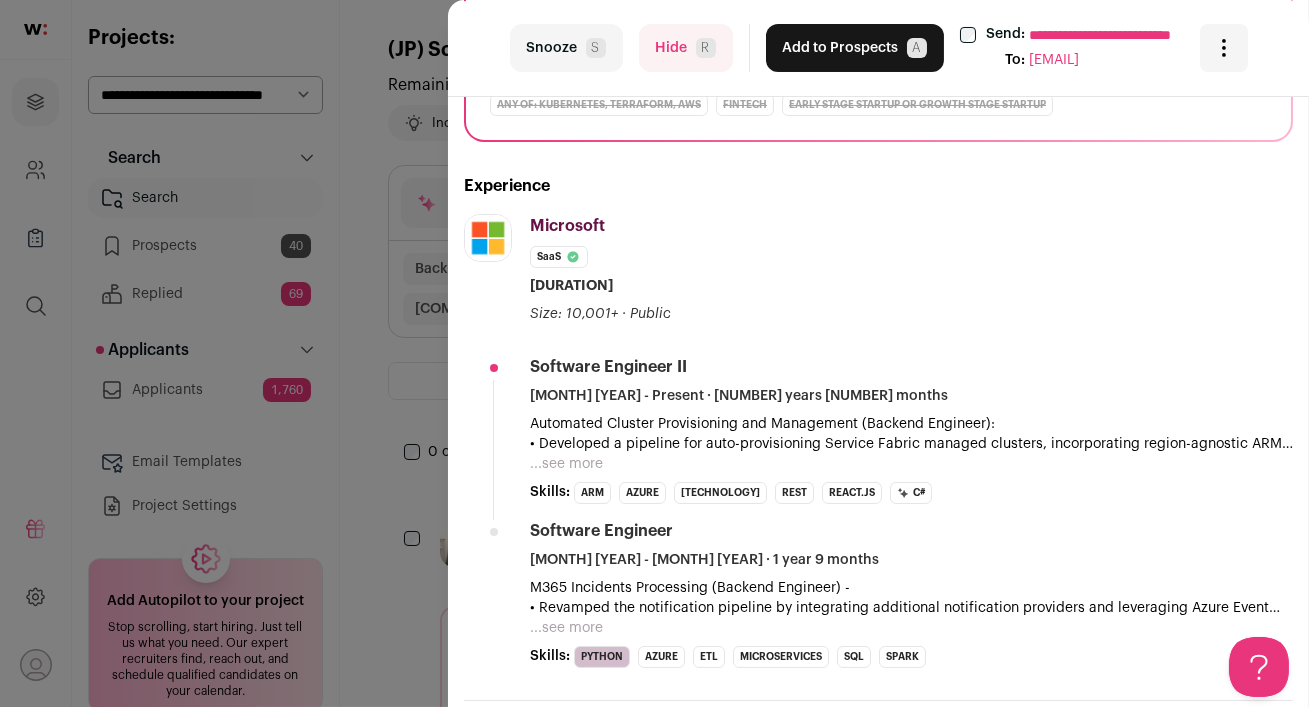 scroll, scrollTop: 101, scrollLeft: 0, axis: vertical 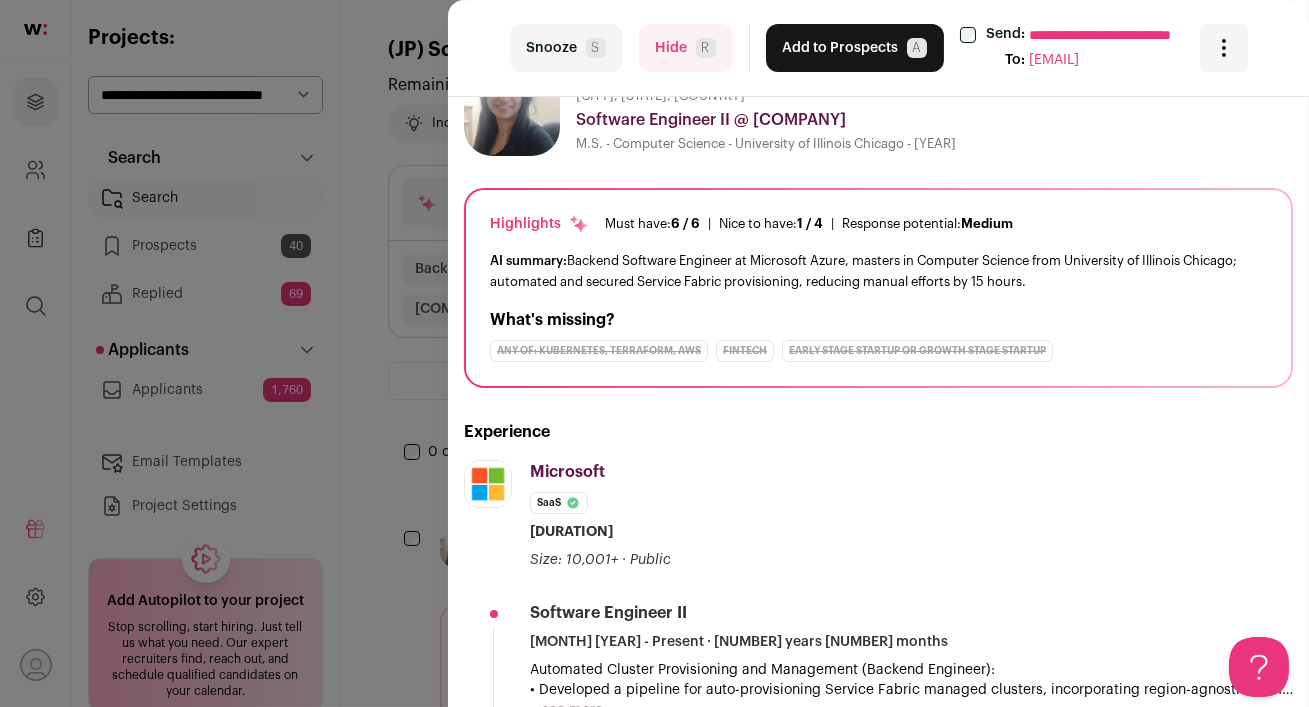 click on "Add to Prospects
A" at bounding box center (855, 48) 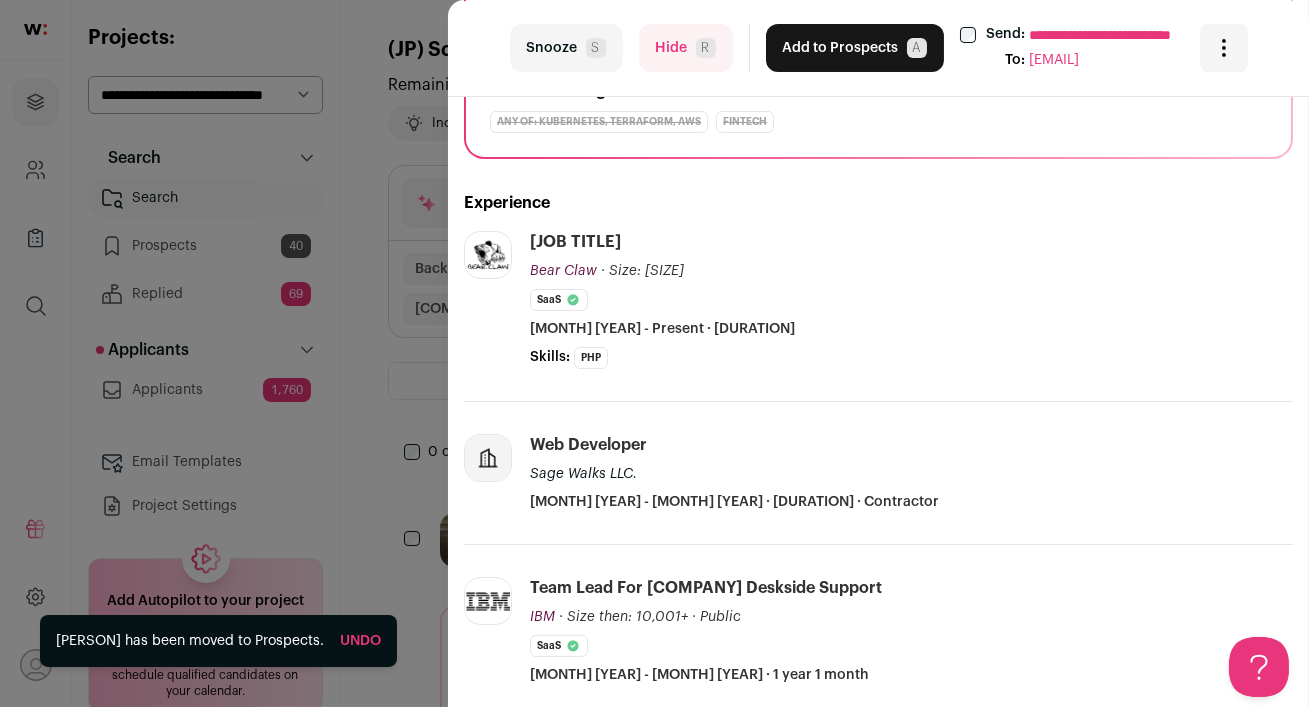 scroll, scrollTop: 331, scrollLeft: 0, axis: vertical 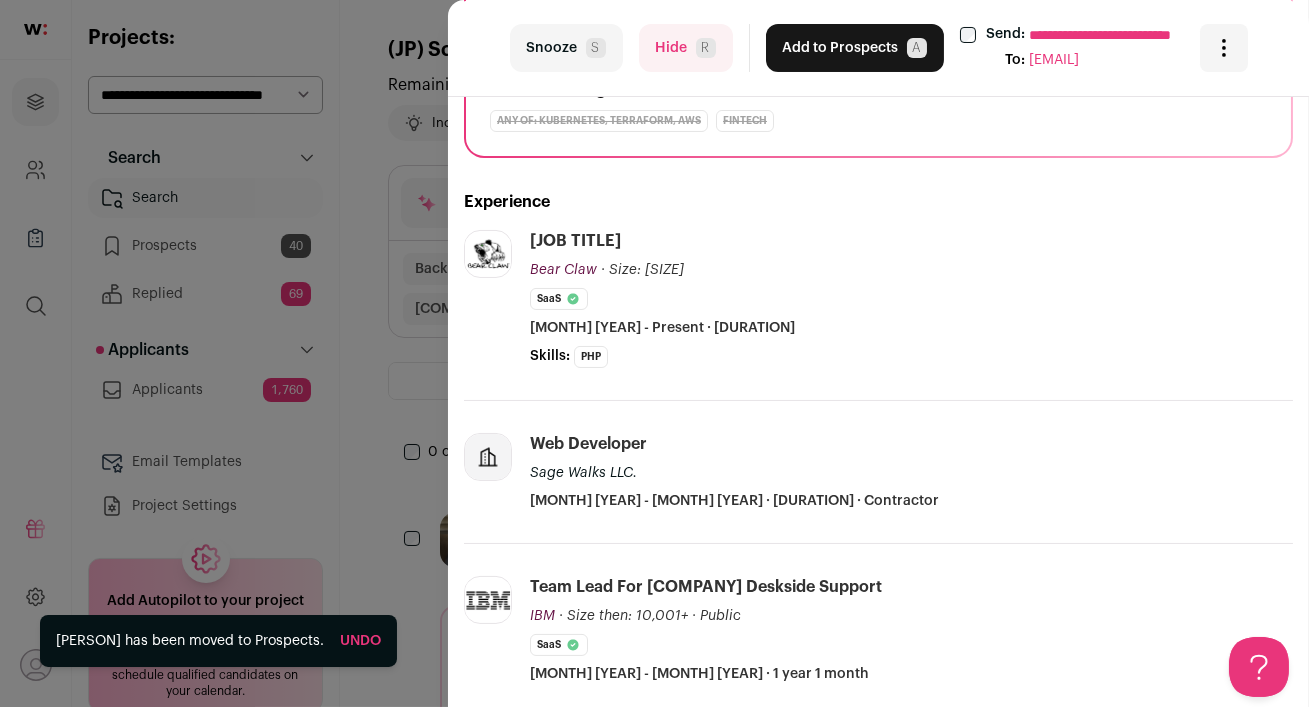 click on "Hide
[PERSON_INITIAL]" at bounding box center [686, 48] 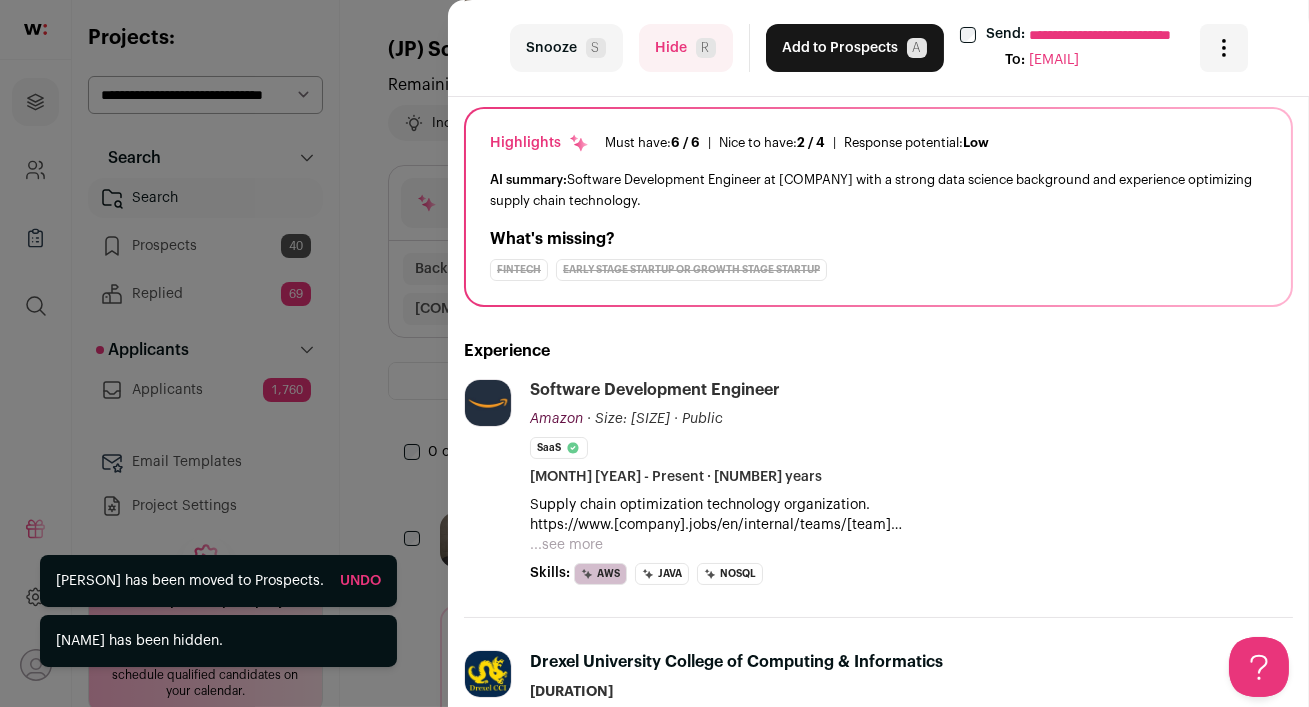 scroll, scrollTop: 185, scrollLeft: 0, axis: vertical 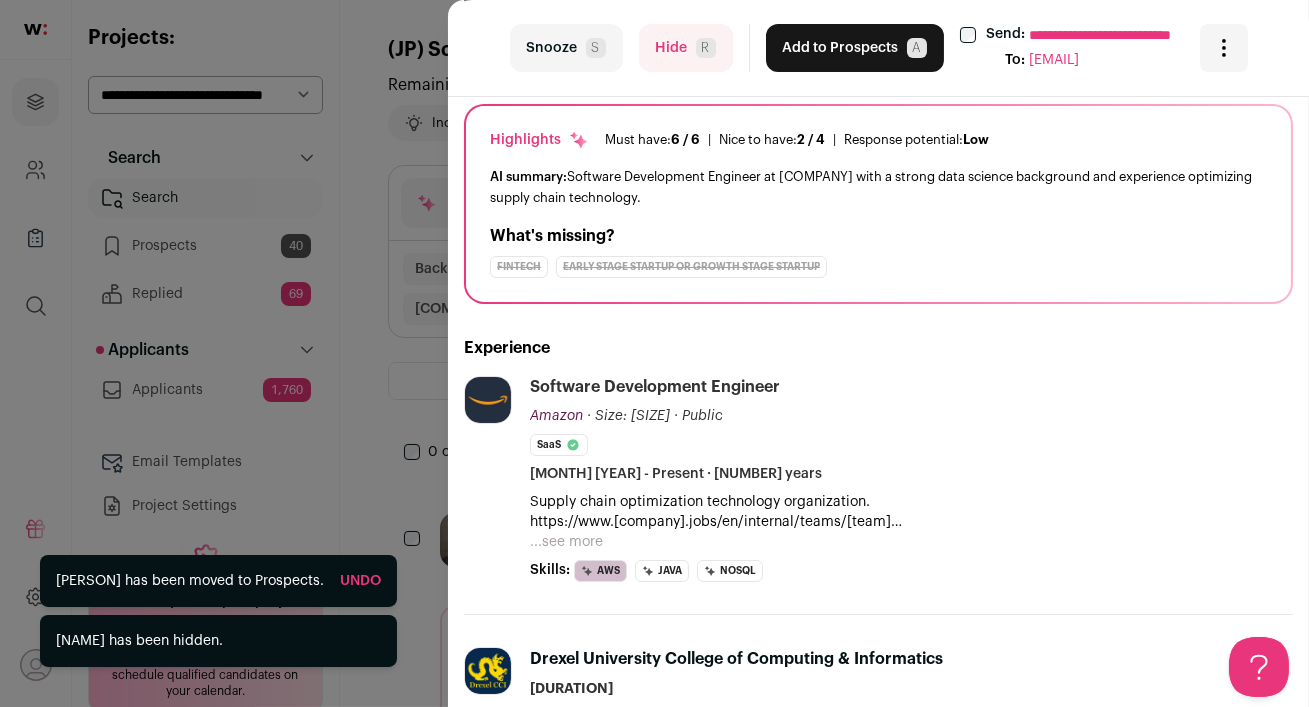 click on "Hide
[PERSON_INITIAL]" at bounding box center [686, 48] 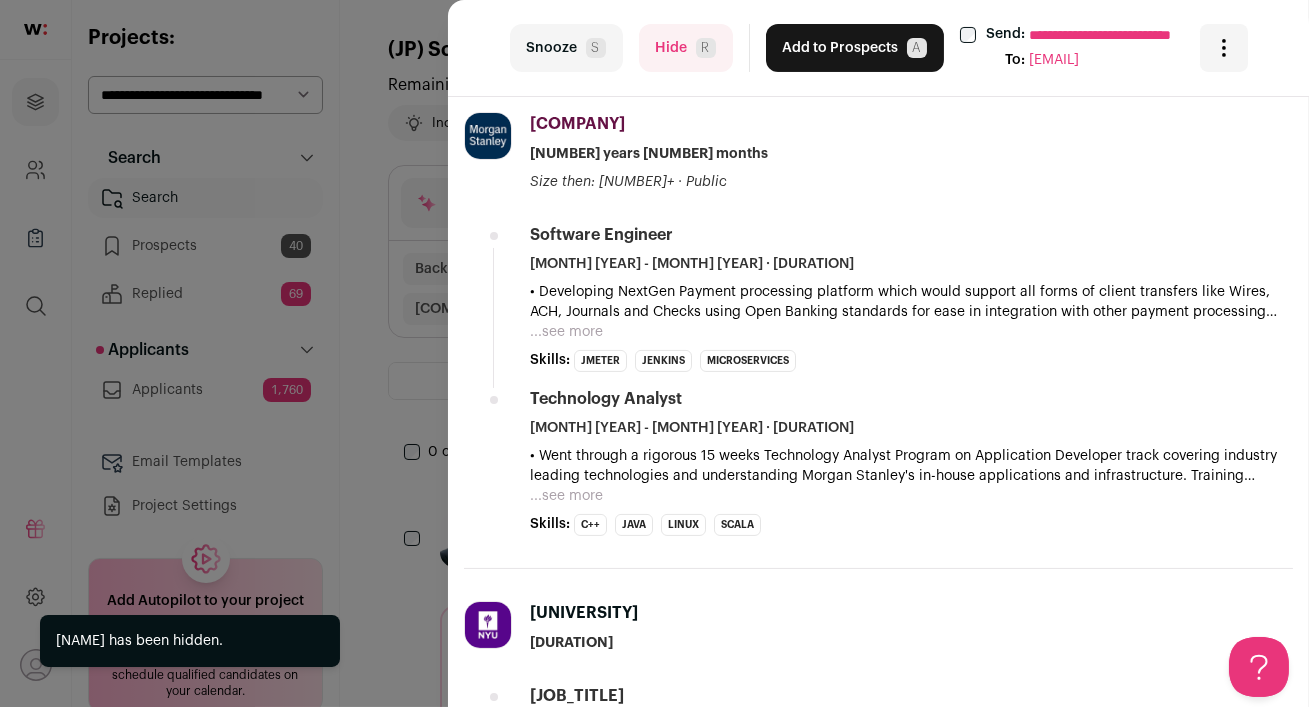 scroll, scrollTop: 619, scrollLeft: 0, axis: vertical 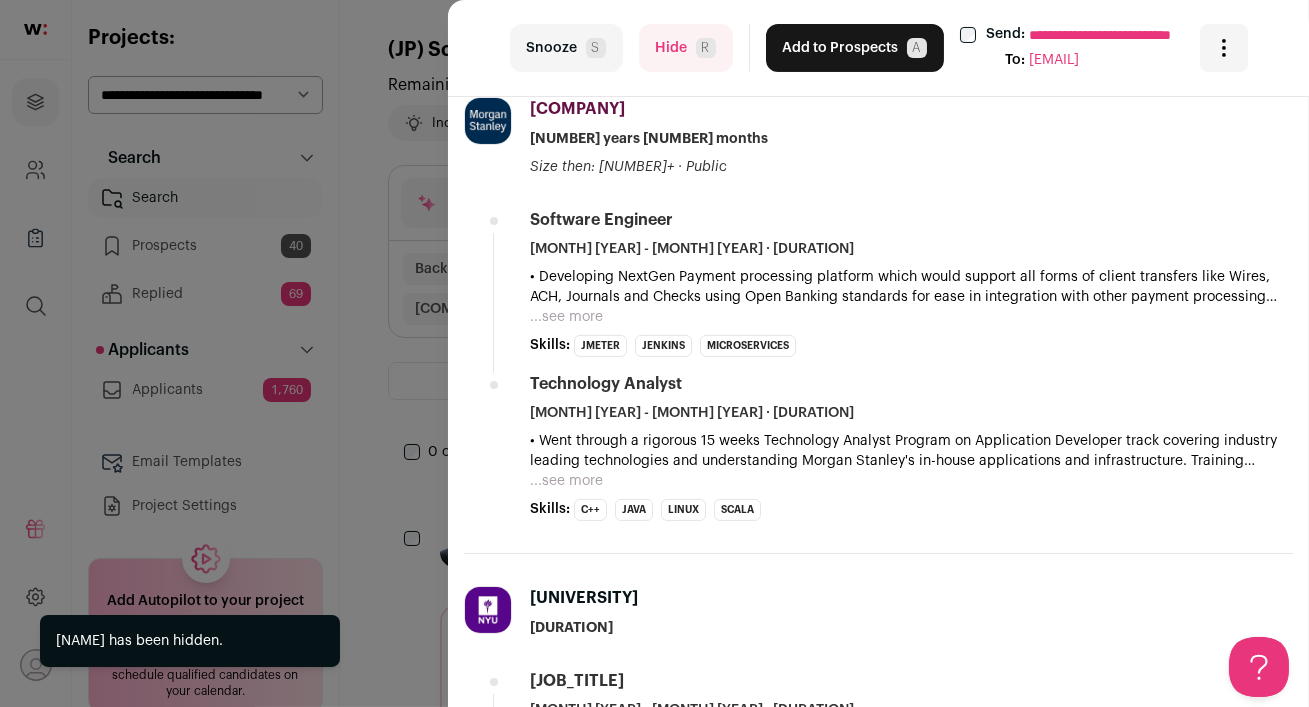 click on "Hide
[PERSON_INITIAL]" at bounding box center (686, 48) 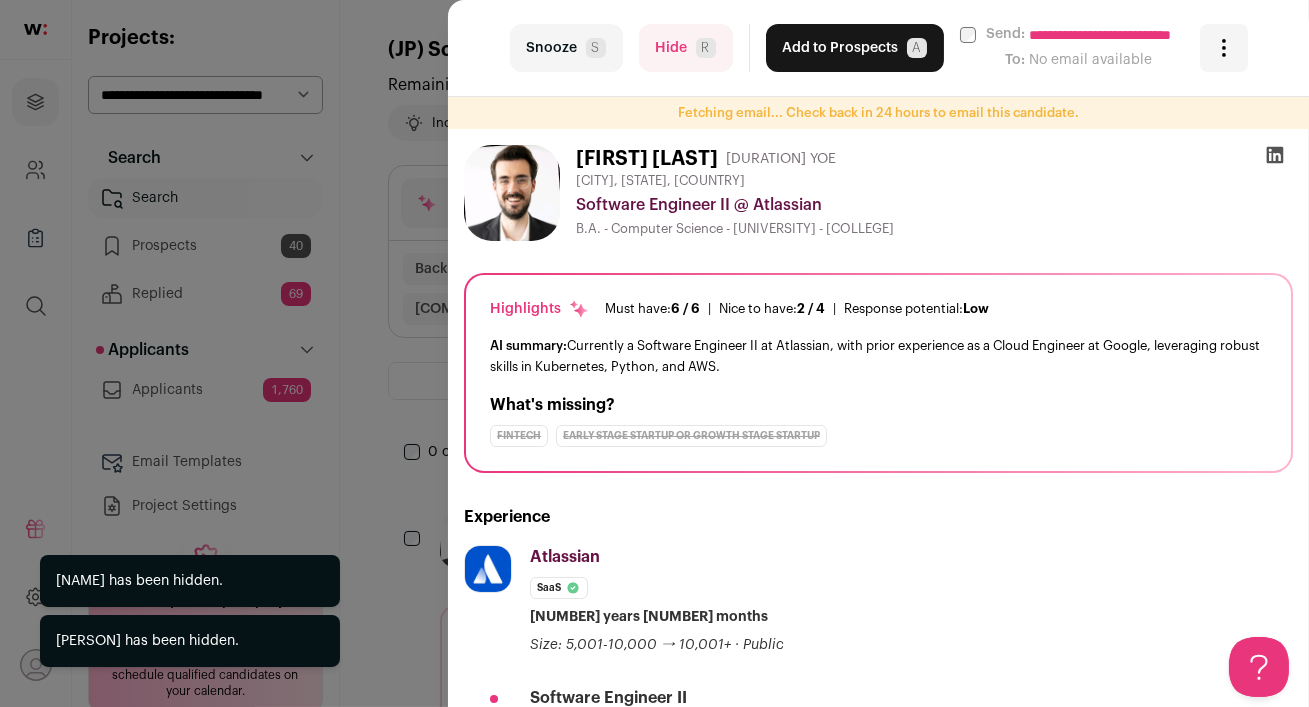 click on "Hide
[PERSON_INITIAL]" at bounding box center [686, 48] 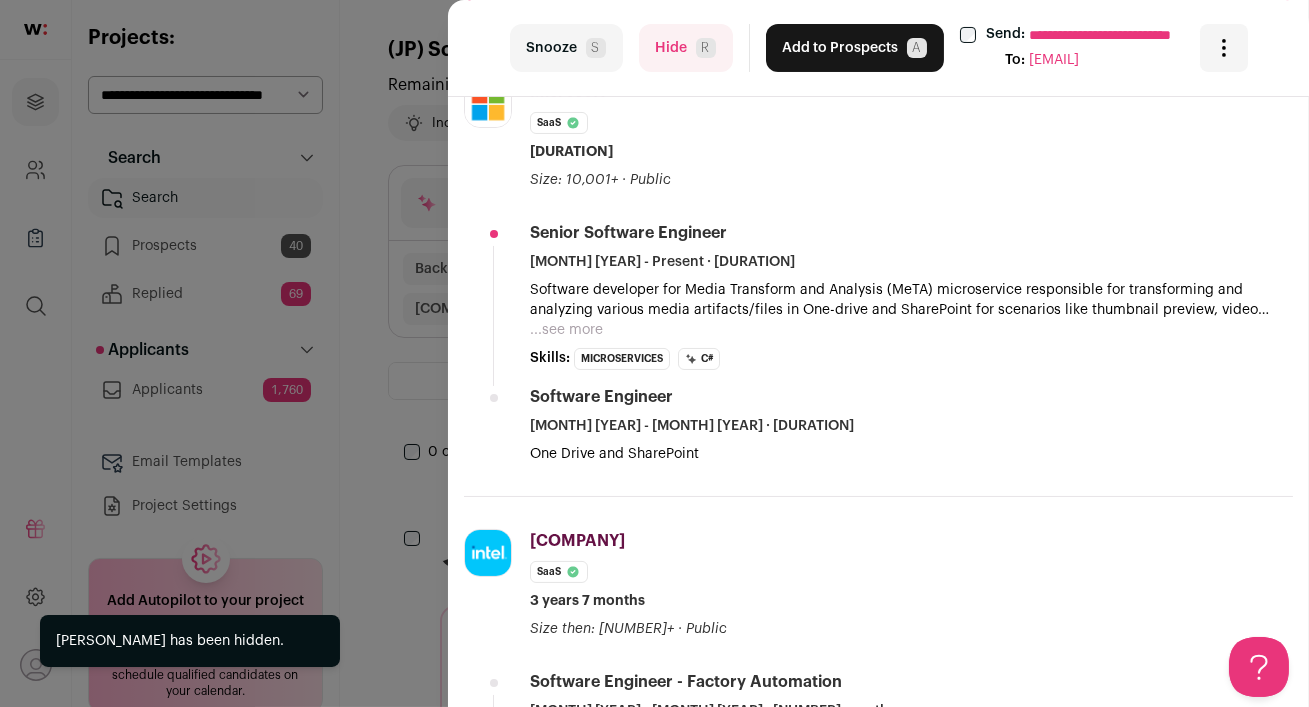 scroll, scrollTop: 464, scrollLeft: 0, axis: vertical 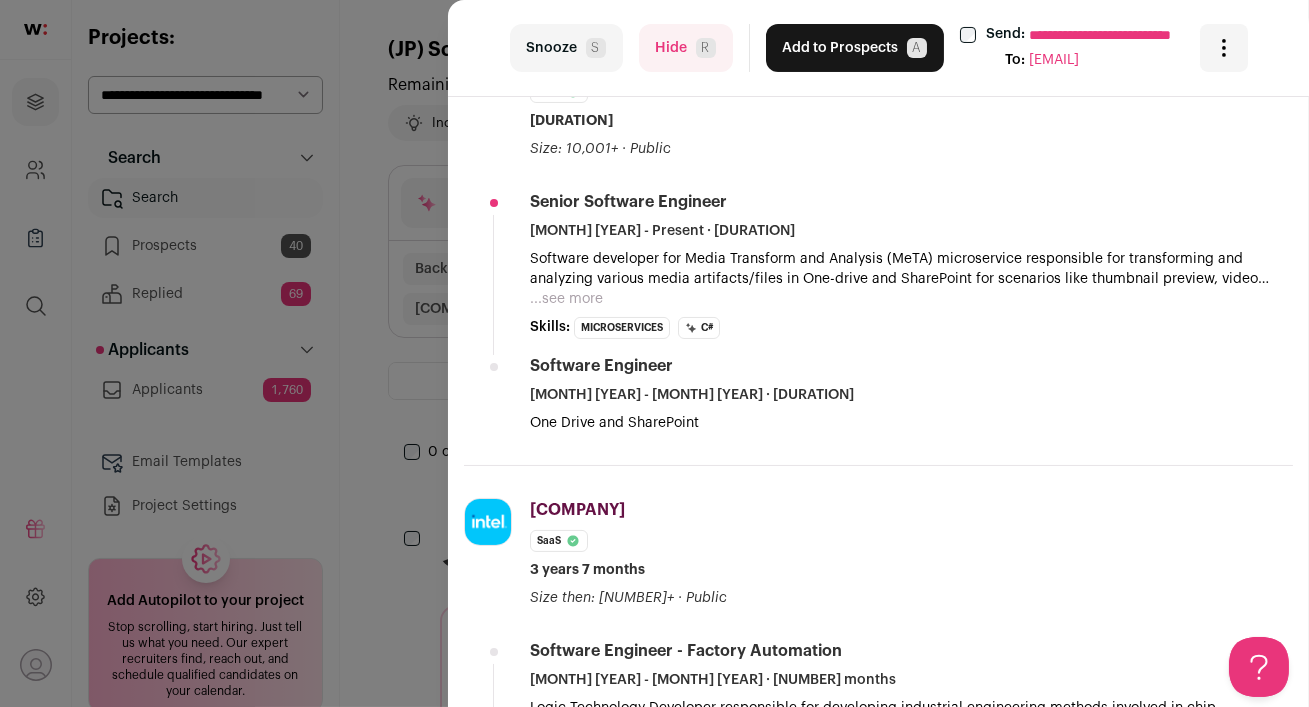 click on "Hide
[PERSON_INITIAL]" at bounding box center [686, 48] 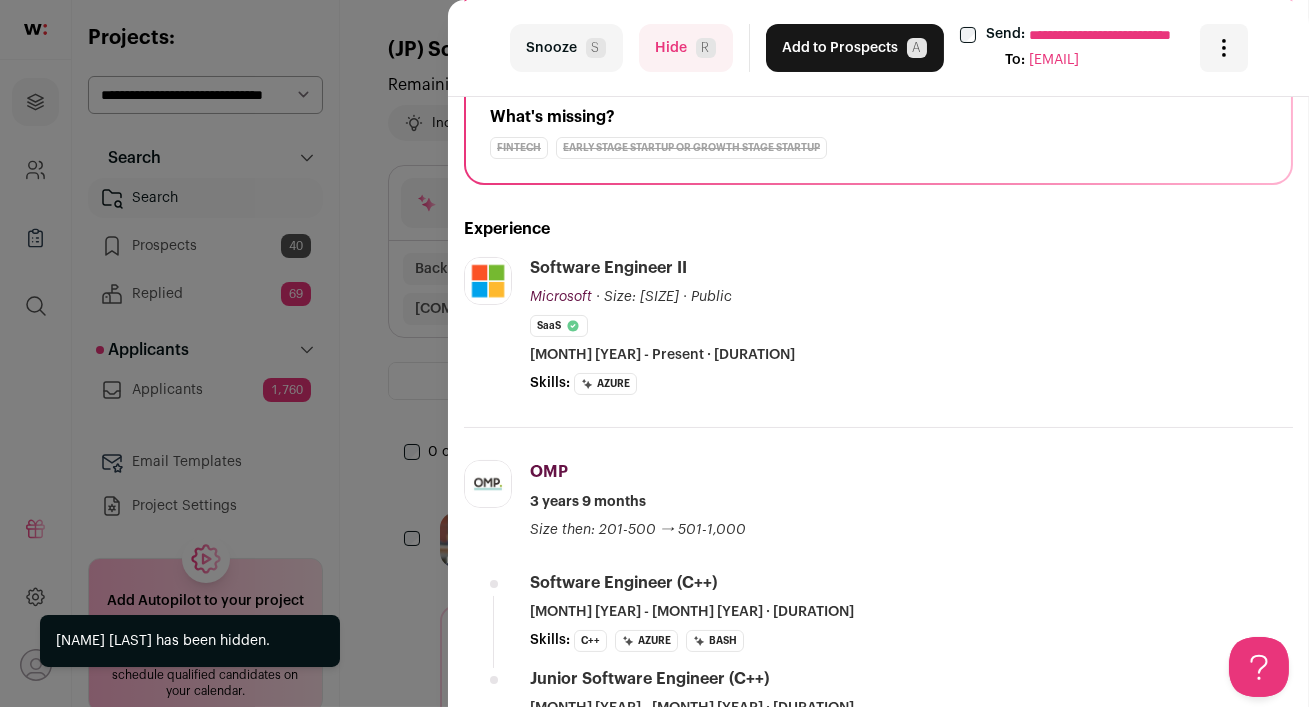scroll, scrollTop: 255, scrollLeft: 0, axis: vertical 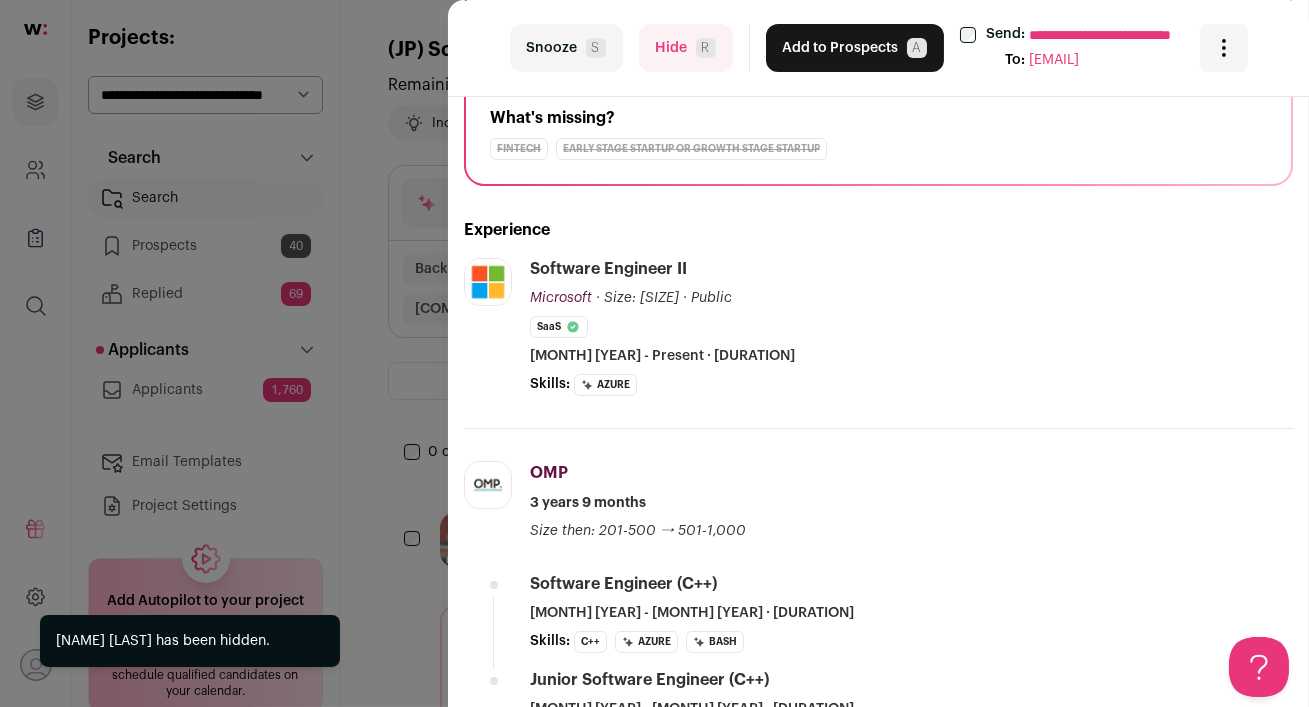 click on "Hide
[PERSON_INITIAL]" at bounding box center [686, 48] 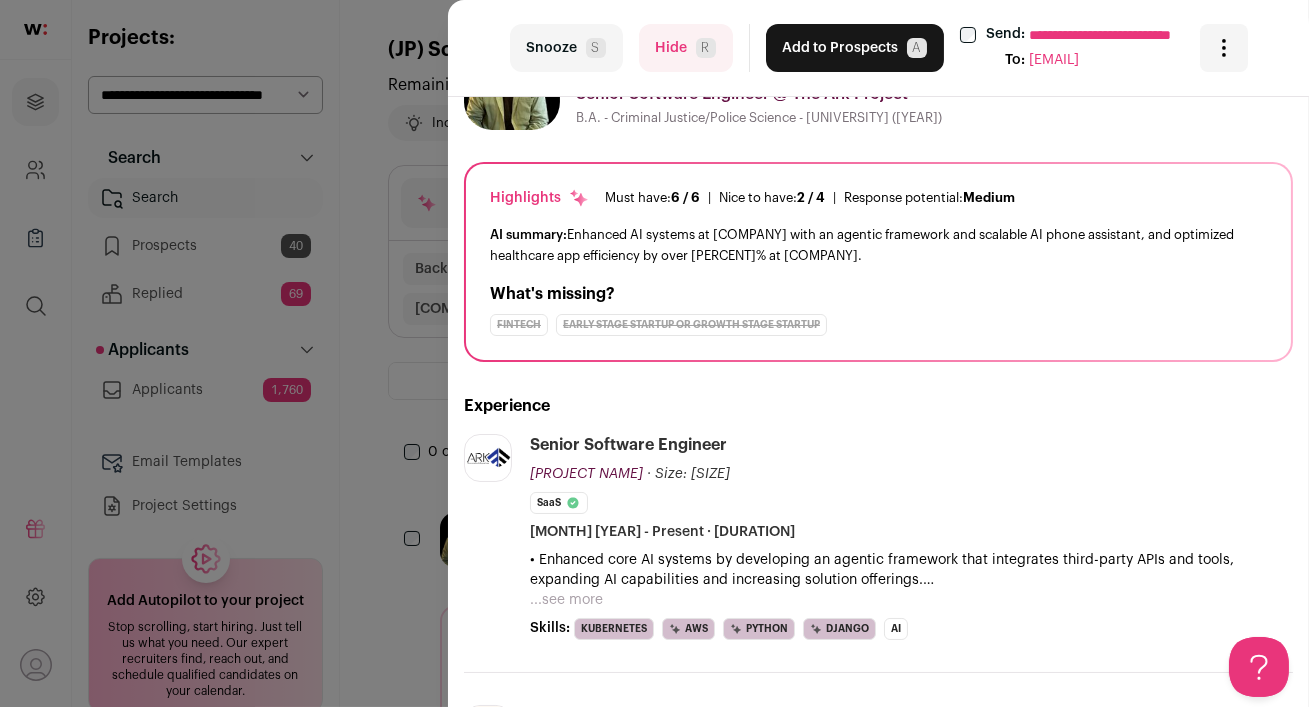 scroll, scrollTop: 0, scrollLeft: 0, axis: both 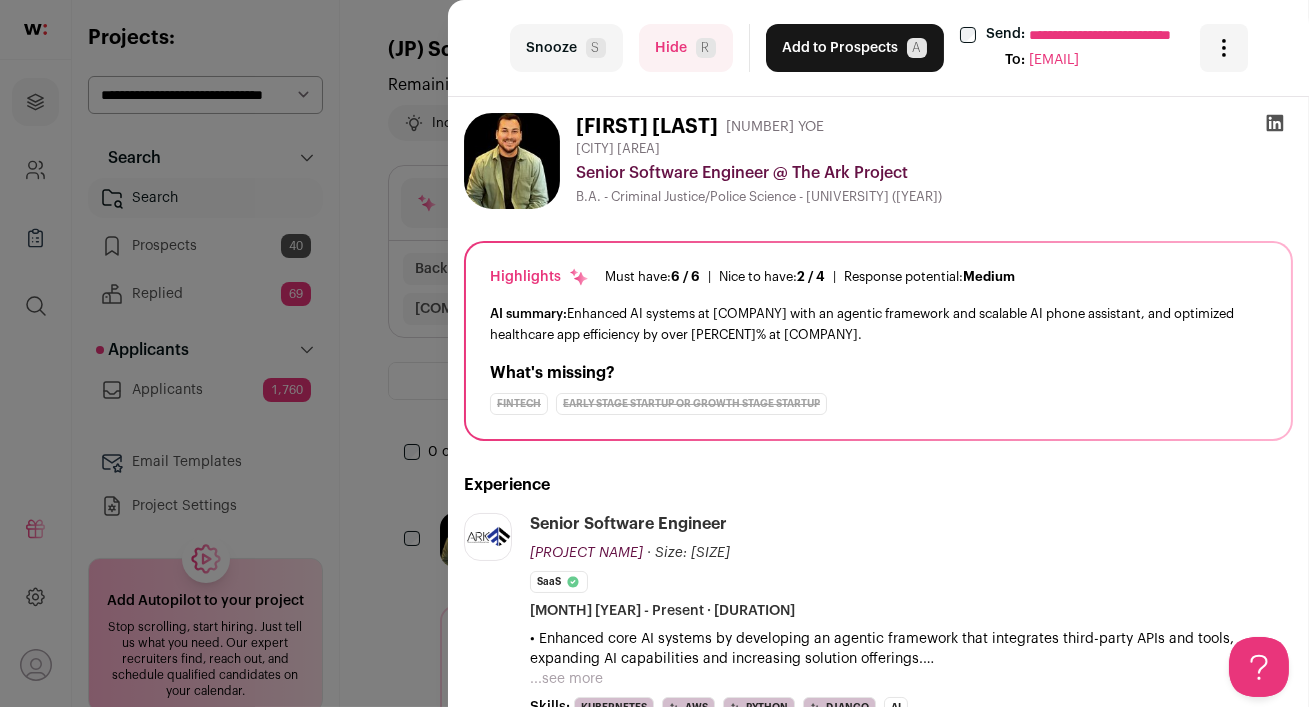 click on "Add to Prospects
A" at bounding box center [855, 48] 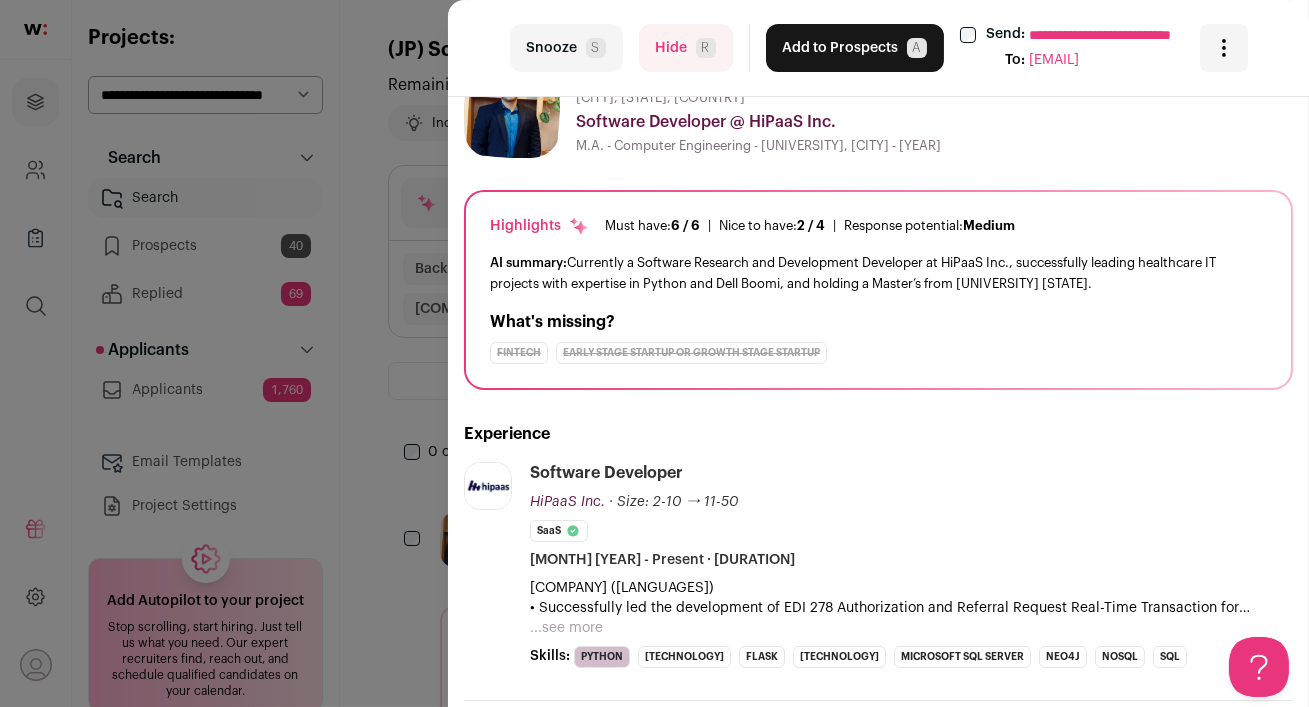 scroll, scrollTop: 0, scrollLeft: 0, axis: both 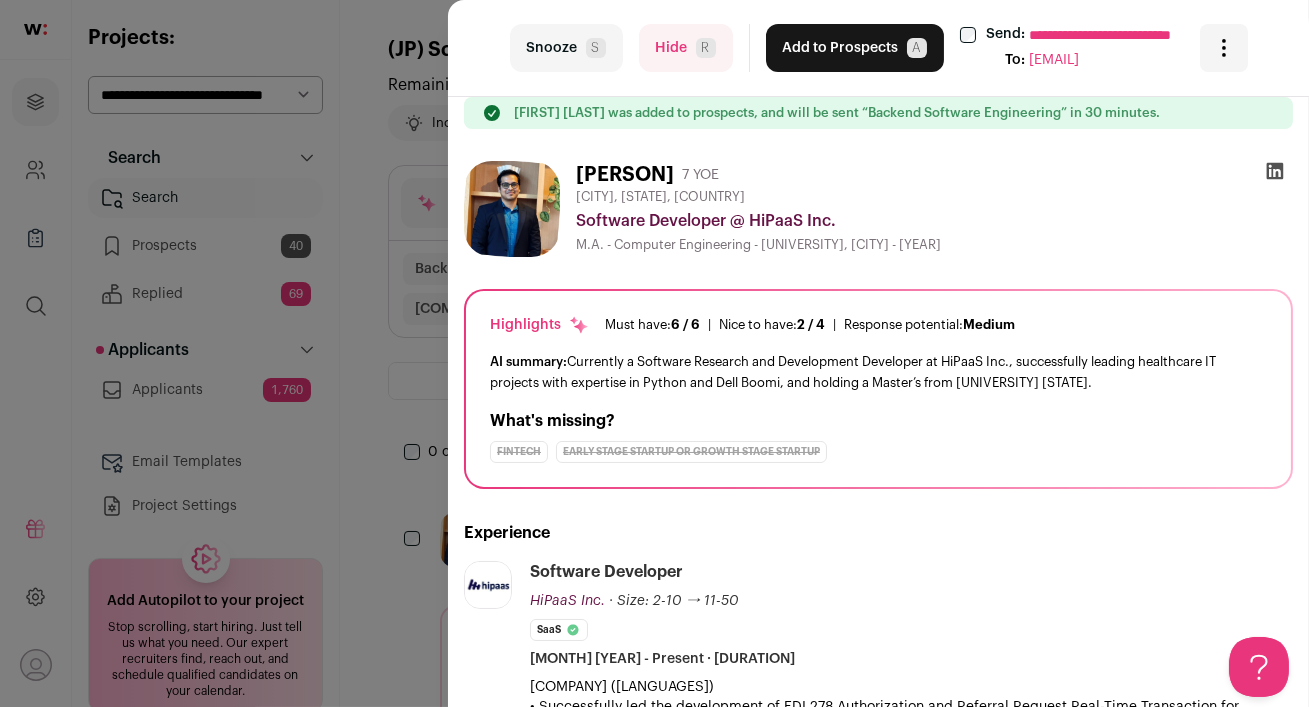 click on "Add to Prospects
A" at bounding box center [855, 48] 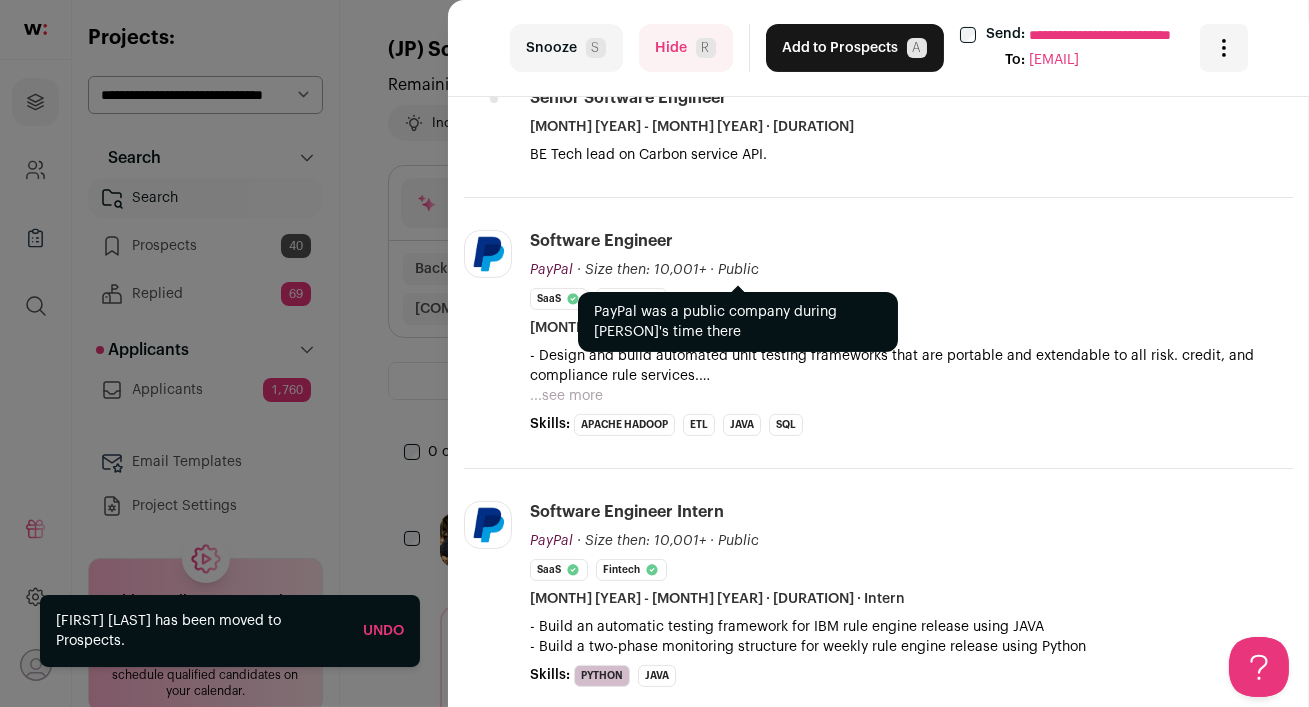 scroll, scrollTop: 860, scrollLeft: 0, axis: vertical 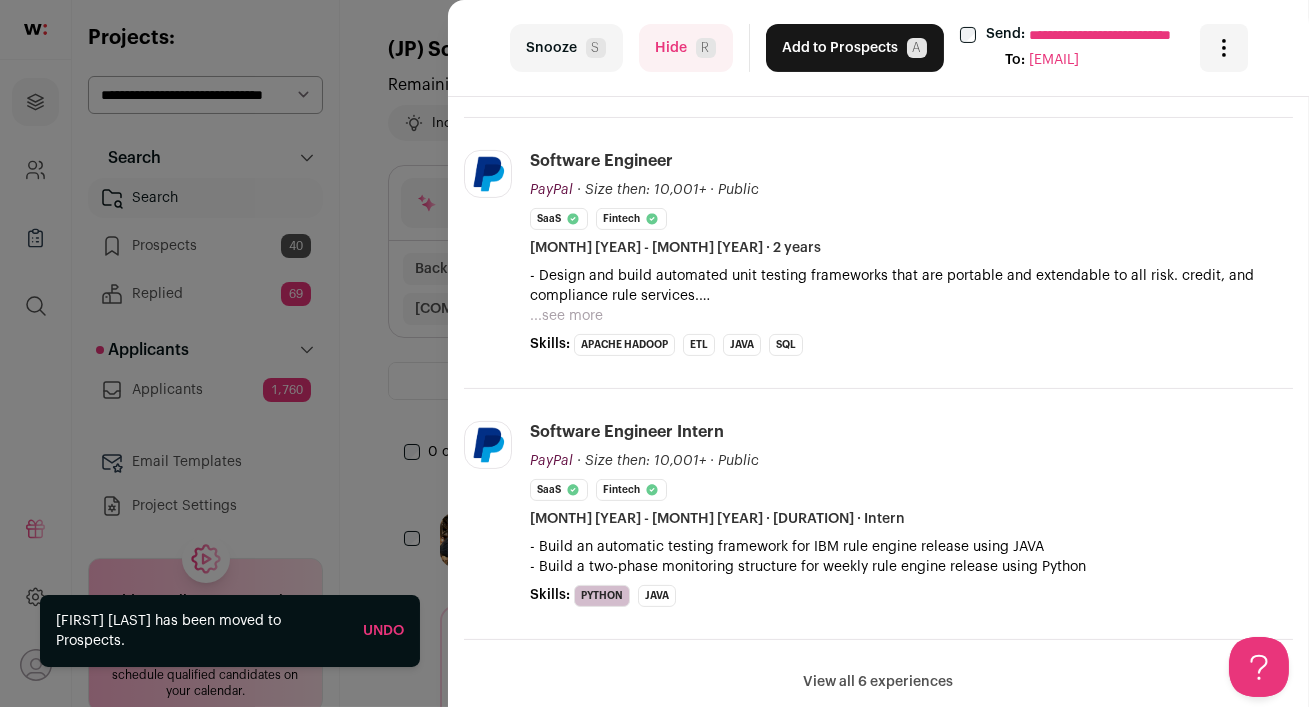 click on "Hide
[PERSON_INITIAL]" at bounding box center (686, 48) 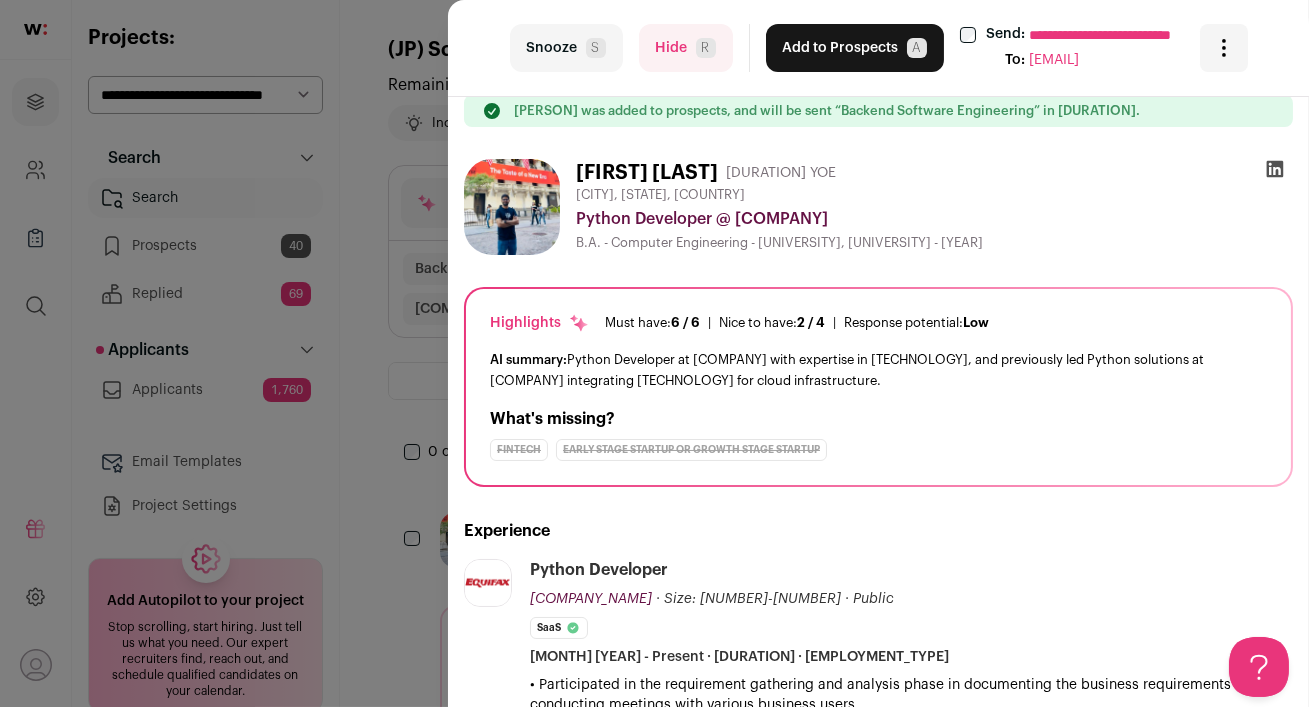 scroll, scrollTop: 0, scrollLeft: 0, axis: both 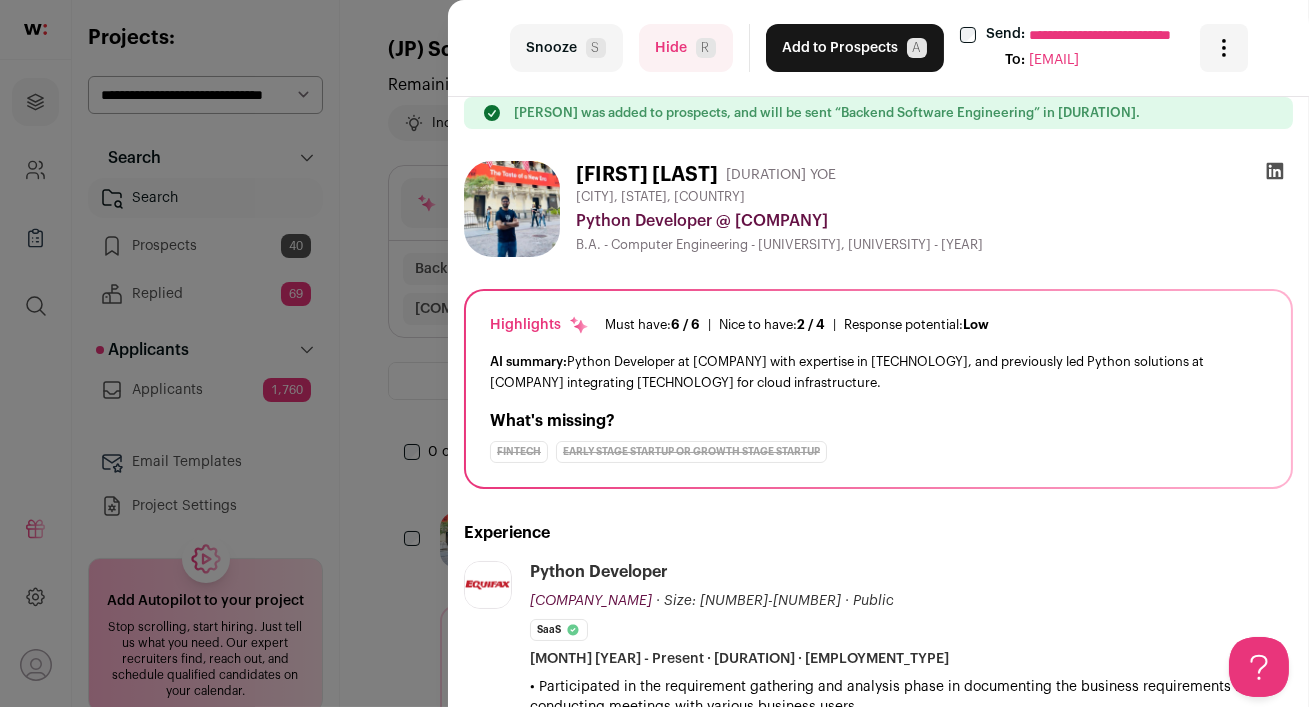 click at bounding box center [1275, 171] 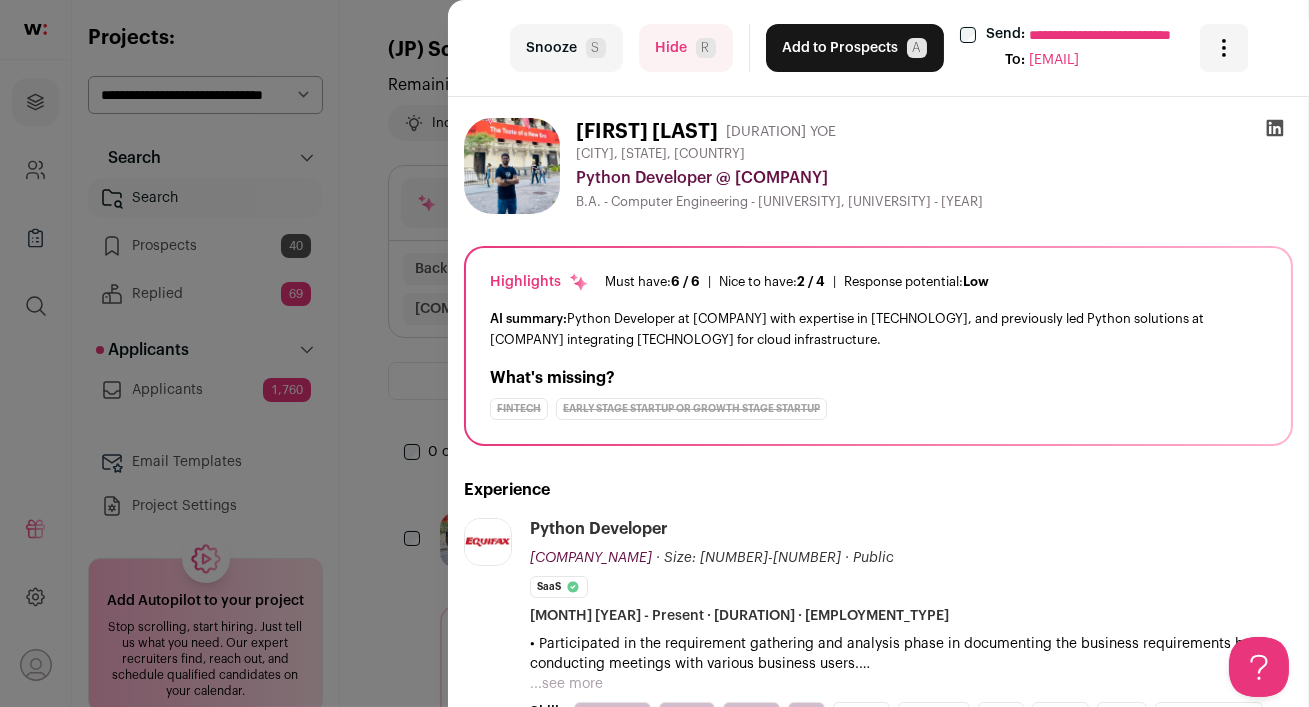 scroll, scrollTop: 0, scrollLeft: 0, axis: both 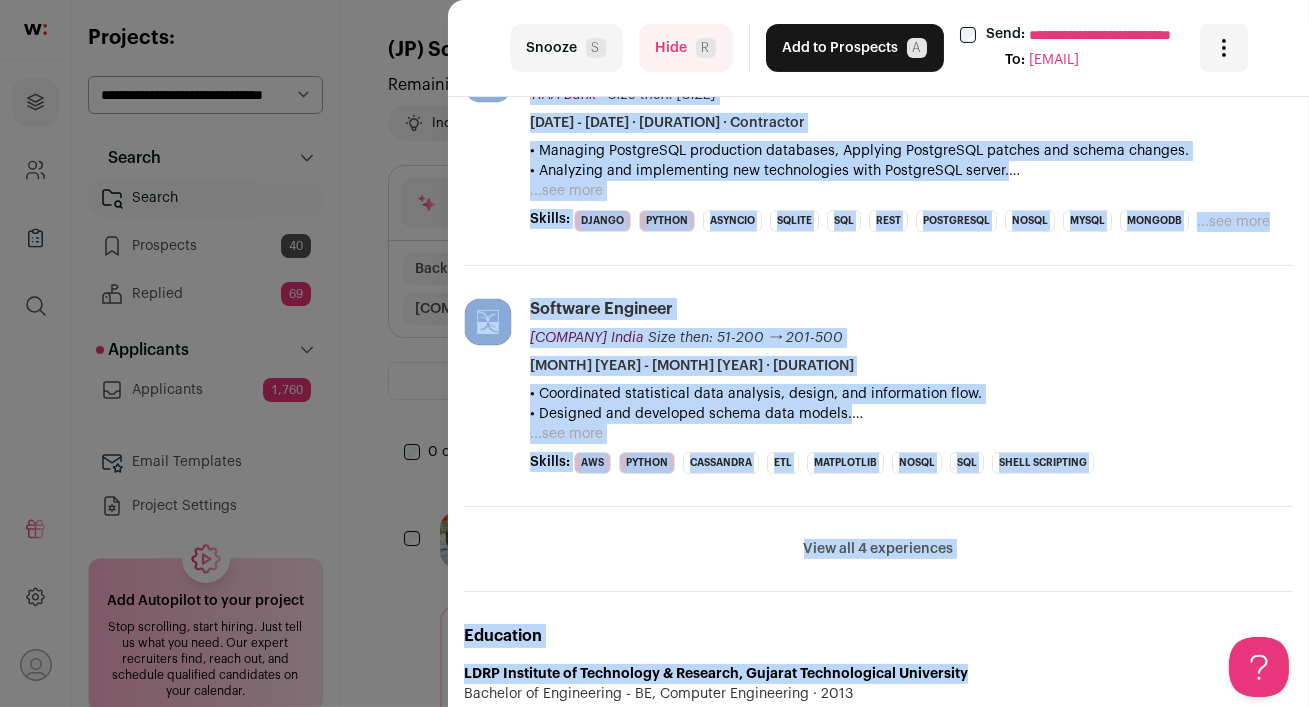 drag, startPoint x: 484, startPoint y: 139, endPoint x: 1149, endPoint y: 478, distance: 746.4221 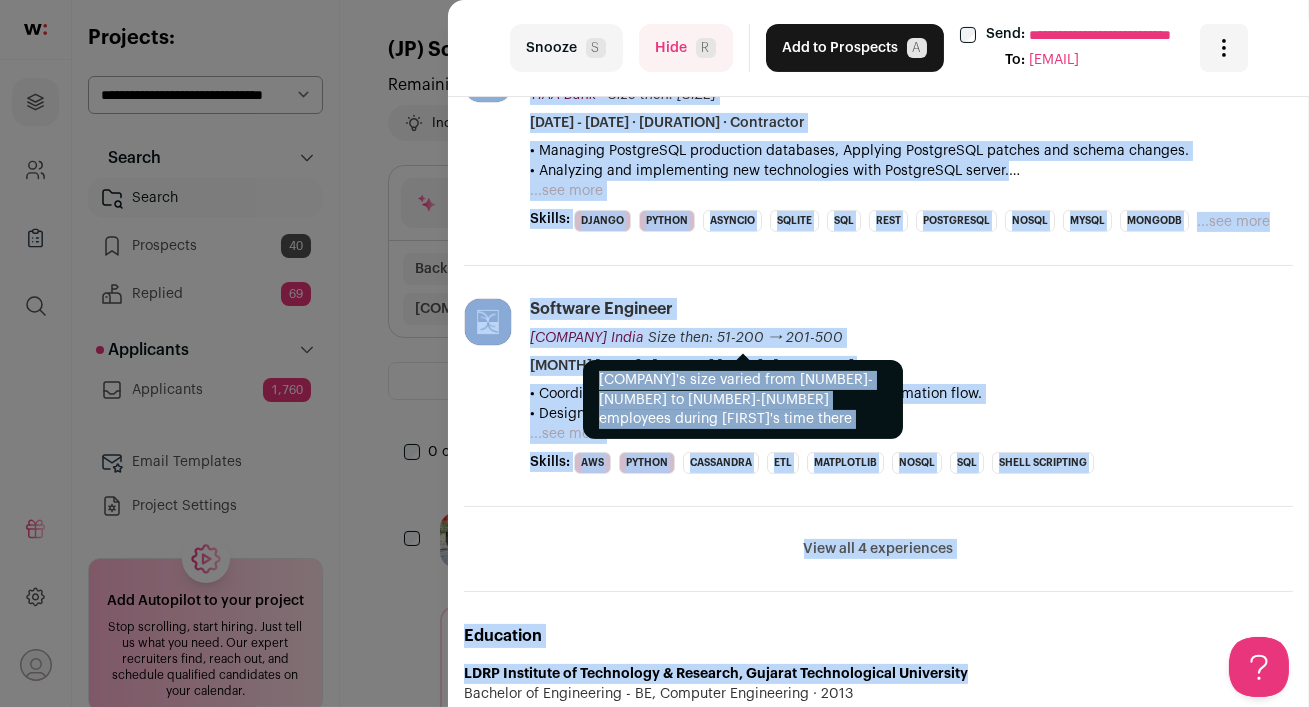 copy on "[PERSON]
[DURATION] YOE
[CITY], [STATE], [COUNTRY]
Python Developer @ Equifax
B.A. - Computer Engineering - LDRP Institute of Technology & Research, Gujarat Technological University - [YEAR]
Highlights
Must have:
[NUMBER] / [NUMBER]
How many must haves have been fulfilled?
|
Nice to have:
[NUMBER] / [NUMBER]
How many nice to haves have been fulfilled?
|
Response potential:
Low
The rating combines email reliability, platform activity, and job tenure to predict a candidate's openness to outreach, independent of the company making contact.
AI summary:  Python Developer at Equifax with expertise in AWS, Django, and Flask, and previously led Python solutions at TIAA Bank integrating FastAPI for cloud infrastructure.
What's missing?
Fintech
Early Stage Startup or Growth Stage Startup
Experience
Equifax
..." 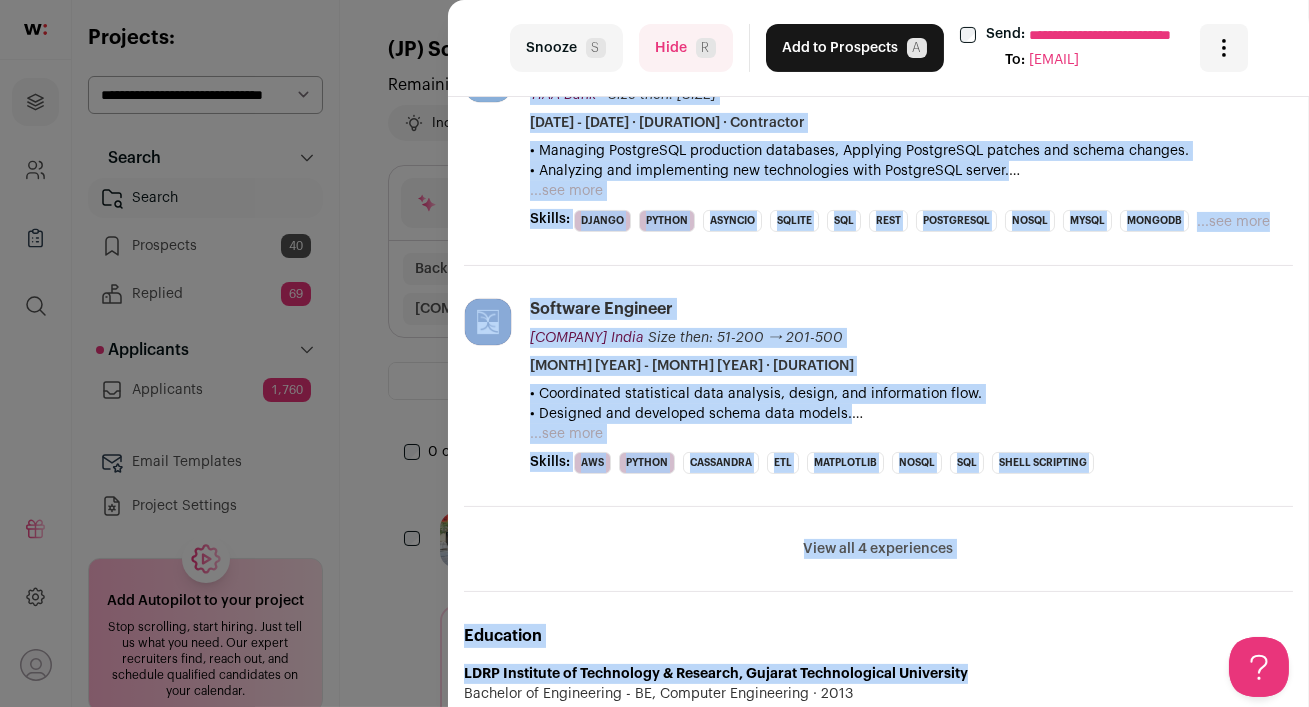 click on "Add to Prospects
A" at bounding box center (855, 48) 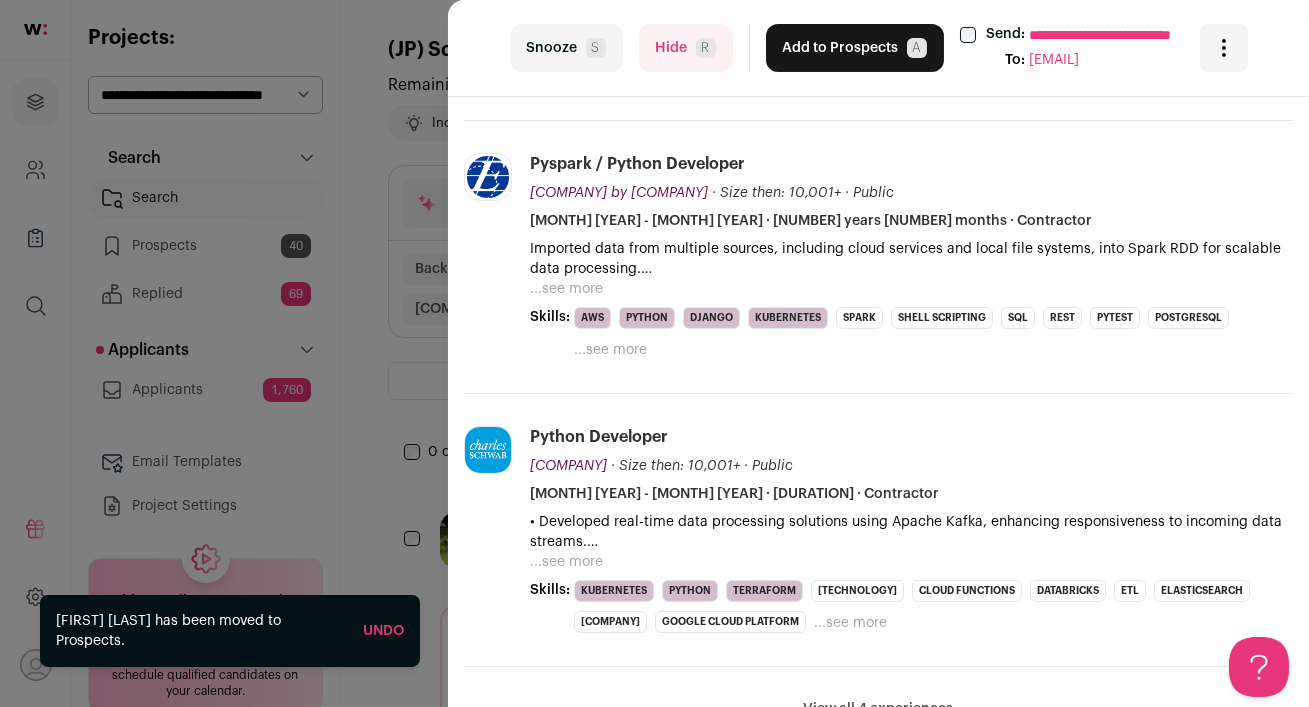 scroll, scrollTop: 0, scrollLeft: 0, axis: both 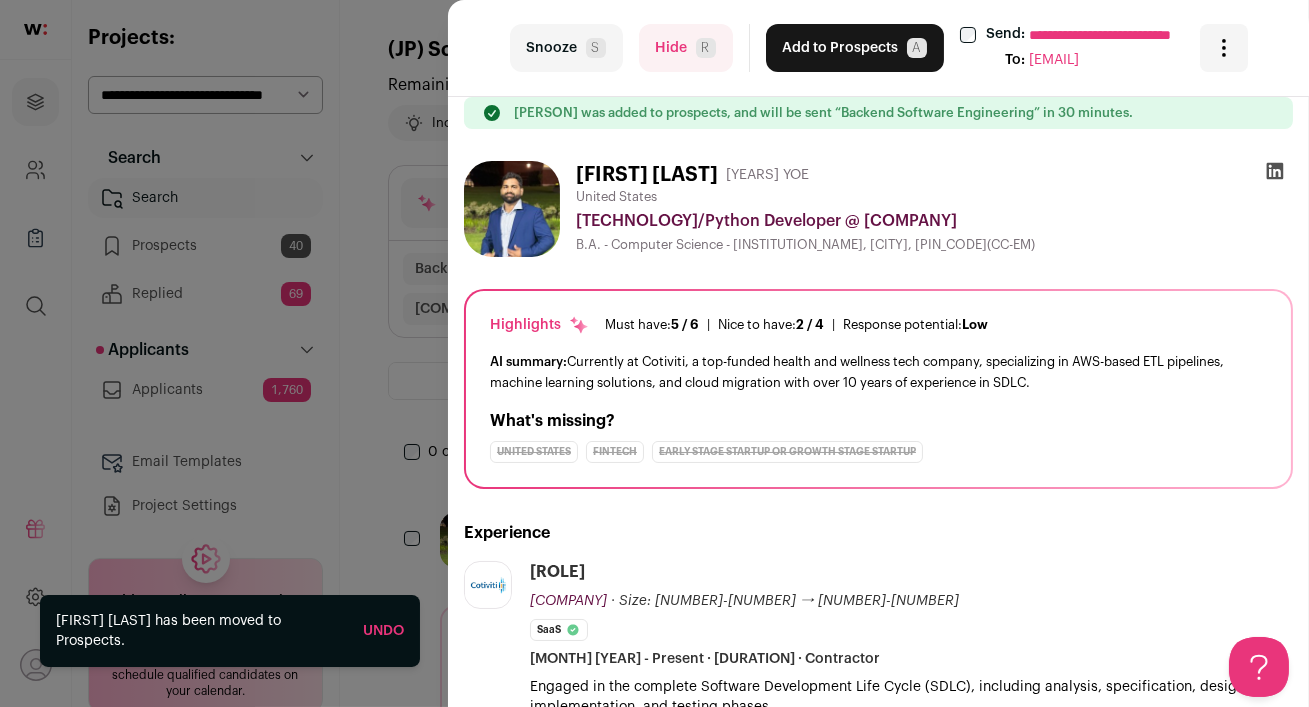 click on "Add to Prospects
A" at bounding box center [855, 48] 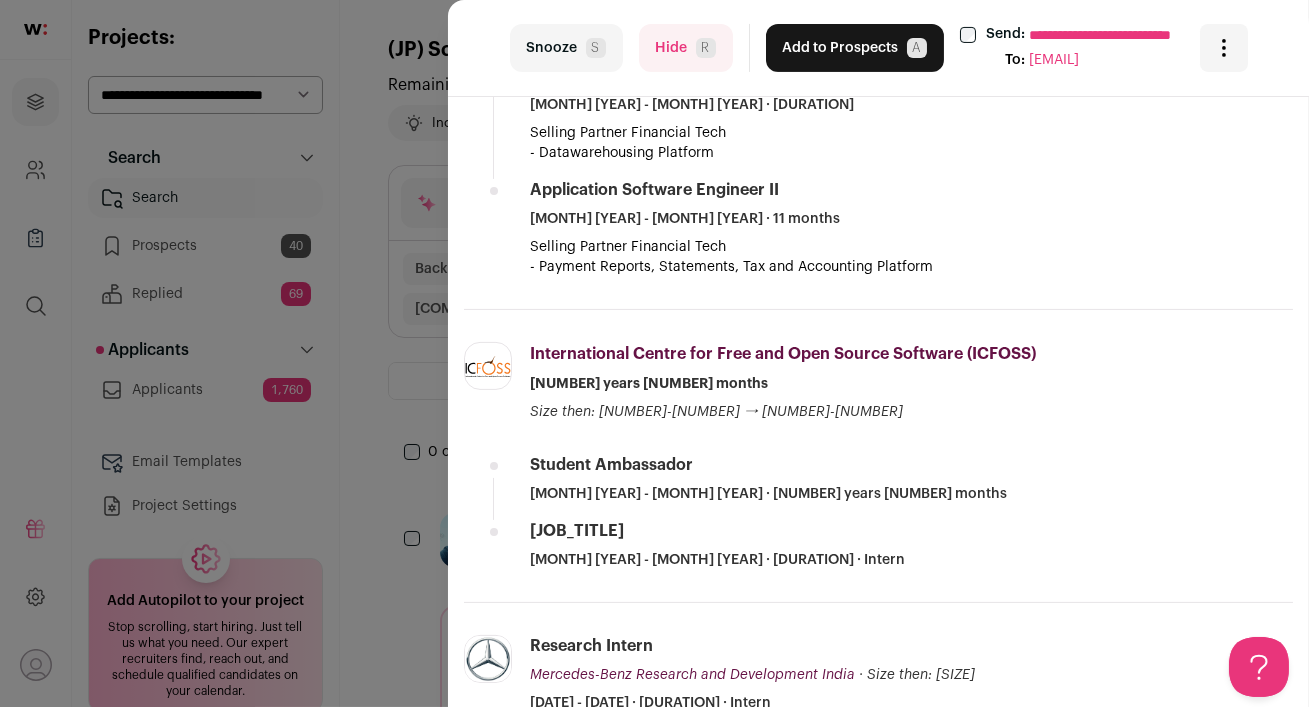 scroll, scrollTop: 1348, scrollLeft: 0, axis: vertical 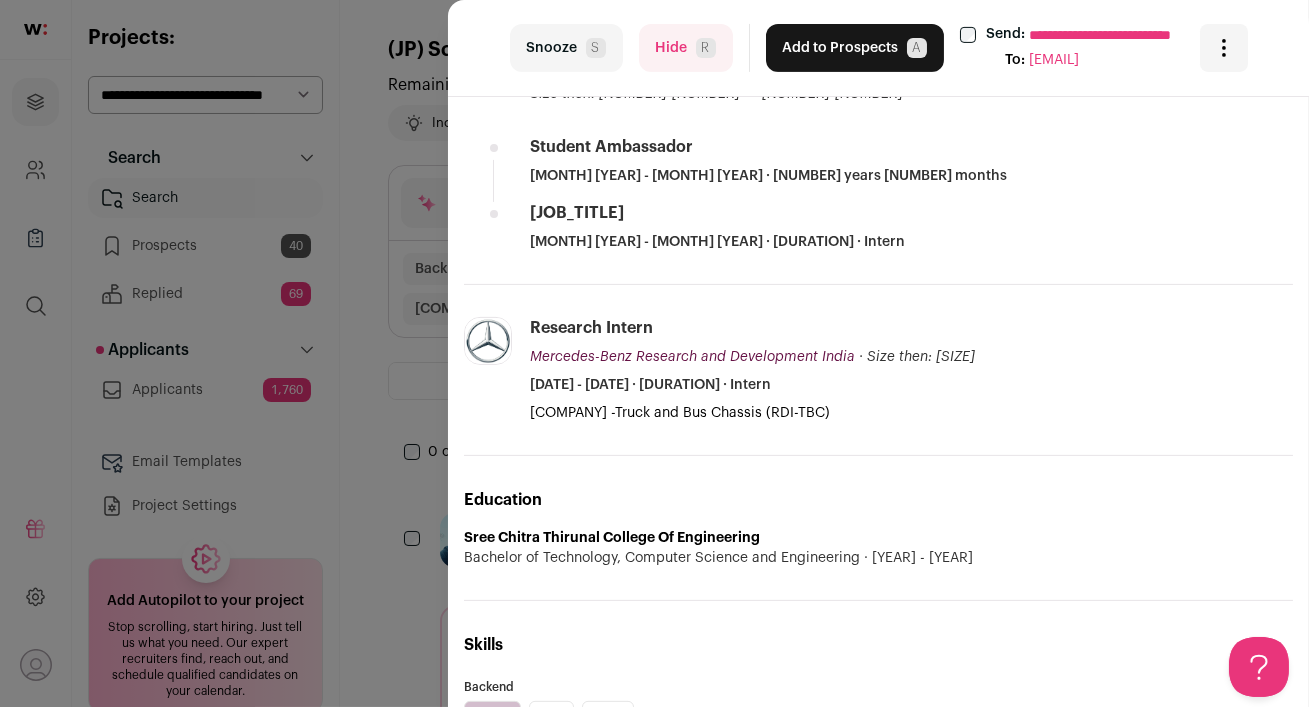 click on "Hide
[PERSON_INITIAL]" at bounding box center (686, 48) 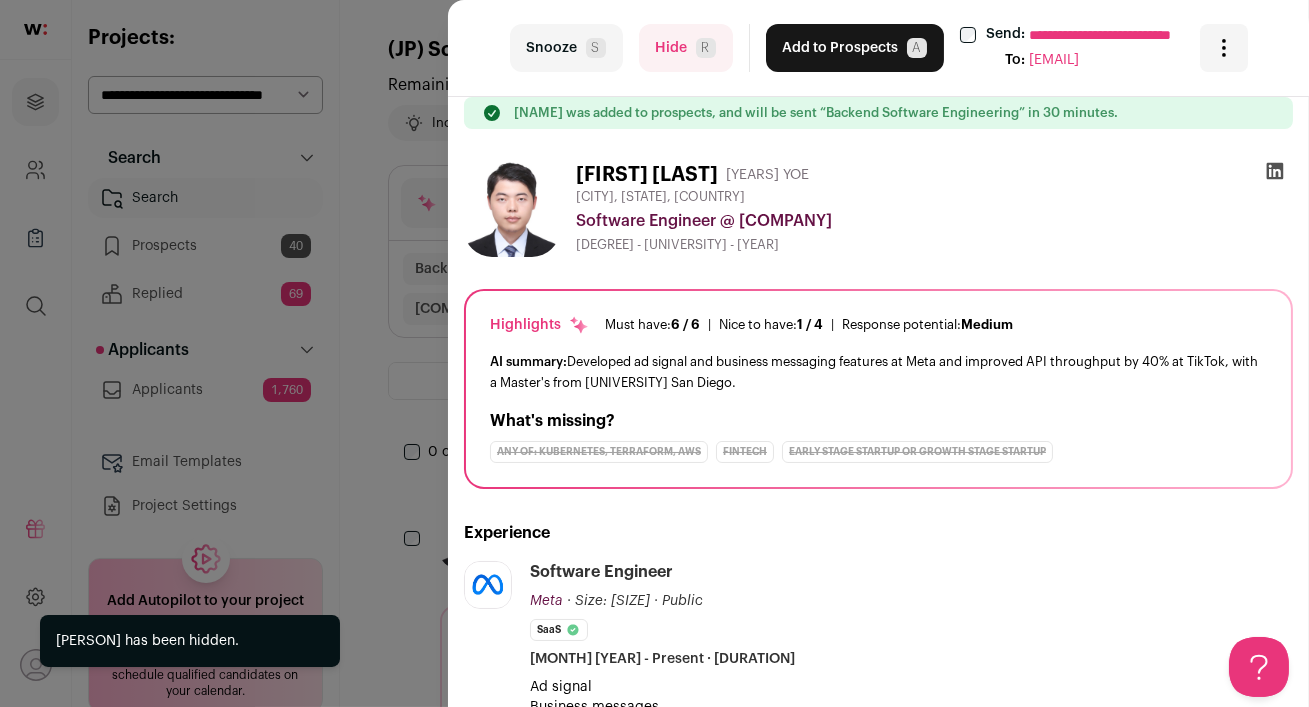 click on "Hide
[PERSON_INITIAL]" at bounding box center (686, 48) 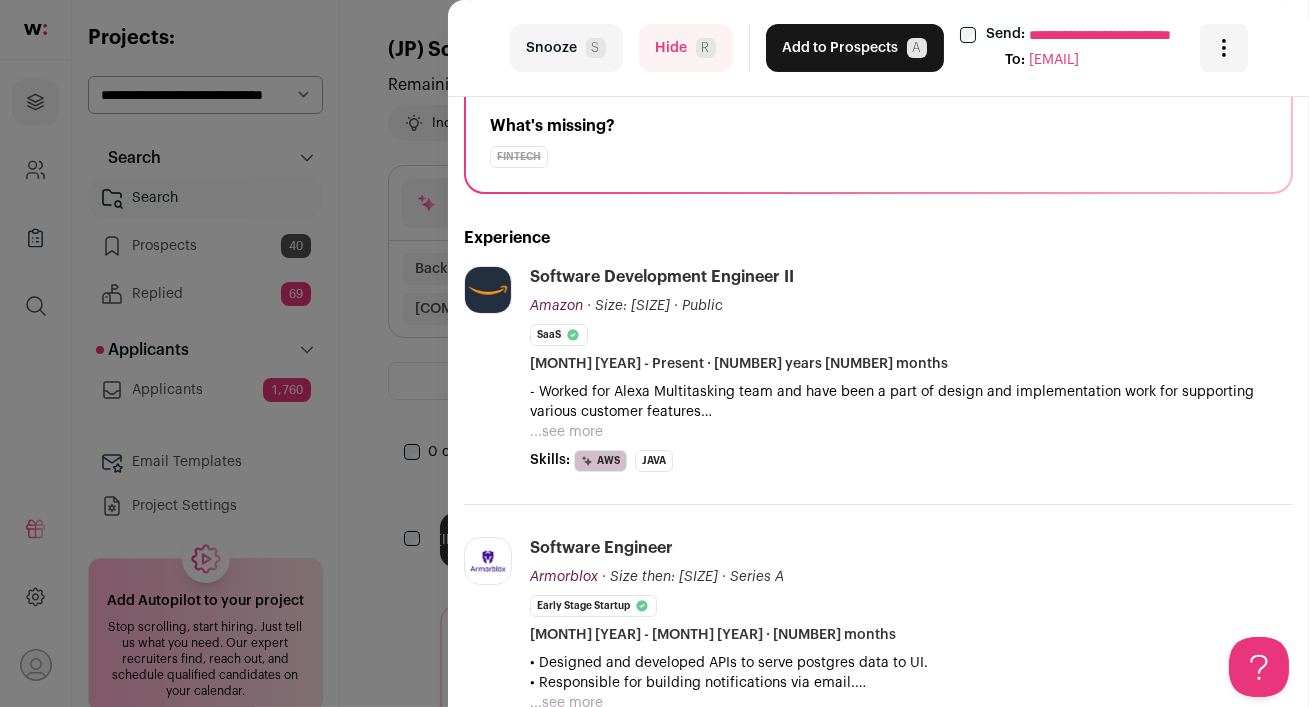 scroll, scrollTop: 303, scrollLeft: 0, axis: vertical 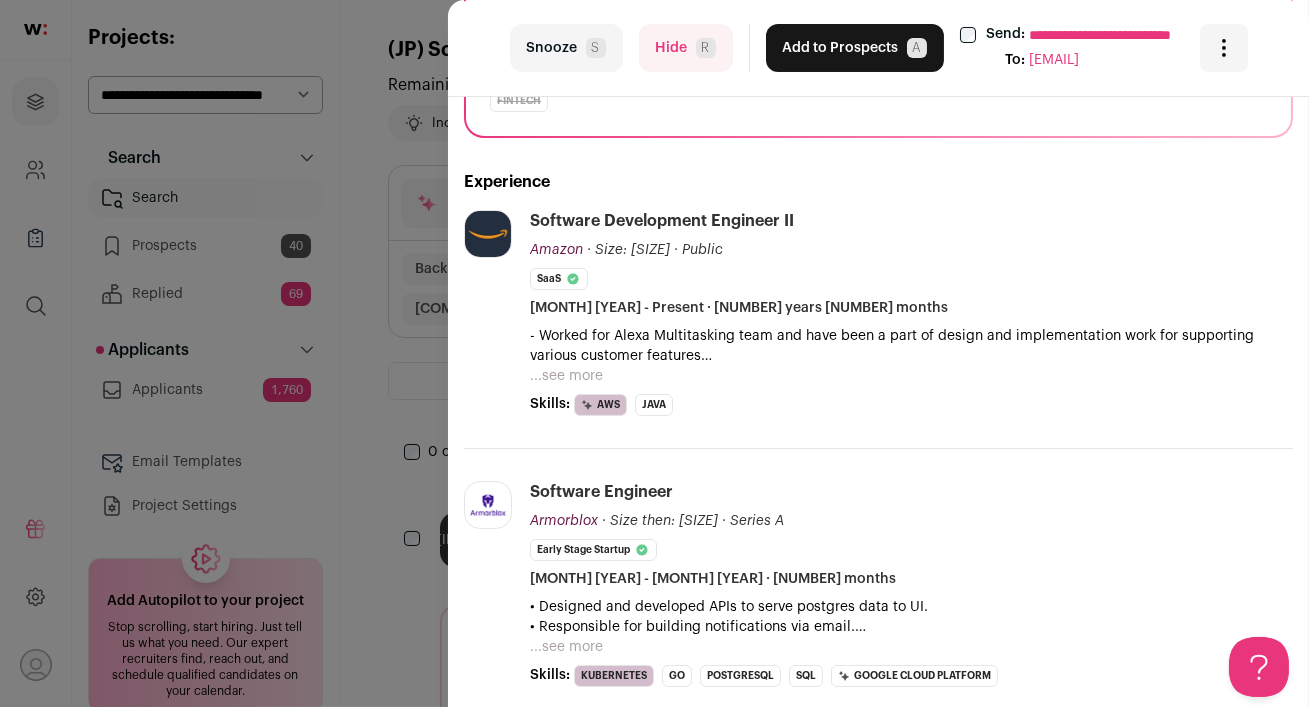 click on "Hide
[PERSON_INITIAL]" at bounding box center (686, 48) 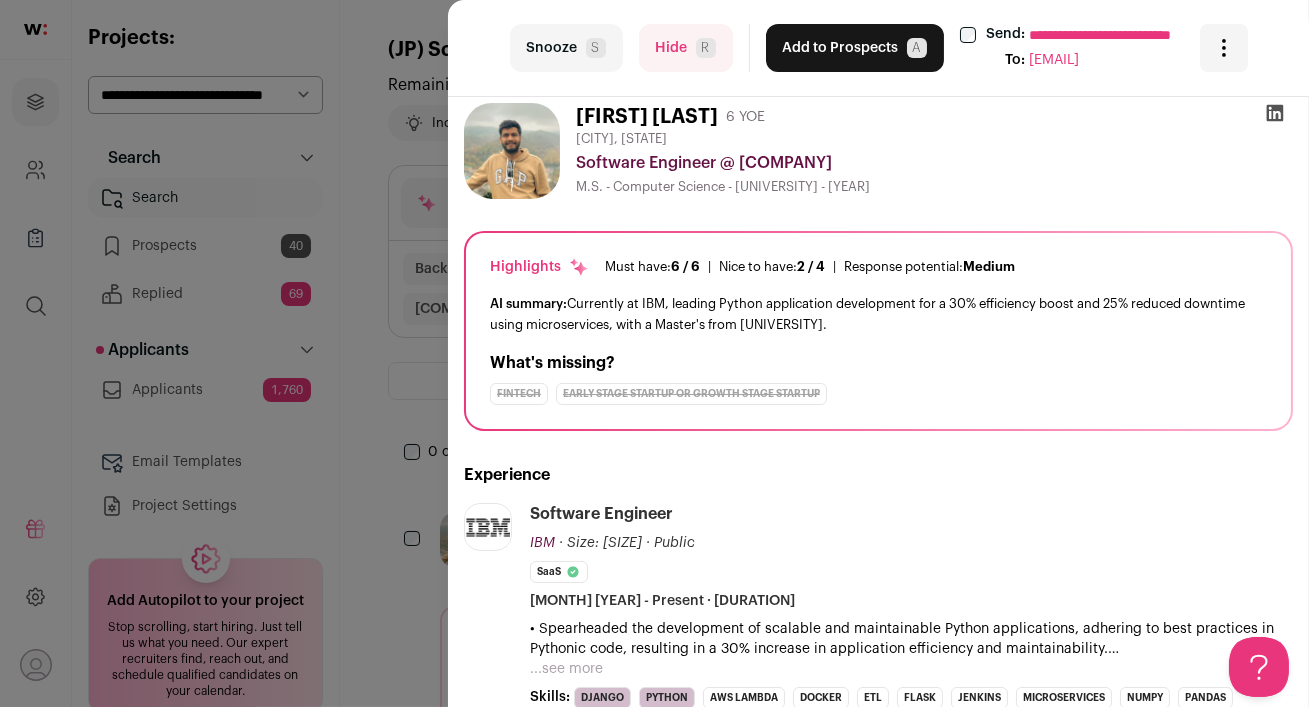 scroll, scrollTop: 0, scrollLeft: 0, axis: both 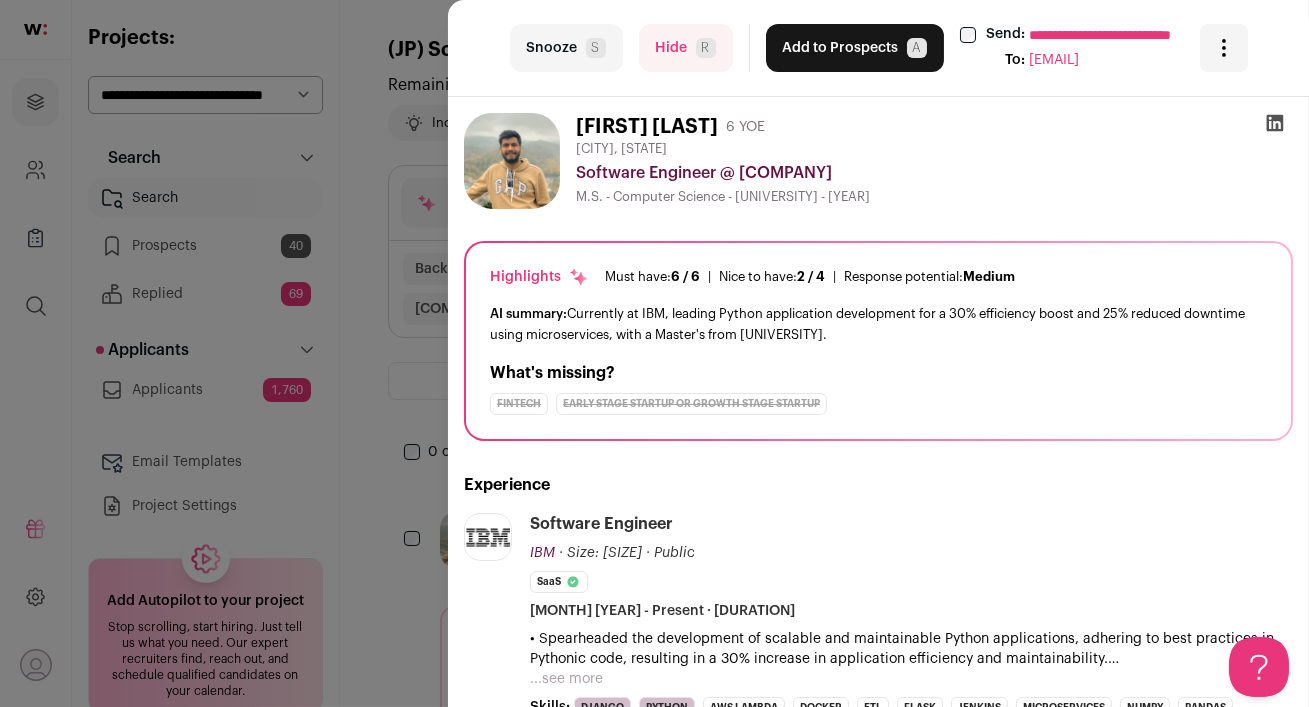 click at bounding box center [1275, 123] 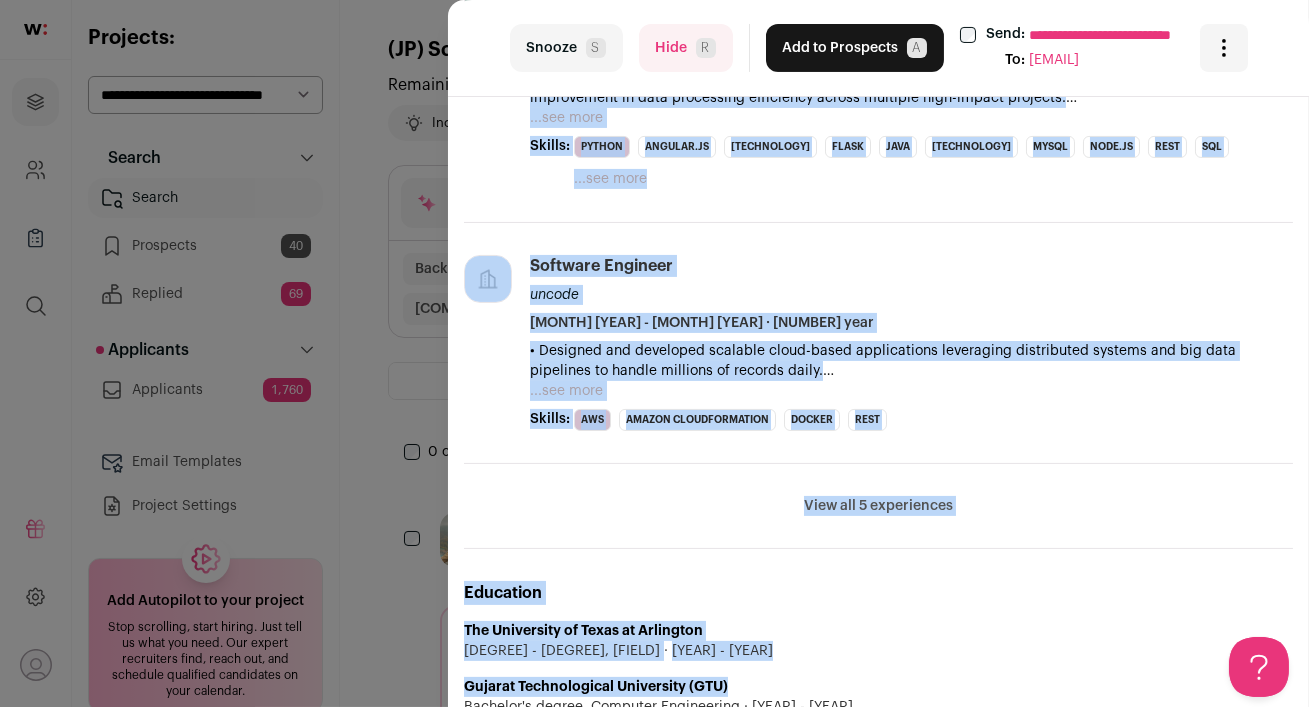 scroll, scrollTop: 840, scrollLeft: 0, axis: vertical 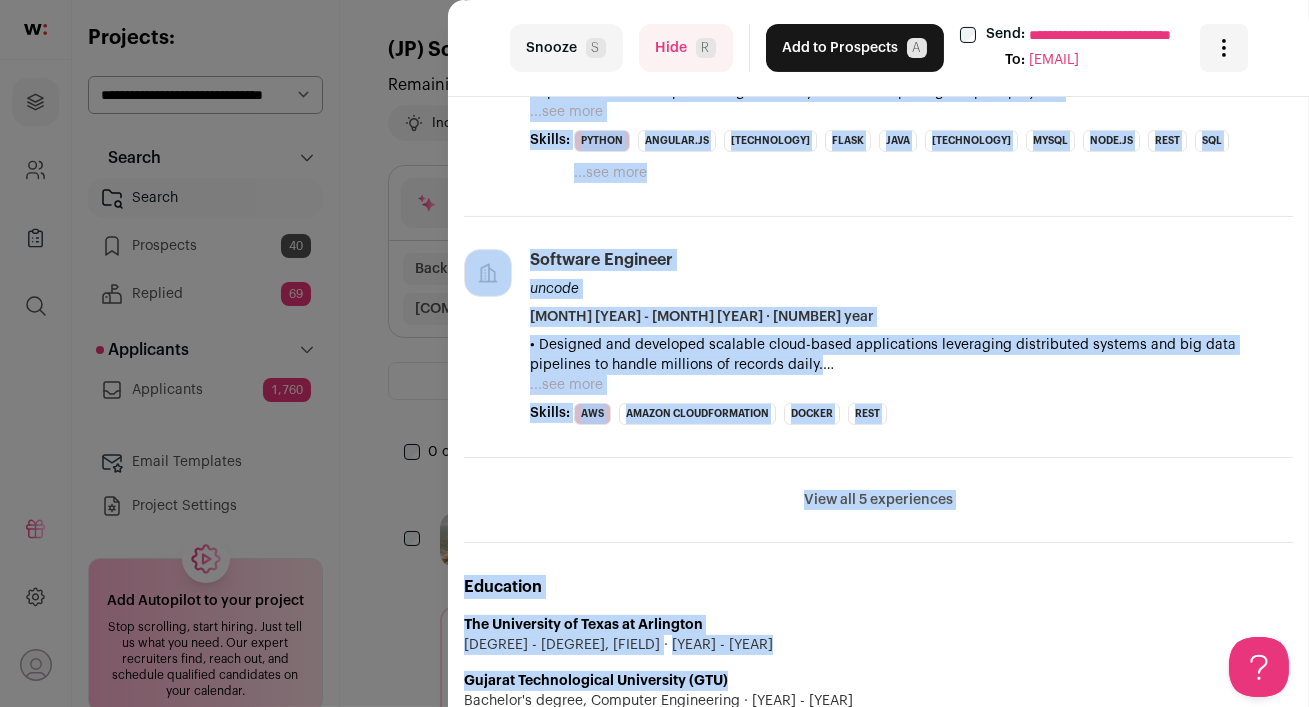 drag, startPoint x: 464, startPoint y: 101, endPoint x: 1041, endPoint y: 463, distance: 681.15564 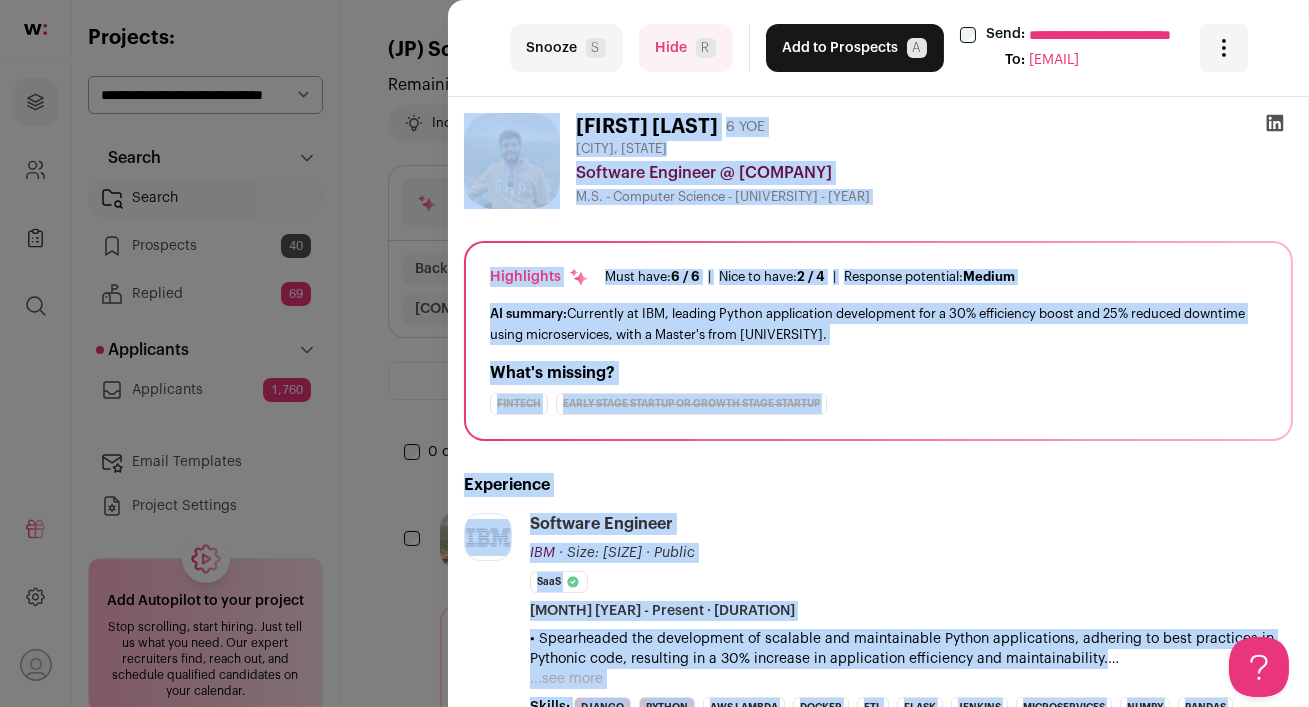 click on "Experience" at bounding box center (878, 485) 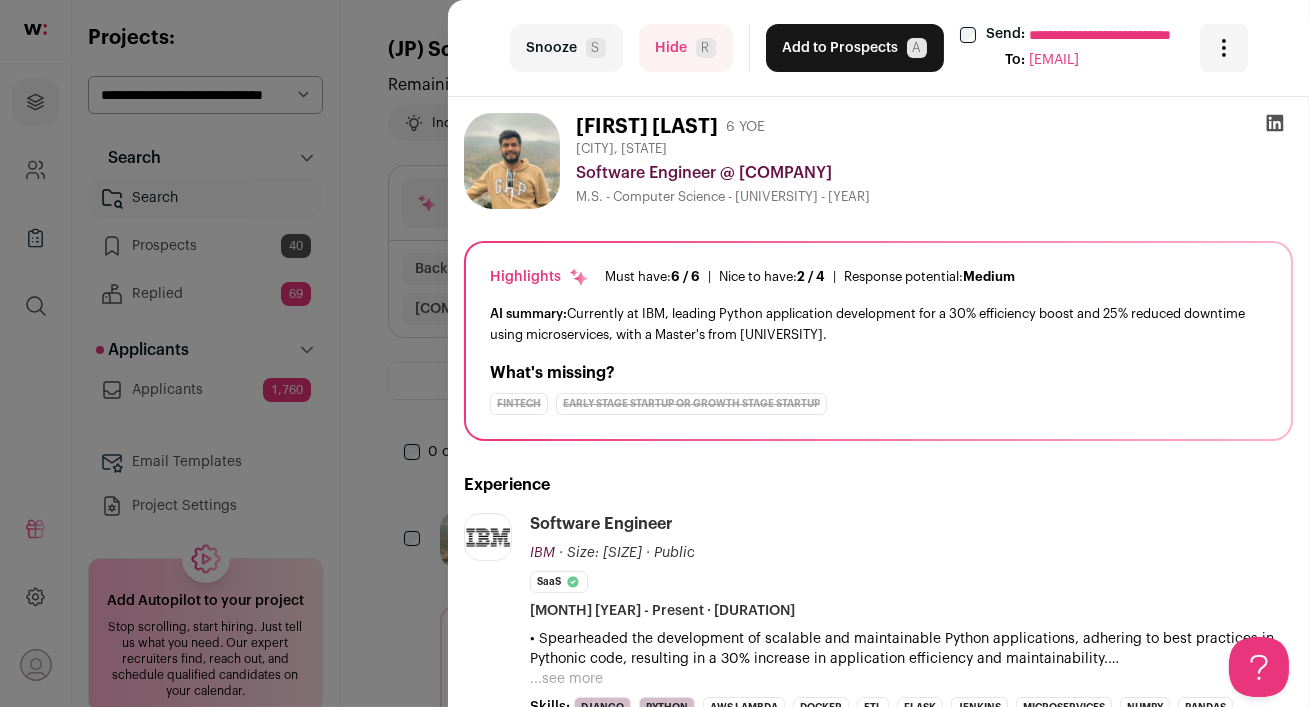 click on "Hide
[PERSON_INITIAL]" at bounding box center (686, 48) 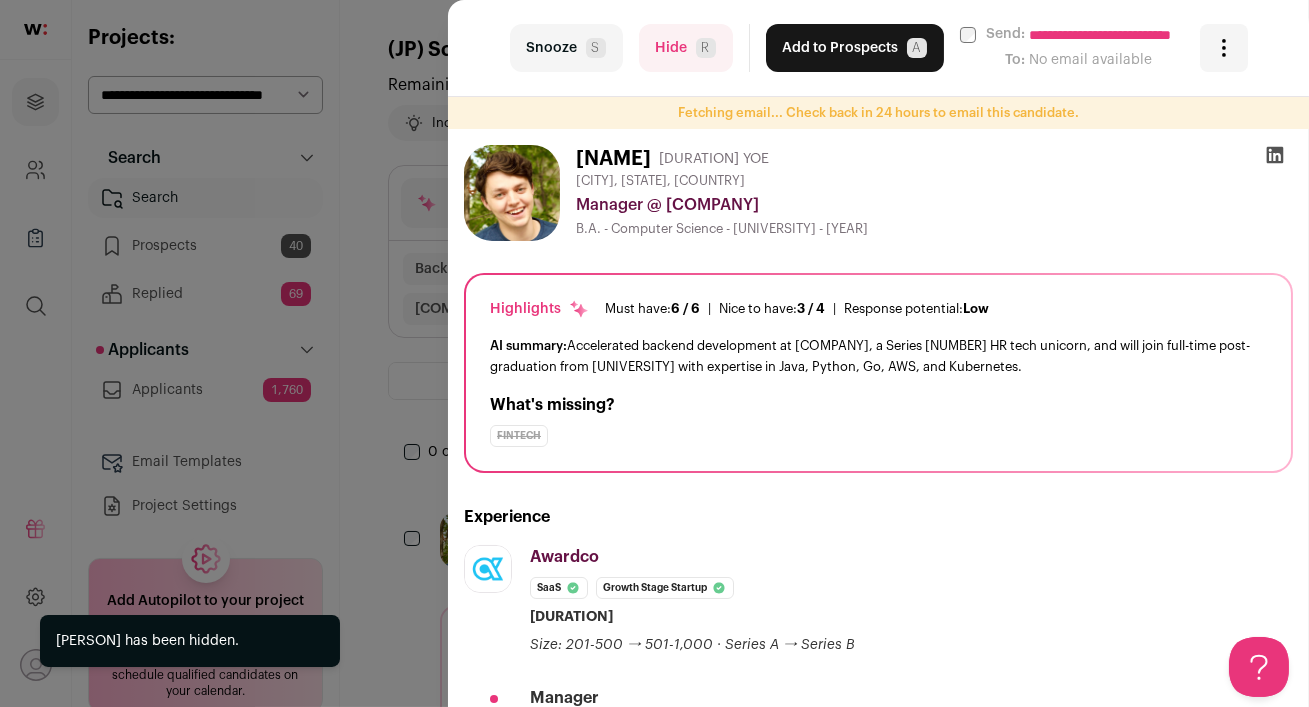 click on "Hide
[PERSON_INITIAL]" at bounding box center (686, 48) 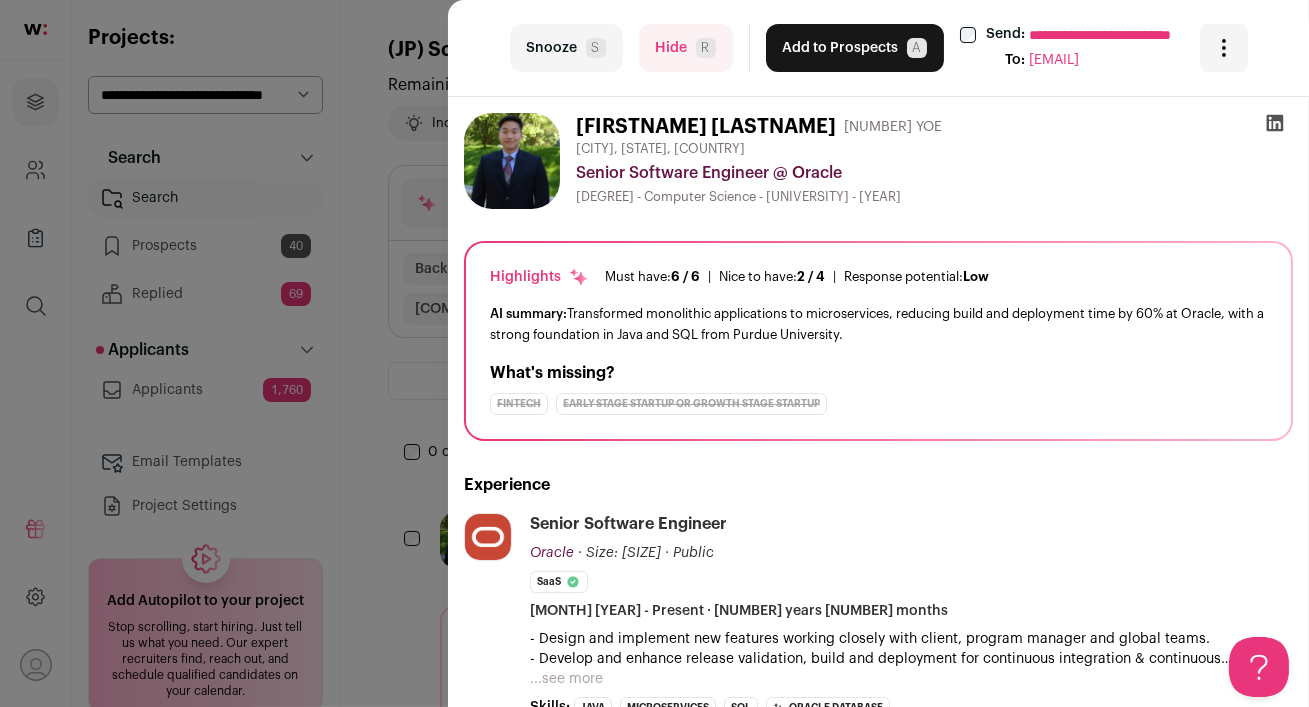 click on "**********" at bounding box center [654, 353] 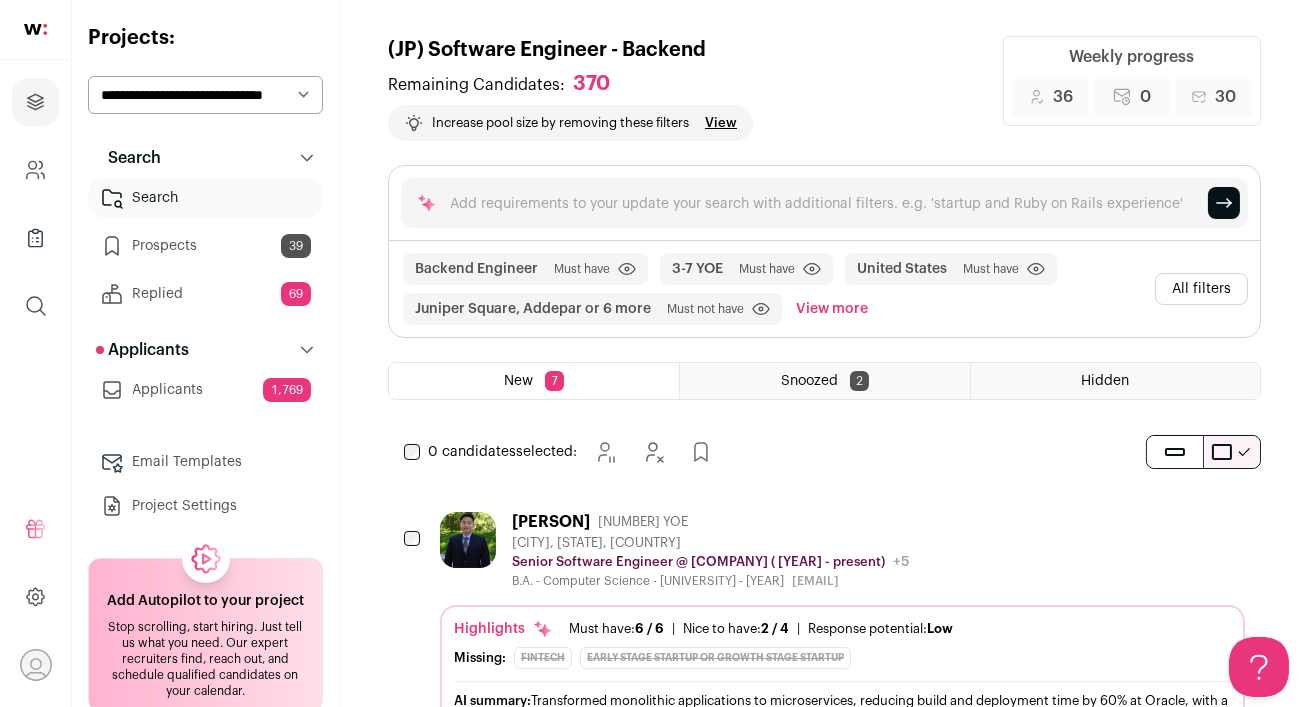 scroll, scrollTop: 0, scrollLeft: 0, axis: both 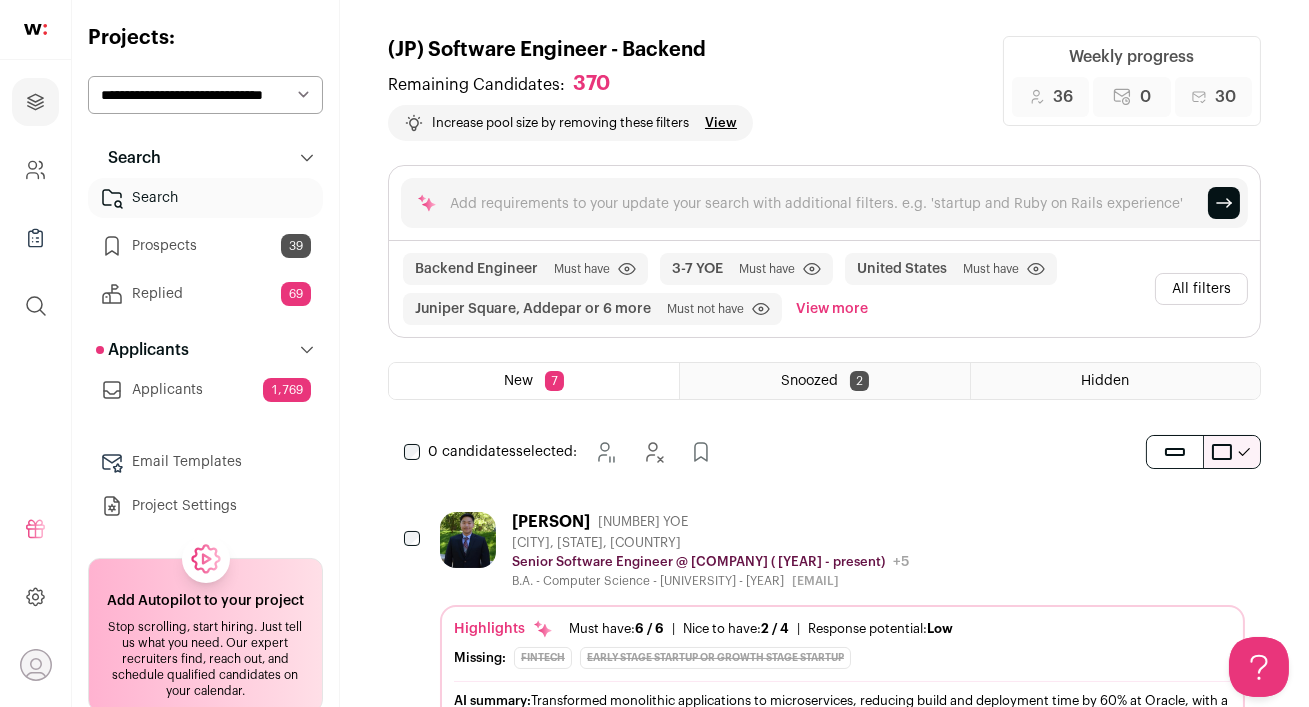 click on "[FIRST] [LAST]
[YEARS] YOE
[CITY], [STATE], [COUNTRY]
Senior Software Engineer @ [COMPANY]
([YEAR] - present)
[COMPANY]
Public / Private
Public
Company size
10,001+
Tags
B2B
Internet Service | Software
Professional Services
SaaS
Tech" at bounding box center [842, 550] 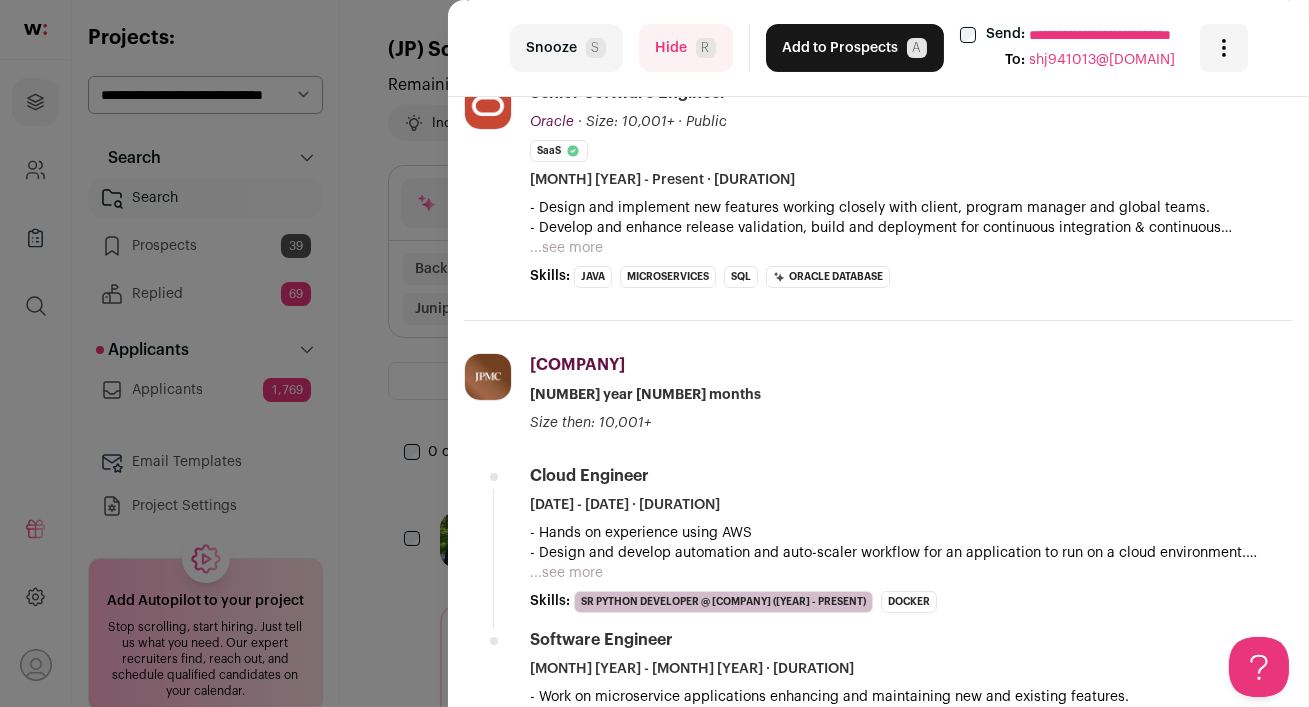 scroll, scrollTop: 445, scrollLeft: 0, axis: vertical 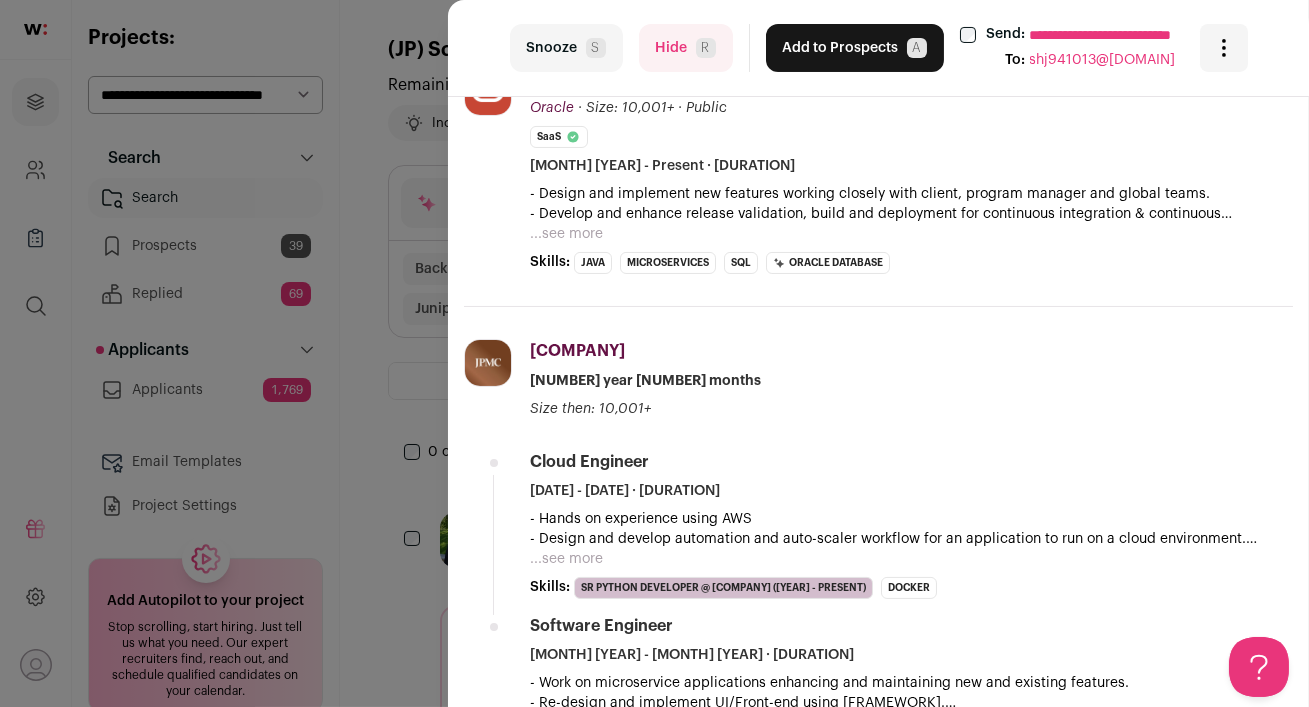 click on "Hide
R" at bounding box center [686, 48] 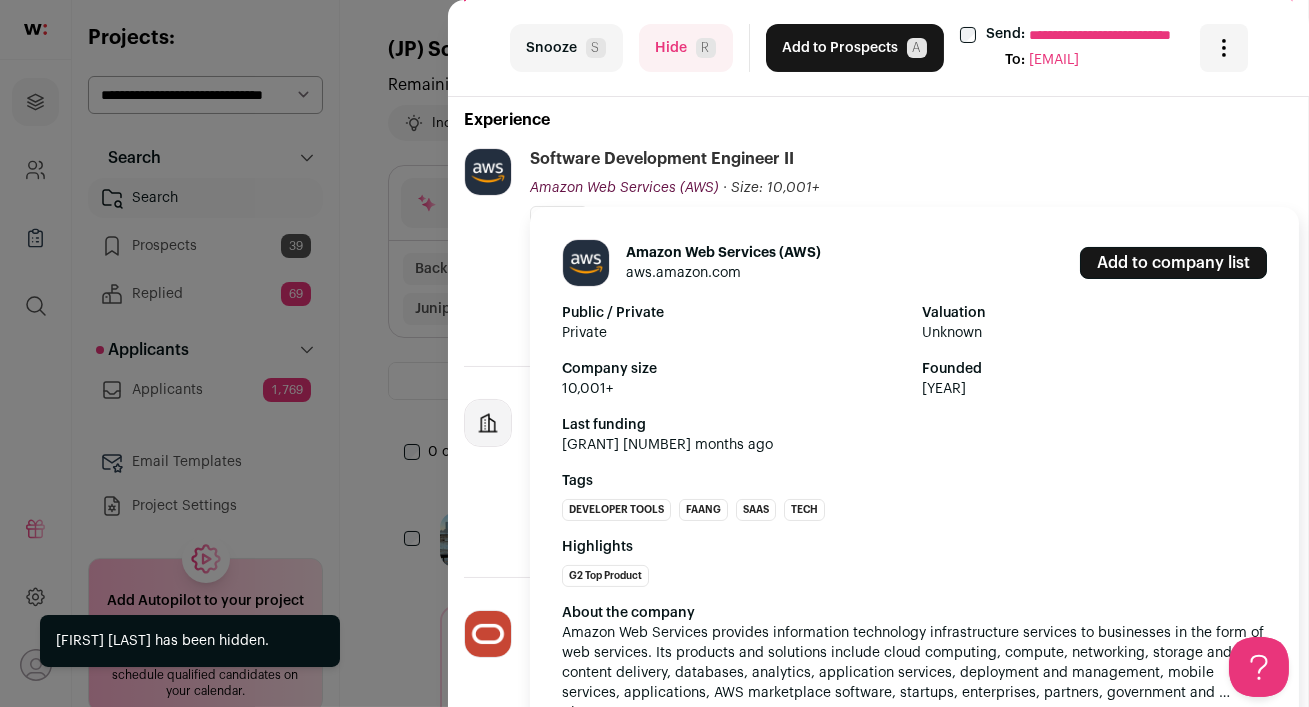 scroll, scrollTop: 452, scrollLeft: 0, axis: vertical 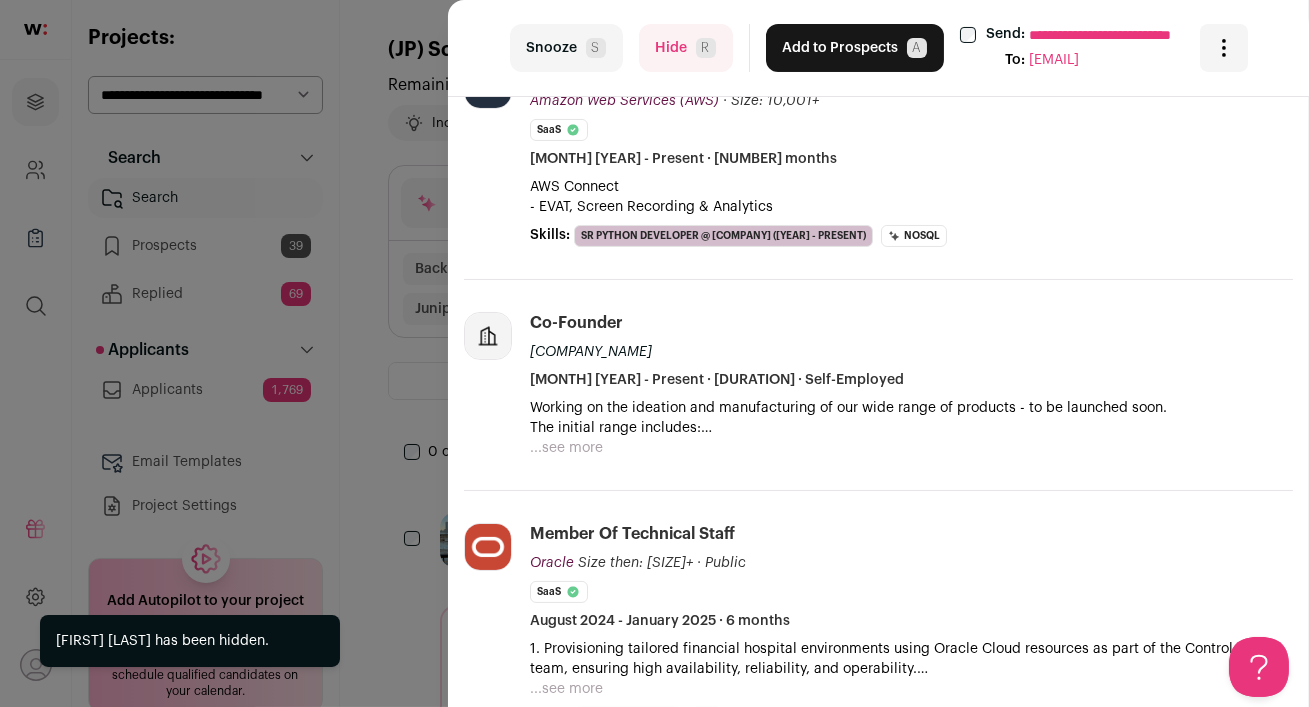 click on "Hide
R" at bounding box center (686, 48) 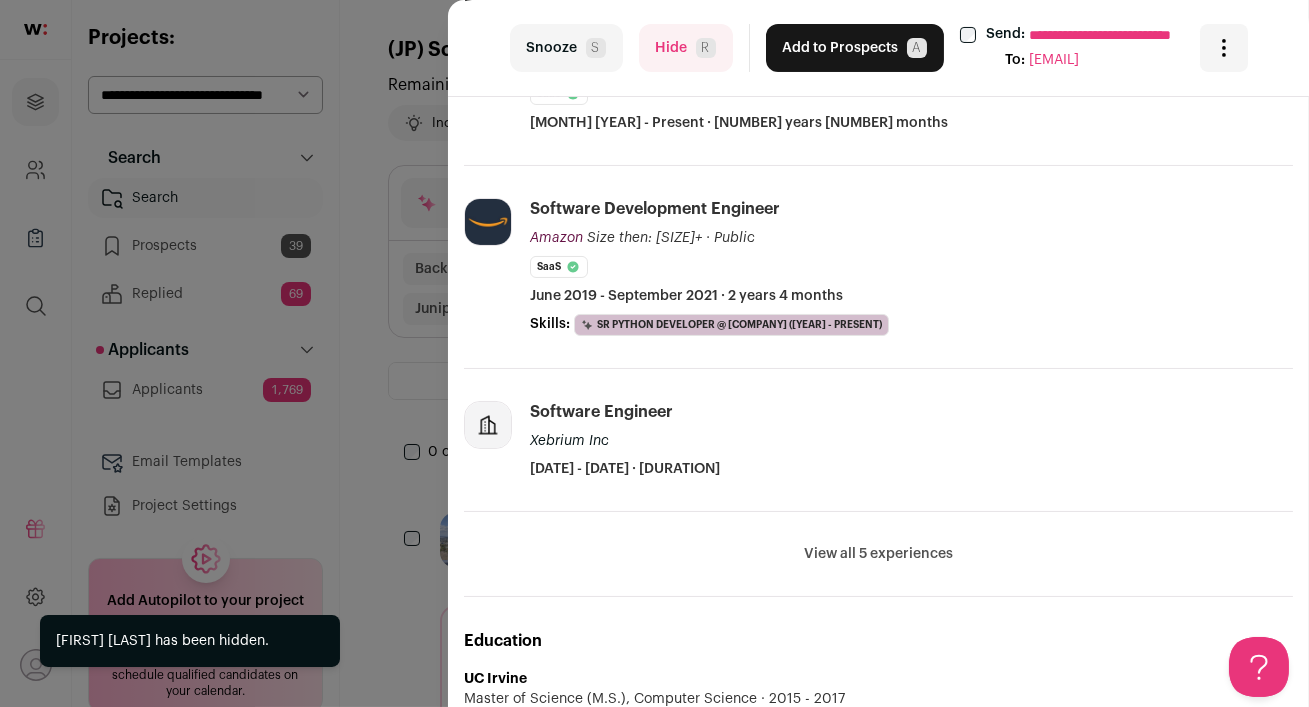 scroll, scrollTop: 487, scrollLeft: 0, axis: vertical 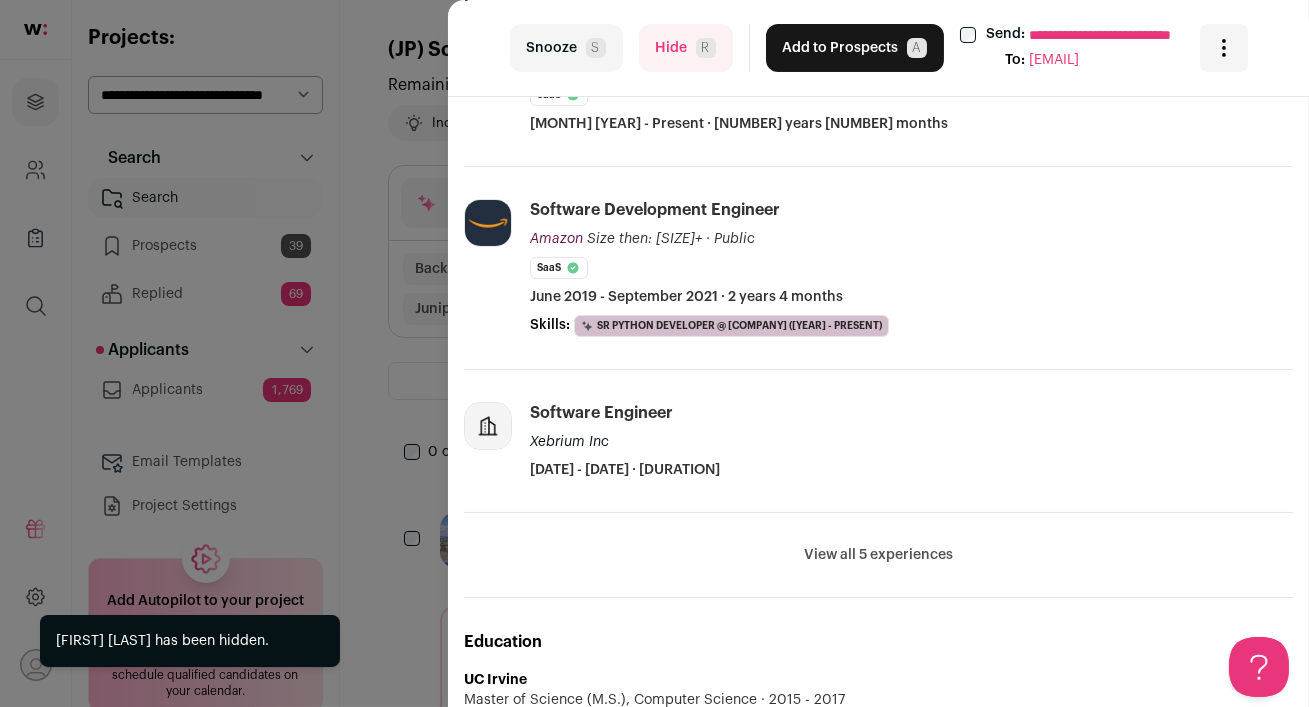 click on "**********" at bounding box center [878, 48] 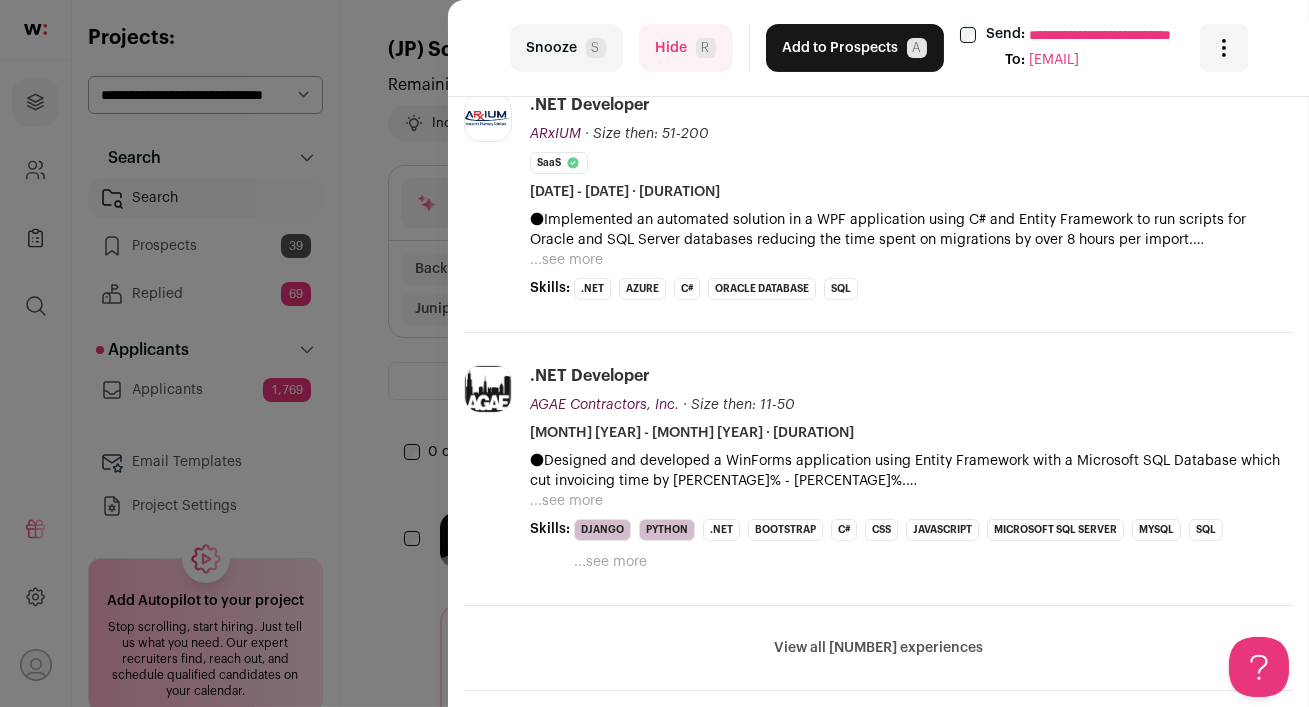 scroll, scrollTop: 695, scrollLeft: 0, axis: vertical 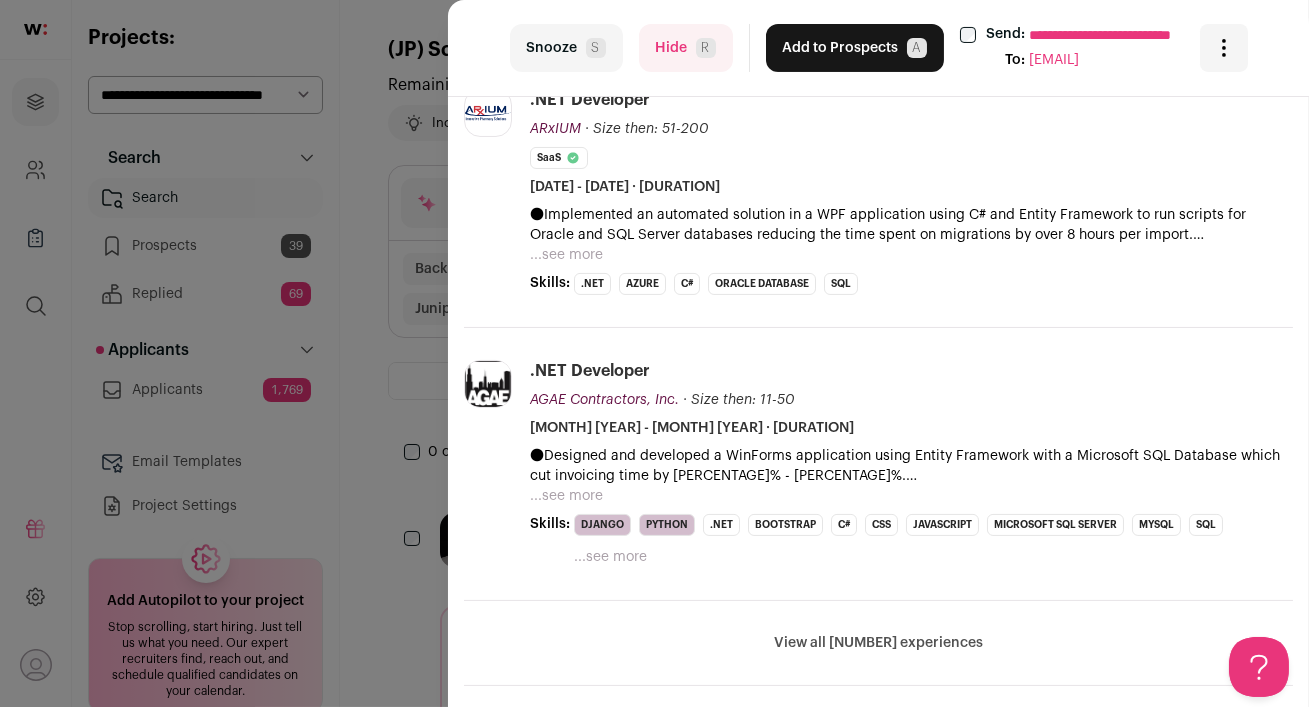 click on "Hide
R" at bounding box center [686, 48] 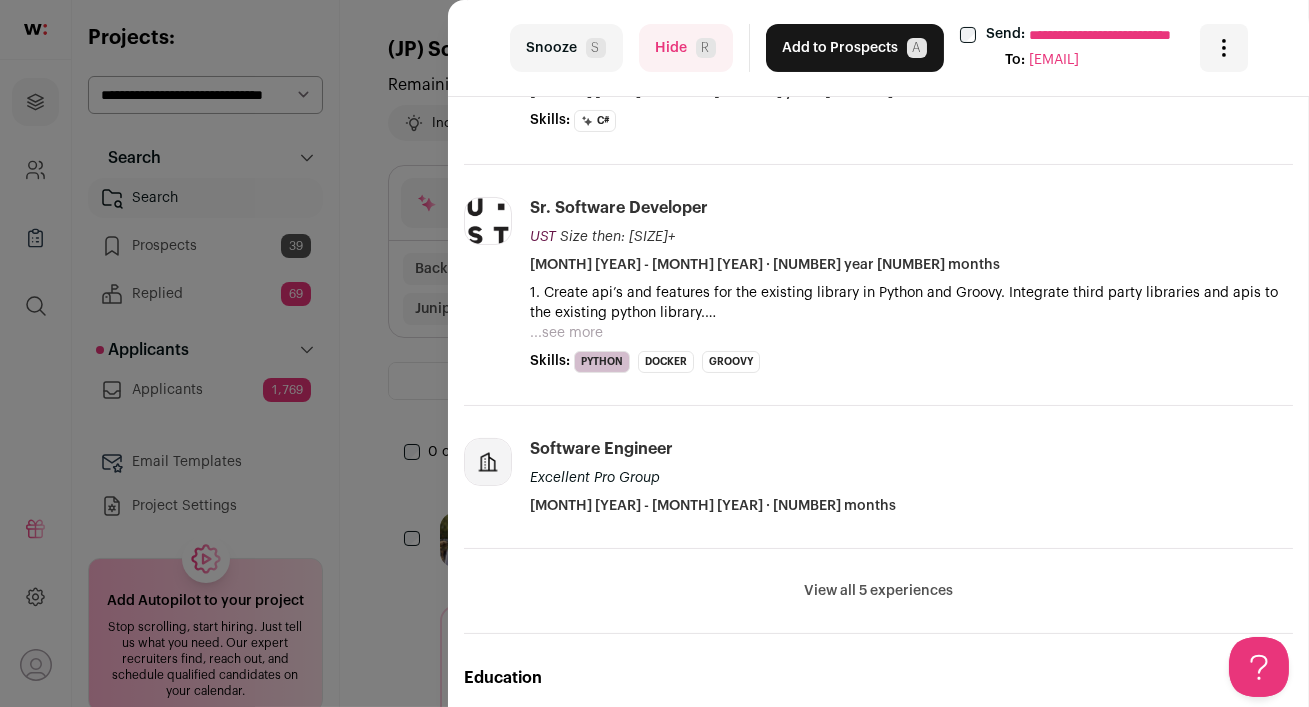 scroll, scrollTop: 557, scrollLeft: 0, axis: vertical 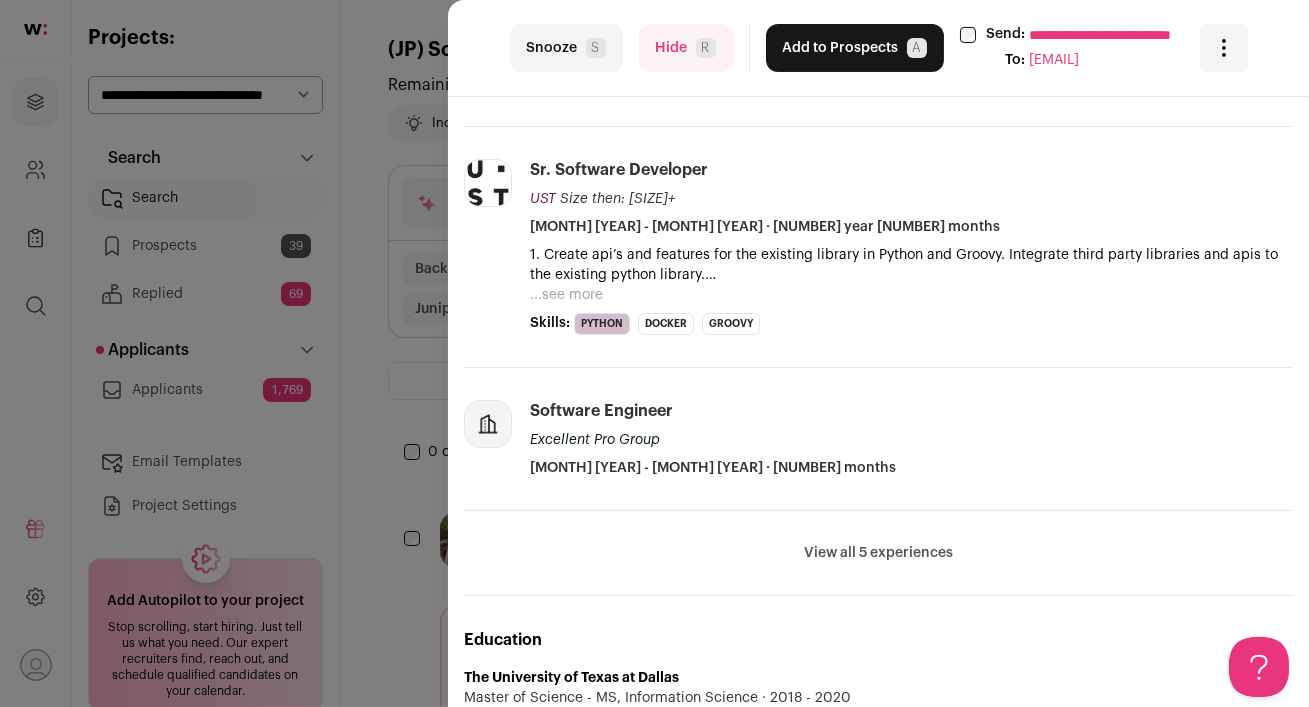 click on "Hide
R" at bounding box center [686, 48] 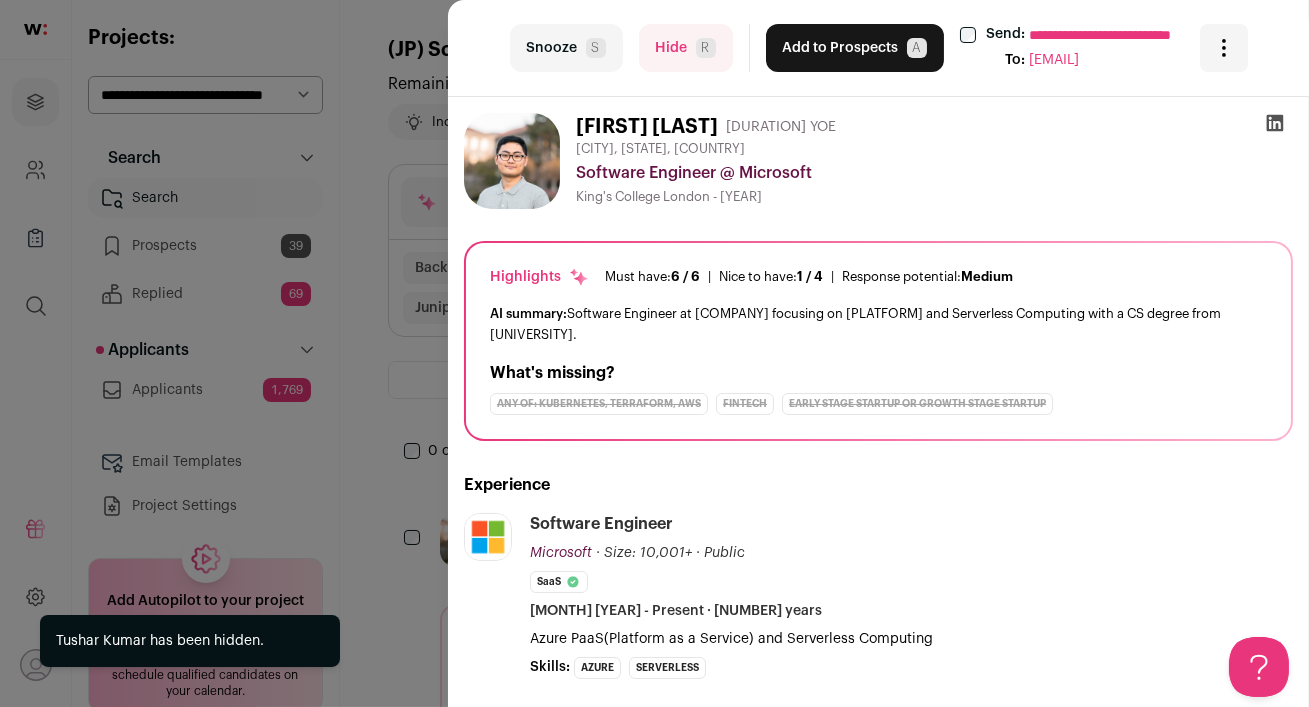 scroll, scrollTop: 346, scrollLeft: 0, axis: vertical 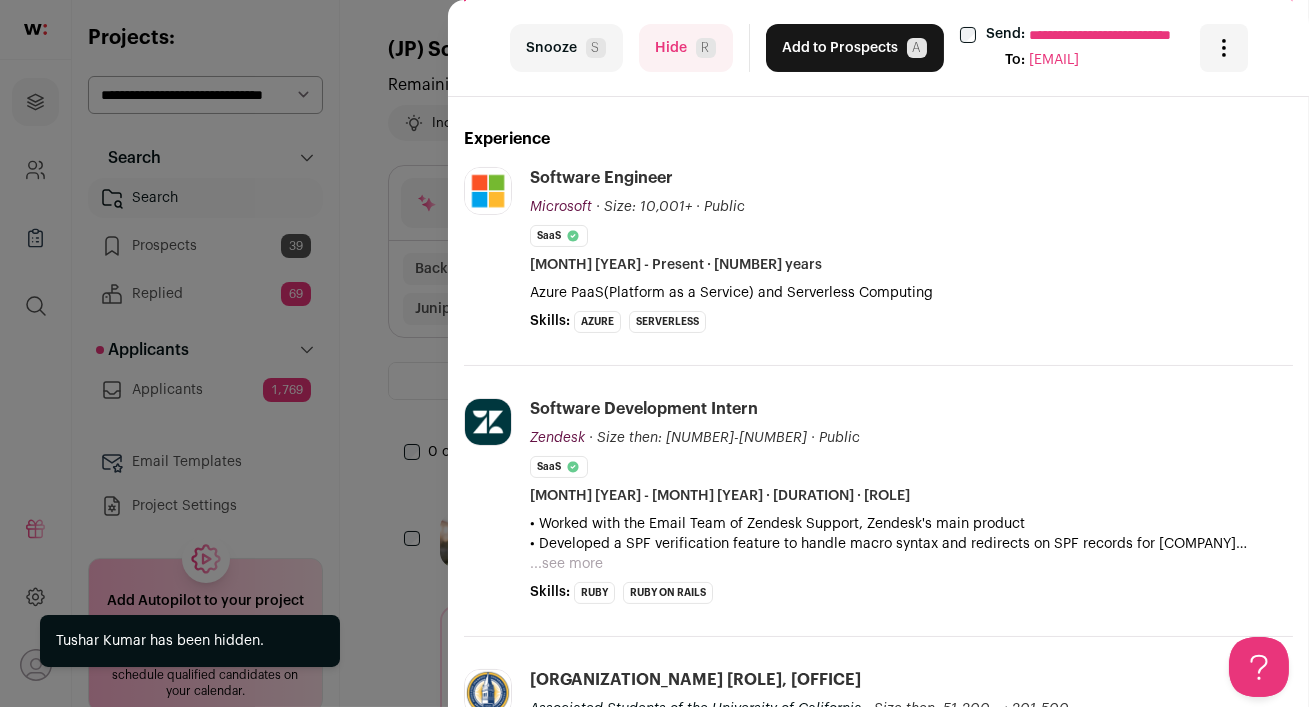 click on "Hide
R" at bounding box center [686, 48] 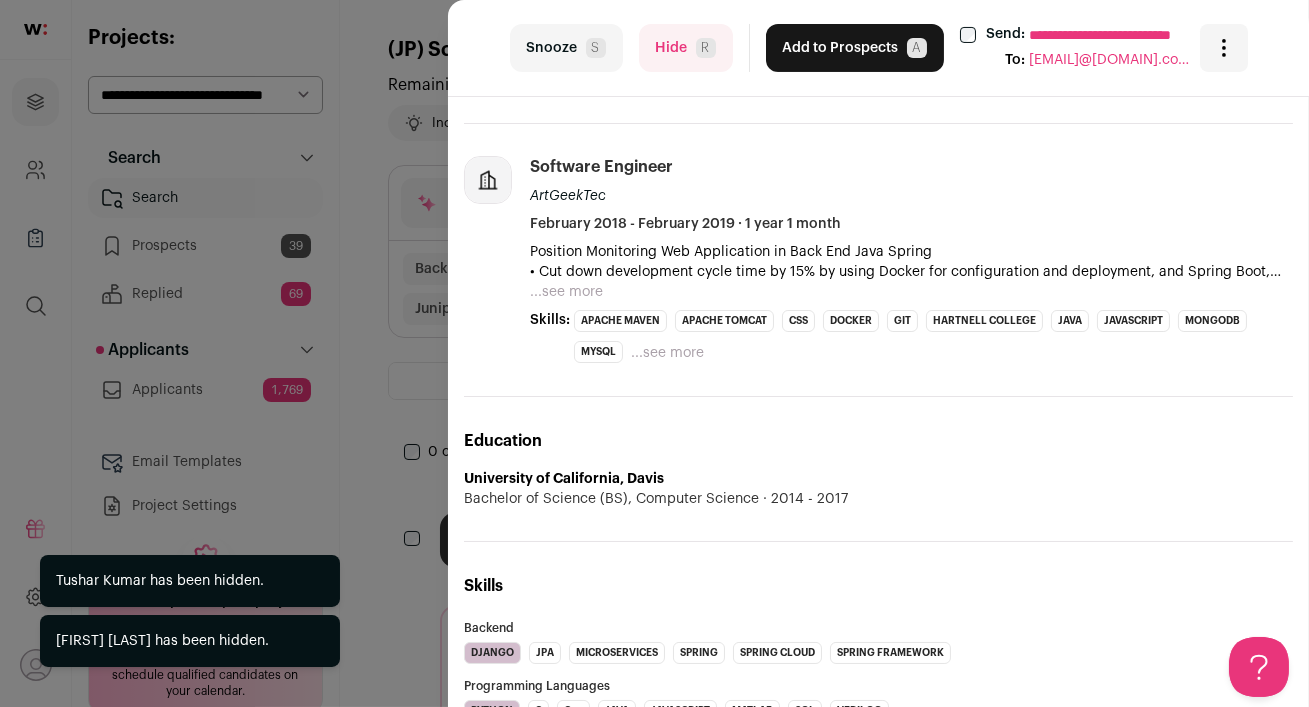 scroll, scrollTop: 804, scrollLeft: 0, axis: vertical 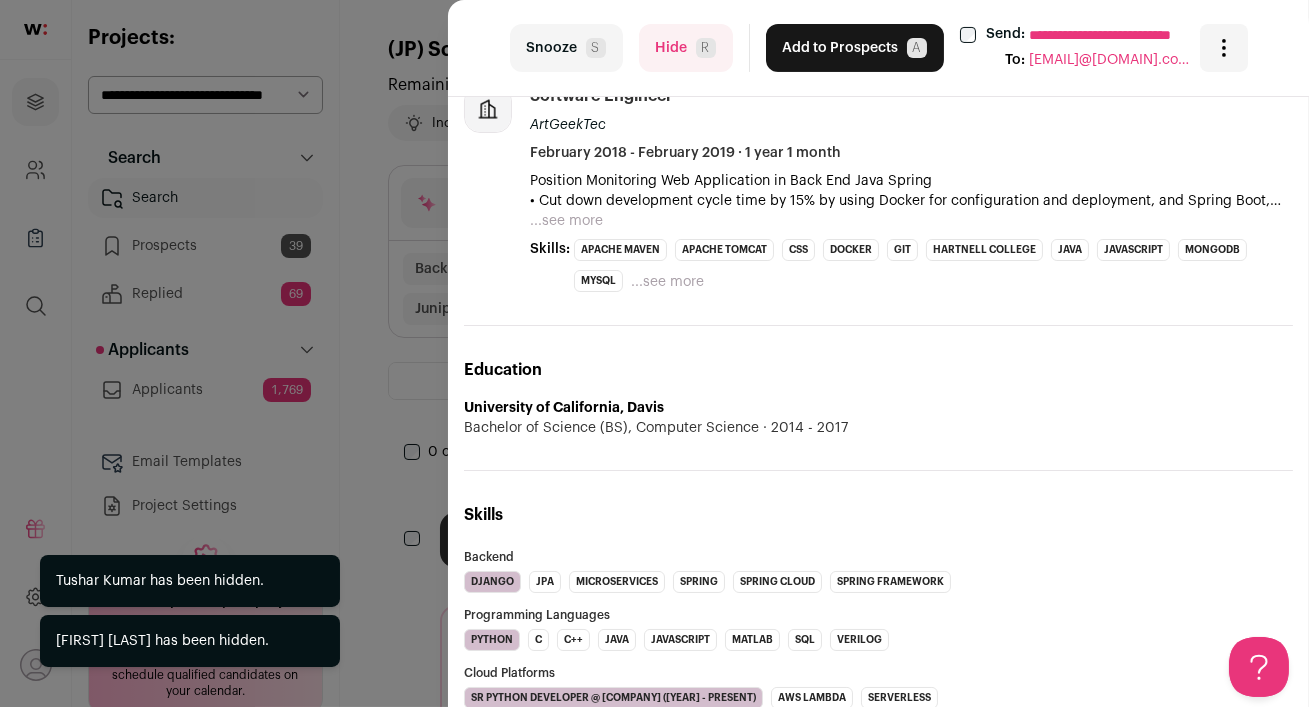 click on "Hide
[INITIAL]" at bounding box center (686, 48) 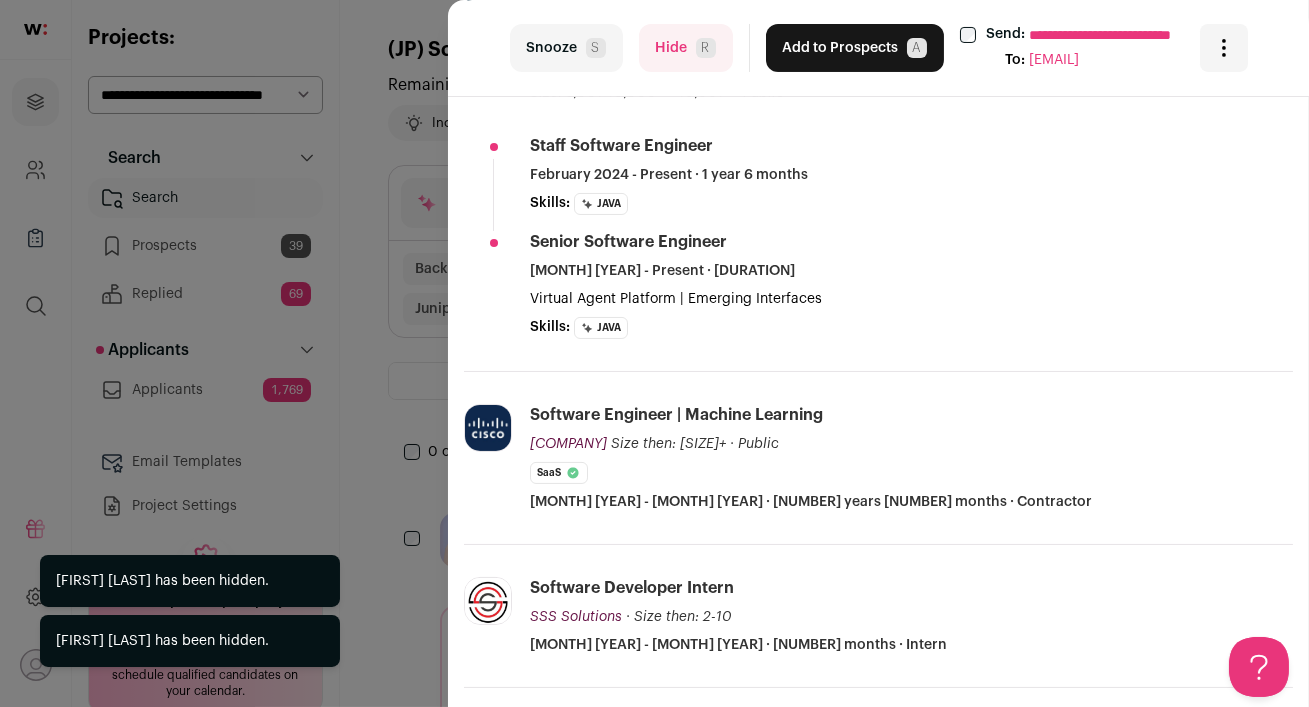 scroll, scrollTop: 561, scrollLeft: 0, axis: vertical 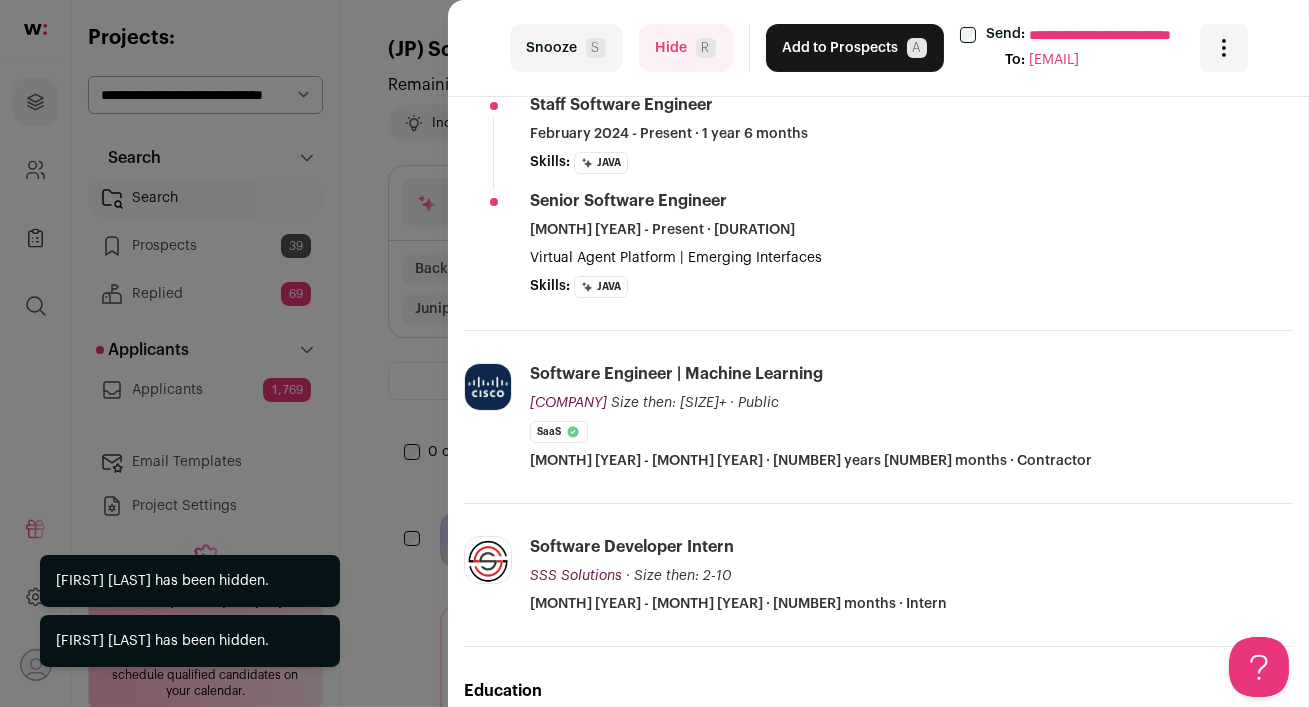 click on "Hide
[INITIAL]" at bounding box center [686, 48] 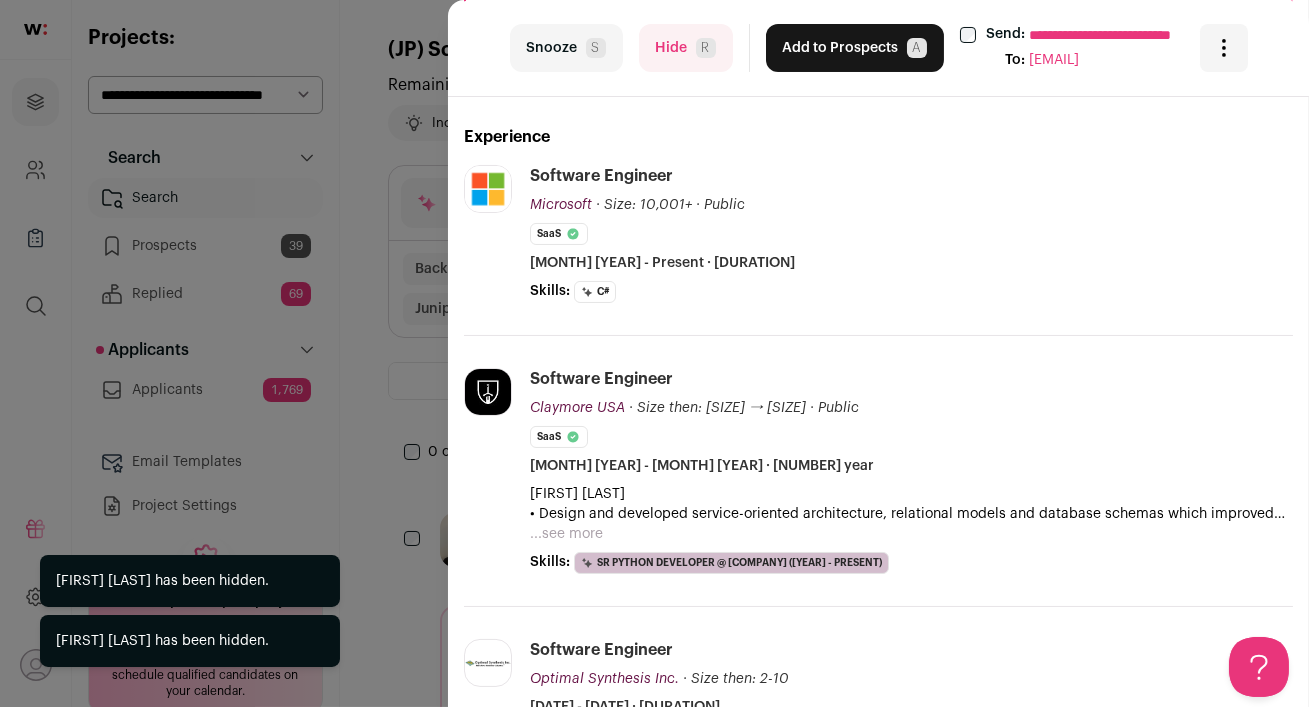 scroll, scrollTop: 446, scrollLeft: 0, axis: vertical 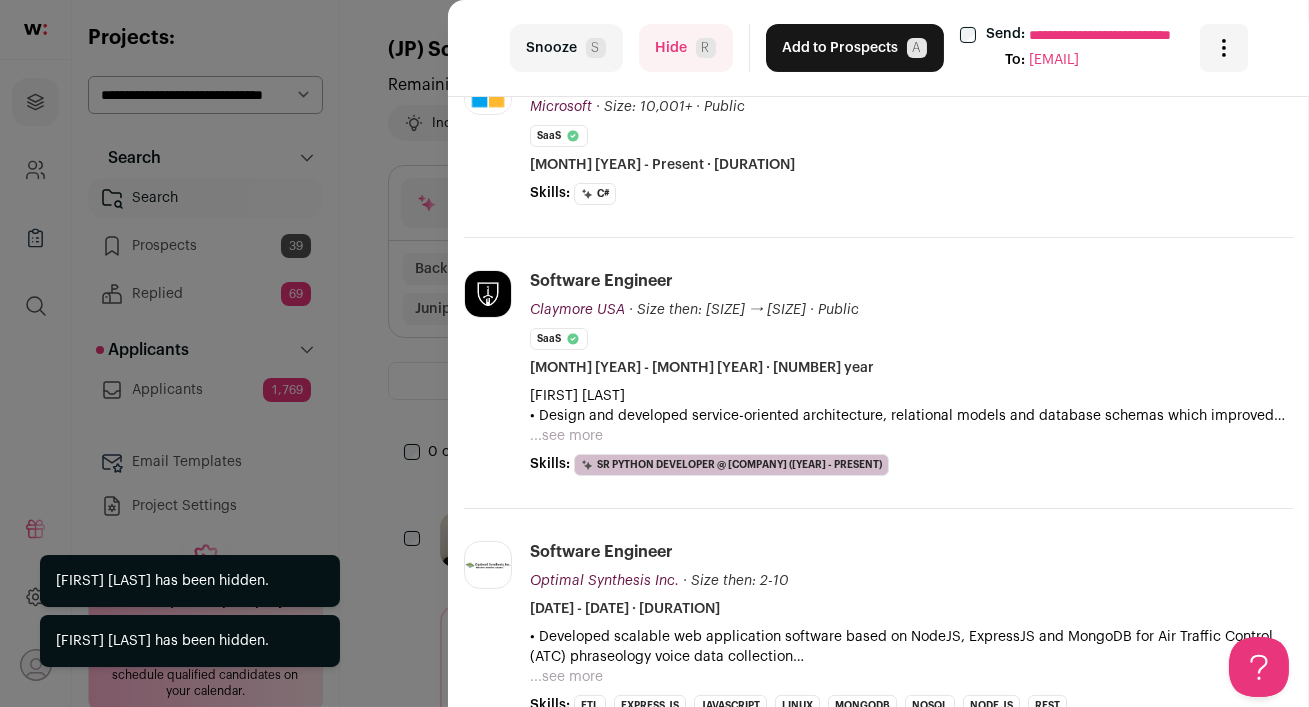 click on "Hide
[INITIAL]" at bounding box center [686, 48] 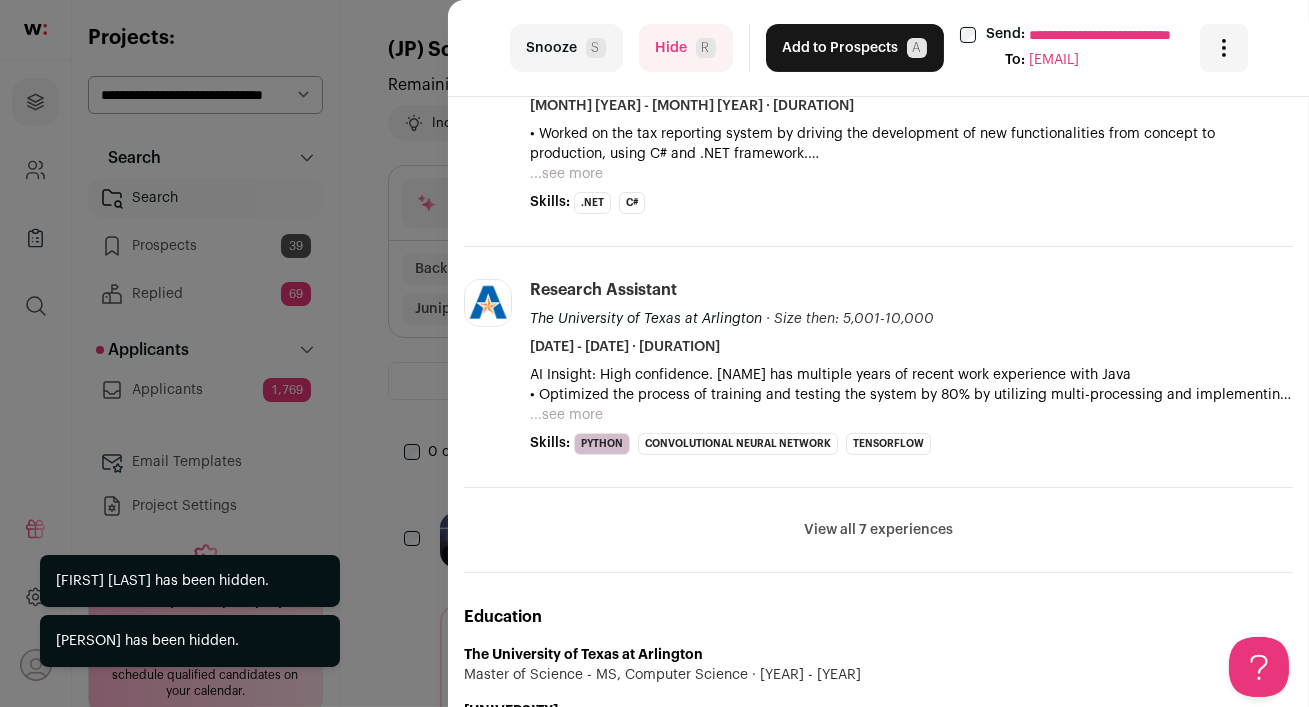 scroll, scrollTop: 780, scrollLeft: 0, axis: vertical 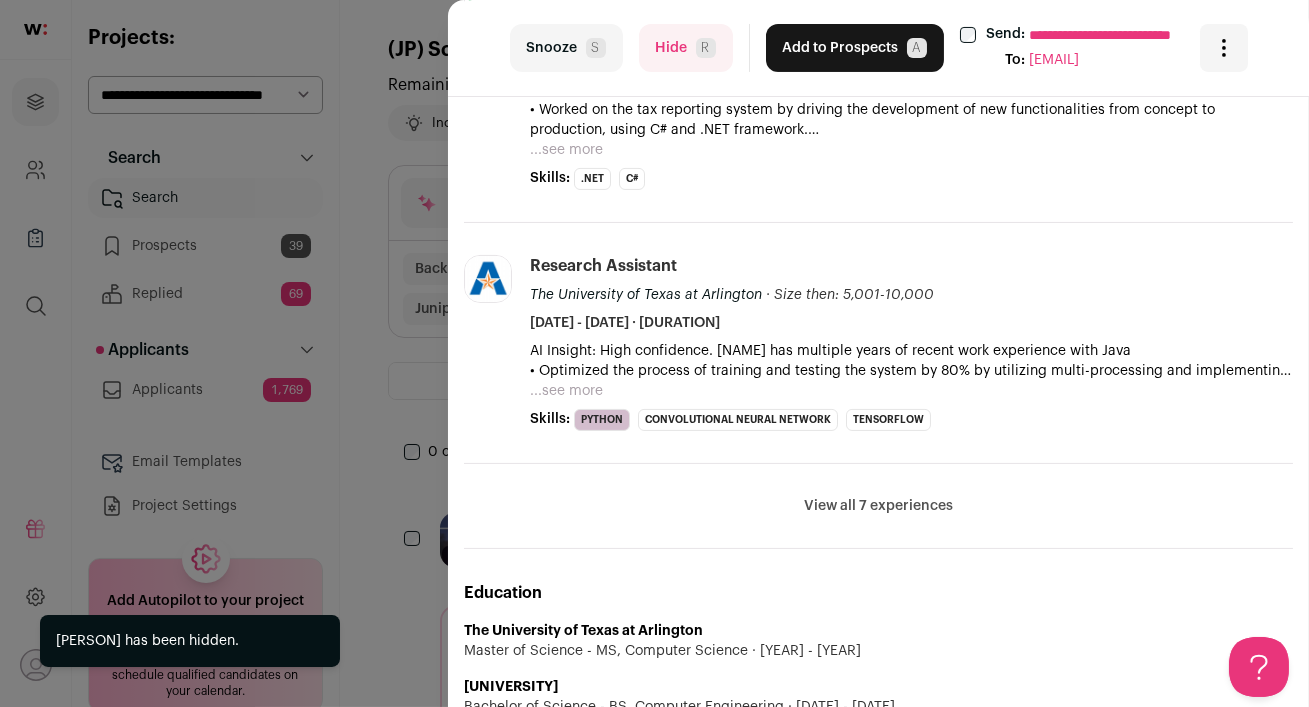 click on "Hide
[INITIAL]" at bounding box center (686, 48) 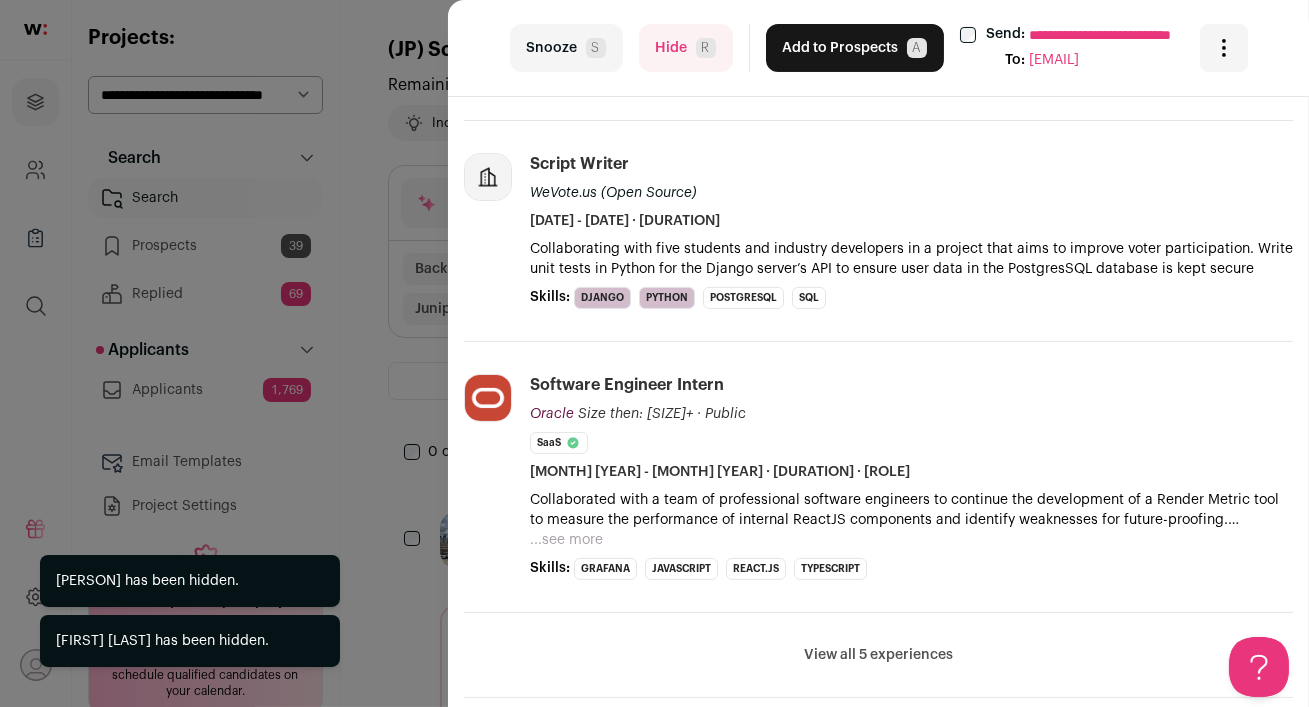 scroll, scrollTop: 642, scrollLeft: 0, axis: vertical 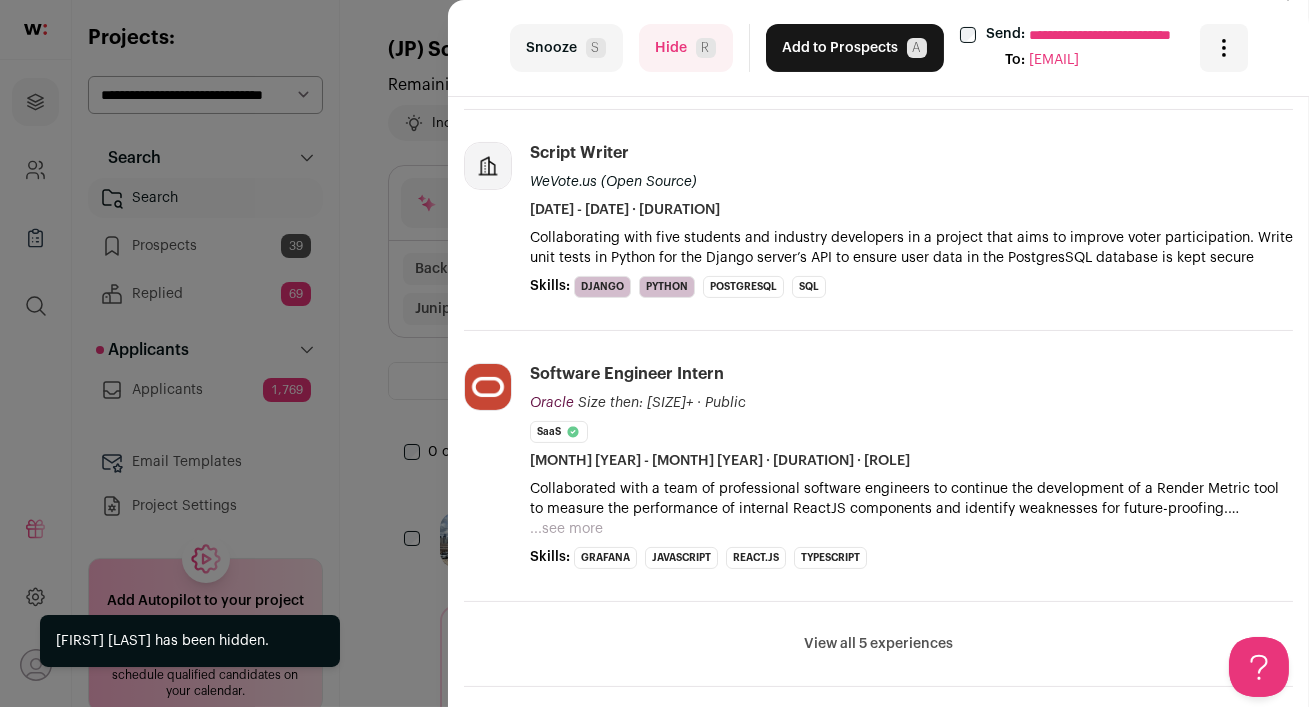 click on "Hide
[PERSON_INITIAL]" at bounding box center (686, 48) 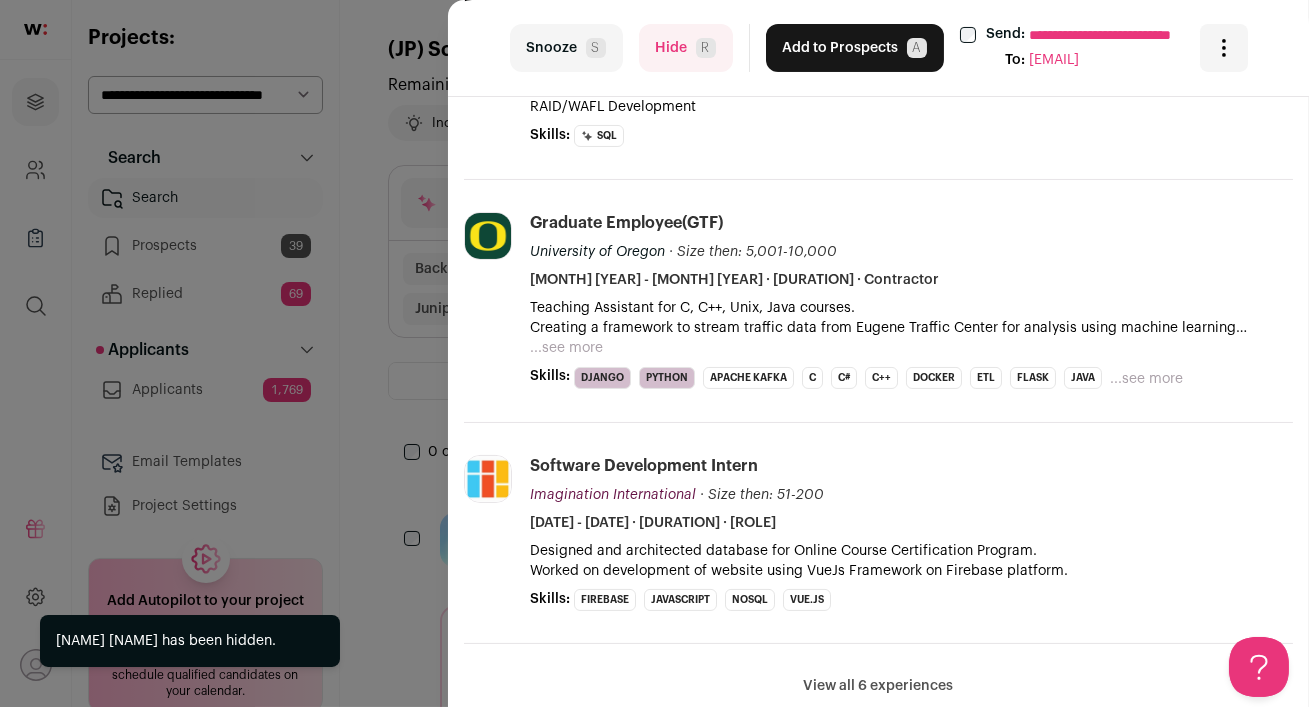 scroll, scrollTop: 0, scrollLeft: 0, axis: both 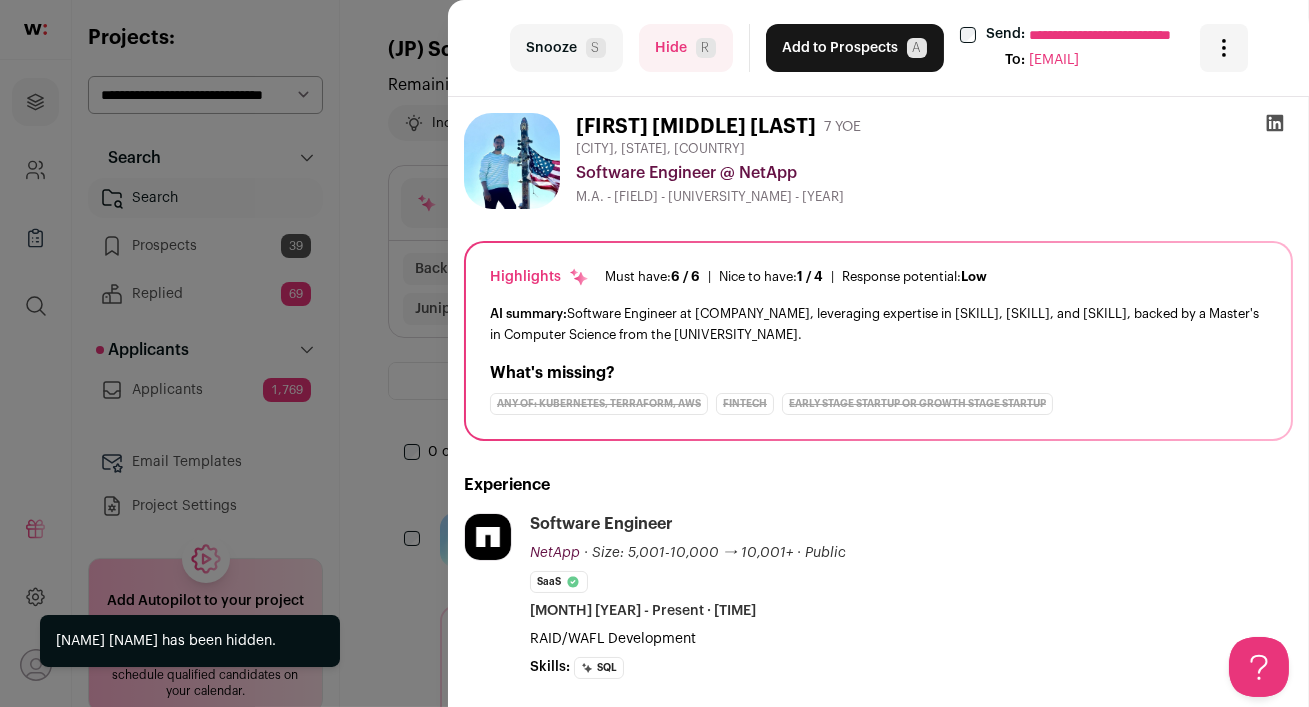 click on "Hide
[PERSON_INITIAL]" at bounding box center [686, 48] 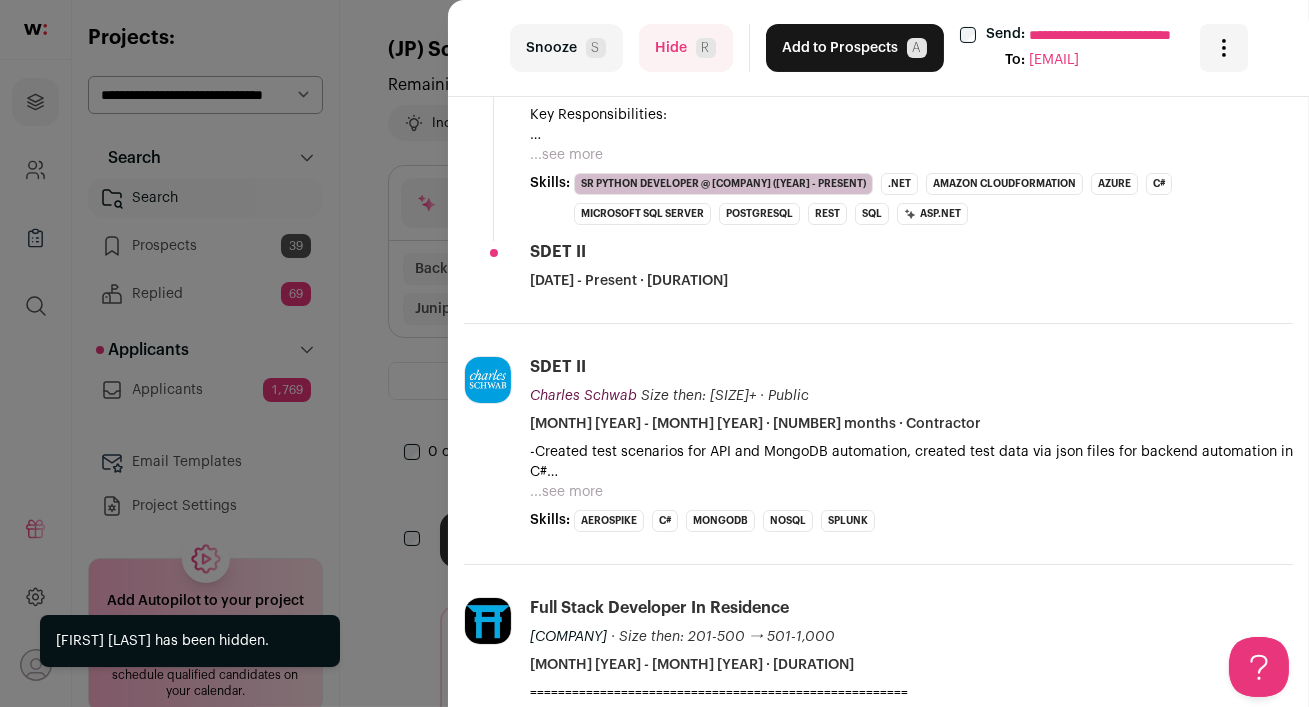 scroll, scrollTop: 618, scrollLeft: 0, axis: vertical 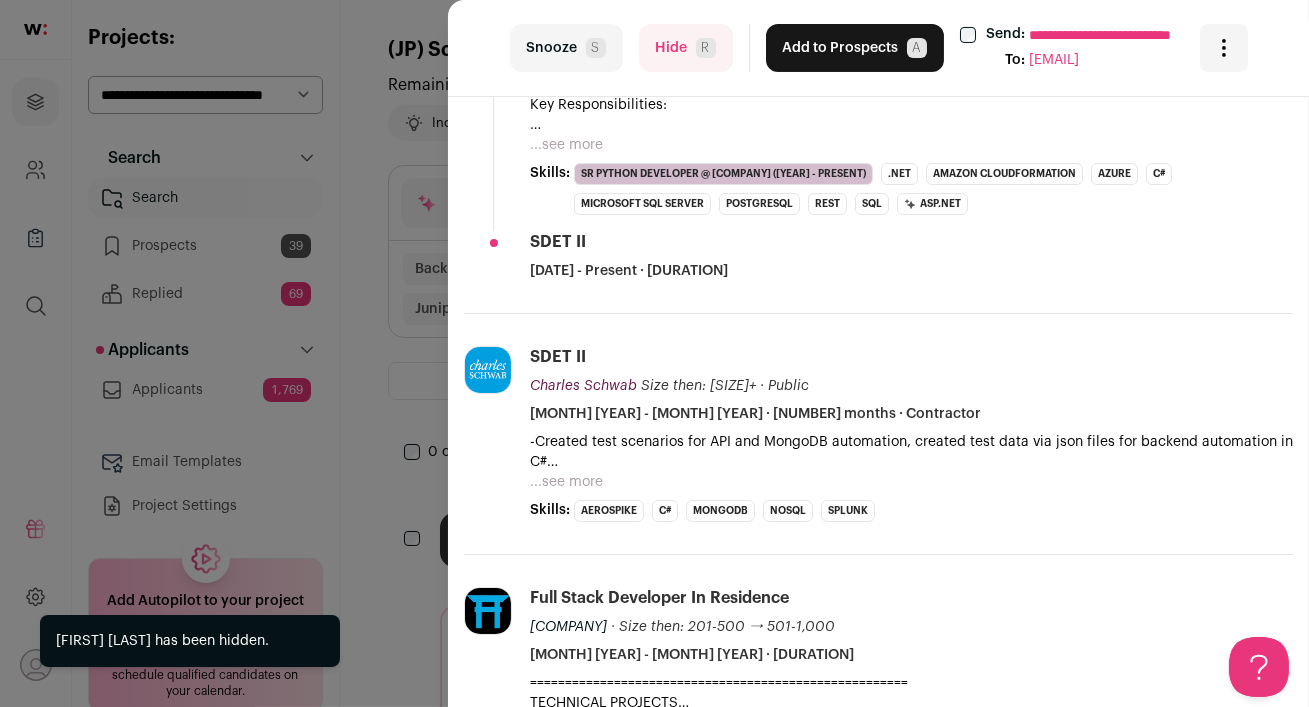 click on "Hide
[PERSON_INITIAL]" at bounding box center (686, 48) 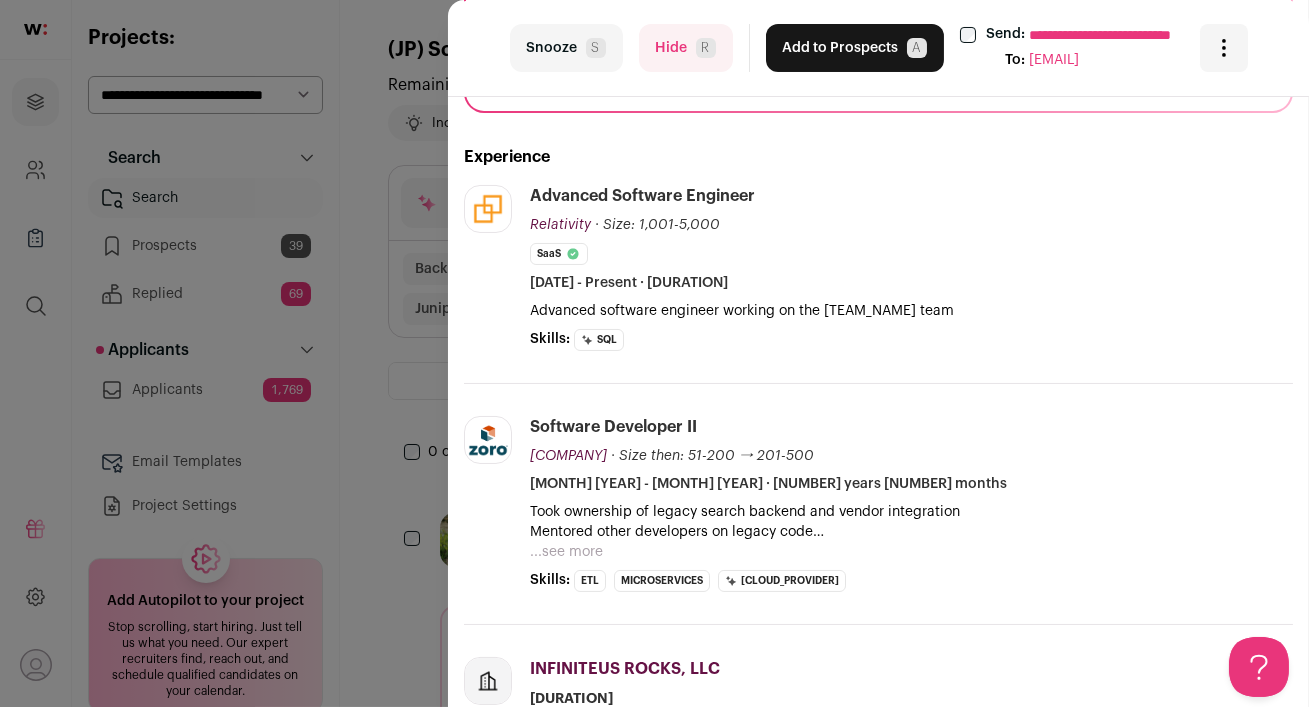 scroll, scrollTop: 458, scrollLeft: 0, axis: vertical 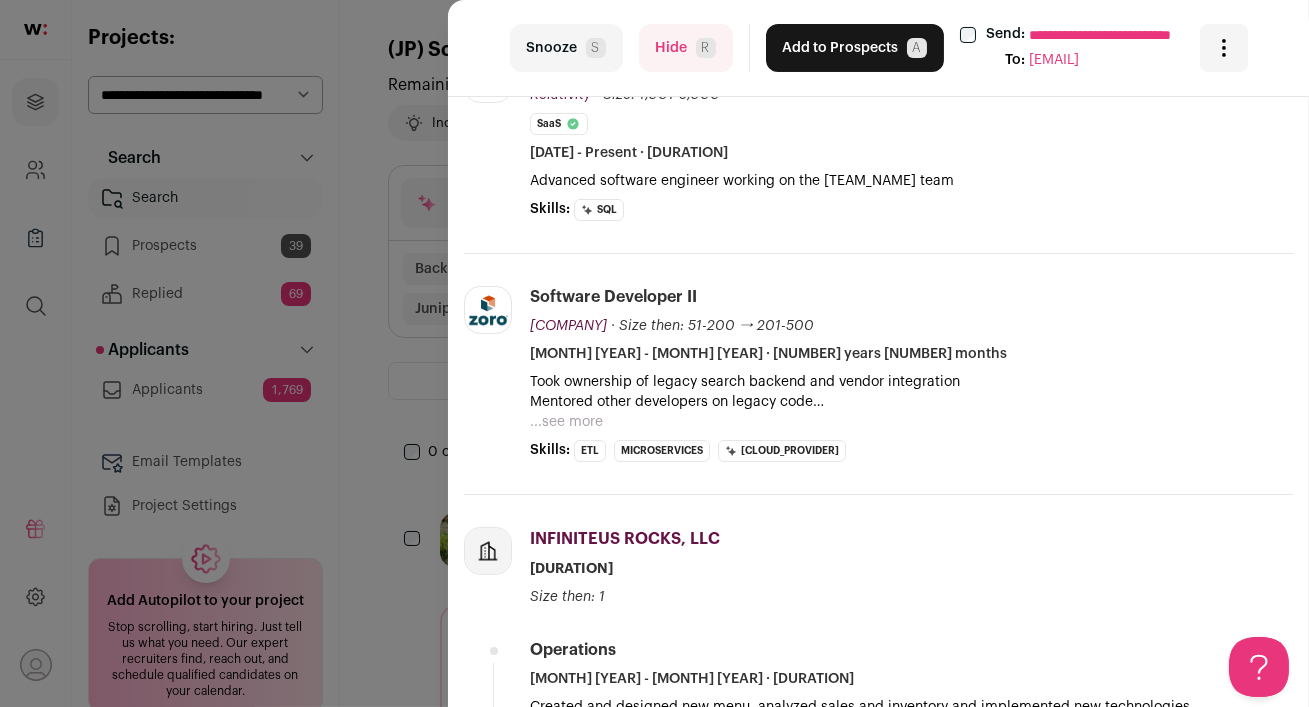 click on "Hide
[PERSON_INITIAL]" at bounding box center (686, 48) 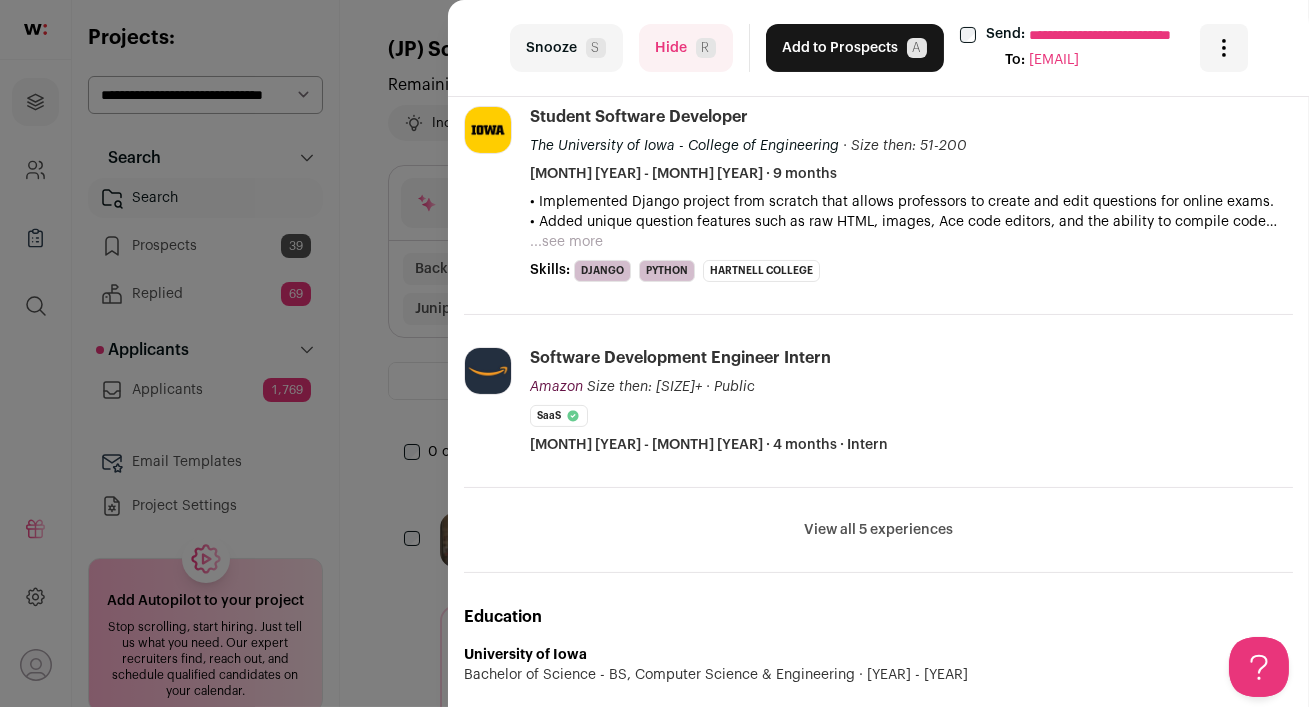 scroll, scrollTop: 612, scrollLeft: 0, axis: vertical 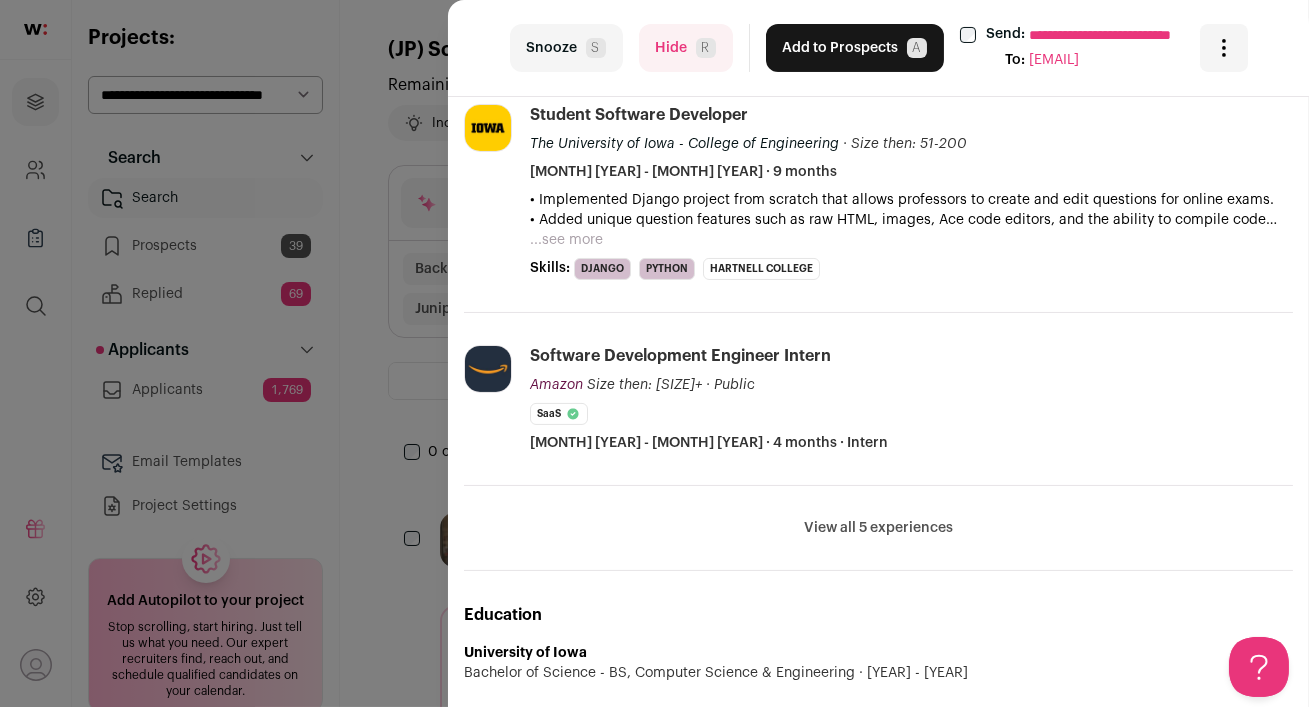 click on "Hide
[PERSON_INITIAL]" at bounding box center [686, 48] 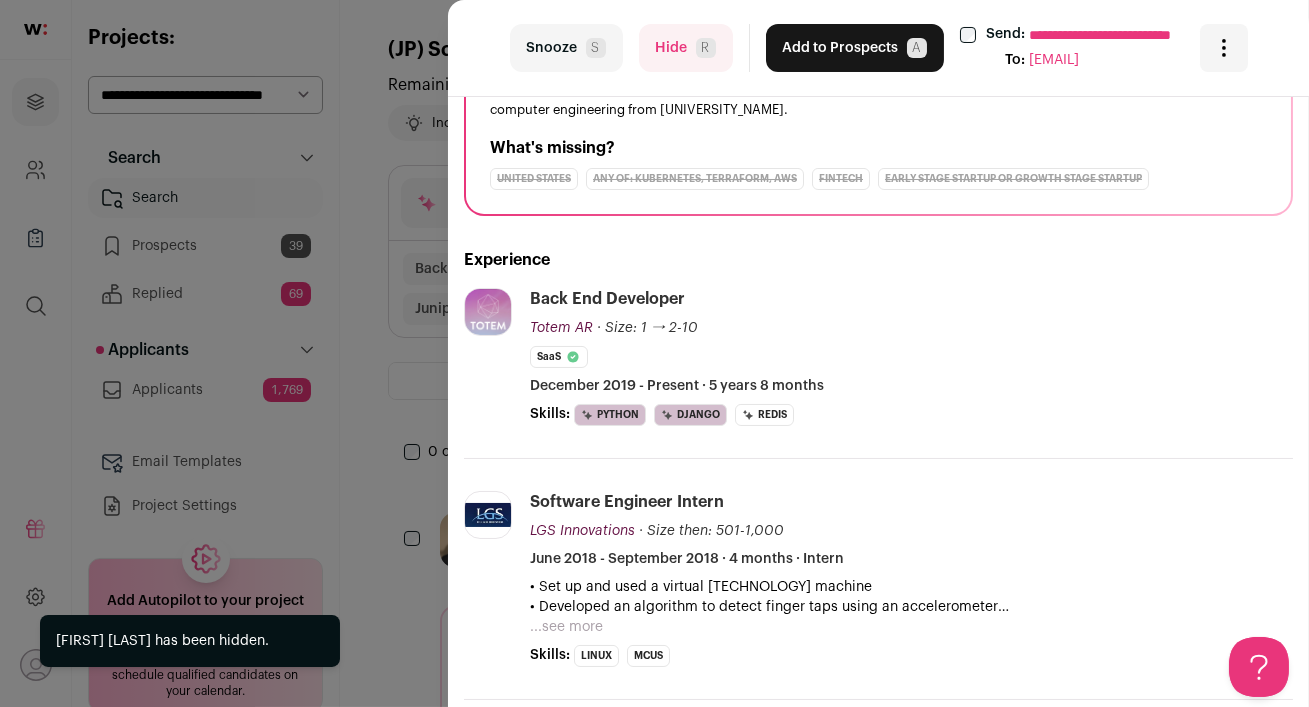 scroll, scrollTop: 240, scrollLeft: 0, axis: vertical 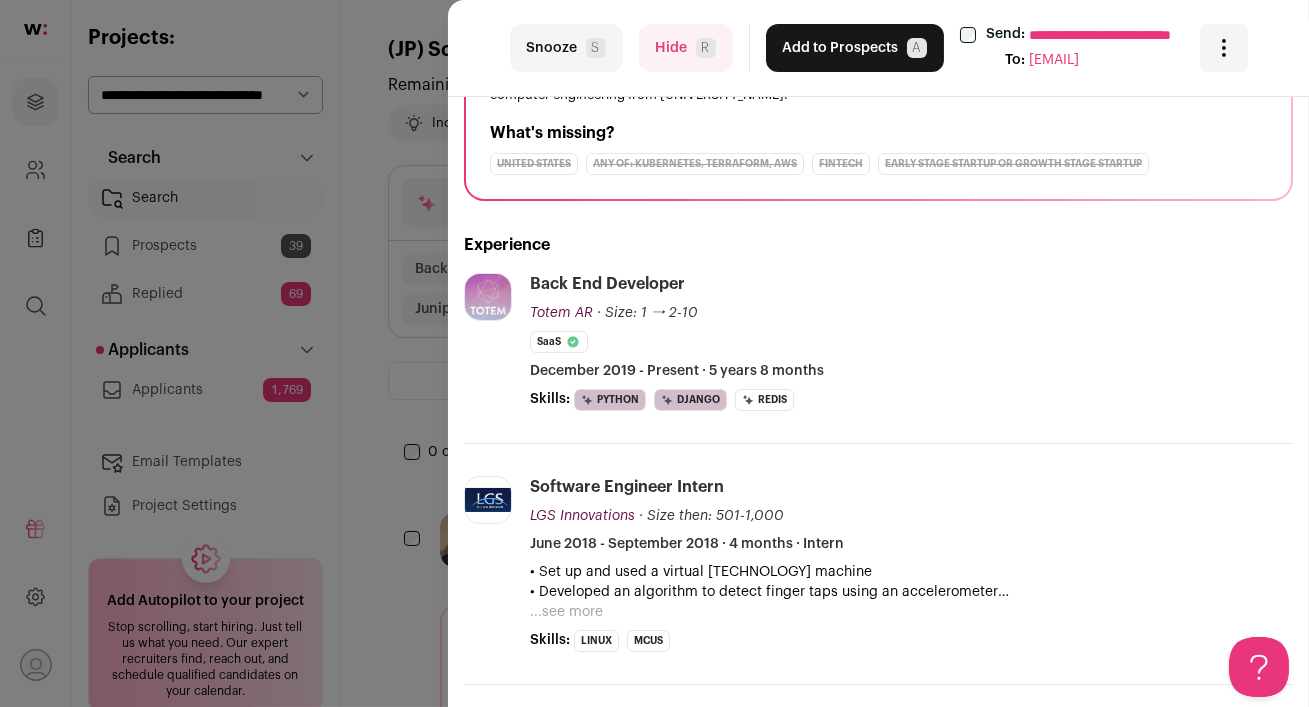 click on "Hide
[PERSON_INITIAL]" at bounding box center (686, 48) 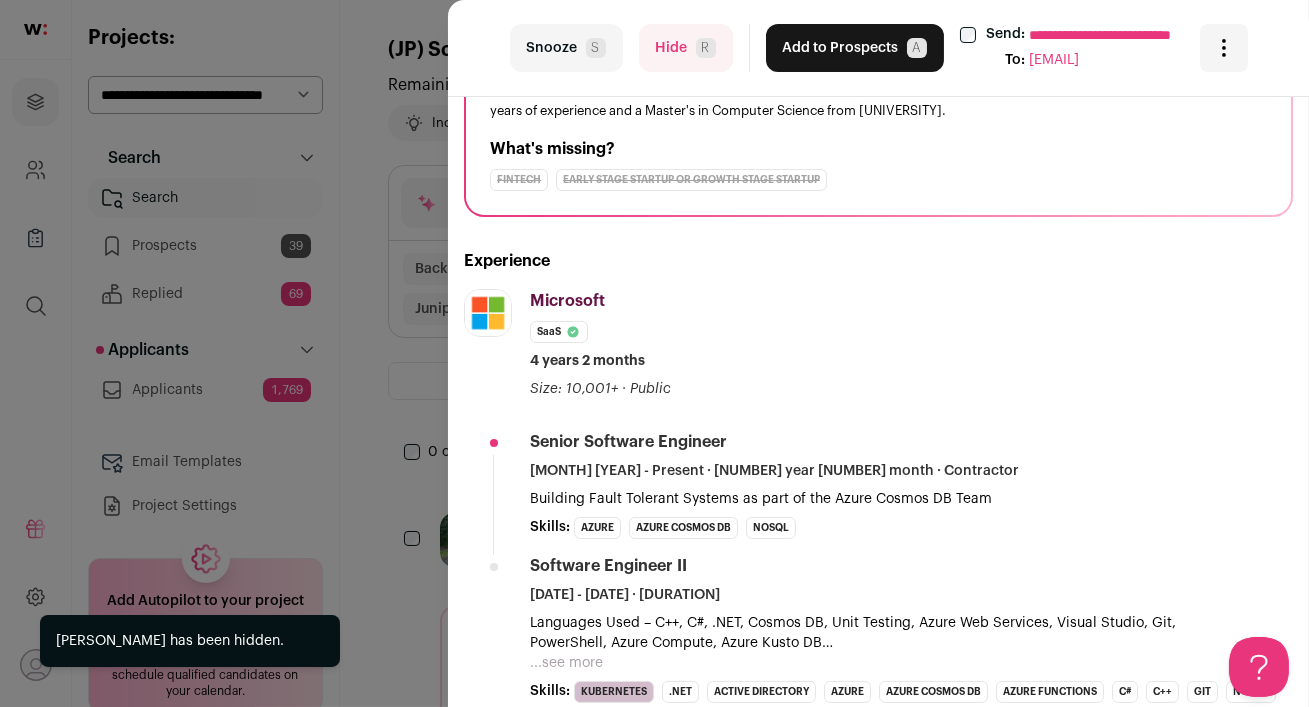 scroll, scrollTop: 505, scrollLeft: 0, axis: vertical 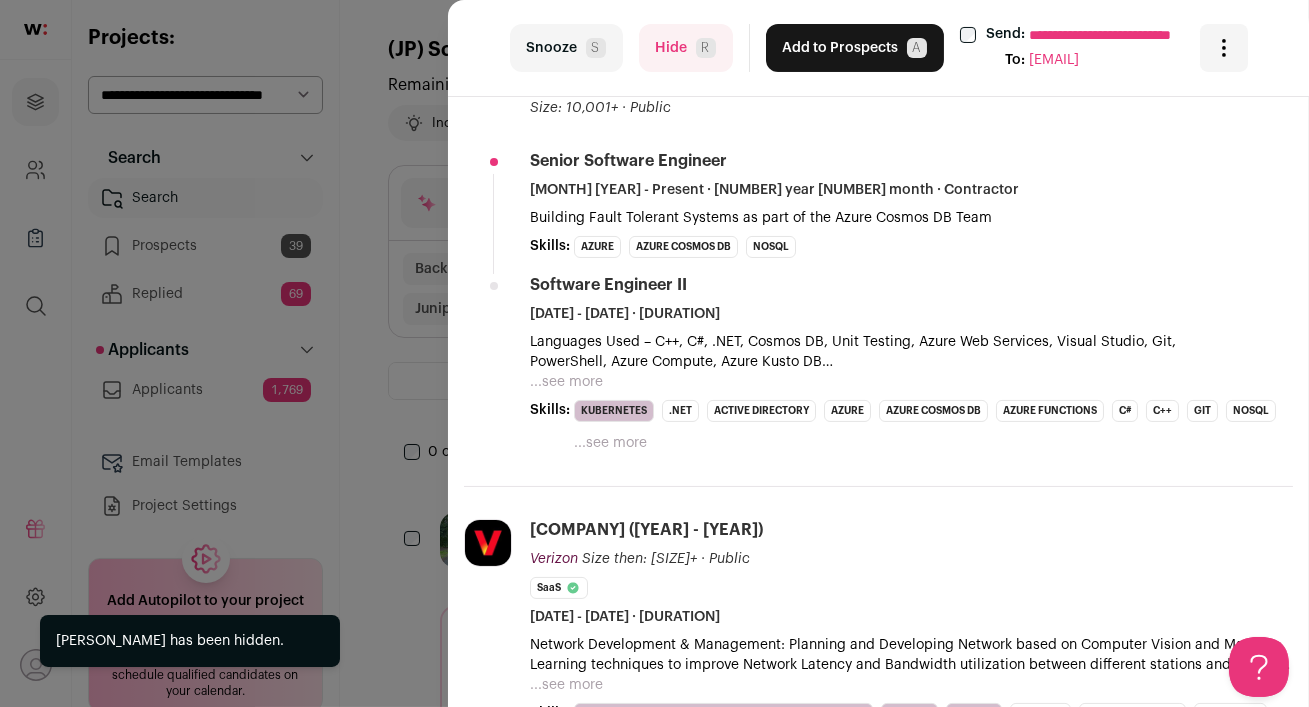 click on "Hide
[PERSON_INITIAL]" at bounding box center [686, 48] 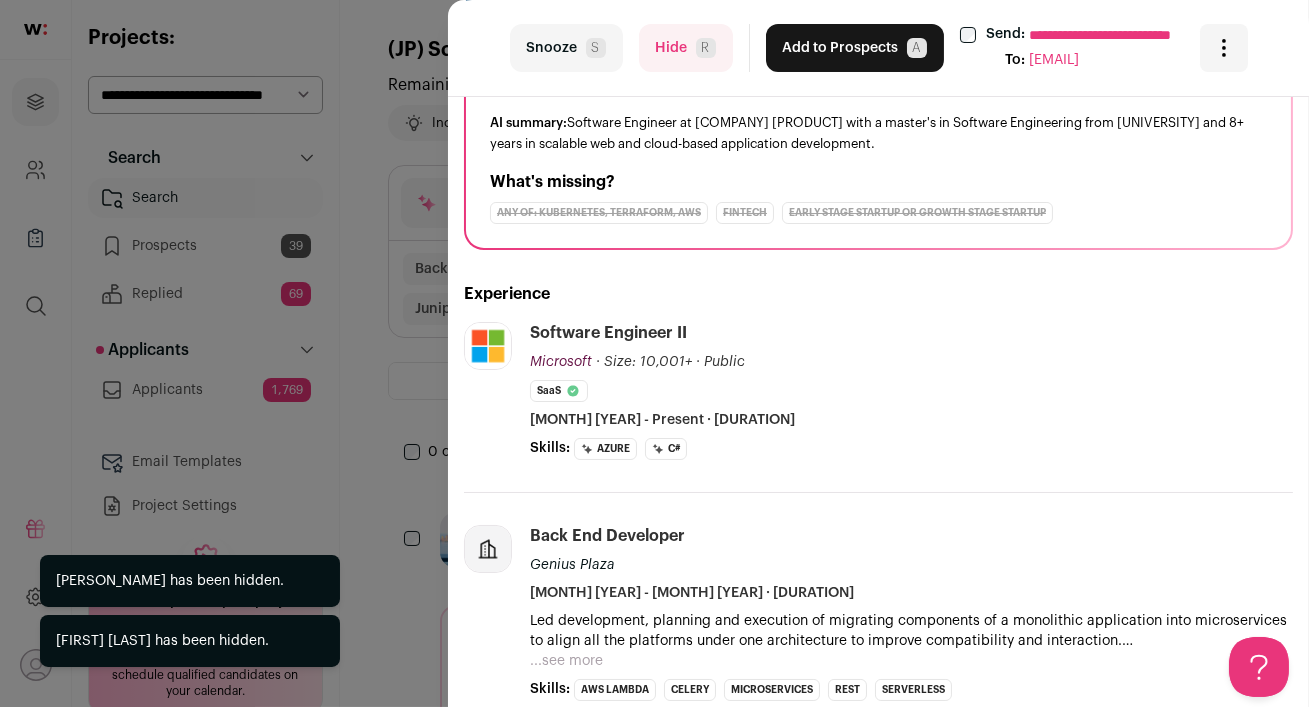 scroll, scrollTop: 506, scrollLeft: 0, axis: vertical 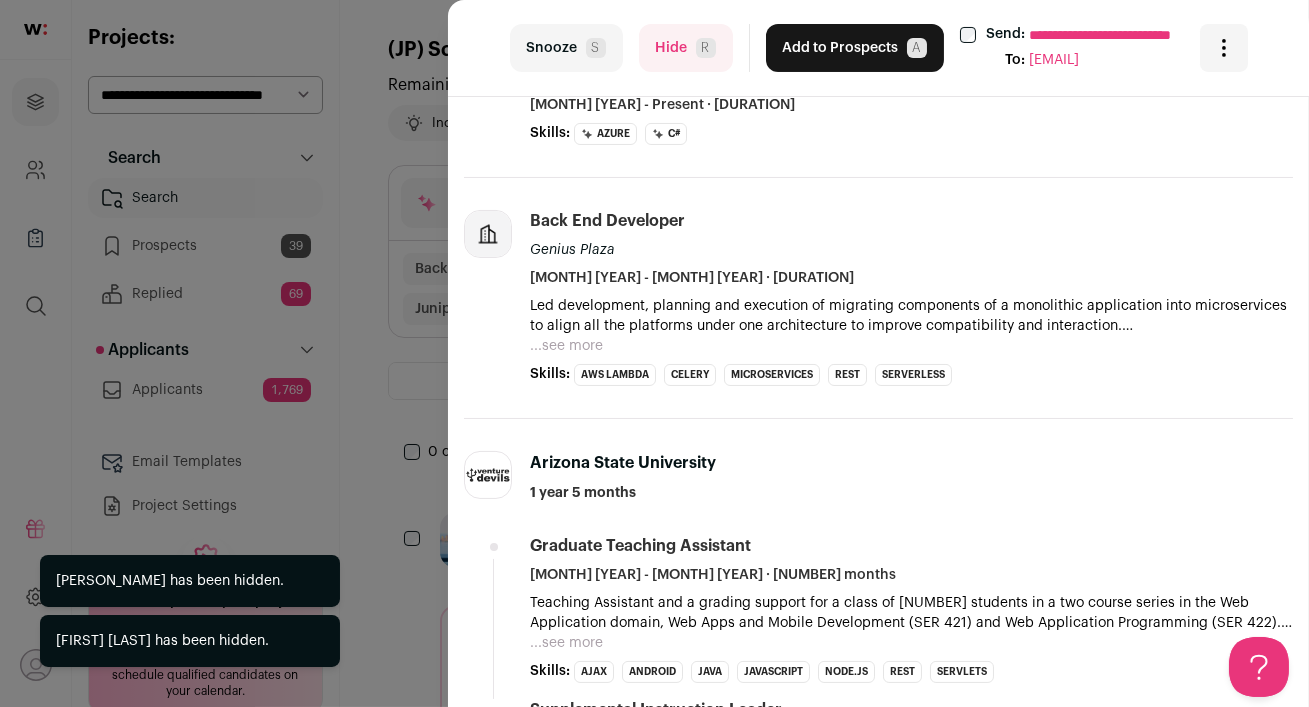 click on "Hide
[PERSON_INITIAL]" at bounding box center (686, 48) 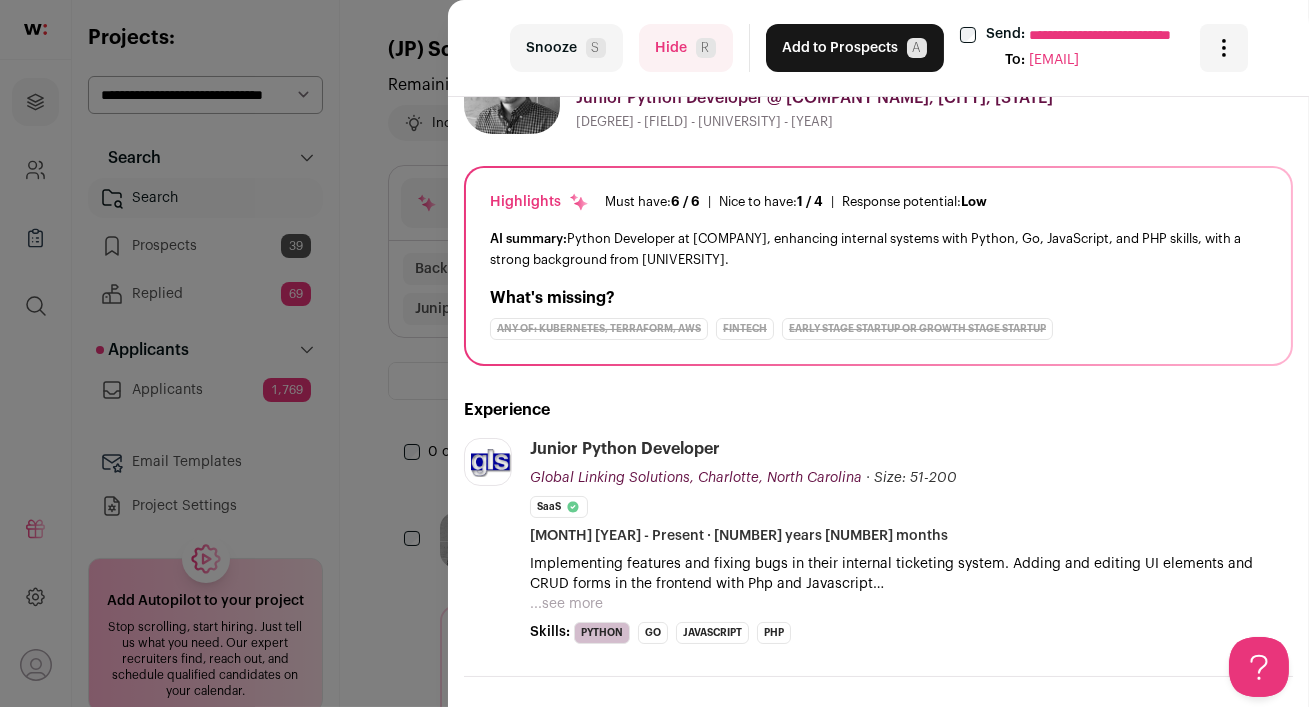 scroll, scrollTop: 0, scrollLeft: 0, axis: both 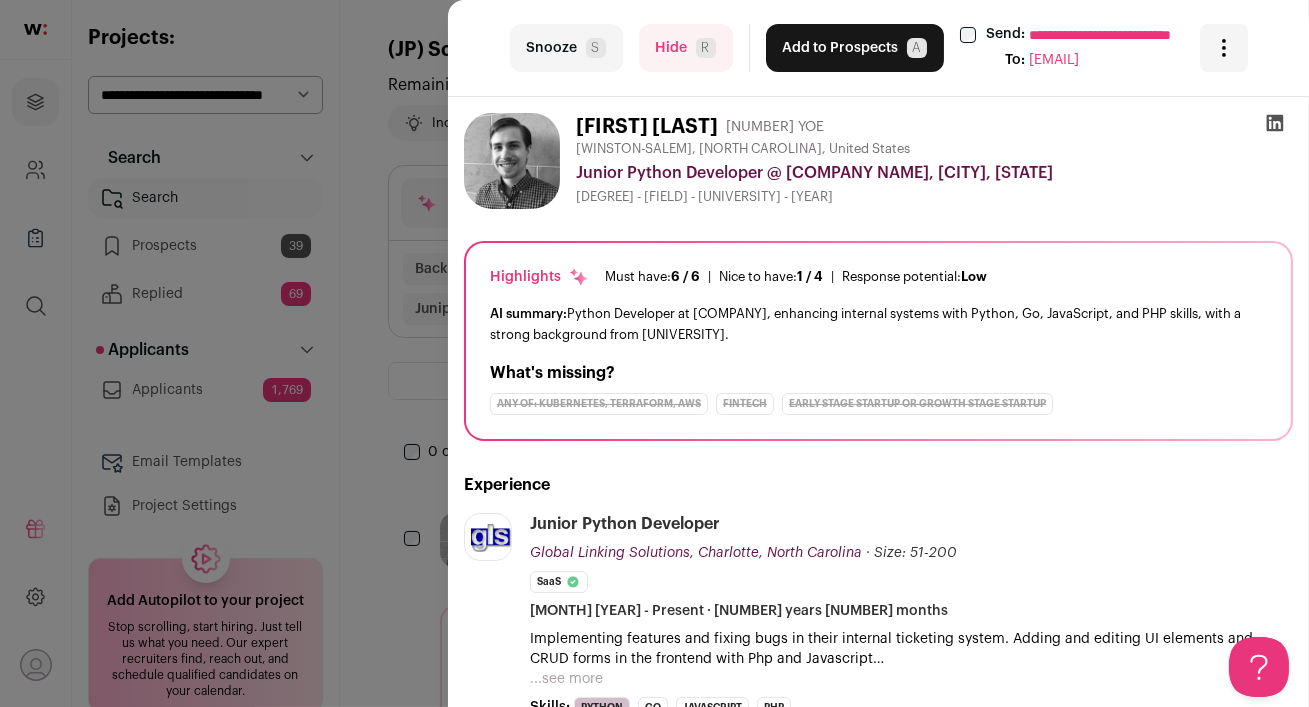 click at bounding box center [1275, 123] 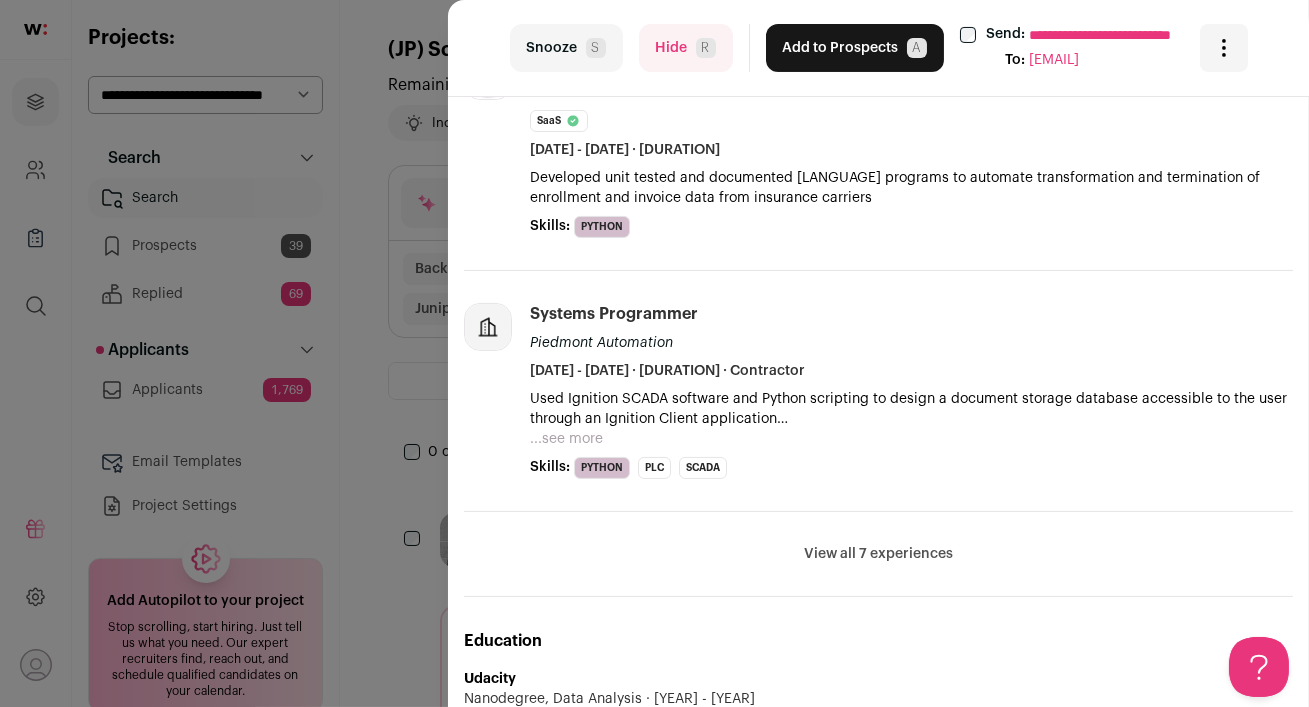 scroll, scrollTop: 743, scrollLeft: 0, axis: vertical 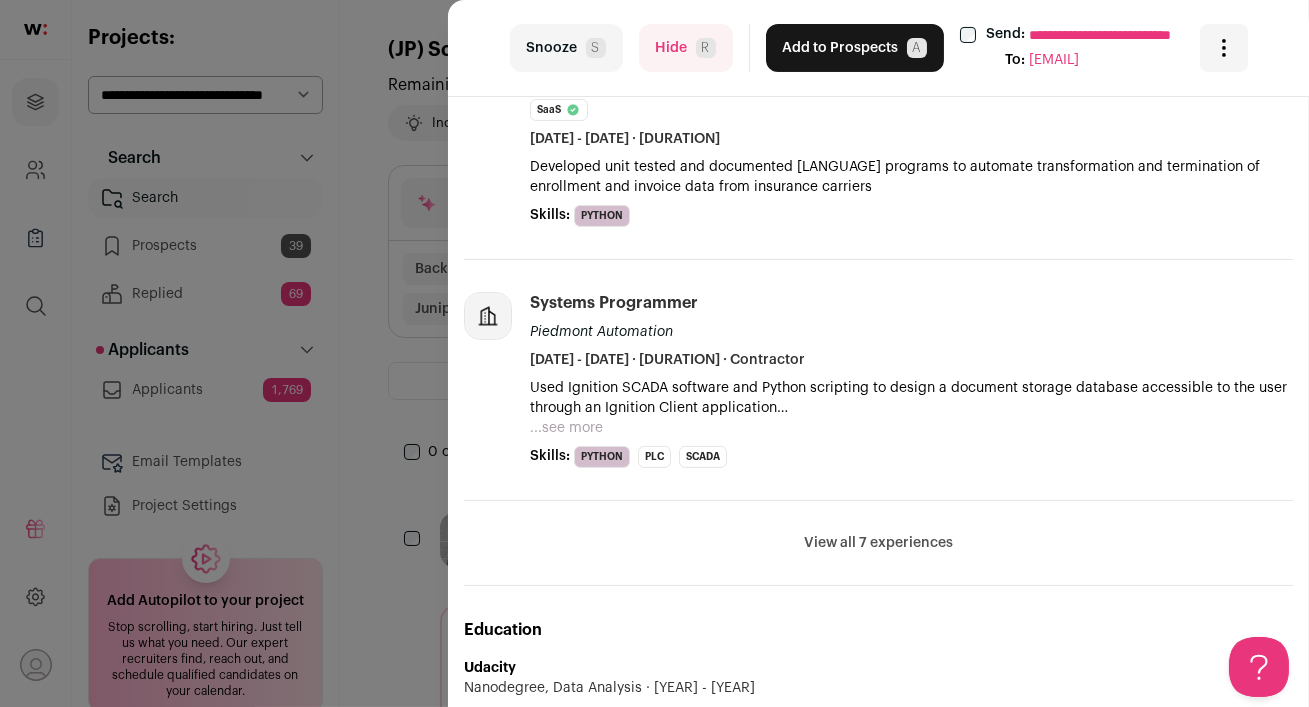 drag, startPoint x: 458, startPoint y: 103, endPoint x: 973, endPoint y: 576, distance: 699.25244 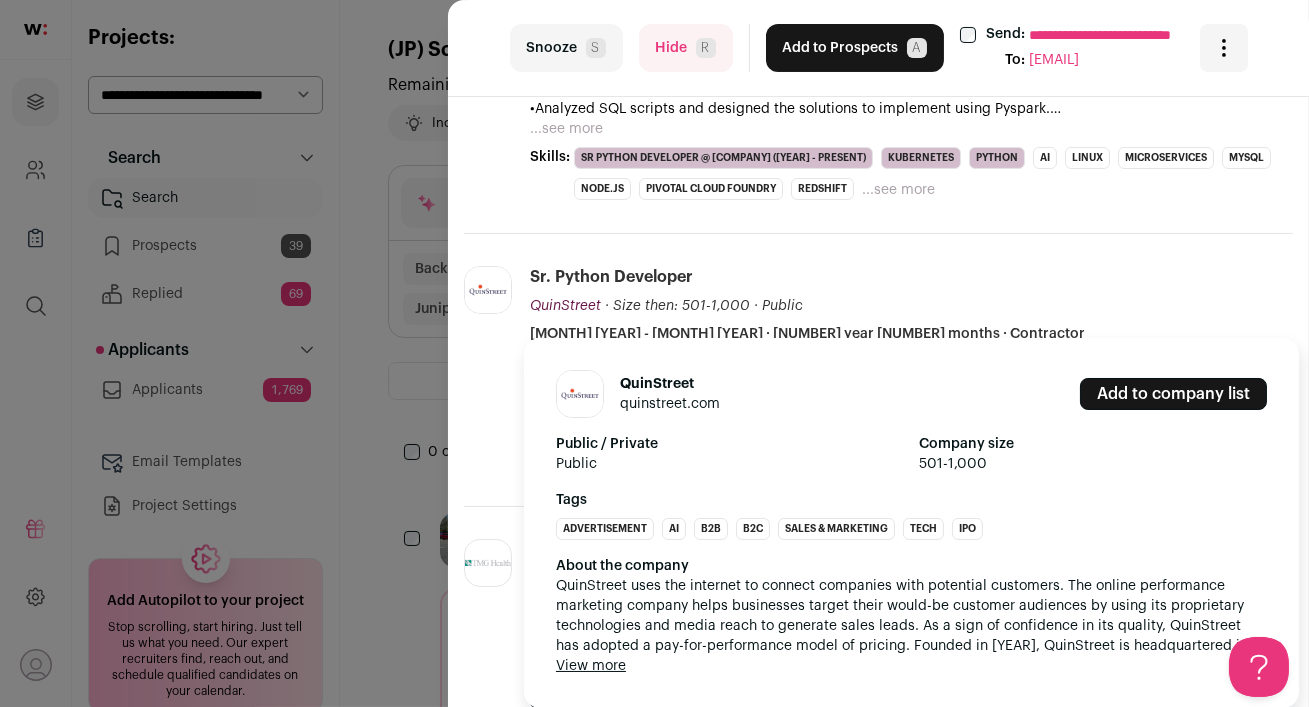 scroll, scrollTop: 551, scrollLeft: 0, axis: vertical 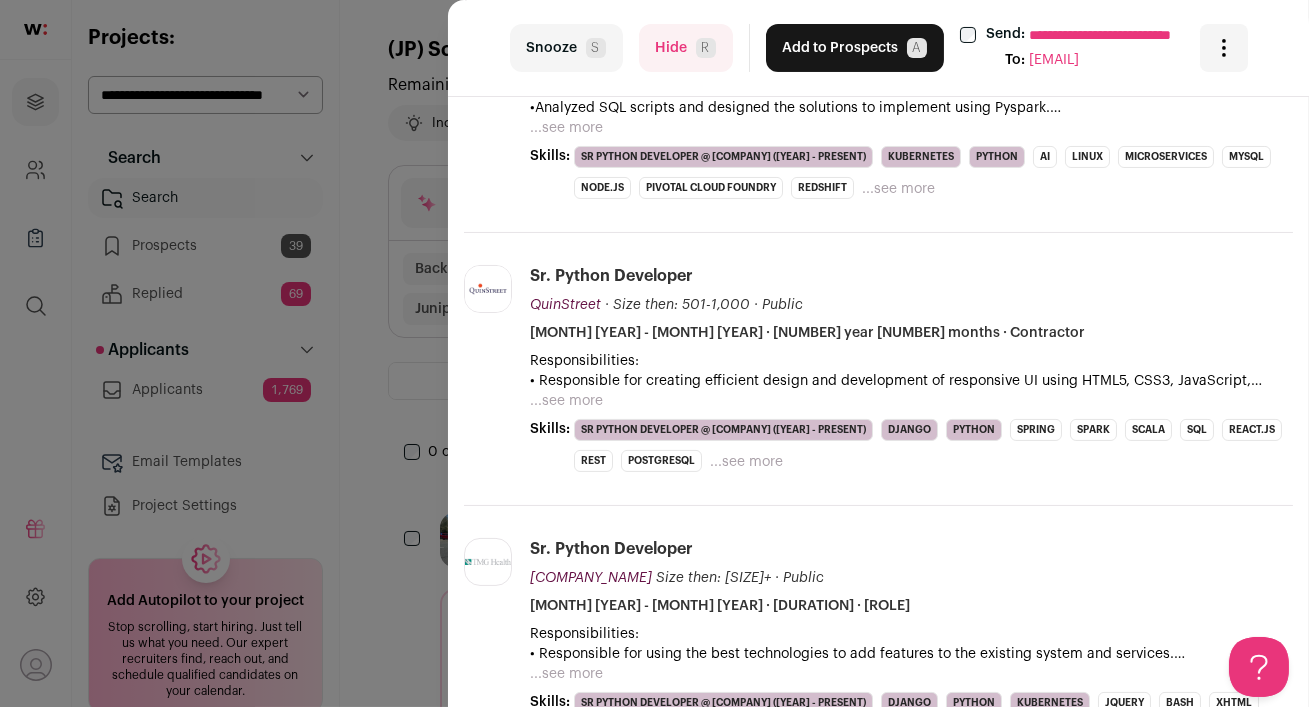 click on "Add to Prospects
A" at bounding box center (855, 48) 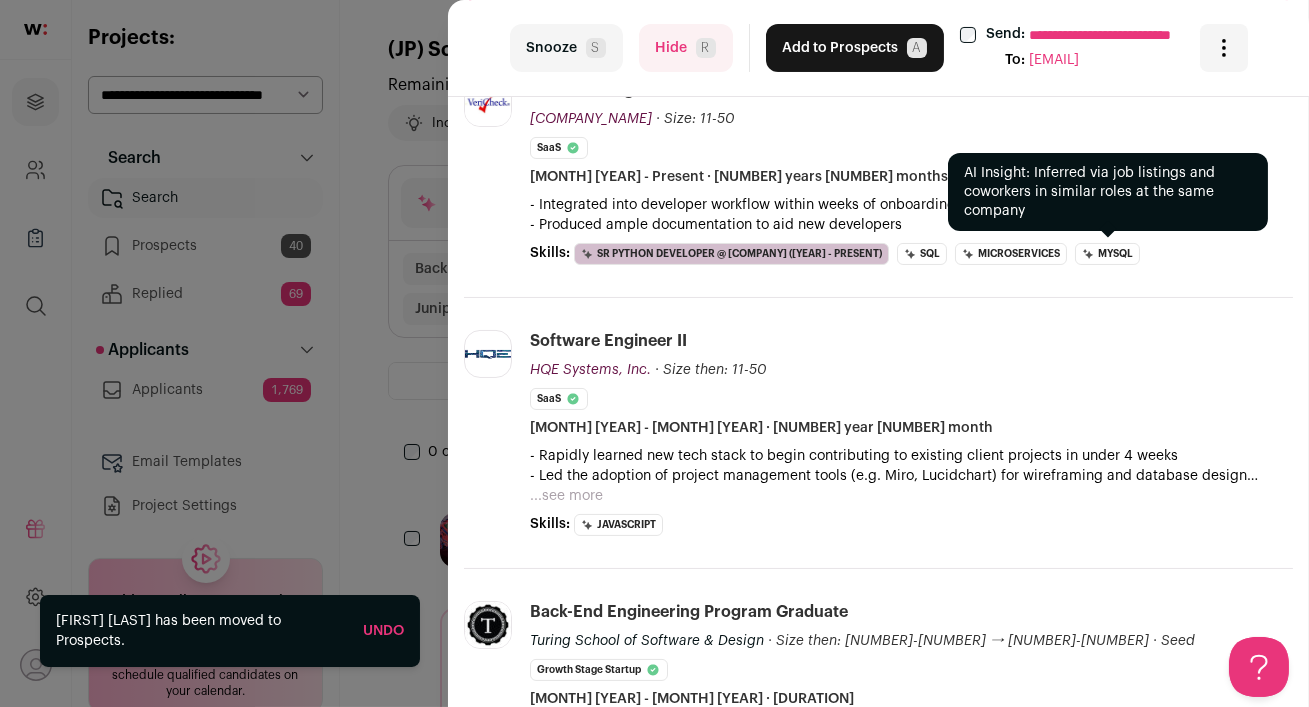 scroll, scrollTop: 562, scrollLeft: 0, axis: vertical 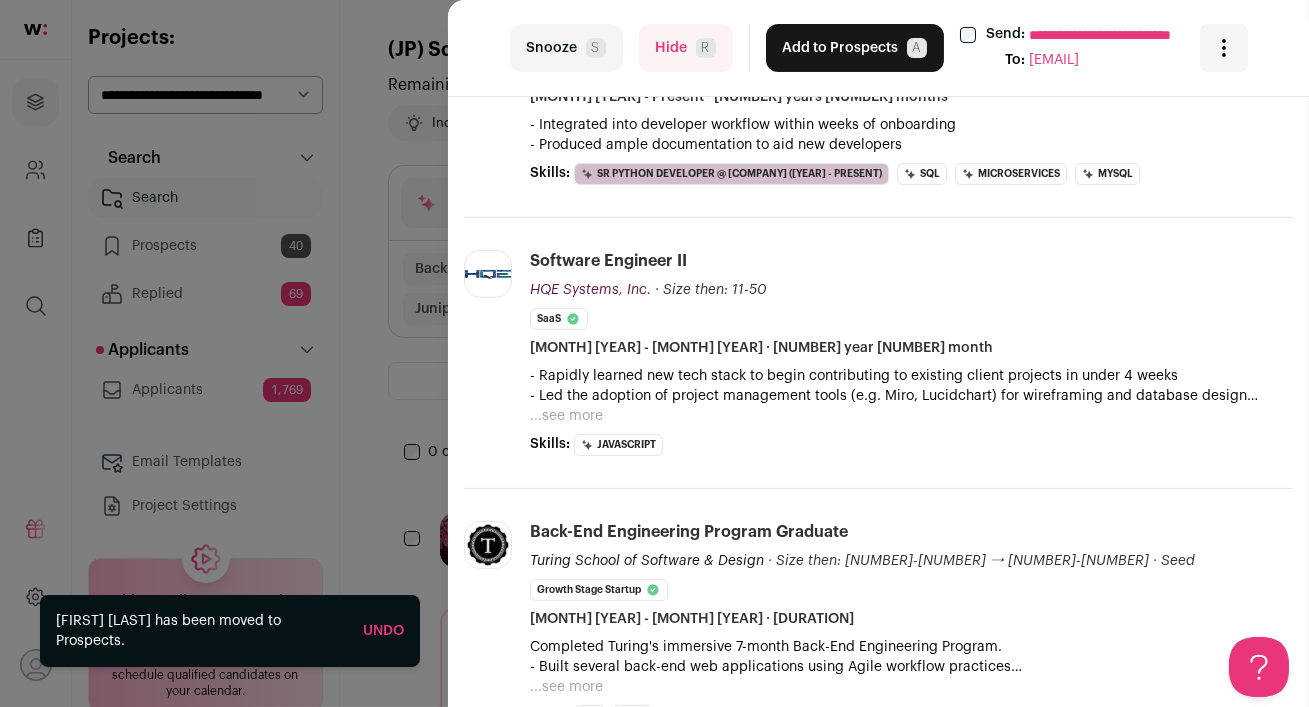 click on "Hide
[PERSON_INITIAL]" at bounding box center (686, 48) 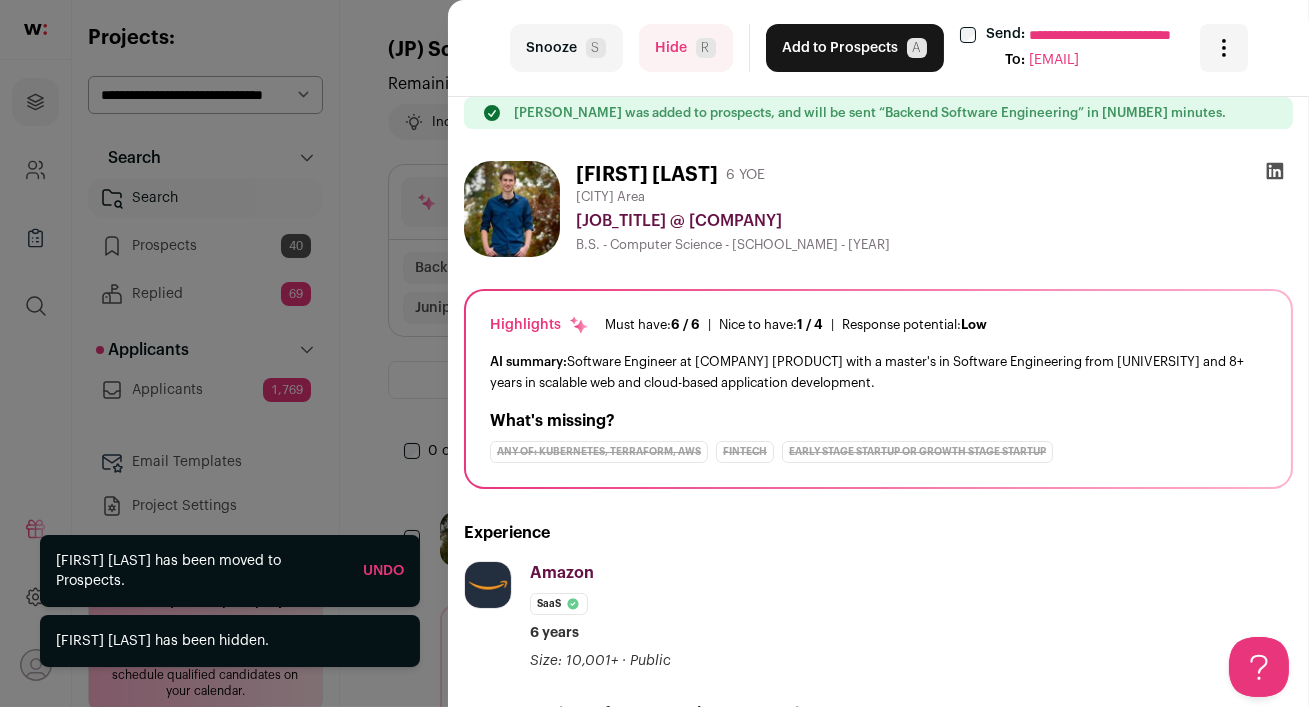 scroll, scrollTop: 471, scrollLeft: 0, axis: vertical 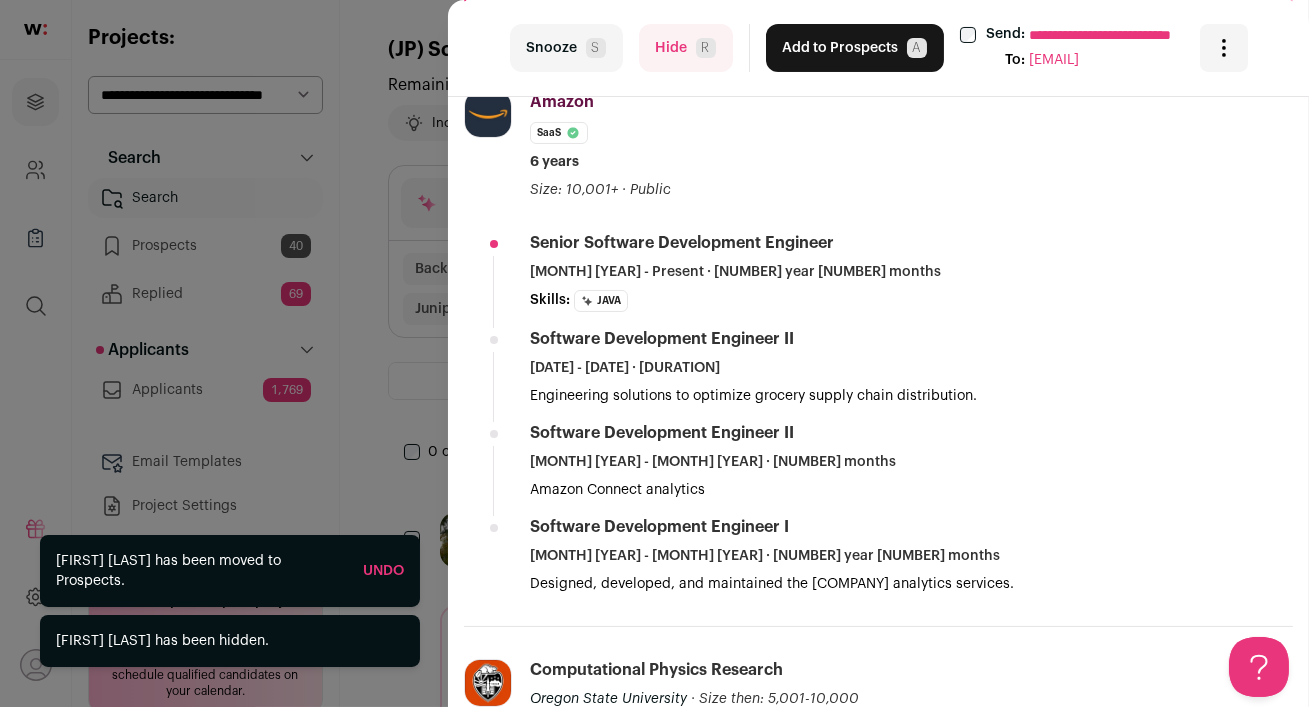 click on "Hide
[PERSON_INITIAL]" at bounding box center [686, 48] 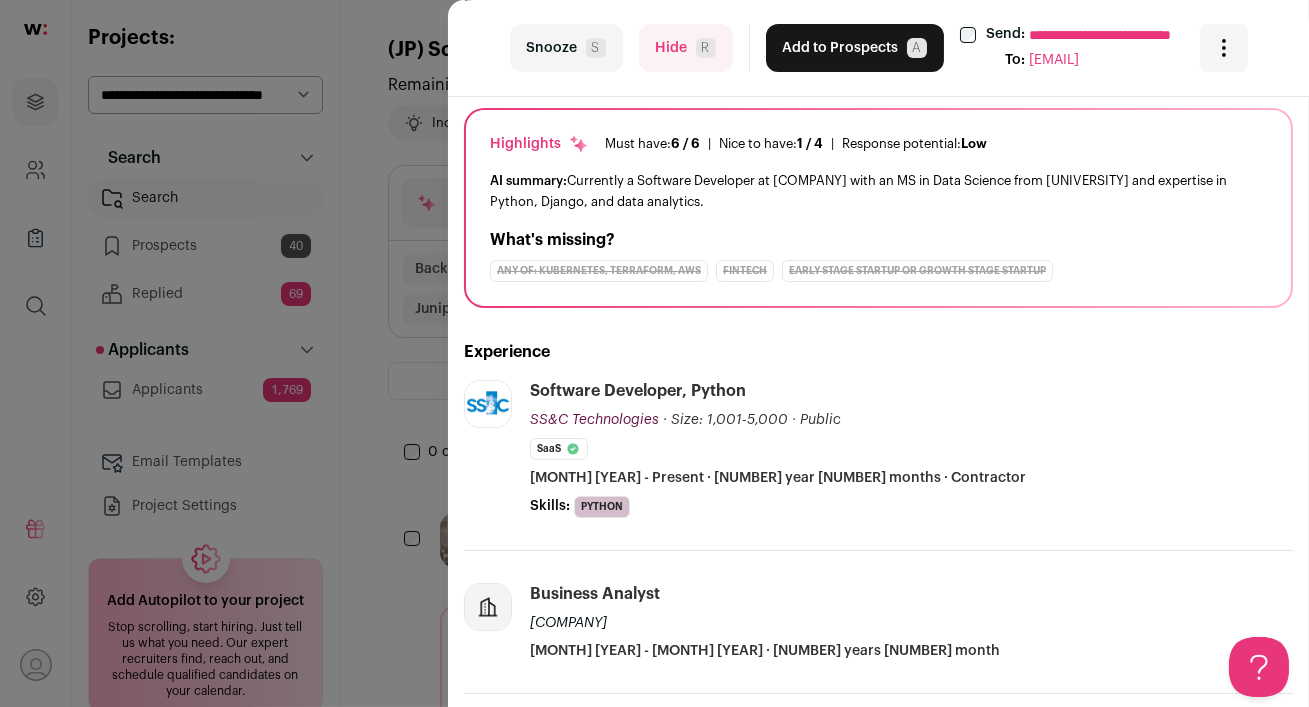 scroll, scrollTop: 20, scrollLeft: 0, axis: vertical 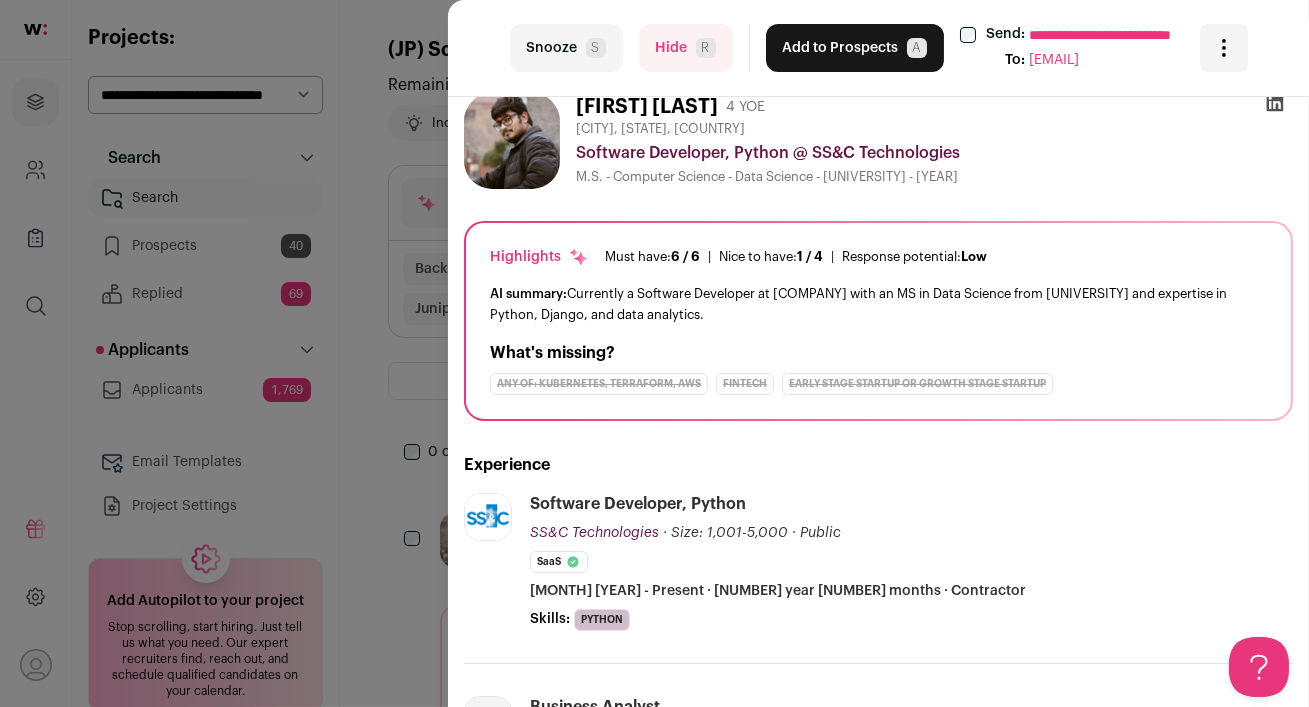 click on "Hide
[PERSON_INITIAL]" at bounding box center [686, 48] 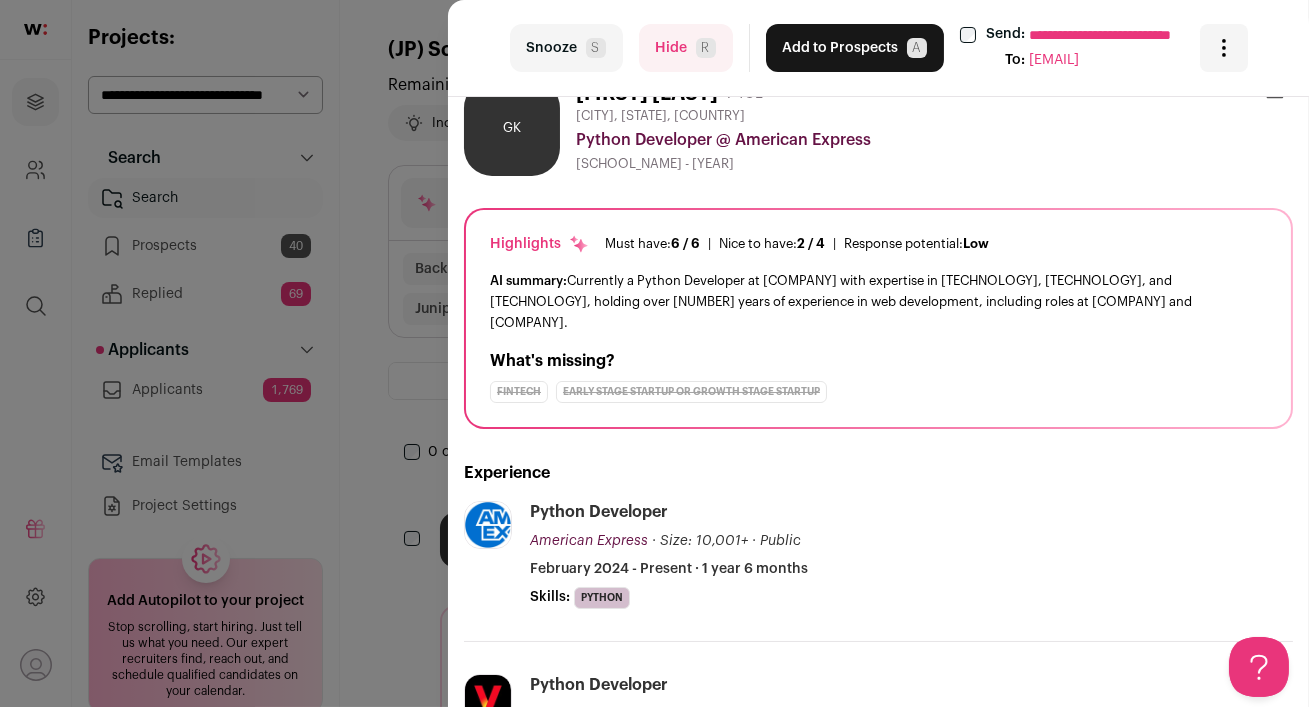 scroll, scrollTop: 0, scrollLeft: 0, axis: both 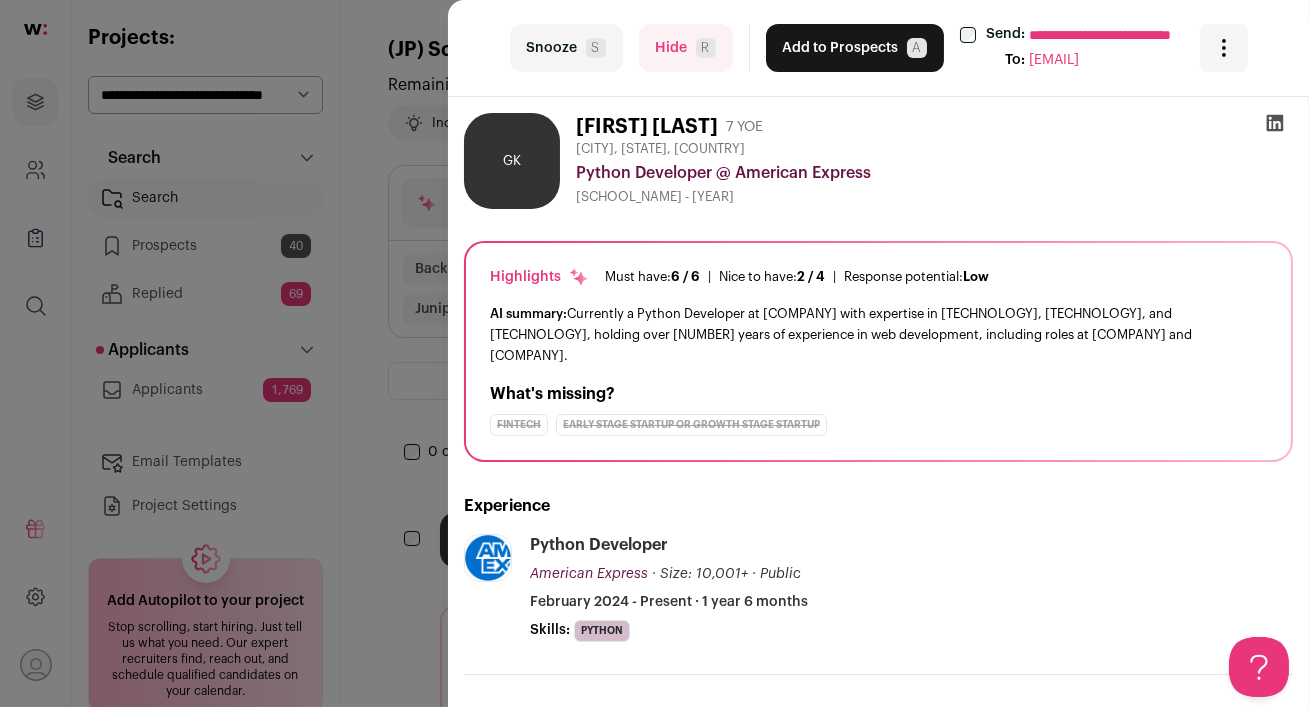 click at bounding box center (1275, 123) 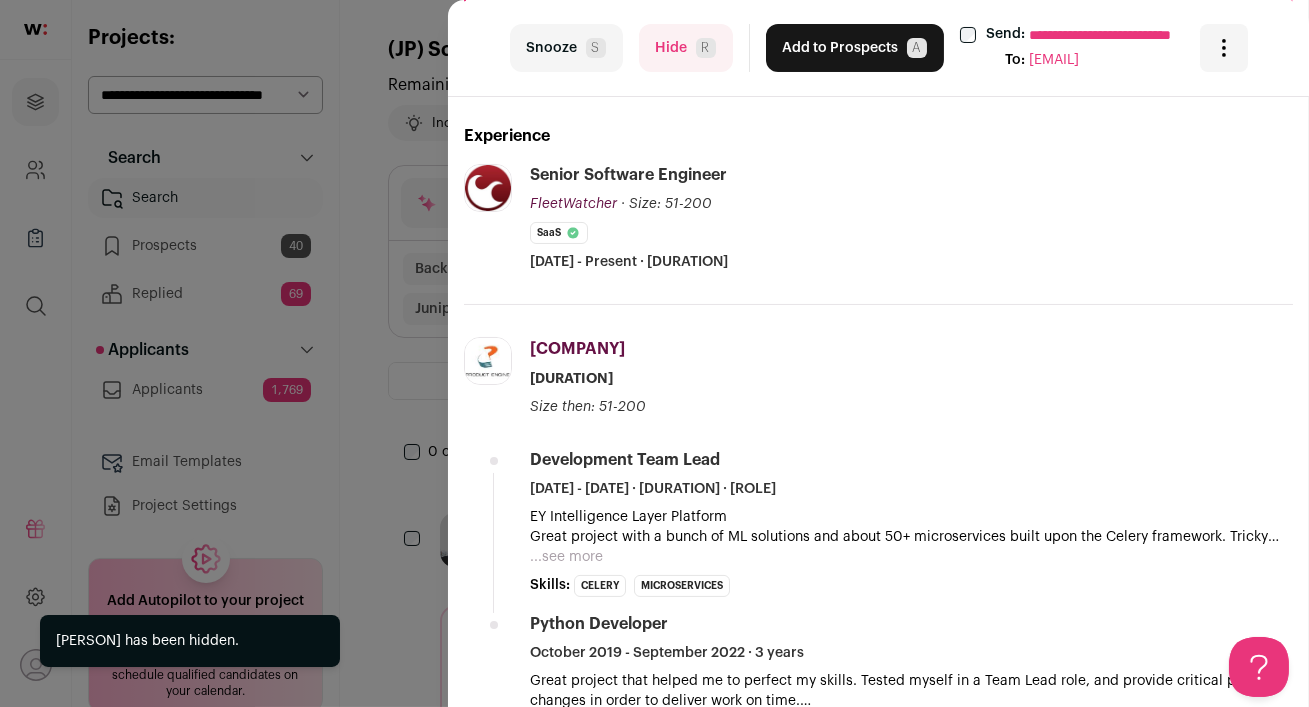 scroll, scrollTop: 614, scrollLeft: 0, axis: vertical 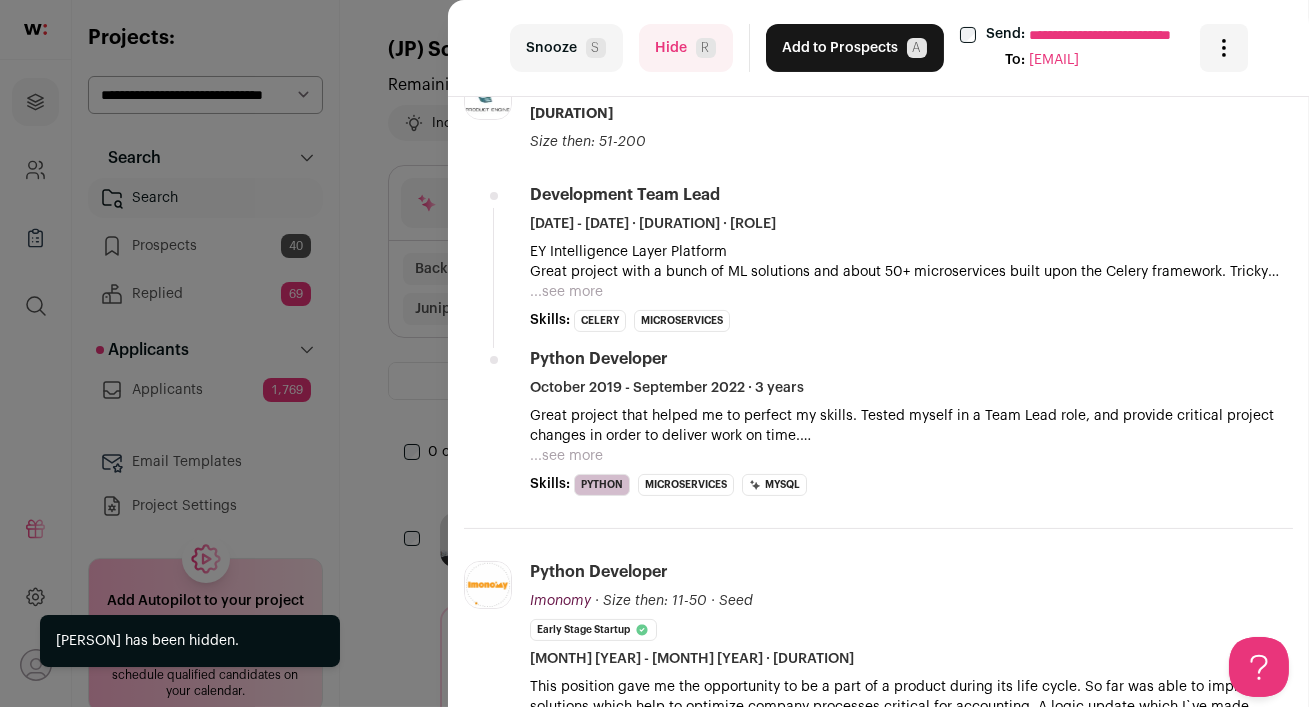 click on "Hide
[PERSON_INITIAL]" at bounding box center [686, 48] 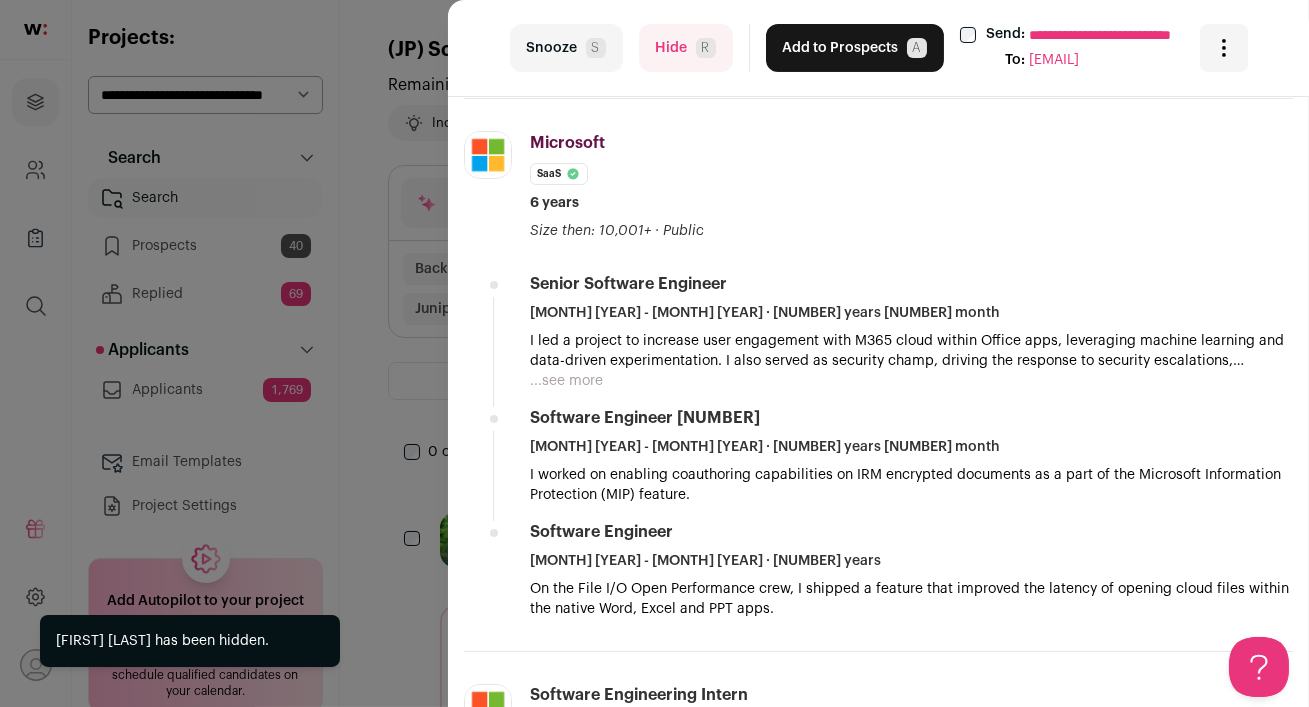 scroll, scrollTop: 678, scrollLeft: 0, axis: vertical 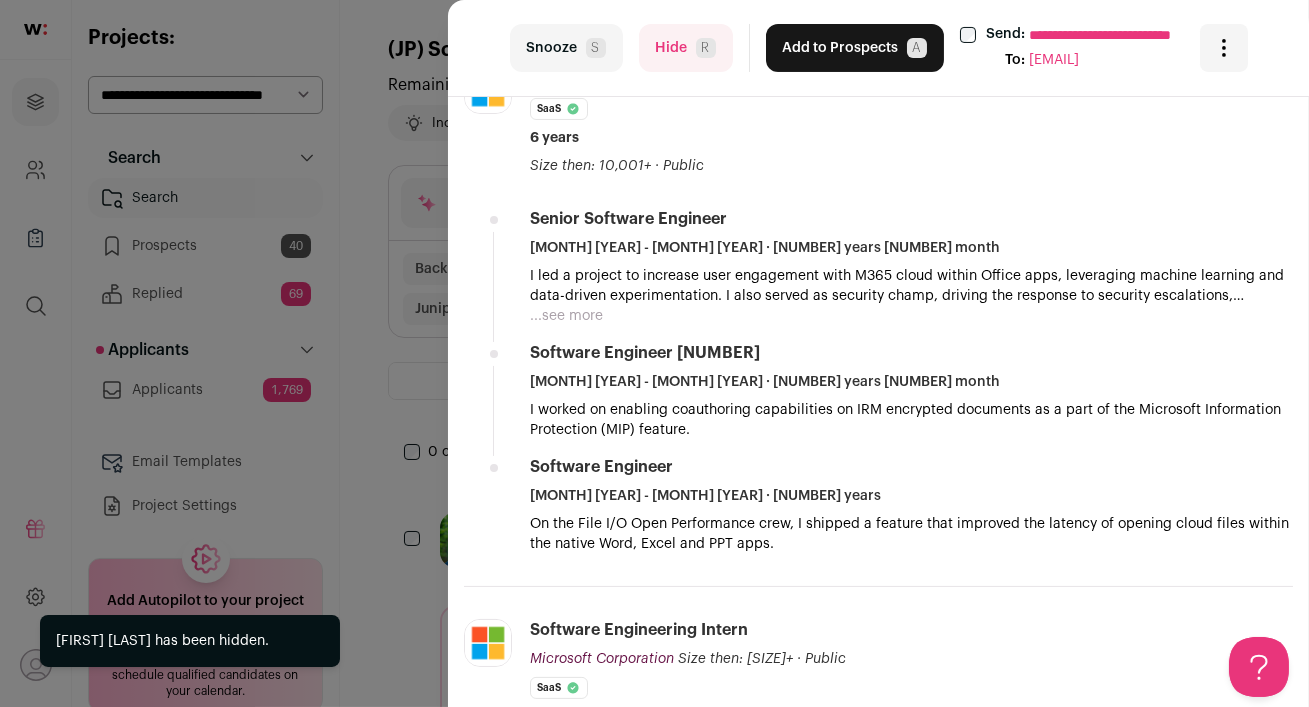 click on "Hide
[PERSON_INITIAL]" at bounding box center (686, 48) 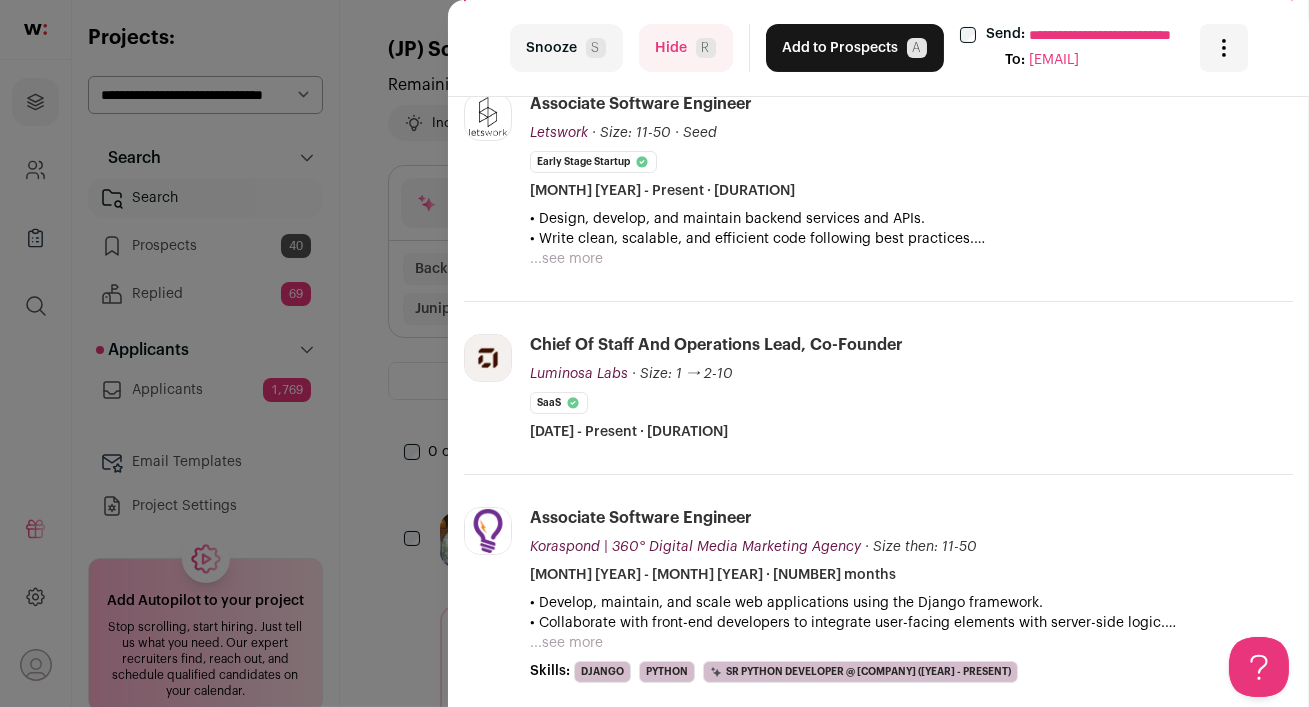 scroll, scrollTop: 422, scrollLeft: 0, axis: vertical 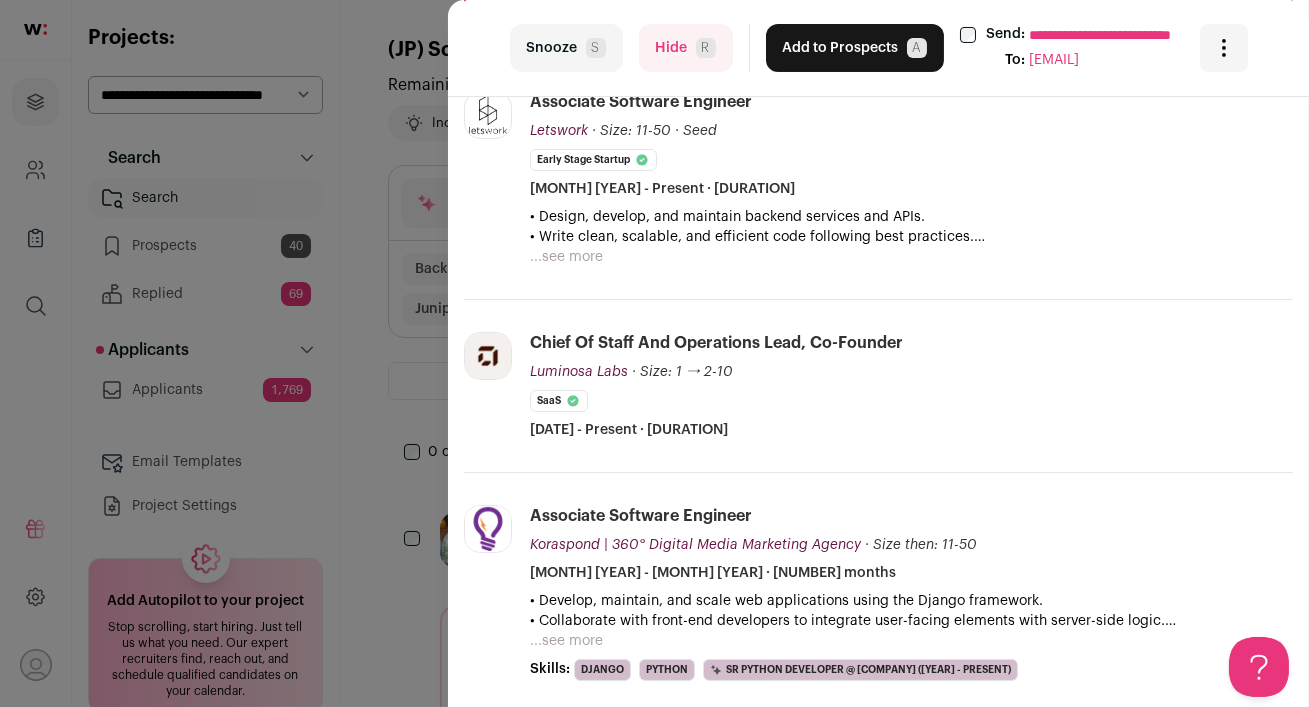 click on "Hide
[PERSON_INITIAL]" at bounding box center (686, 48) 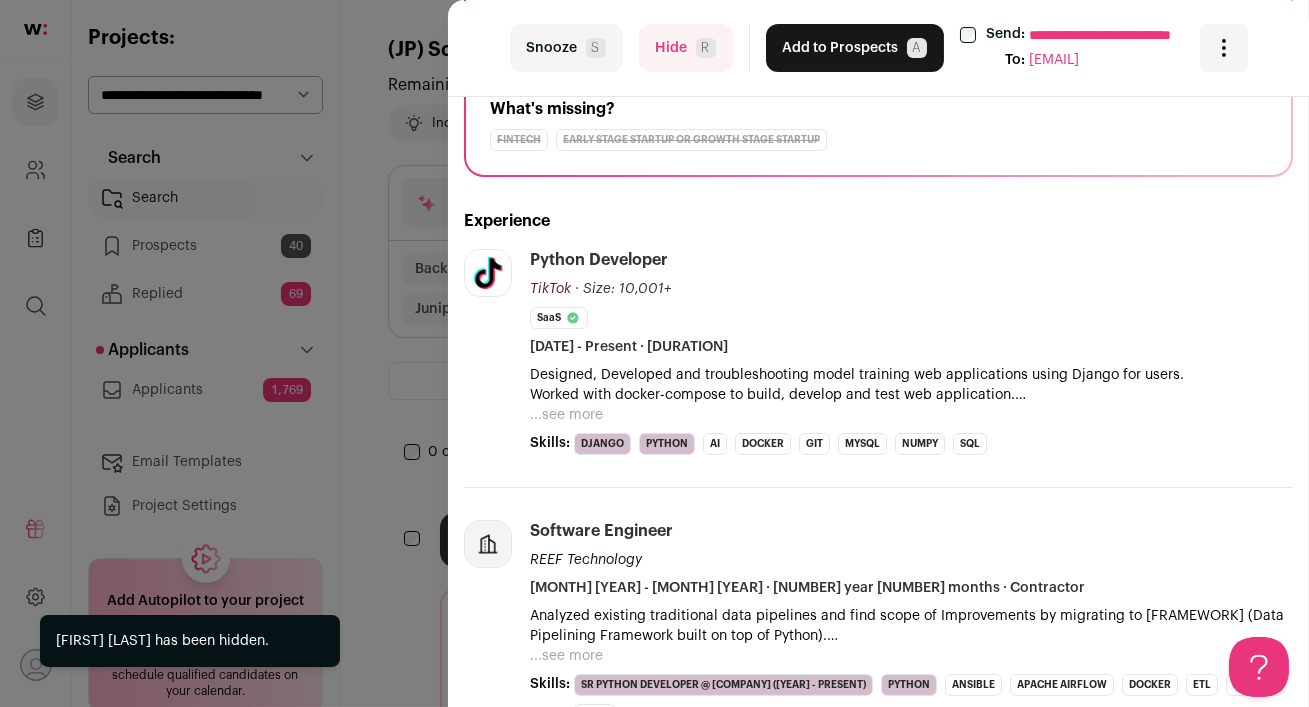 scroll, scrollTop: 0, scrollLeft: 0, axis: both 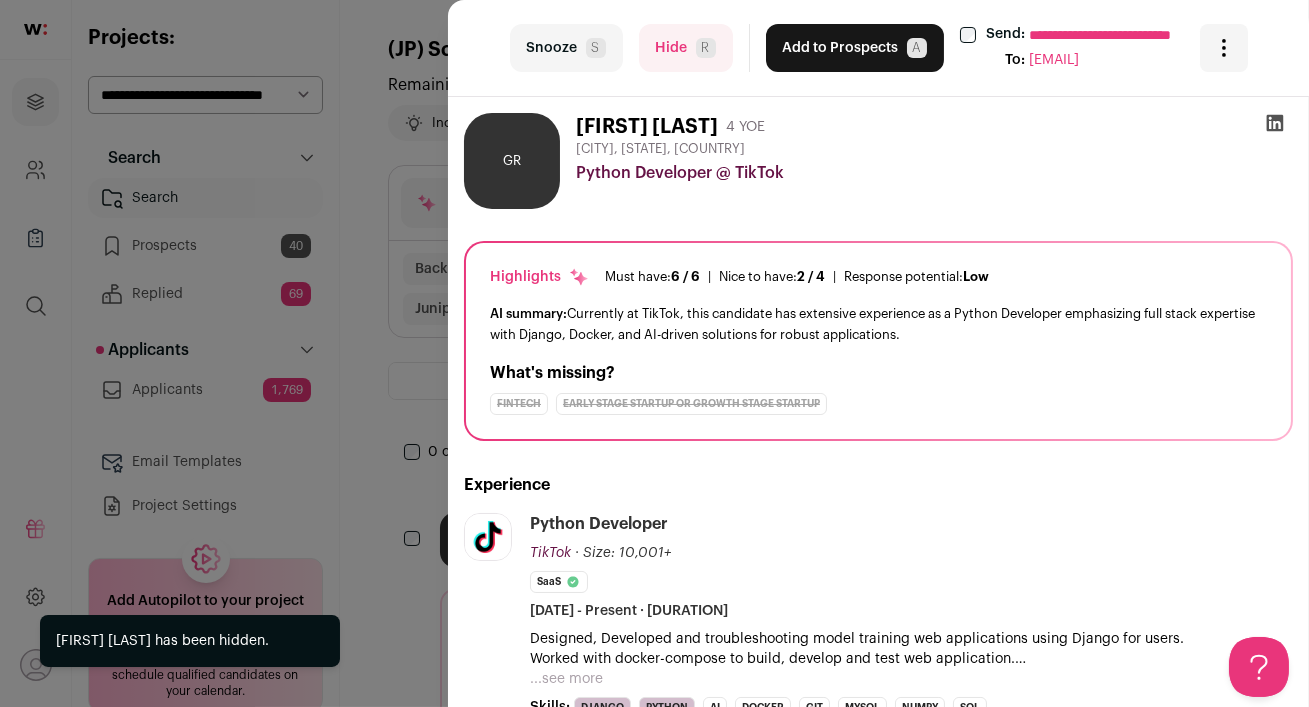 click at bounding box center (1275, 123) 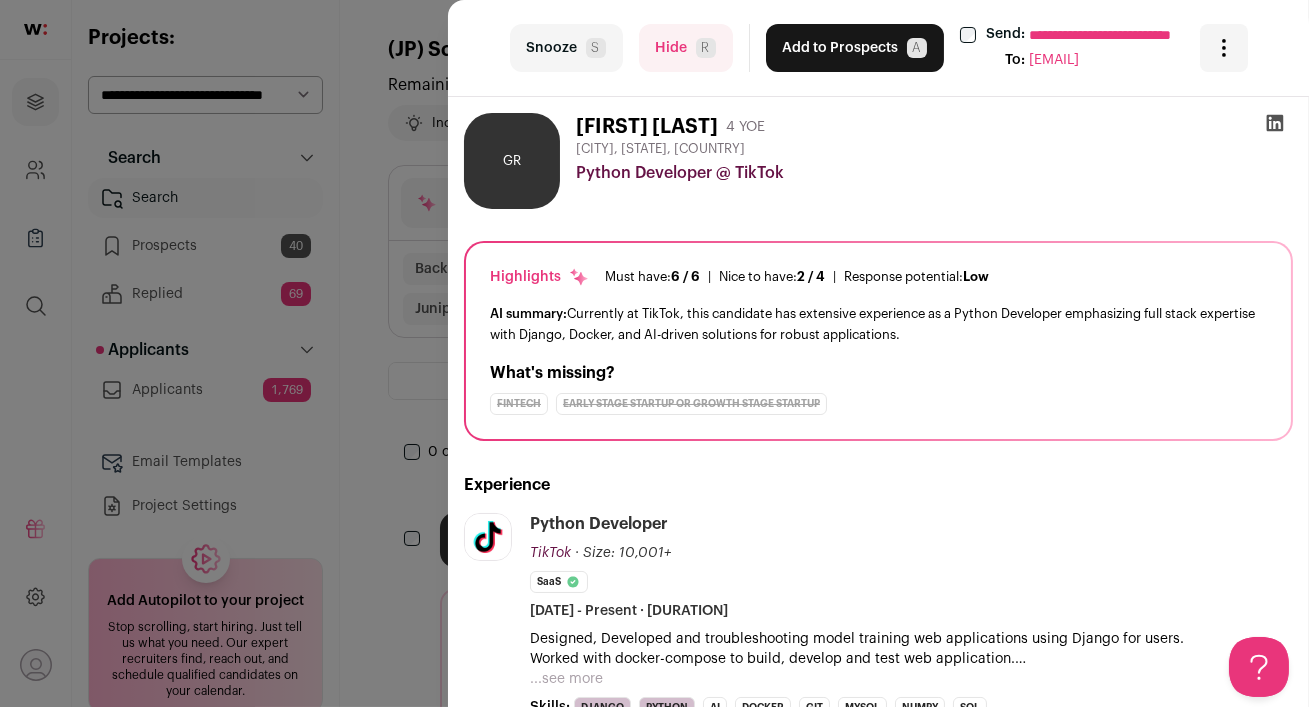click on "Hide
[PERSON_INITIAL]" at bounding box center [686, 48] 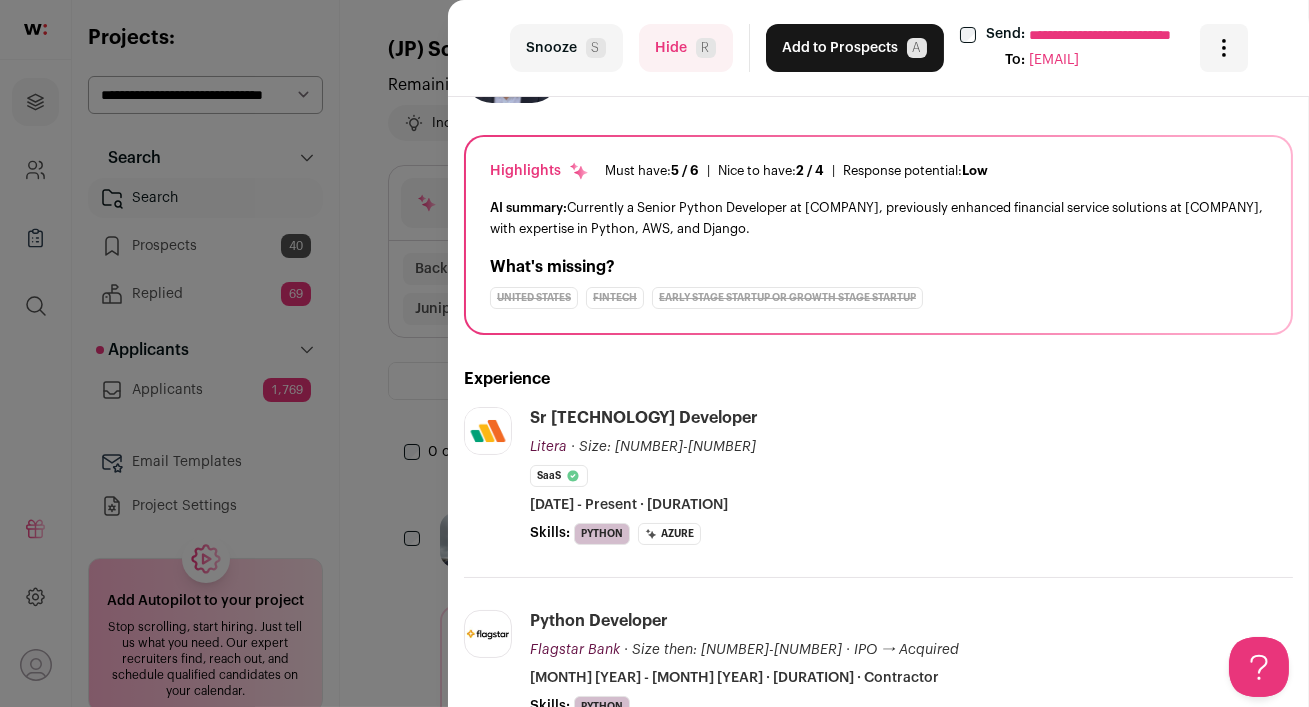 scroll, scrollTop: 14, scrollLeft: 0, axis: vertical 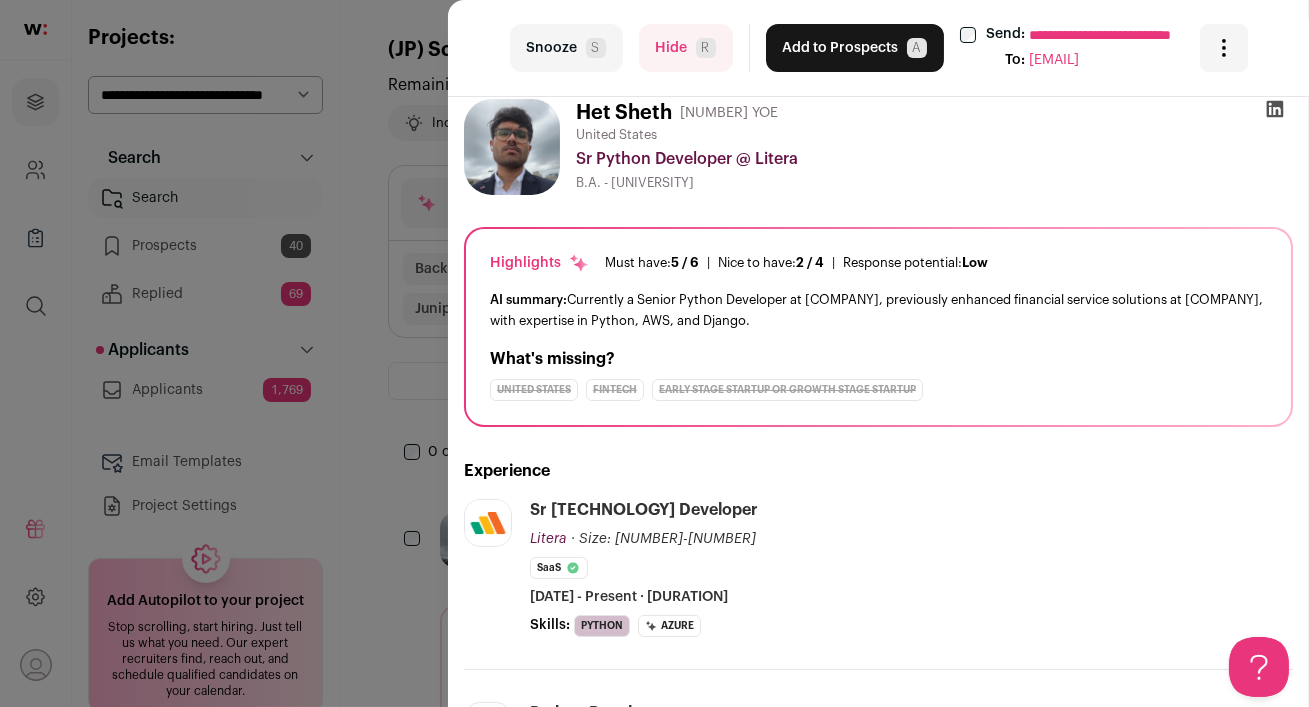 click at bounding box center [1275, 109] 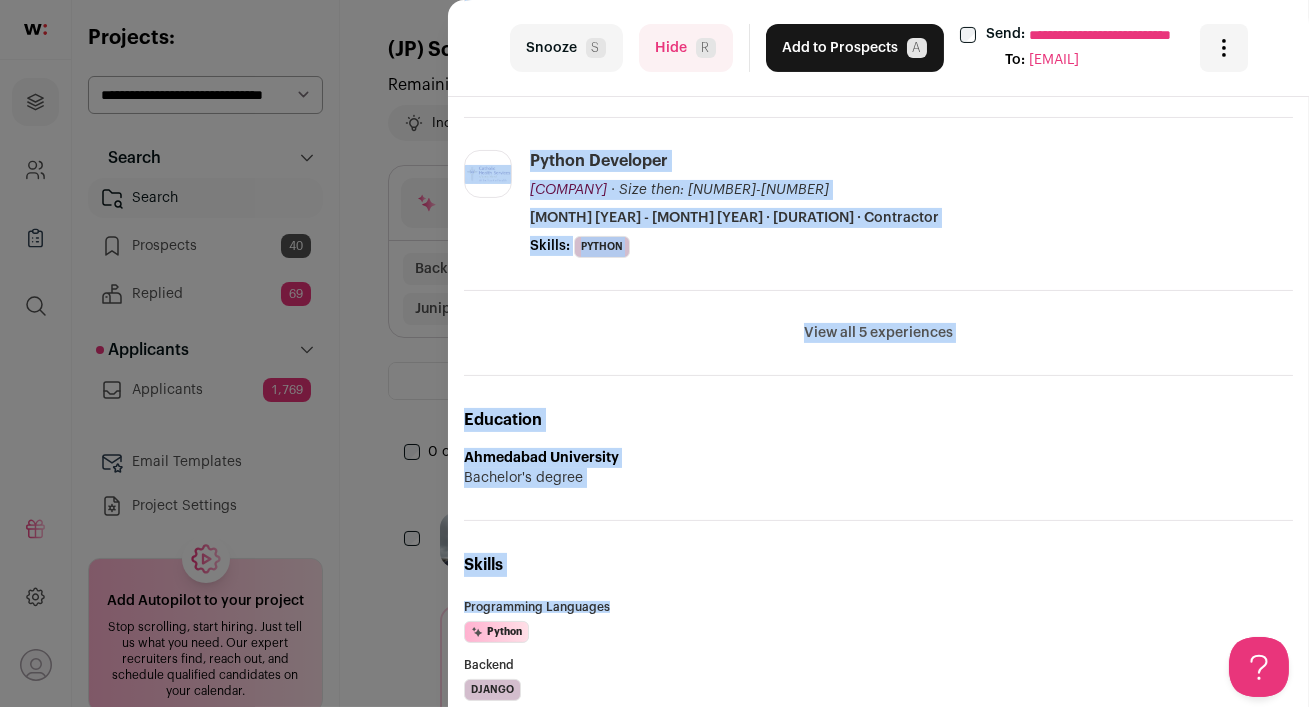 scroll, scrollTop: 745, scrollLeft: 0, axis: vertical 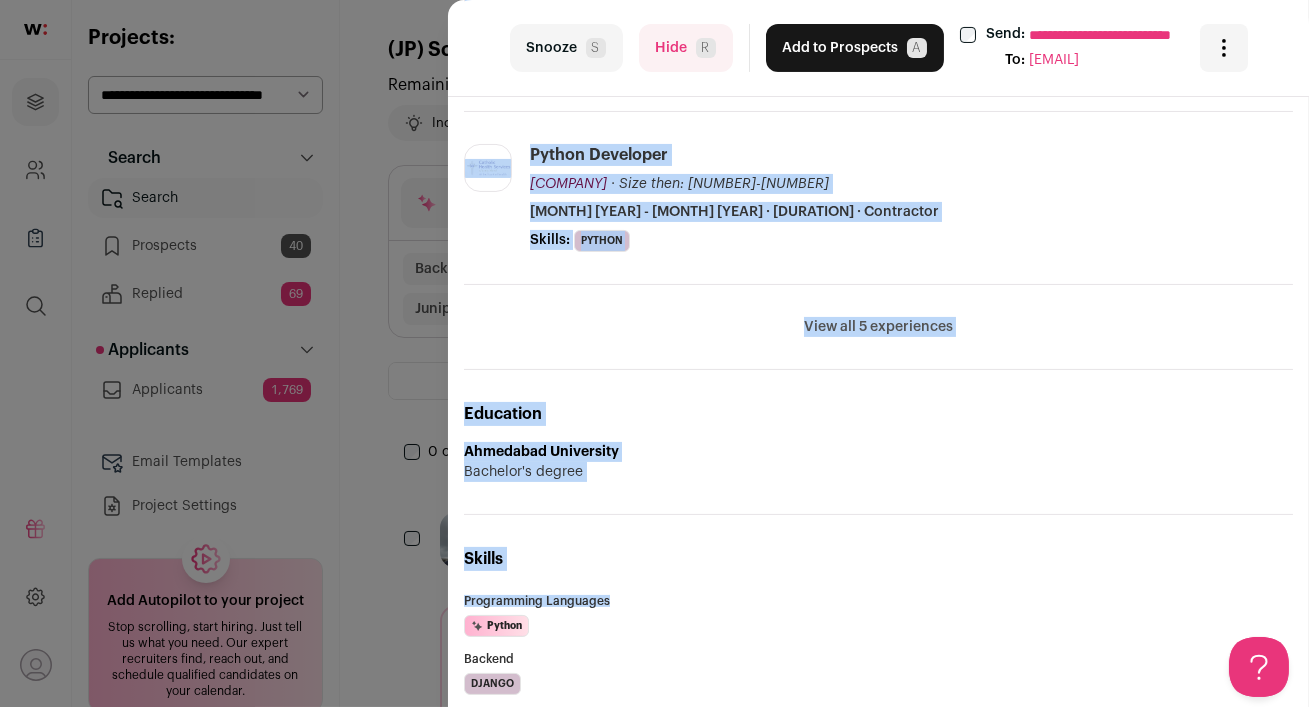 drag, startPoint x: 462, startPoint y: 107, endPoint x: 970, endPoint y: 341, distance: 559.30316 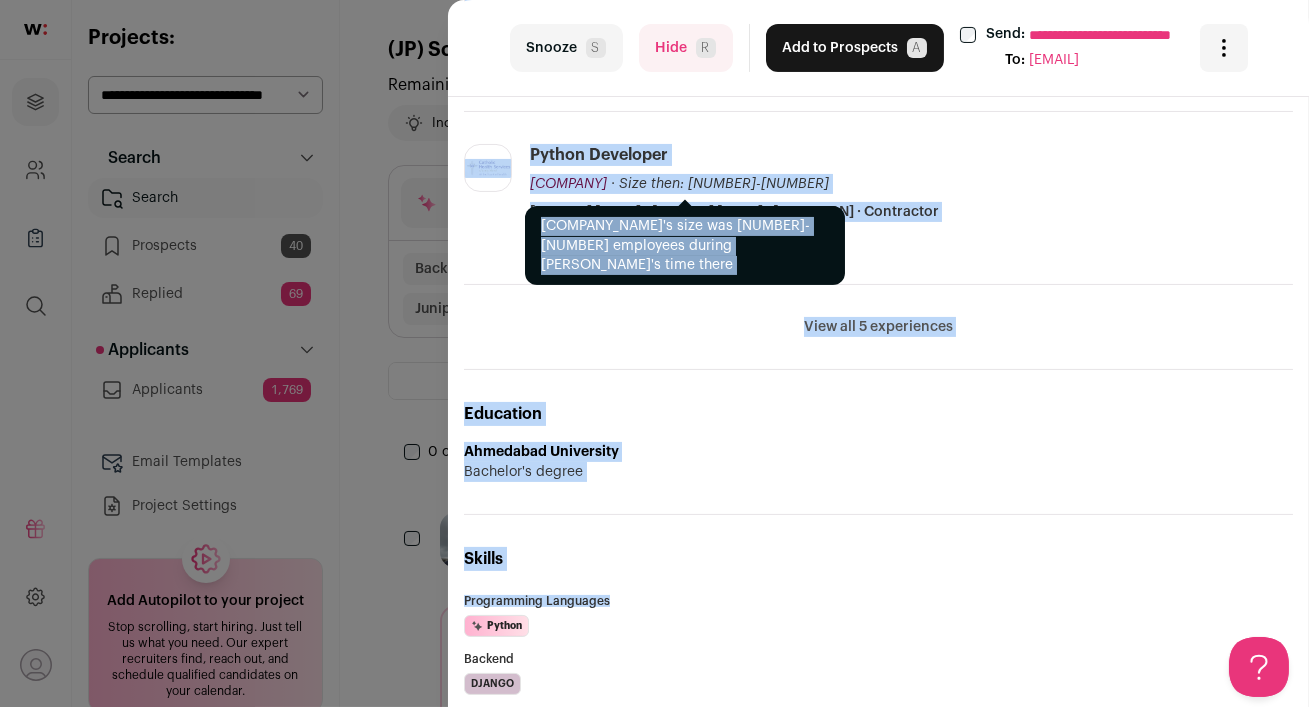 copy on "Het Sheth
5 YOE
United States
Sr Python Developer @ Litera
B.A. - Ahmedabad University
Highlights
Must have:
5 / 6
How many must haves have been fulfilled?
|
Nice to have:
2 / 4
How many nice to haves have been fulfilled?
|
Response potential:
Low
The rating combines email reliability, platform activity, and job tenure to predict a candidate's openness to outreach, independent of the company making contact.
AI summary:  Currently a Senior Python Developer at Litera, previously enhanced financial service solutions at Flagstar Bank, with expertise in Python, AWS, and Django.
What's missing?
United States
Fintech
Early Stage Startup or Growth Stage Startup
Experience
Litera
litera.com
Add to company list
Public / Private
..." 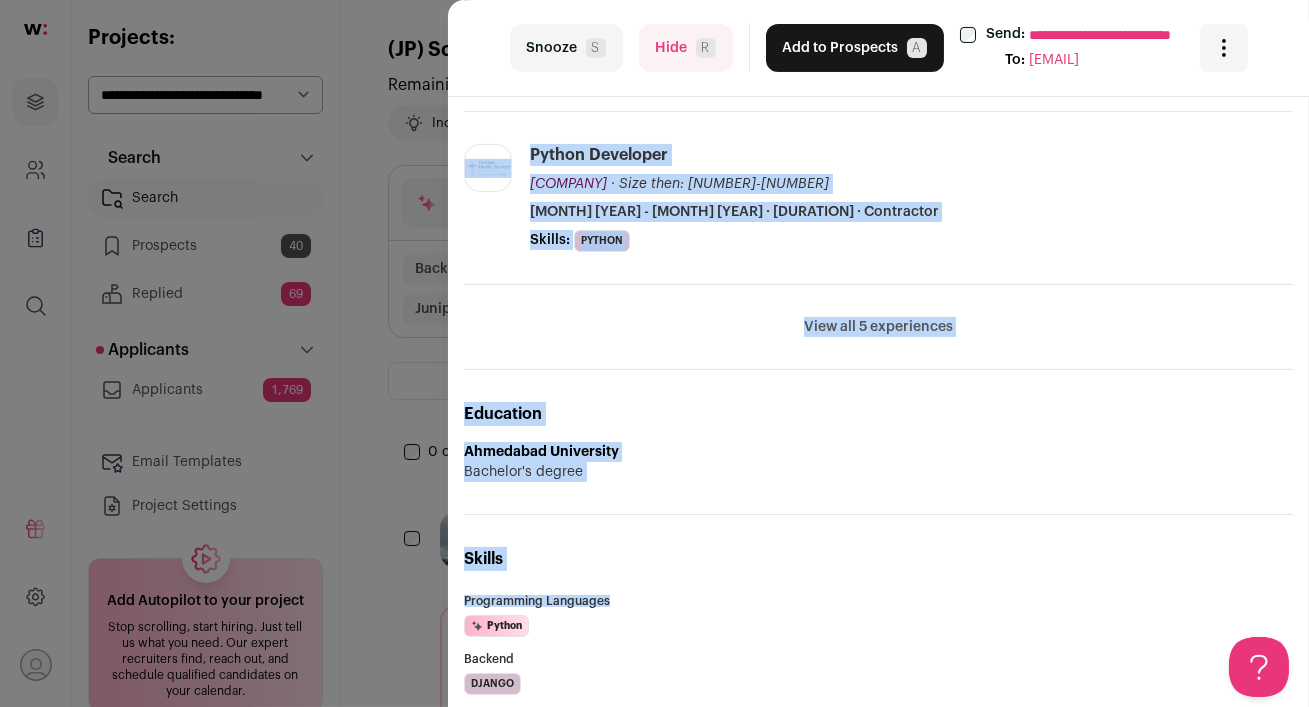 click on "Hide
[PERSON_INITIAL]" at bounding box center [686, 48] 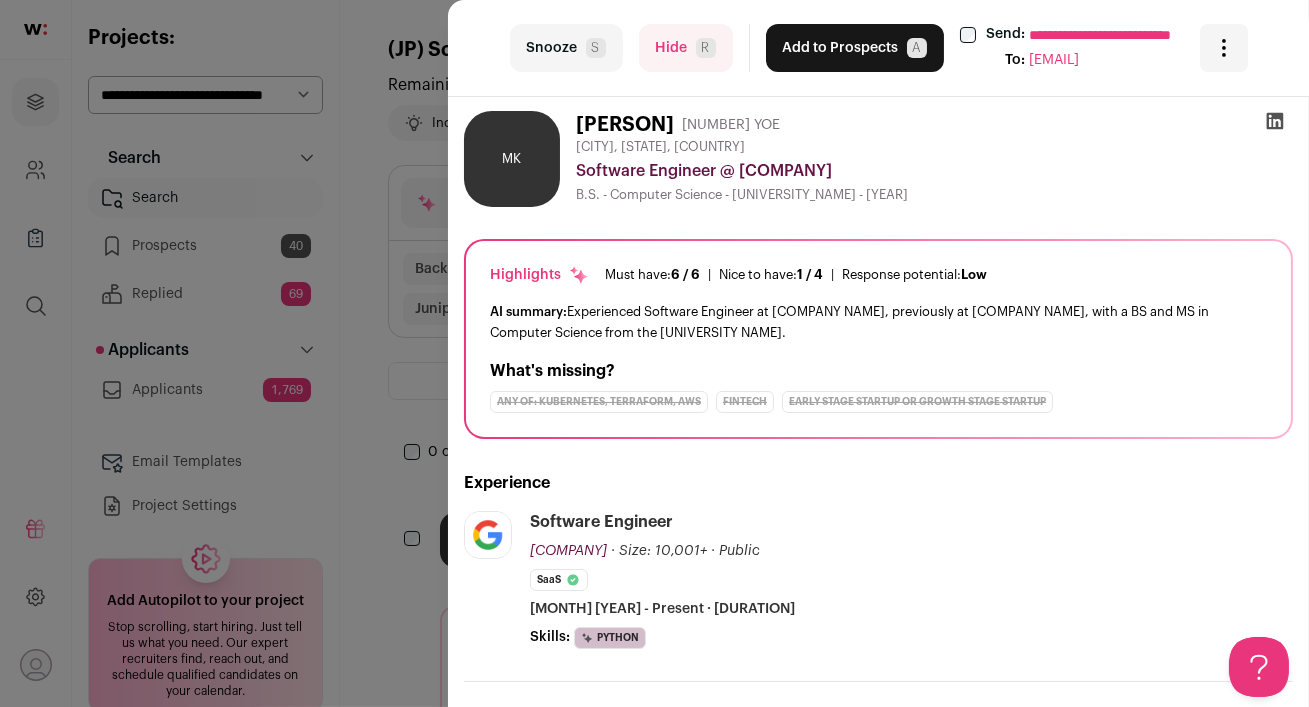 scroll, scrollTop: 0, scrollLeft: 0, axis: both 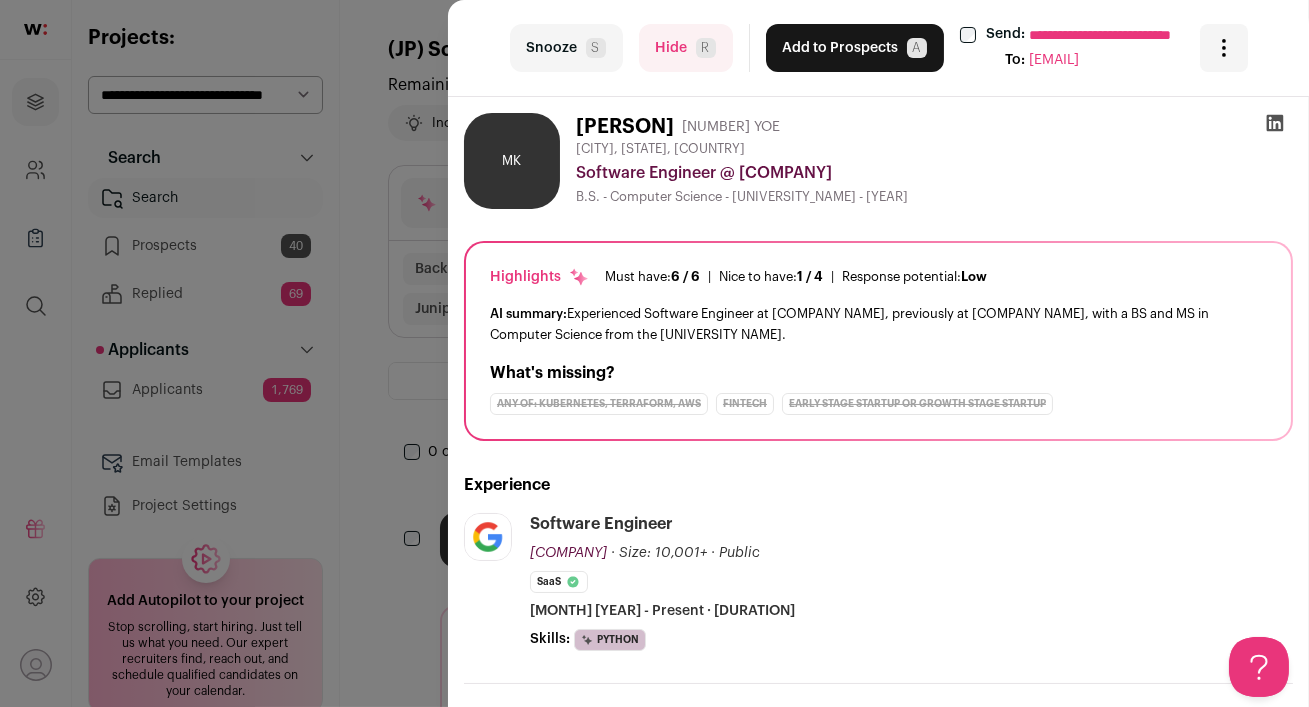 click at bounding box center [1275, 123] 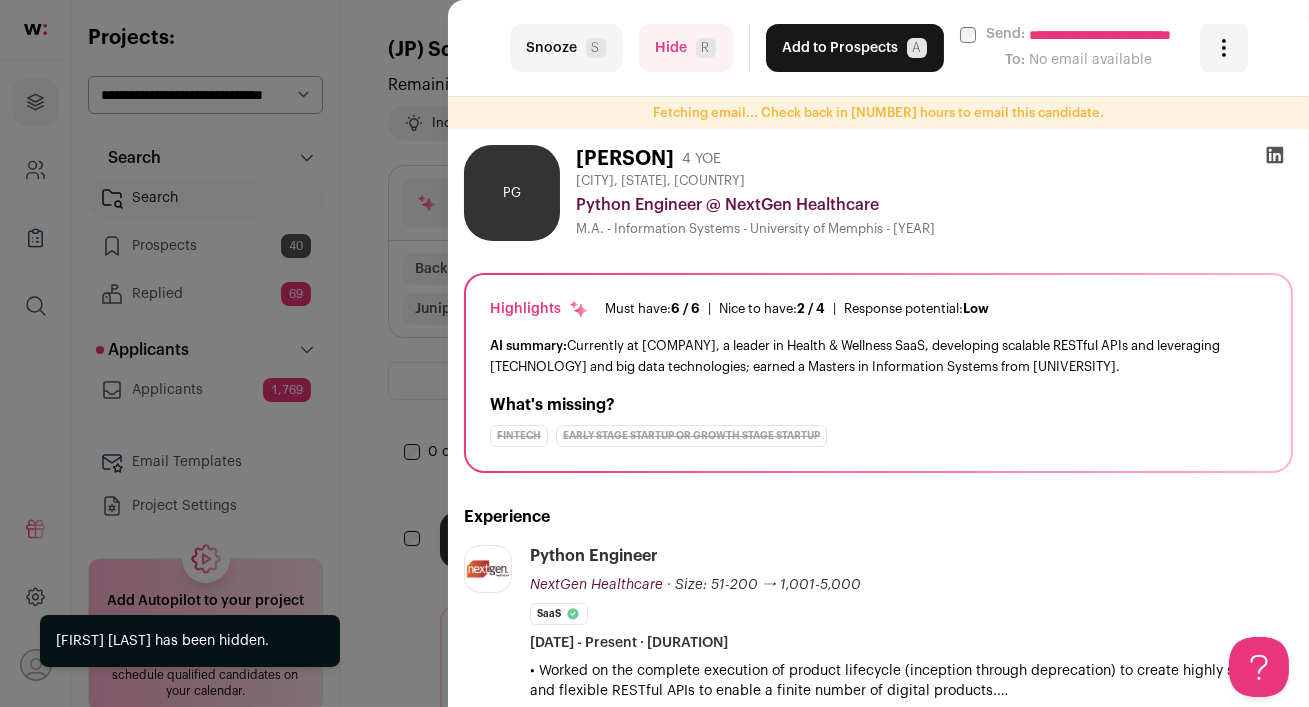 click on "Hide
[PERSON_INITIAL]" at bounding box center (686, 48) 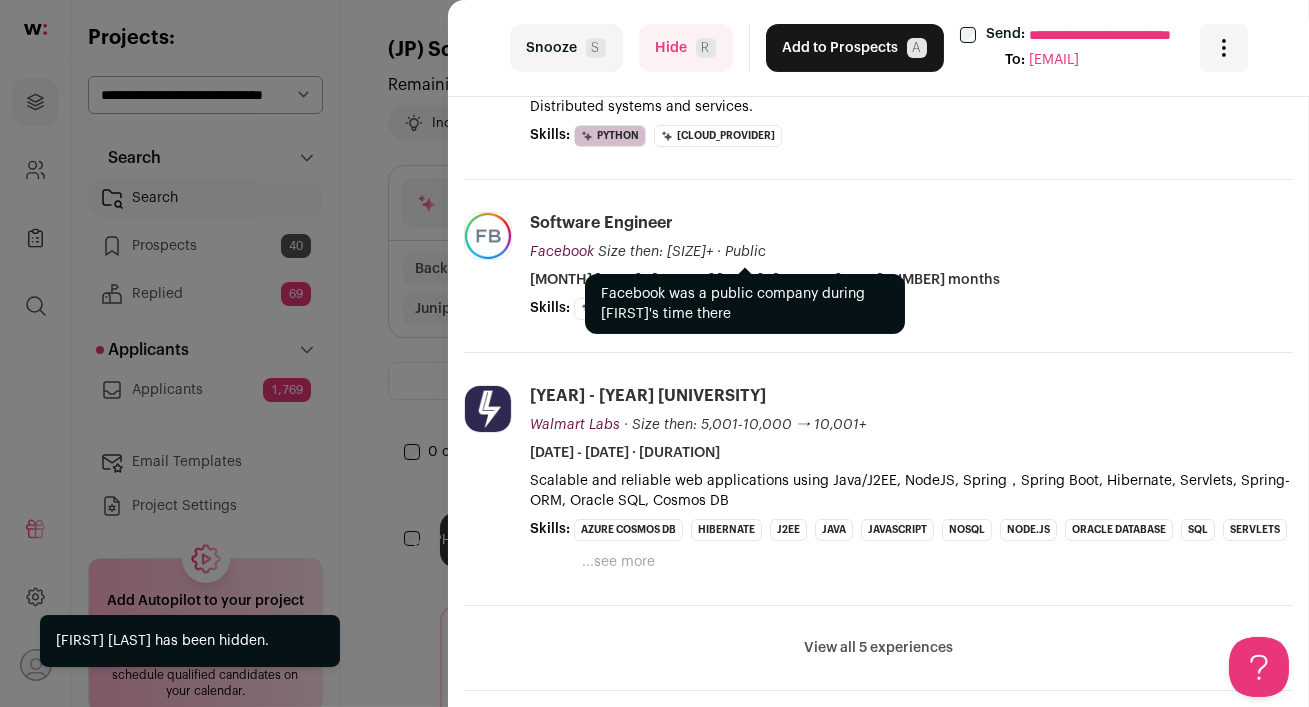 scroll, scrollTop: 351, scrollLeft: 0, axis: vertical 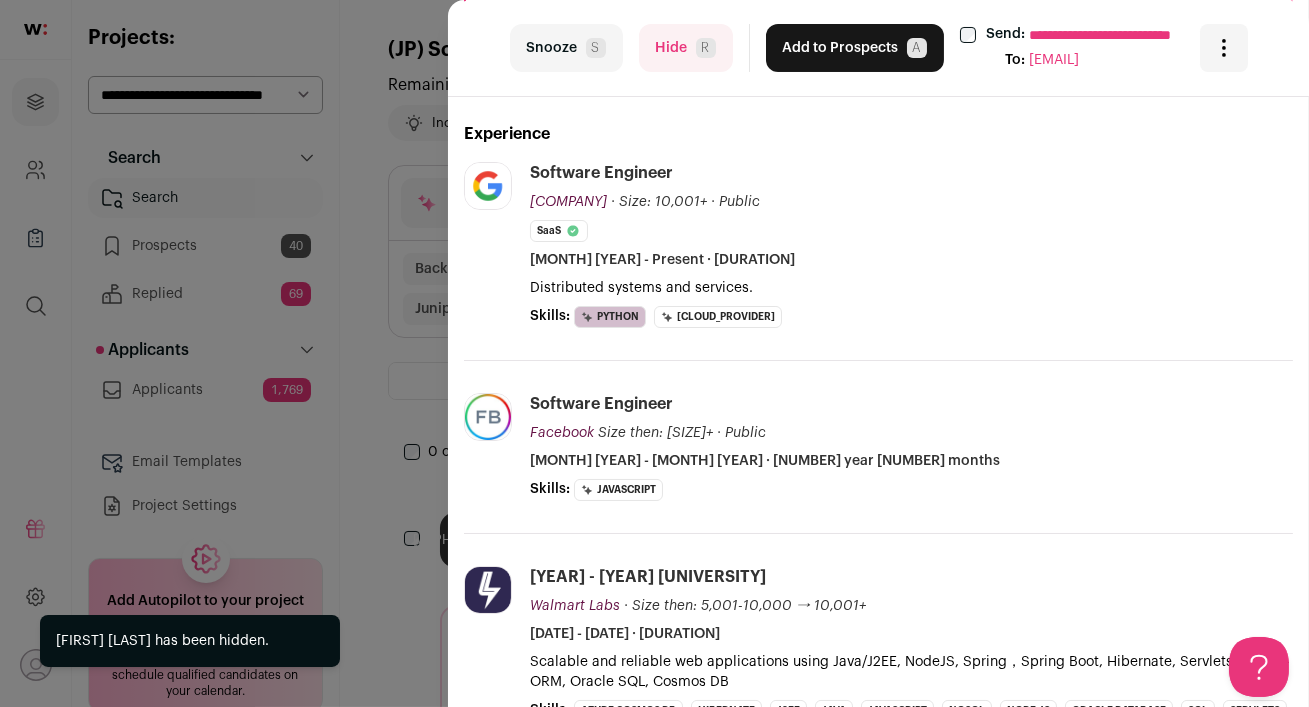 click on "Hide
[PERSON_INITIAL]" at bounding box center (686, 48) 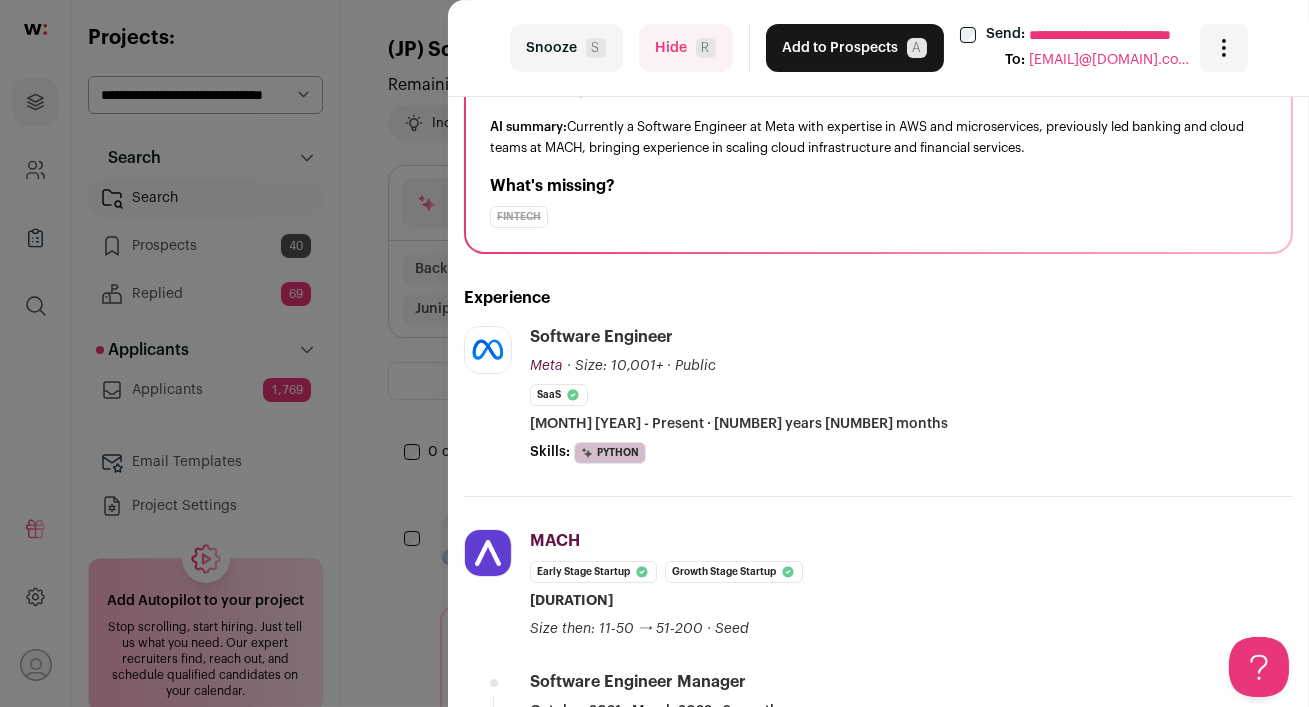 scroll, scrollTop: 0, scrollLeft: 0, axis: both 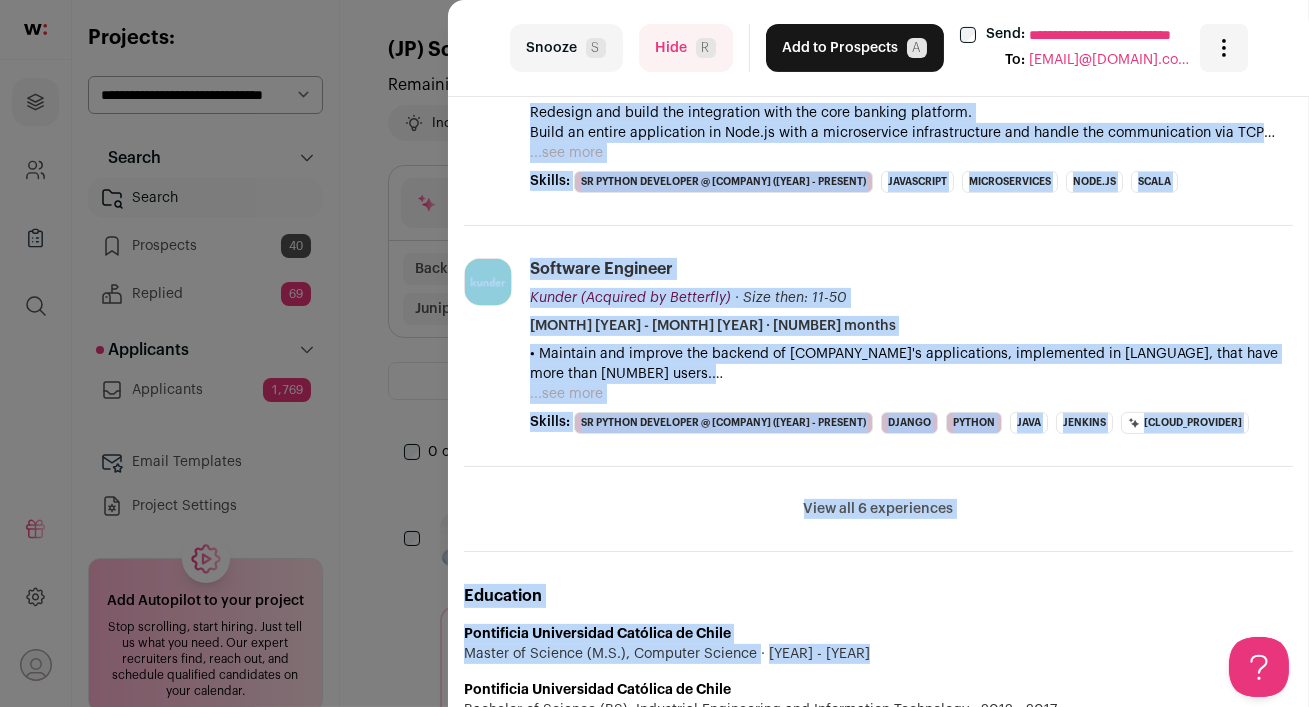 drag, startPoint x: 490, startPoint y: 104, endPoint x: 1050, endPoint y: 537, distance: 707.8764 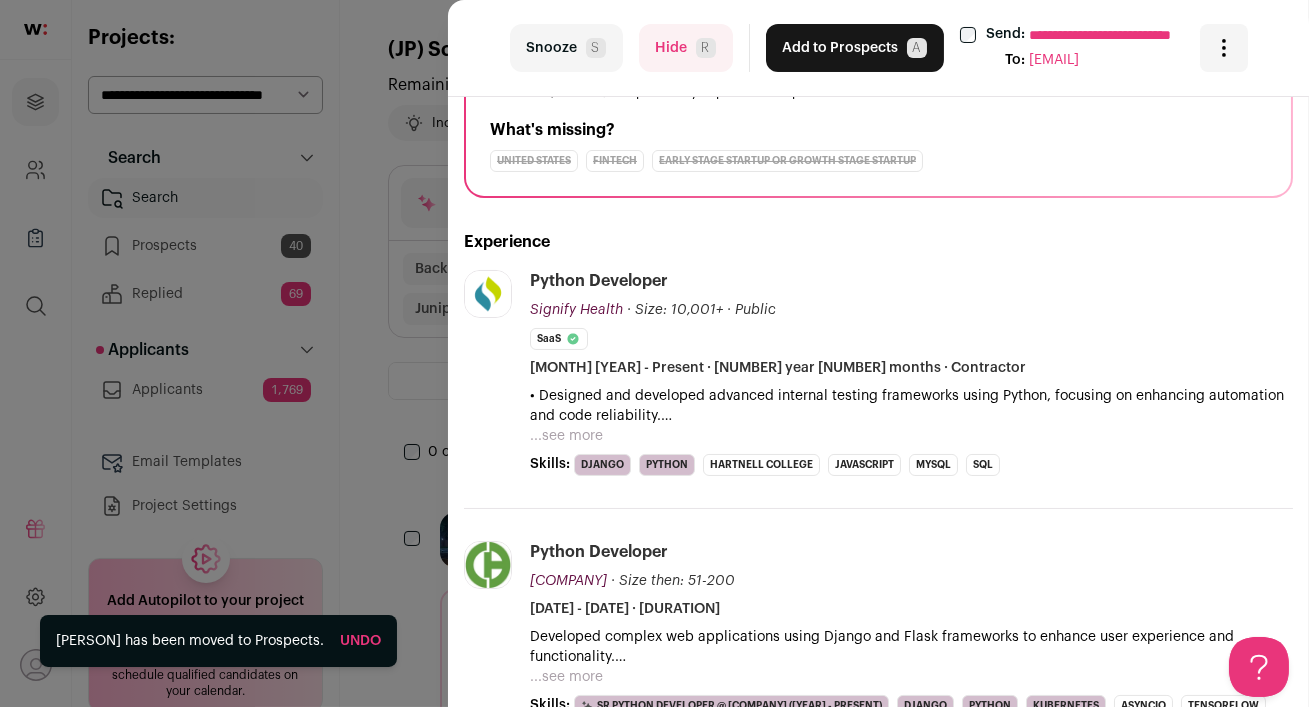 scroll, scrollTop: 0, scrollLeft: 0, axis: both 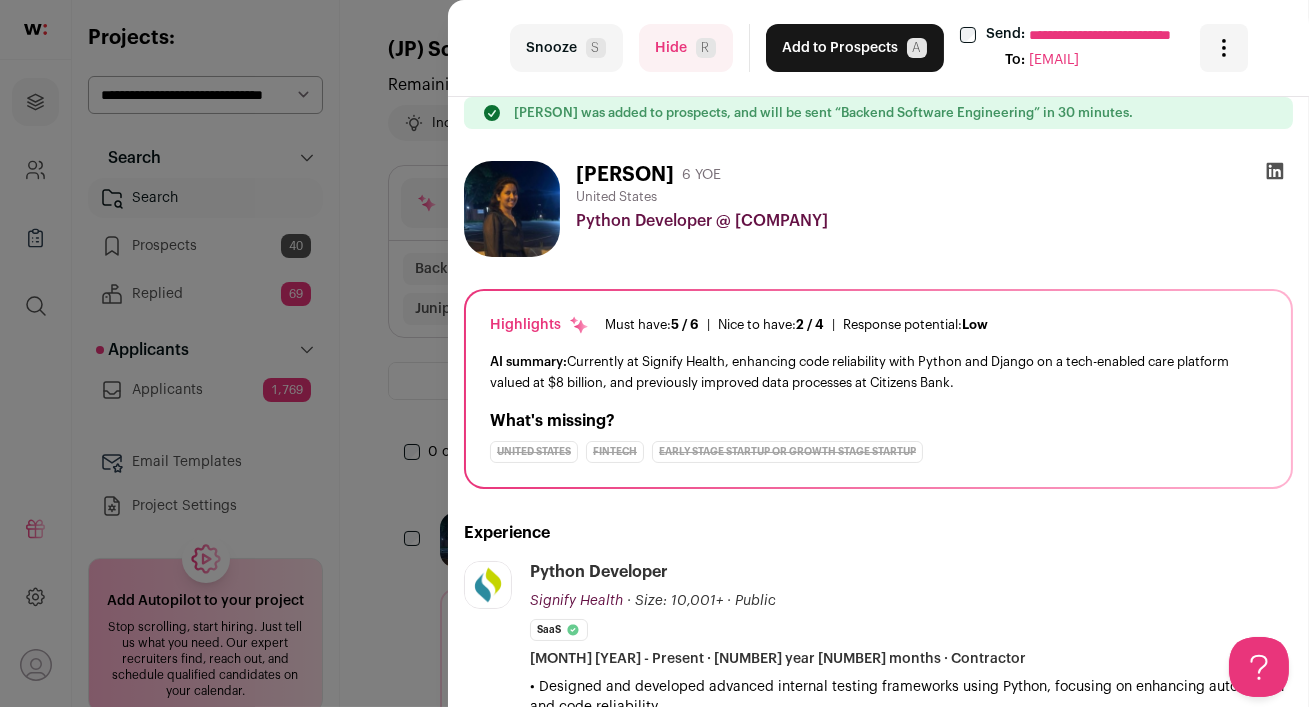 click on "Add to Prospects
A" at bounding box center (855, 48) 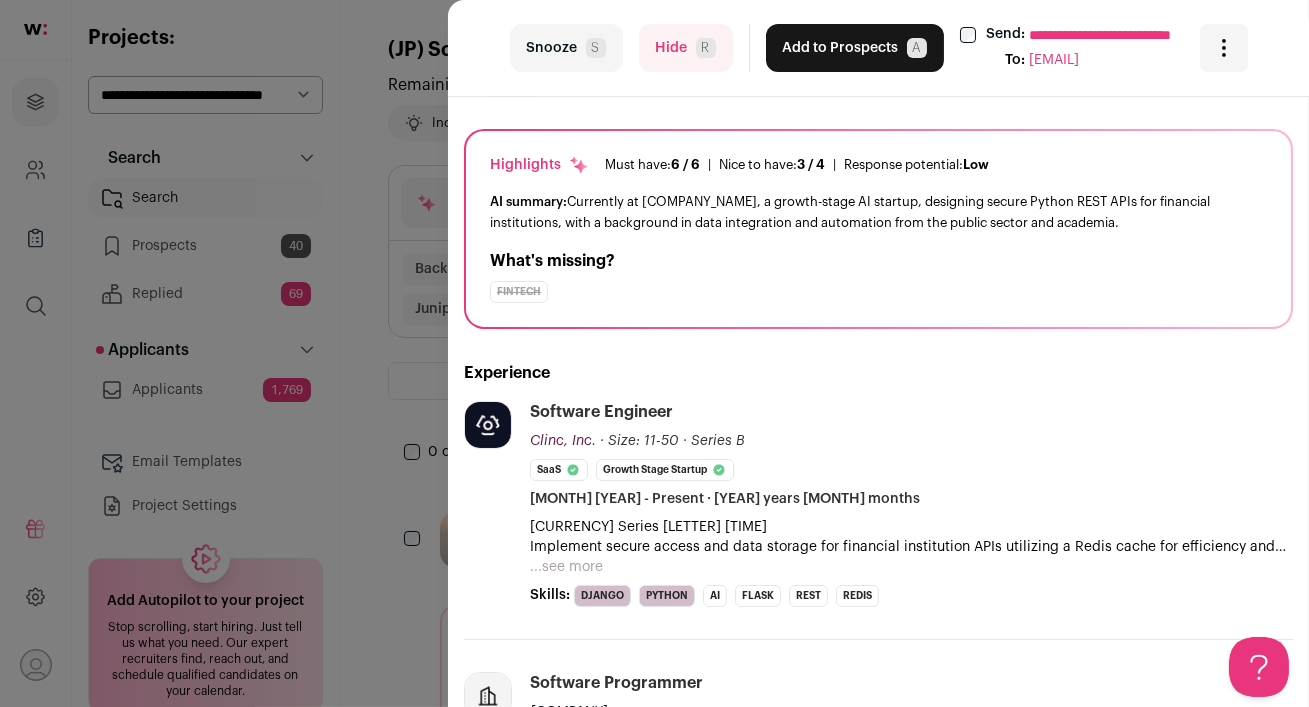 scroll, scrollTop: 0, scrollLeft: 0, axis: both 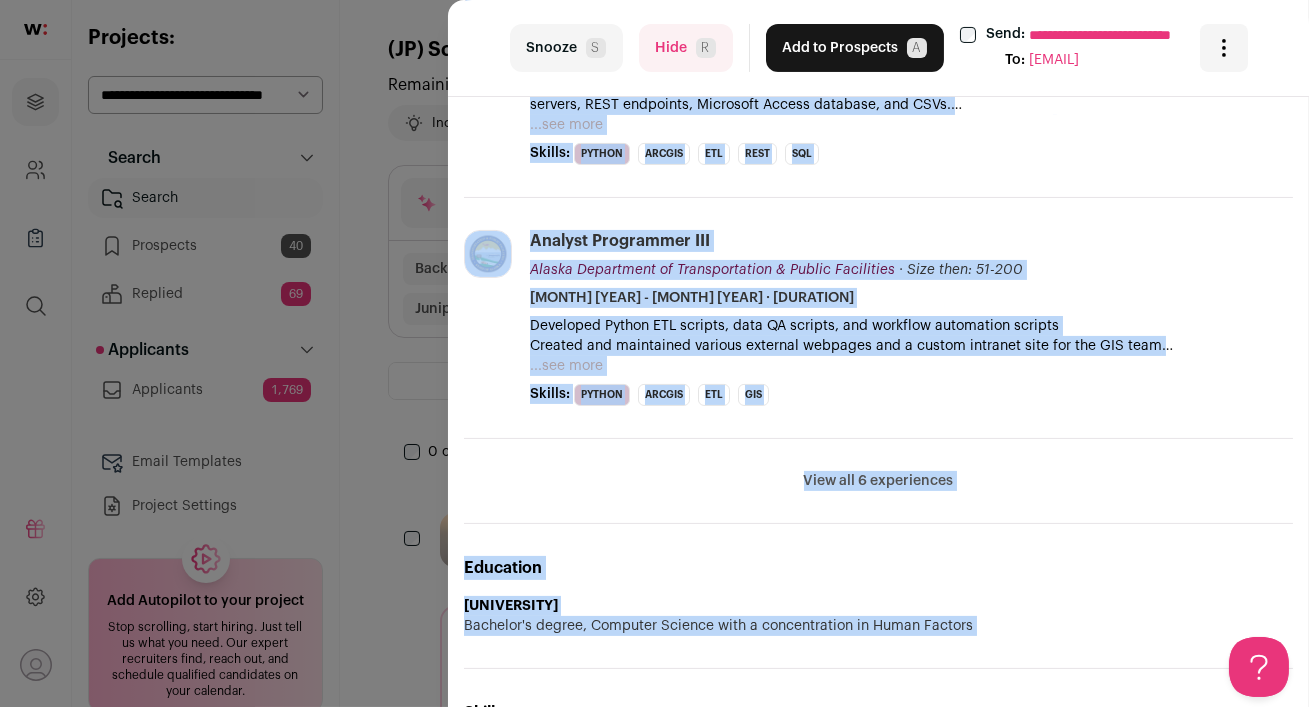 drag, startPoint x: 474, startPoint y: 131, endPoint x: 992, endPoint y: 503, distance: 637.73663 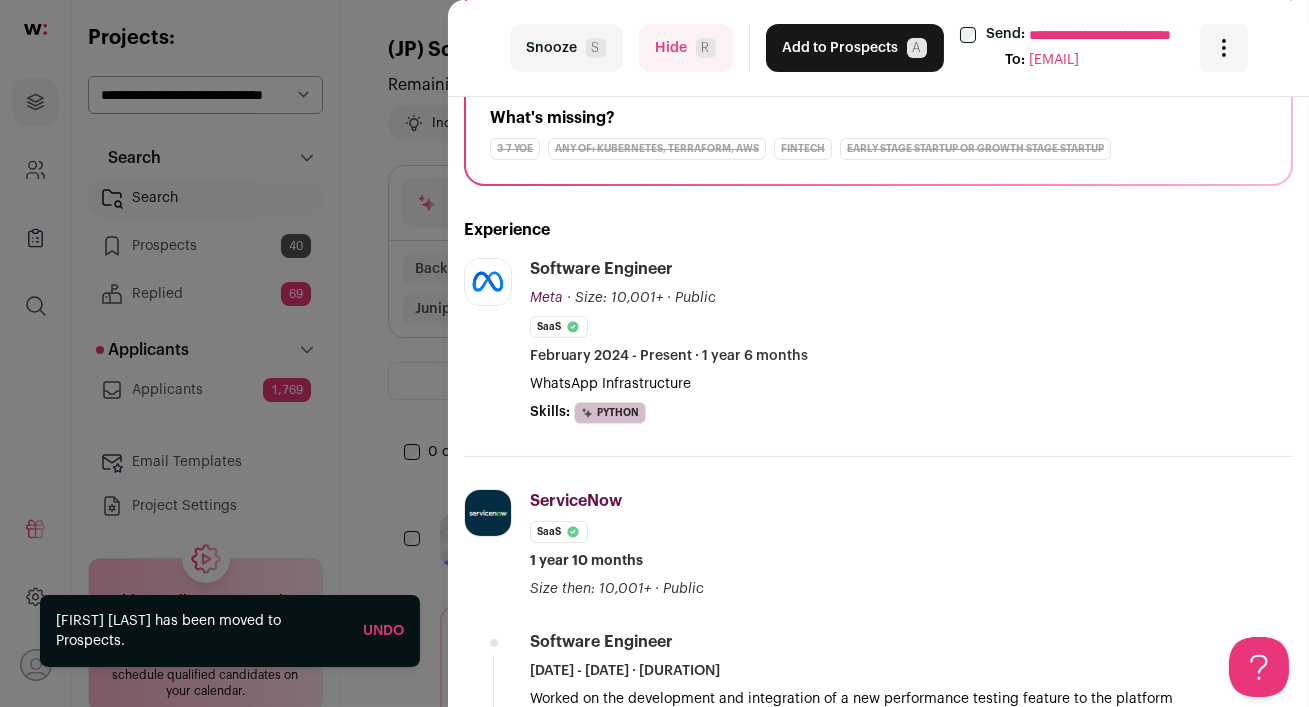 scroll, scrollTop: 355, scrollLeft: 0, axis: vertical 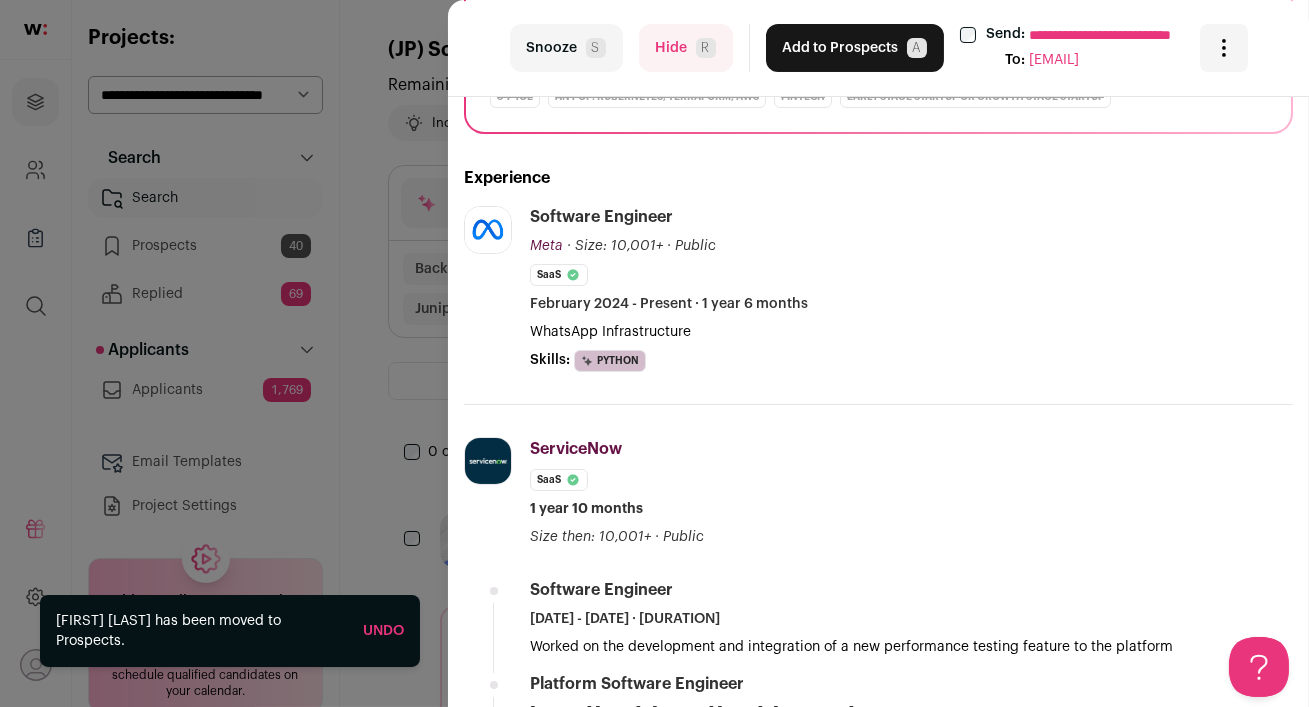 click on "**********" at bounding box center (654, 353) 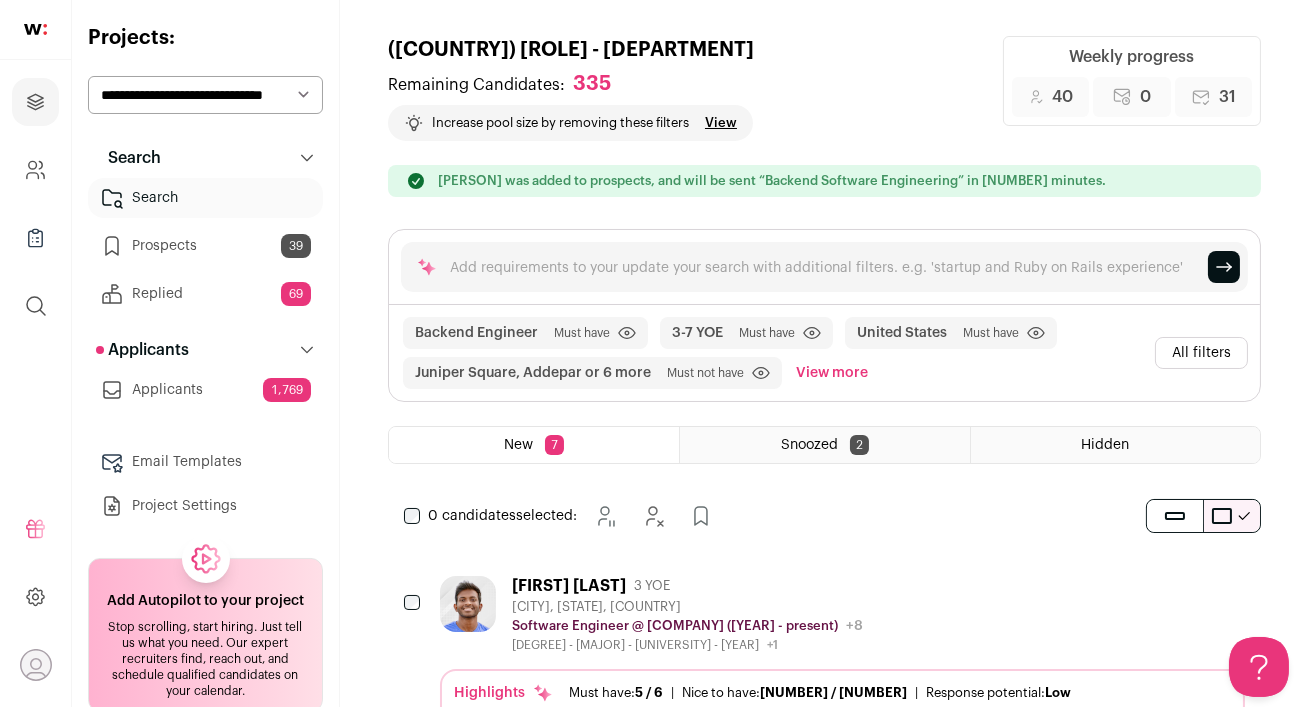 scroll, scrollTop: 0, scrollLeft: 0, axis: both 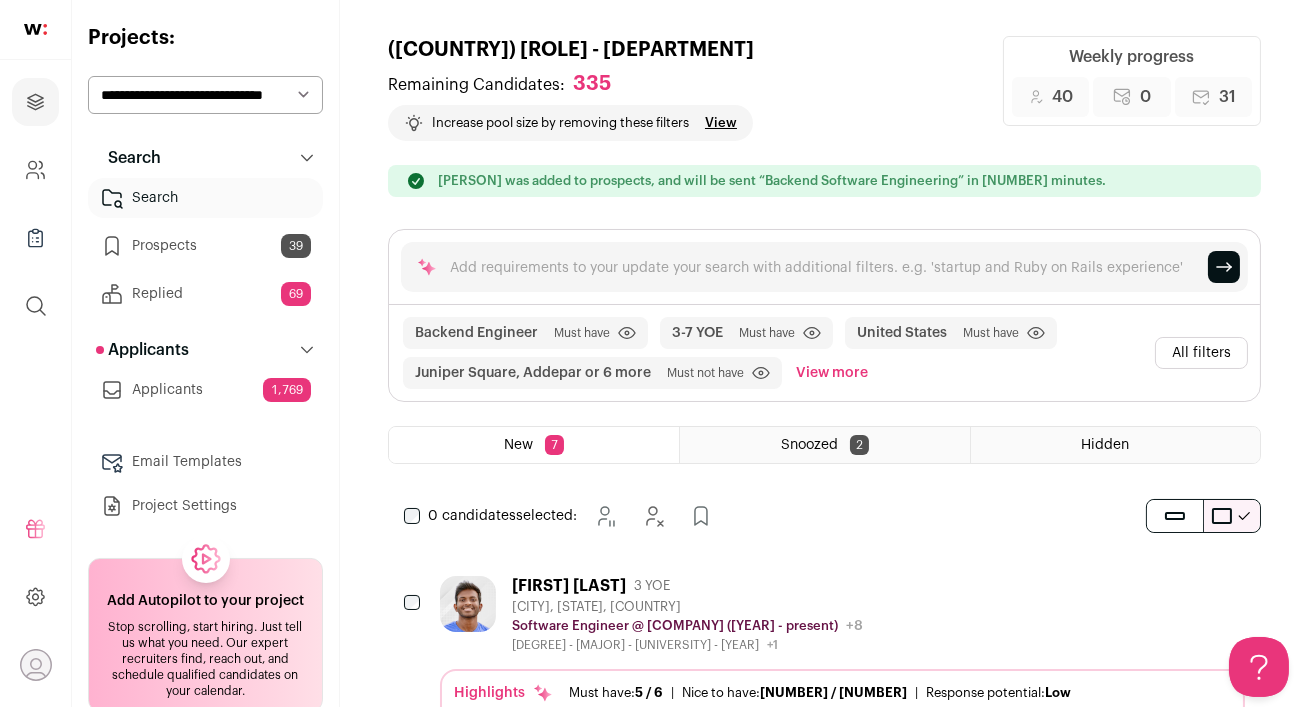 click on "**********" at bounding box center (205, 95) 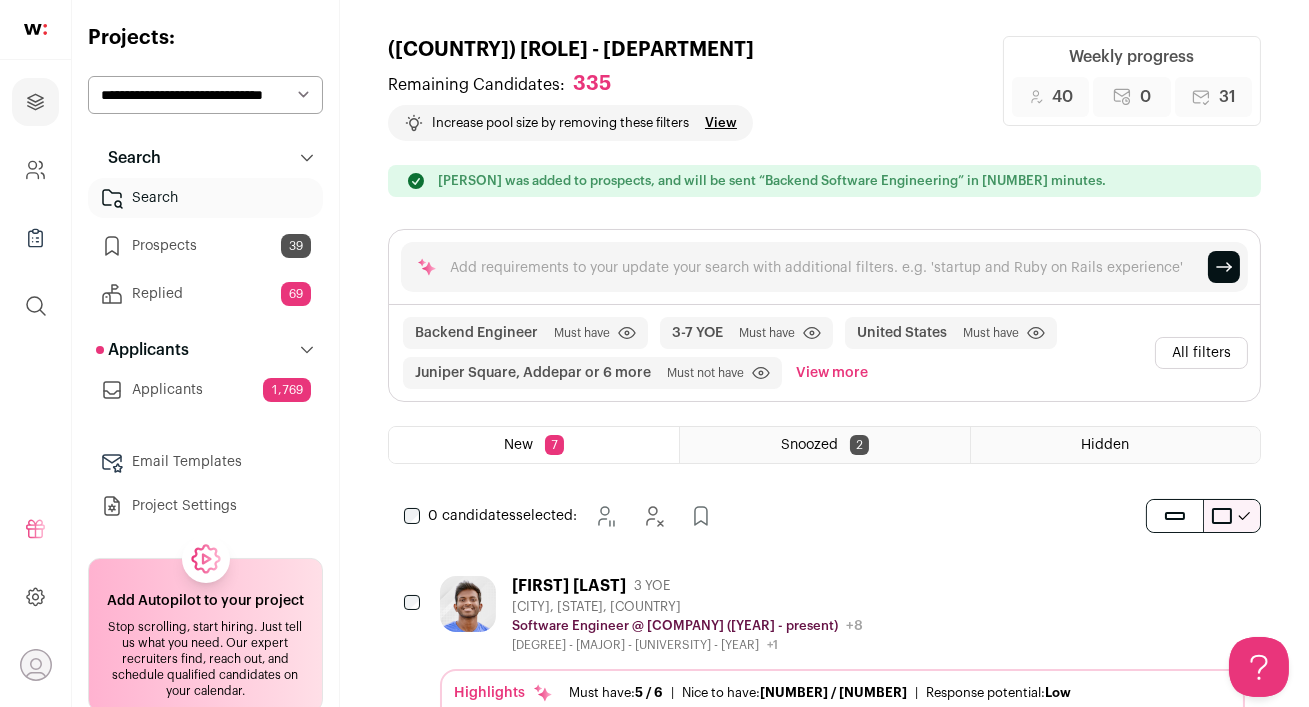 select on "*****" 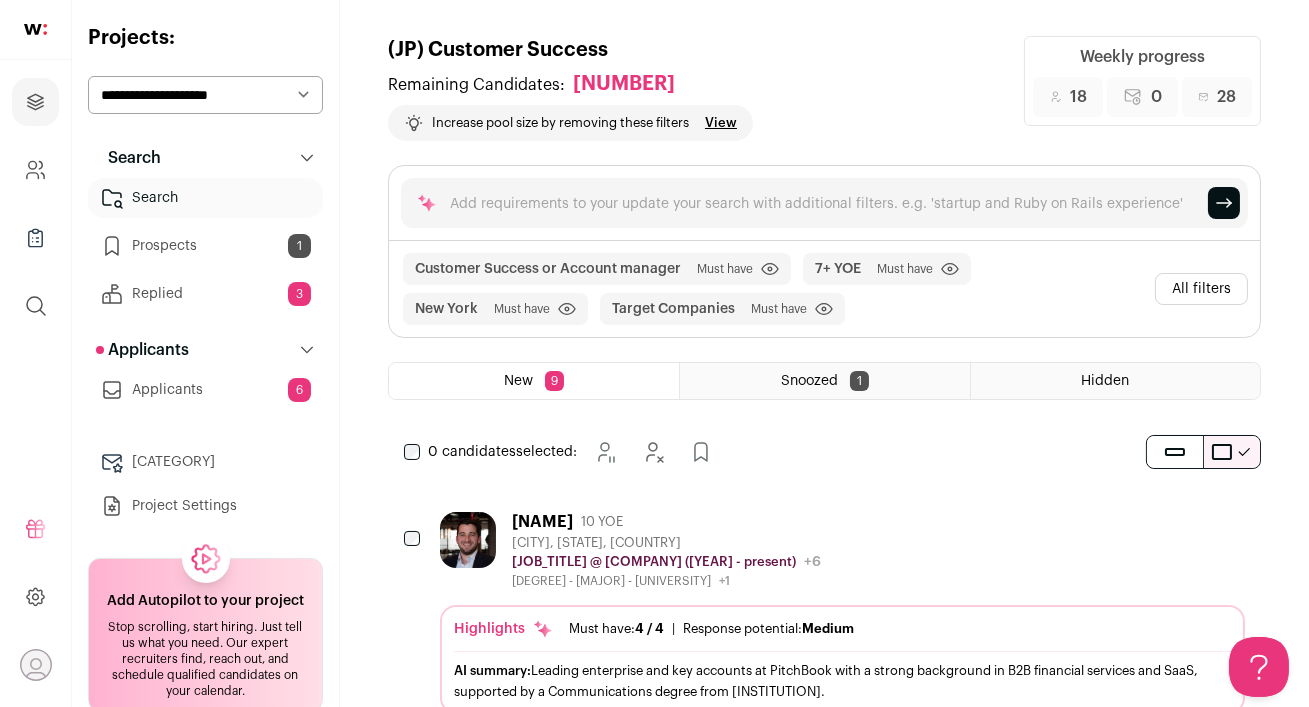 scroll, scrollTop: 0, scrollLeft: 0, axis: both 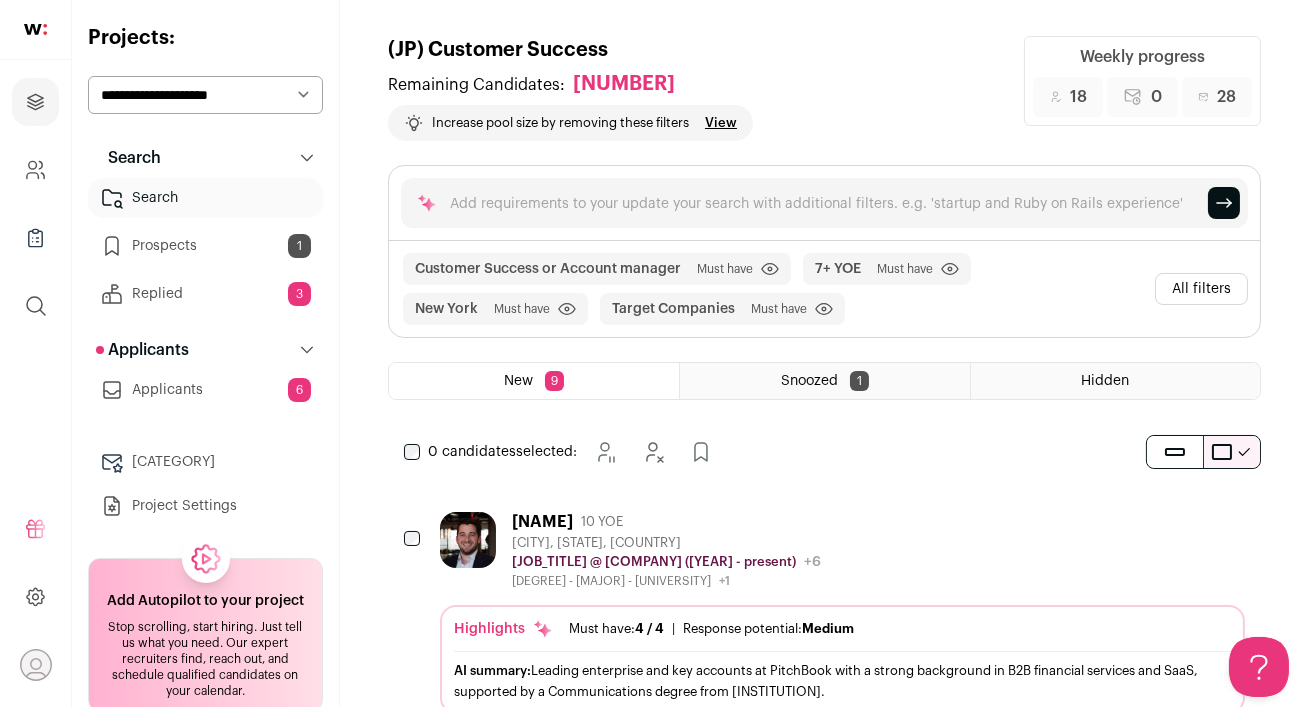 click on "[FIRST] [LAST]
[NUMBER] YOE" at bounding box center (666, 522) 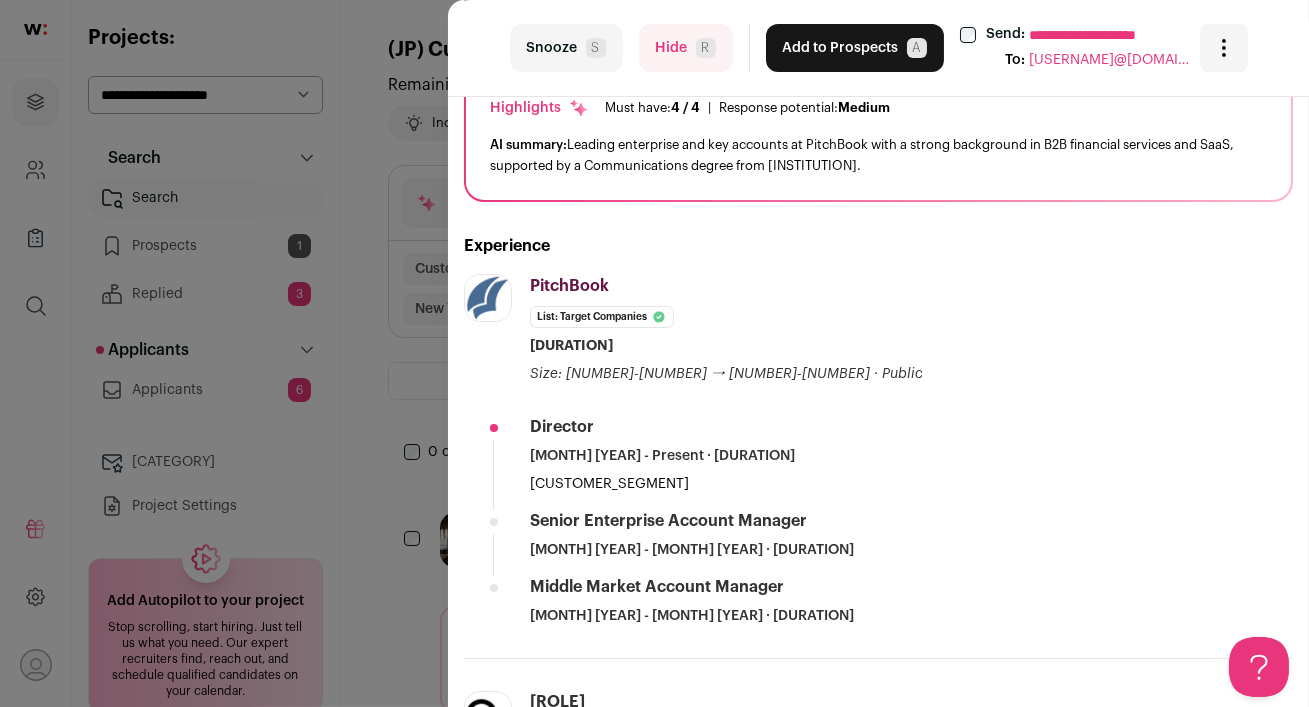 scroll, scrollTop: 181, scrollLeft: 0, axis: vertical 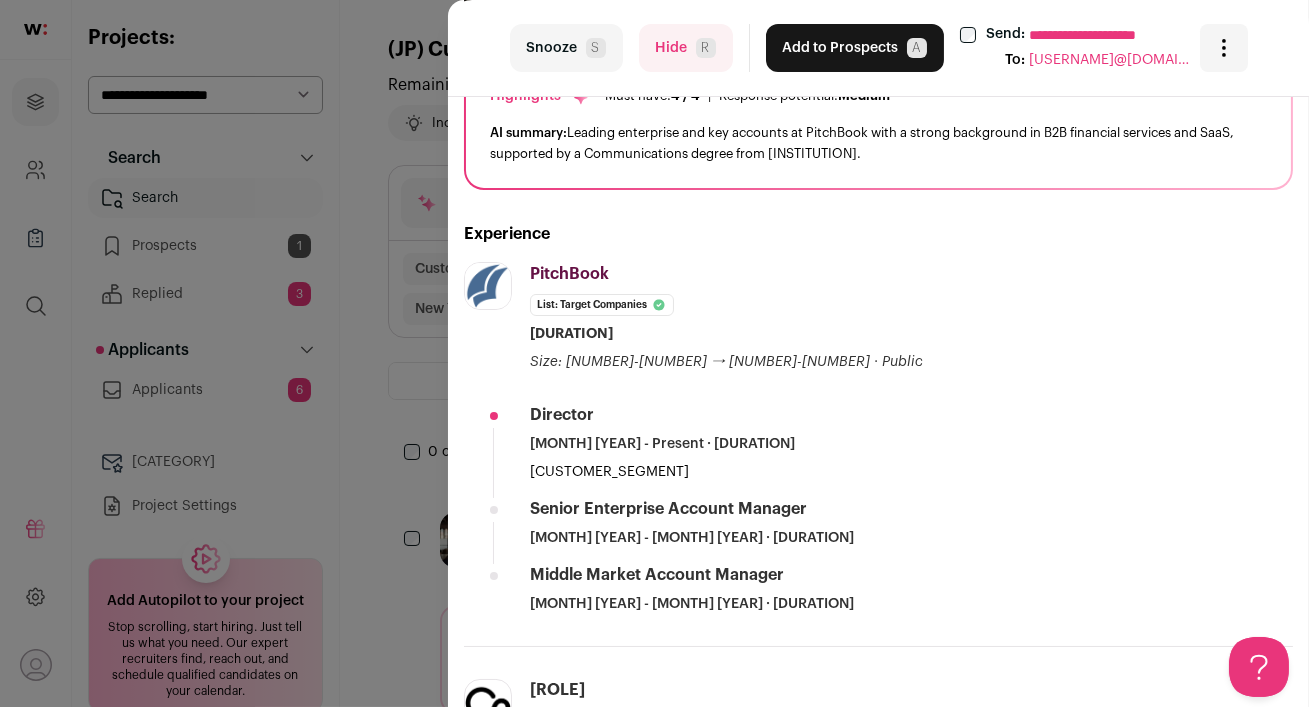 click on "Add to Prospects
A" at bounding box center [855, 48] 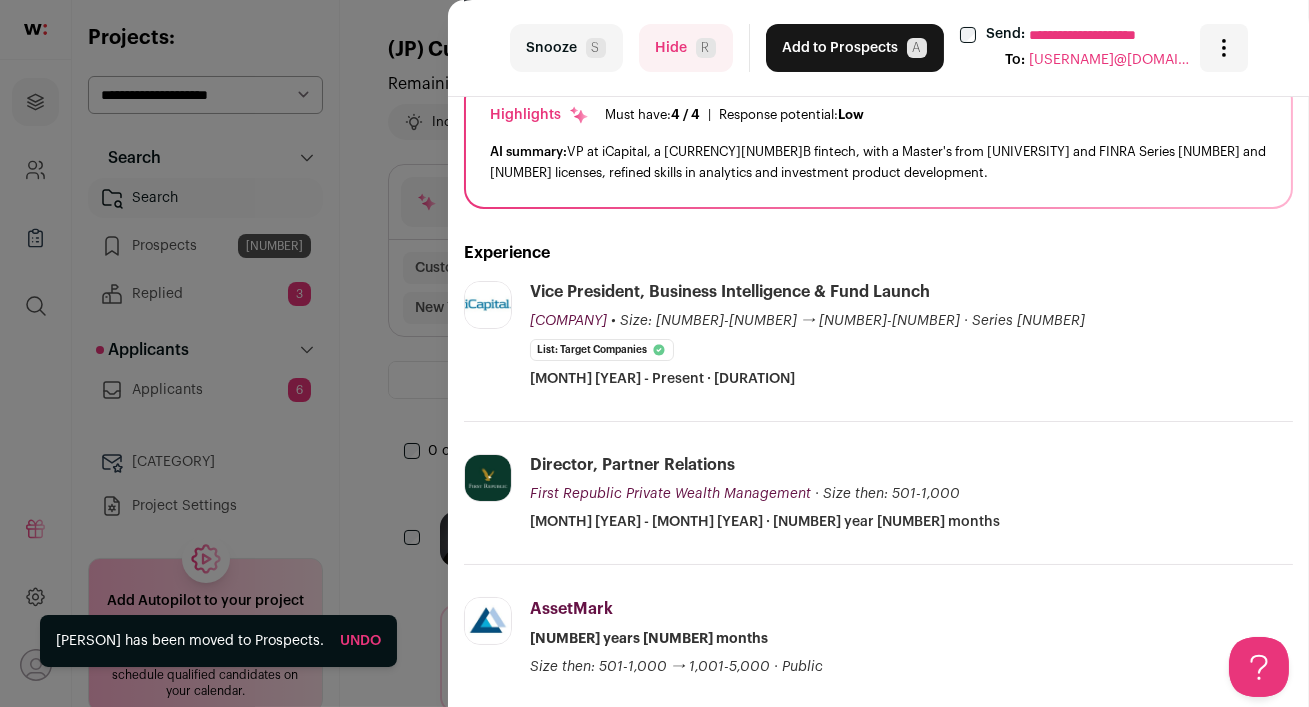 scroll, scrollTop: 212, scrollLeft: 0, axis: vertical 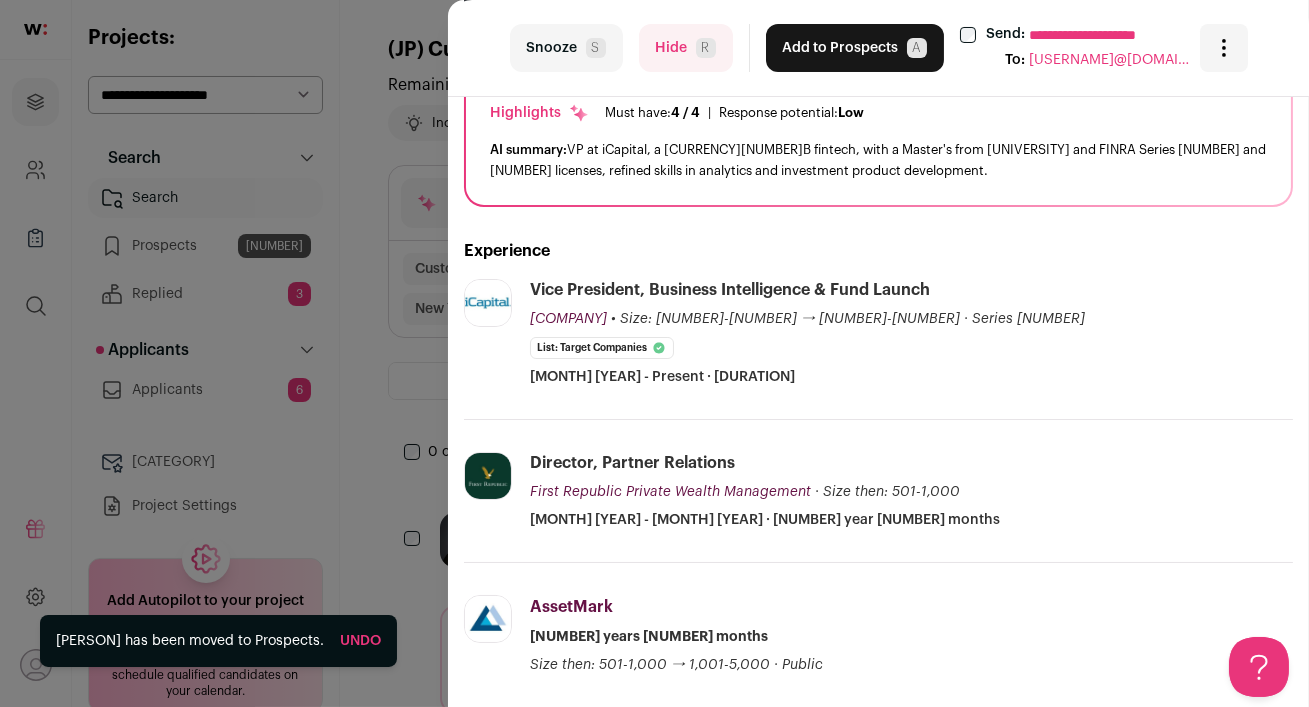 click on "Hide
R" at bounding box center [686, 48] 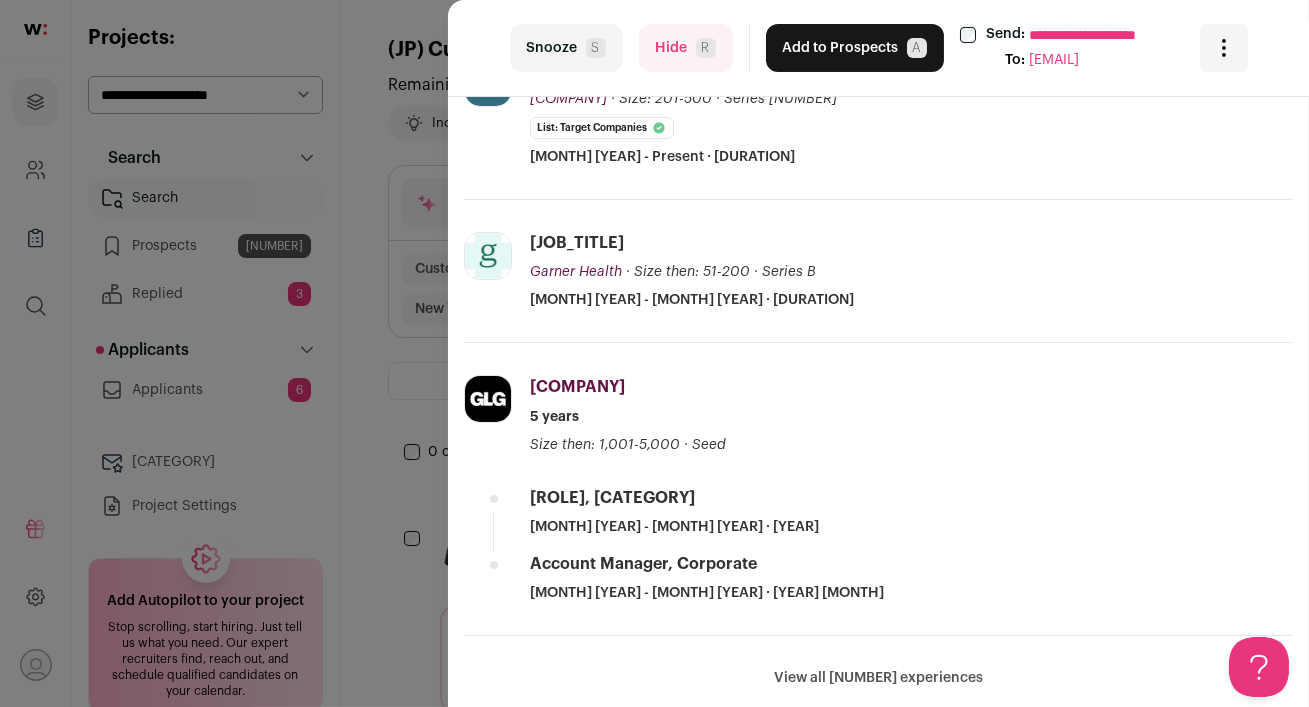 scroll, scrollTop: 521, scrollLeft: 0, axis: vertical 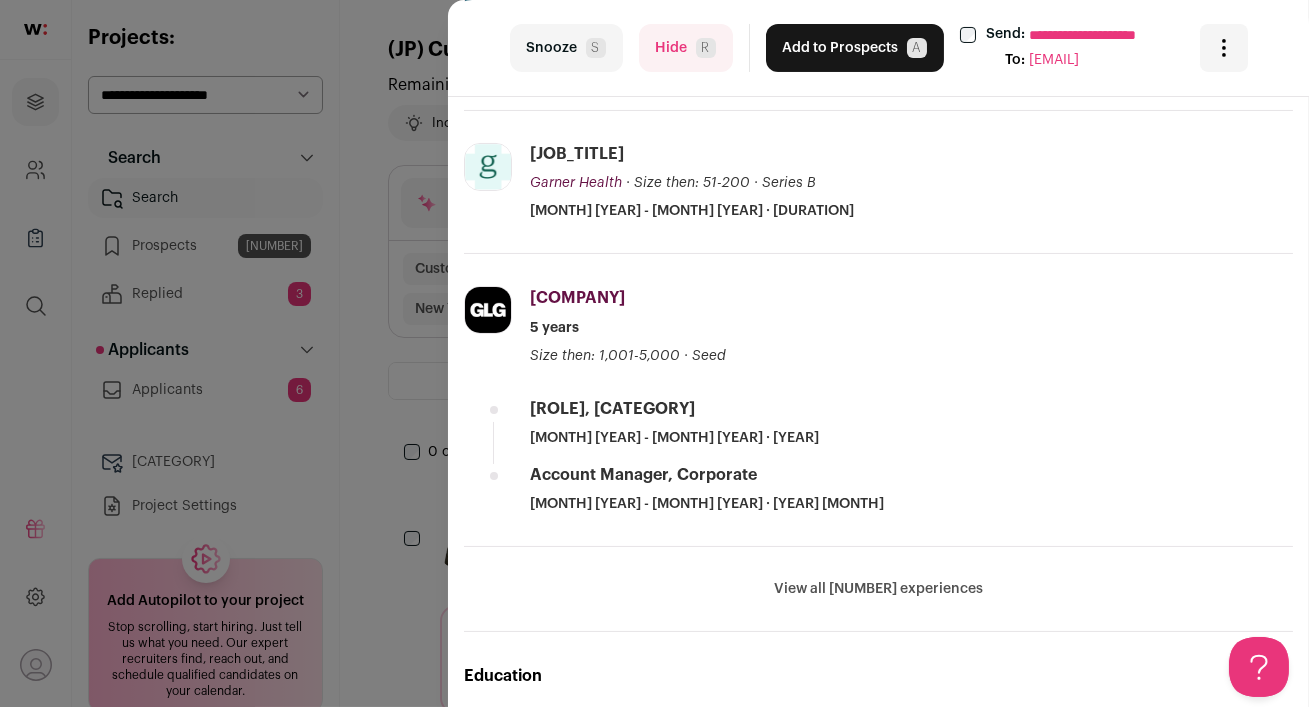 click on "View all [NUMBER] experiences" at bounding box center [878, 589] 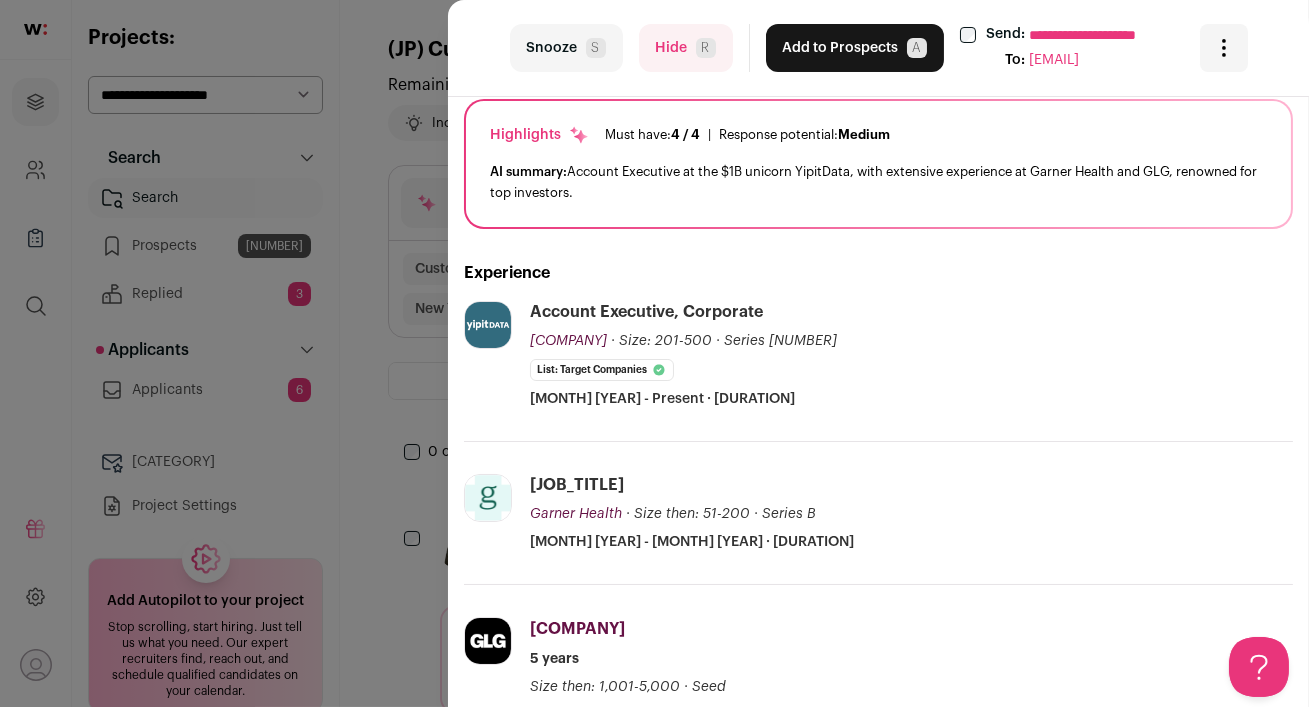 scroll, scrollTop: 0, scrollLeft: 0, axis: both 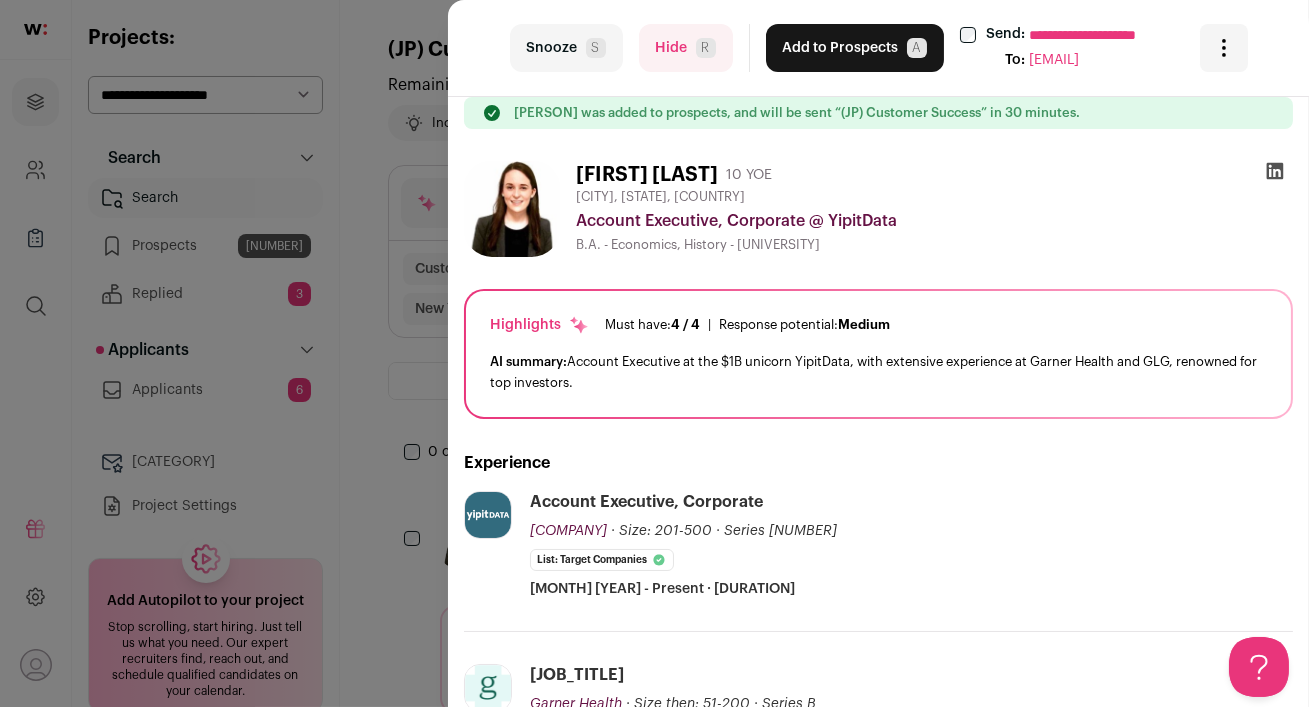 click on "Hide
R" at bounding box center (686, 48) 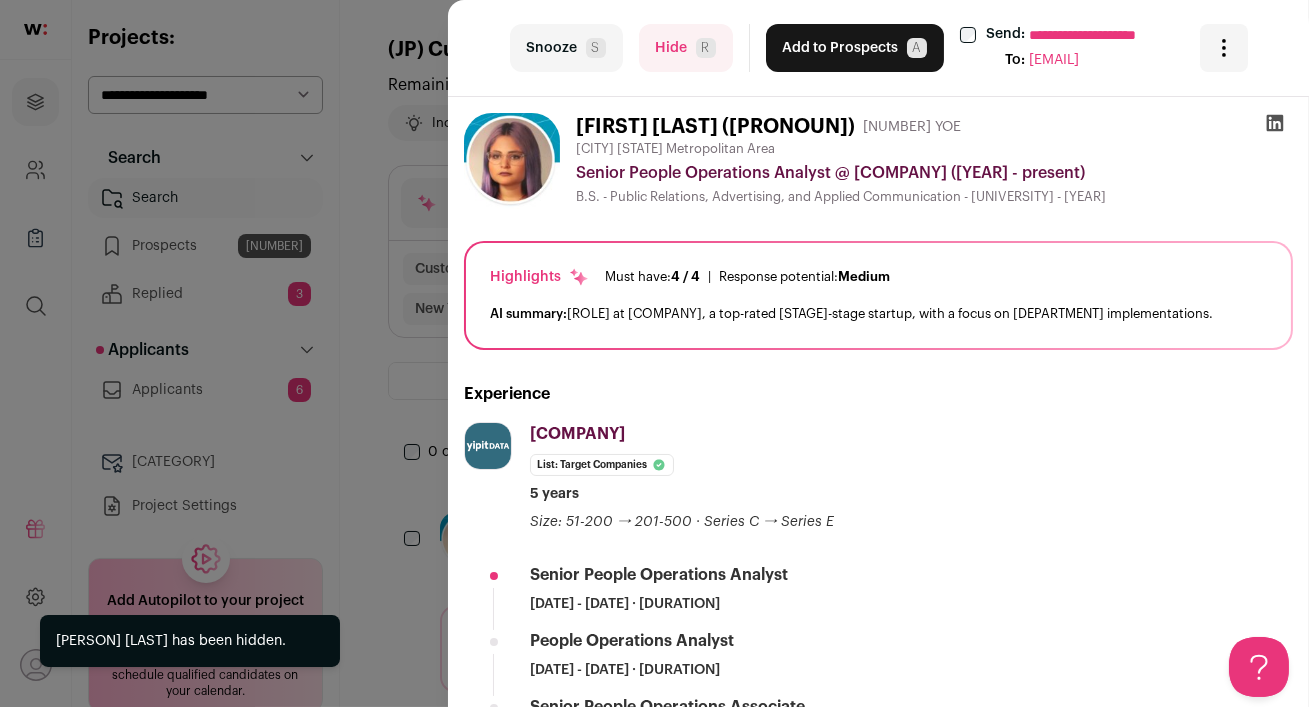 click on "Hide
R" at bounding box center [686, 48] 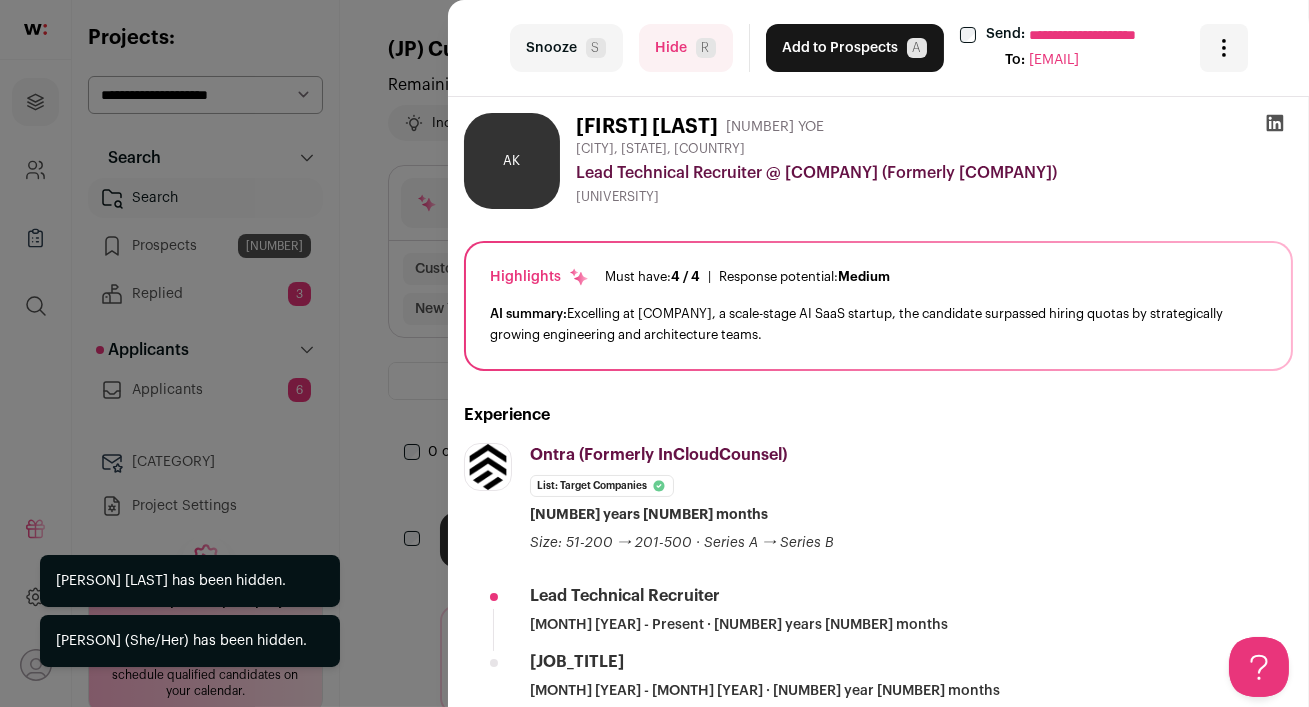 click at bounding box center (1275, 123) 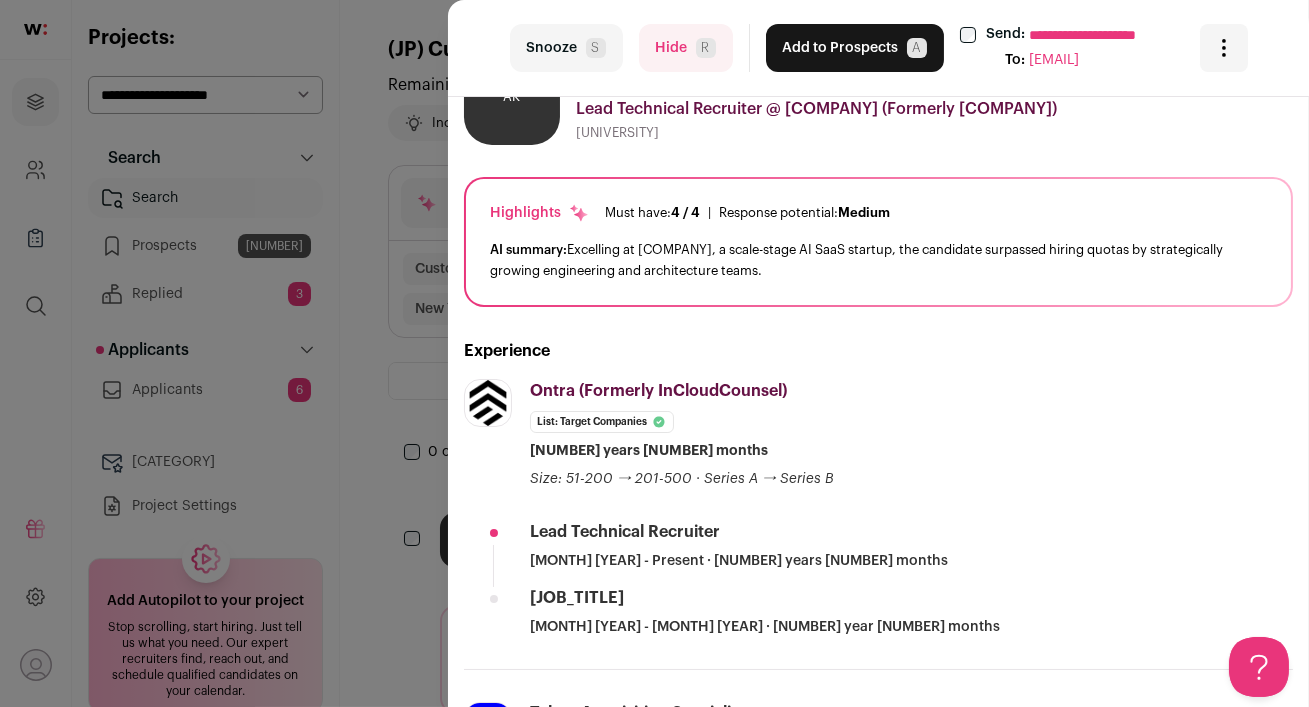 scroll, scrollTop: 0, scrollLeft: 0, axis: both 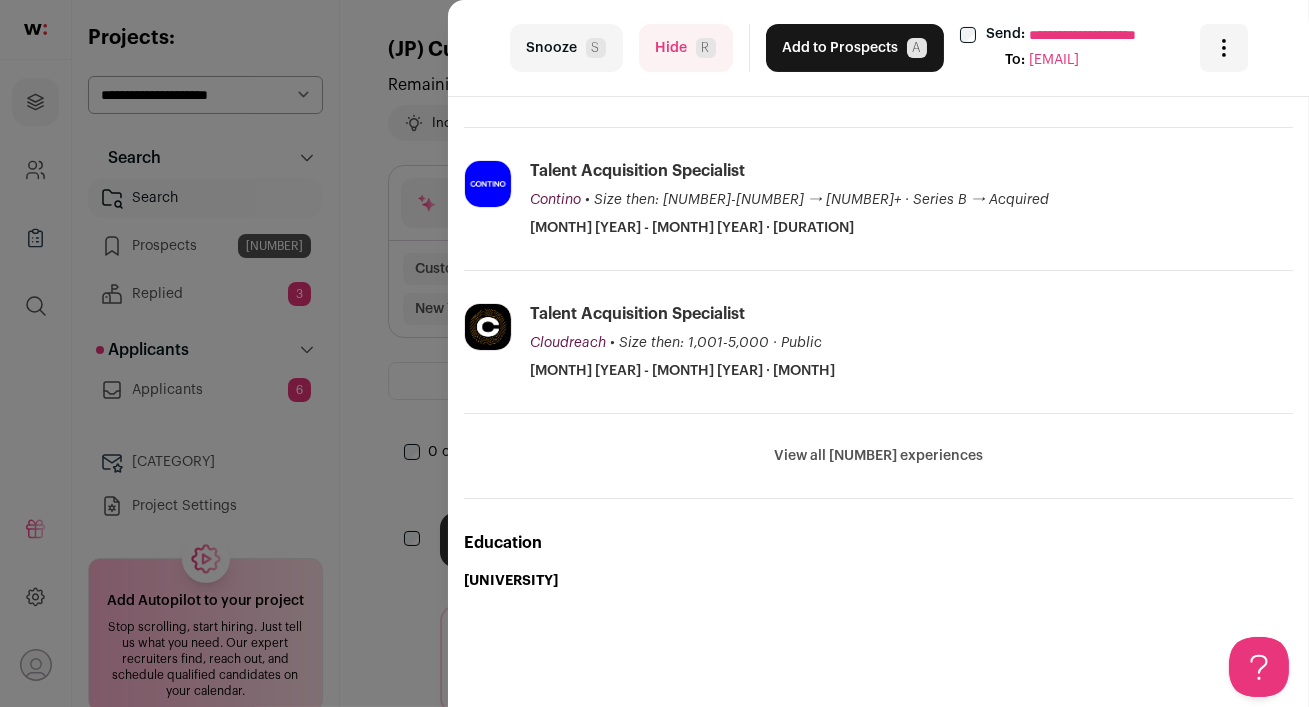 drag, startPoint x: 461, startPoint y: 104, endPoint x: 973, endPoint y: 475, distance: 632.2855 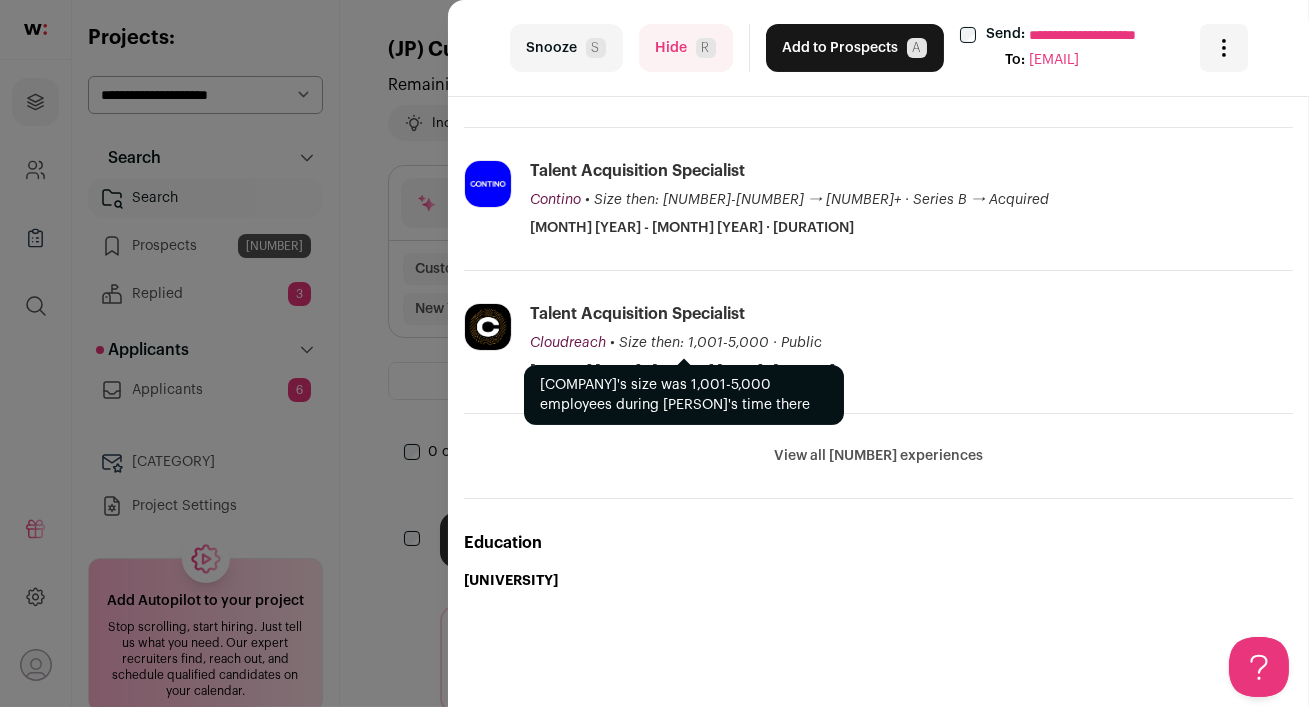 copy on "[FIRST] [LAST]
[DURATION] YOE
[CITY], [STATE], [COUNTRY]
Lead Technical Recruiter @ [COMPANY] (Formerly [COMPANY])
[UNIVERSITY]
Highlights
Must have:
[NUMBER] / [NUMBER]
How many must haves have been fulfilled?
|
Response potential:
Medium
The rating combines email reliability, platform activity, and job tenure to predict a candidate's openness to outreach, independent of the company making contact.
AI summary:  Excelling at [COMPANY], a scale-stage AI SaaS startup, the candidate surpassed hiring quotas by strategically growing engineering and architecture teams.
Experience
[COMPANY] (Formerly [COMPANY])
[URL]
Add to company list
Public / Private
Private
Valuation
Unknown
Company size
[SIZE]
Foun..." 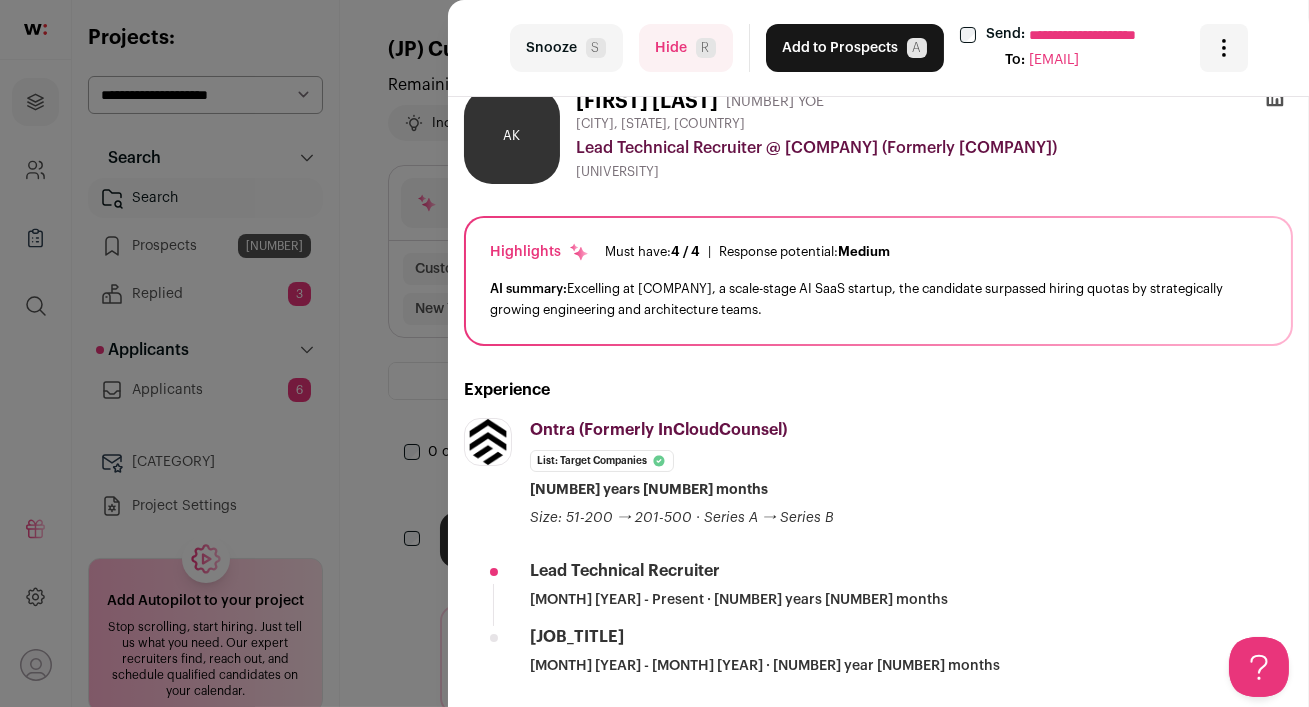 scroll, scrollTop: 0, scrollLeft: 0, axis: both 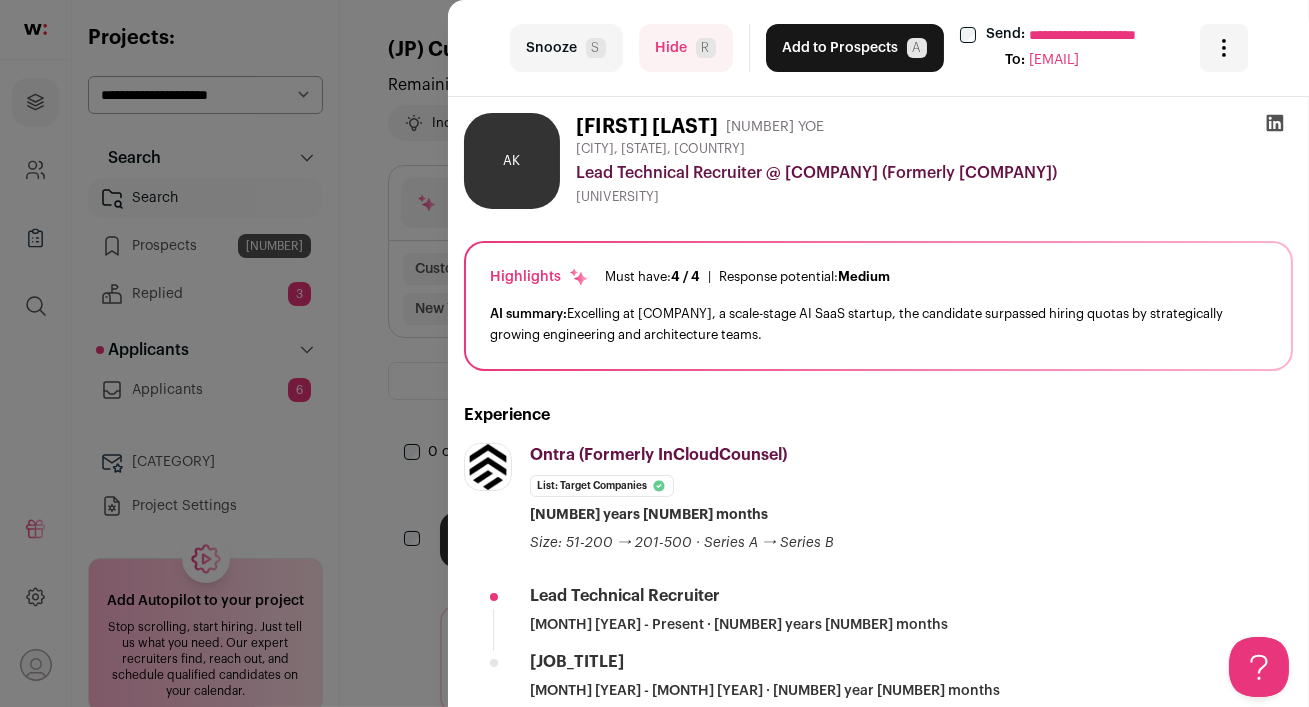 click on "Hide
R" at bounding box center [686, 48] 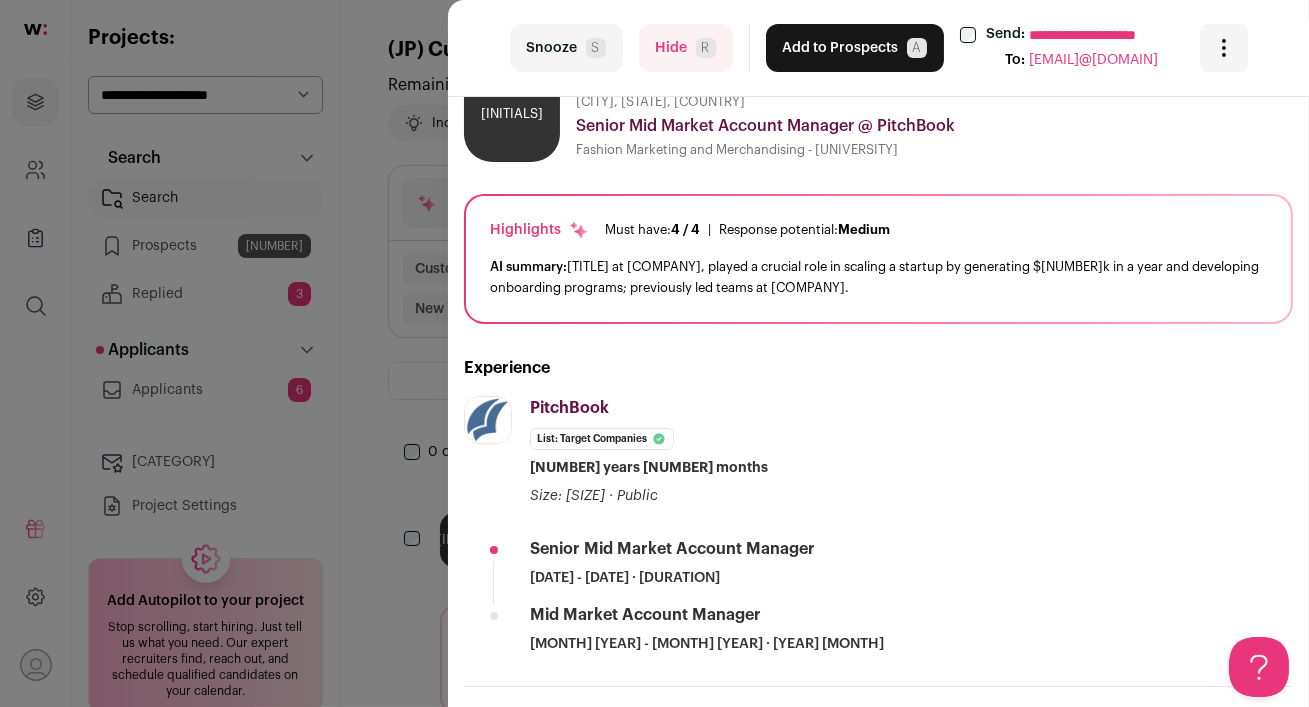 scroll, scrollTop: 0, scrollLeft: 0, axis: both 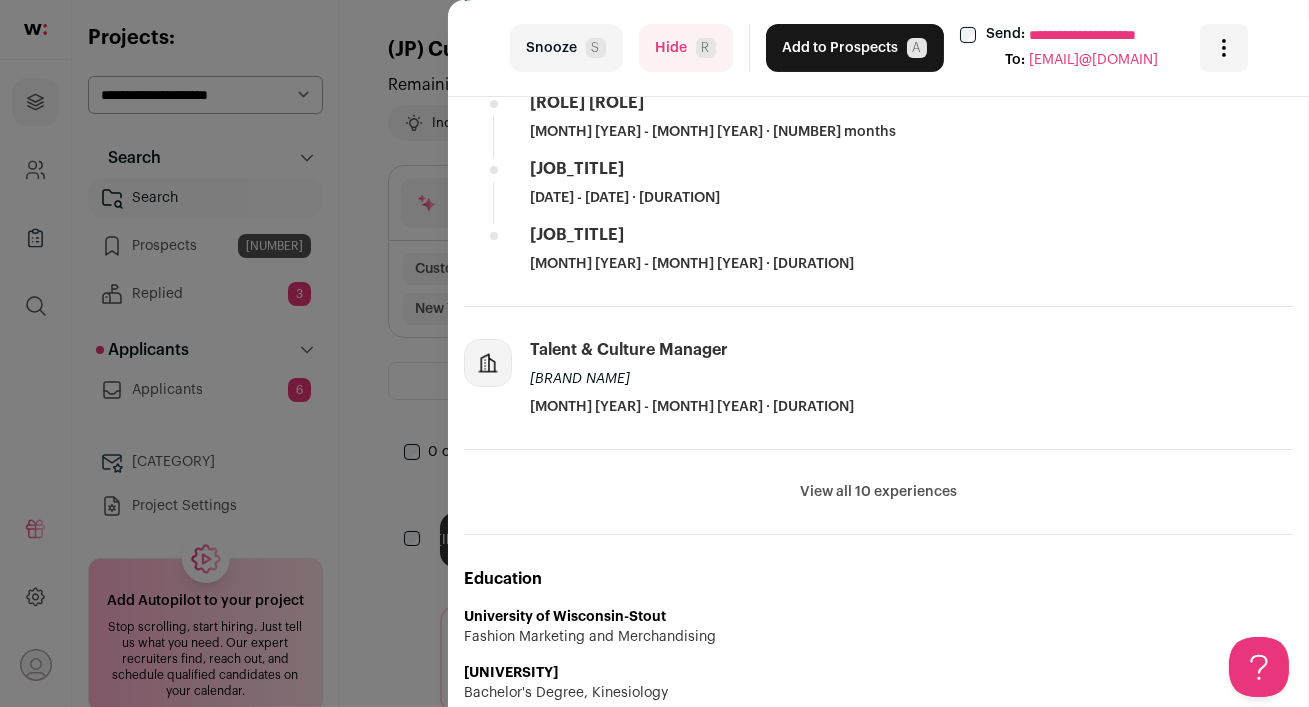 drag, startPoint x: 466, startPoint y: 101, endPoint x: 986, endPoint y: 495, distance: 652.40784 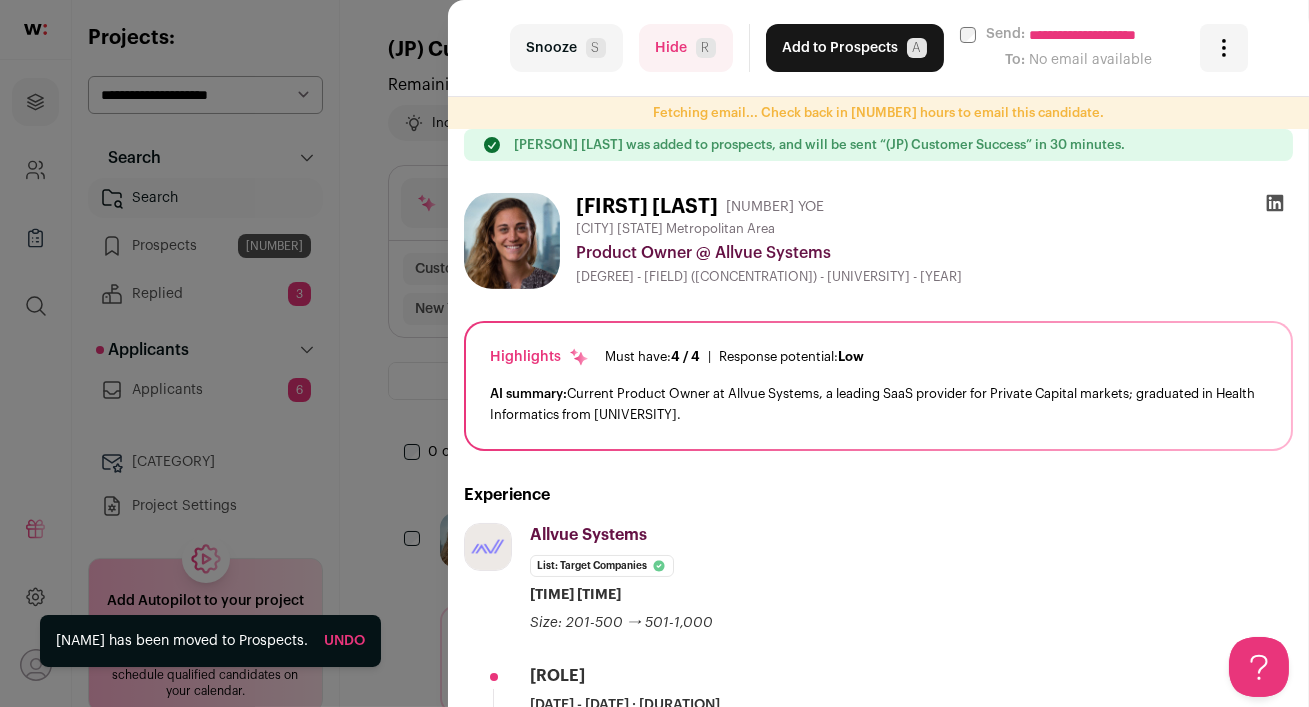 click on "Hide
R" at bounding box center (686, 48) 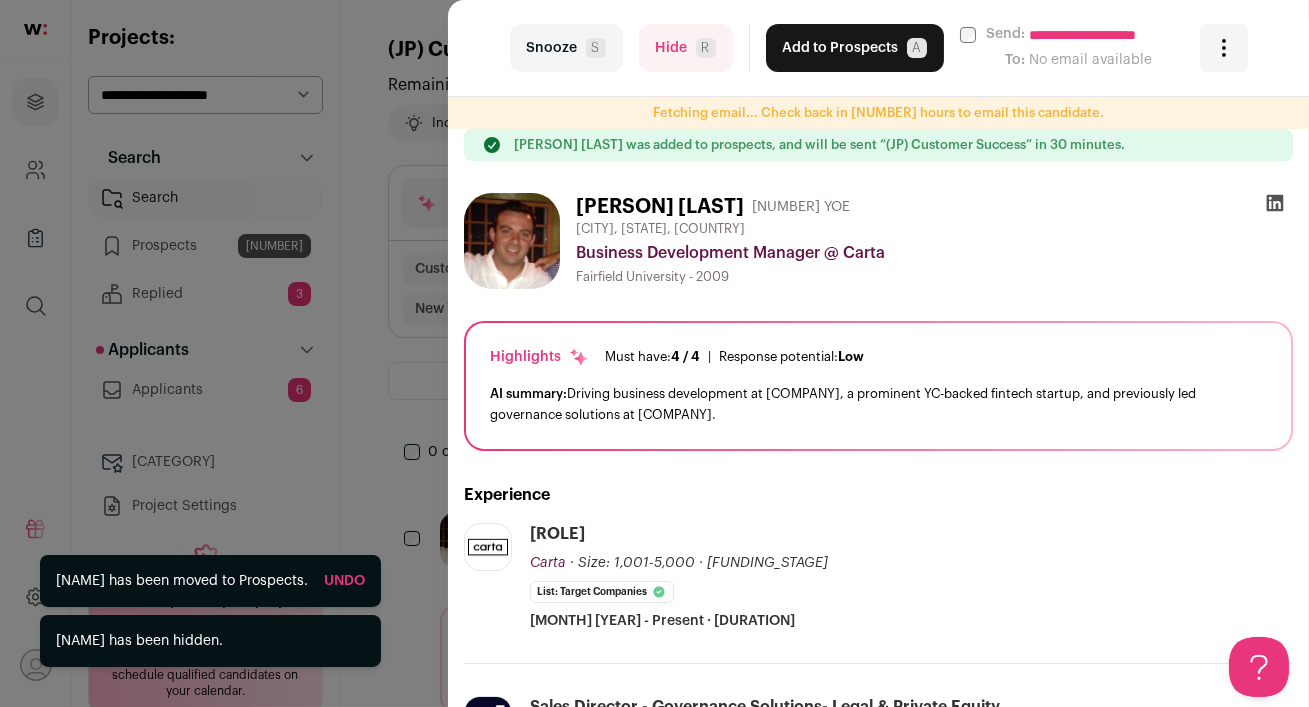 click on "Hide
R" at bounding box center (686, 48) 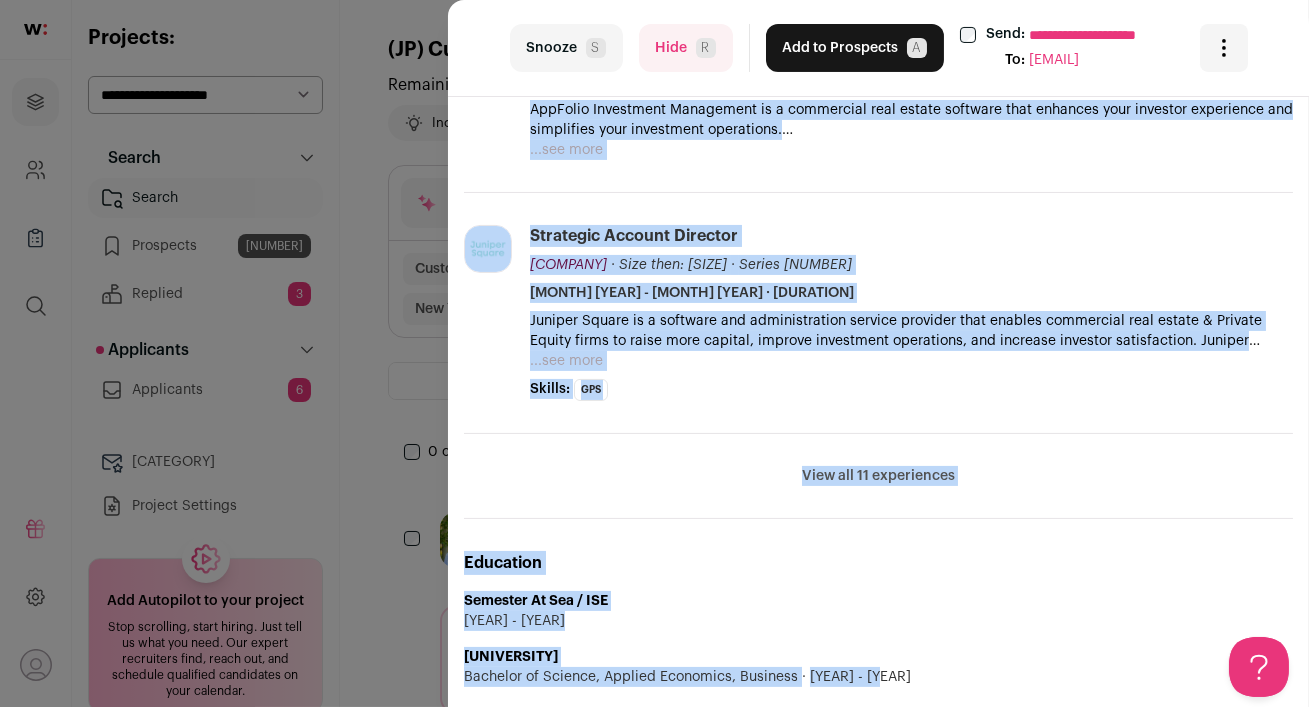scroll, scrollTop: 754, scrollLeft: 0, axis: vertical 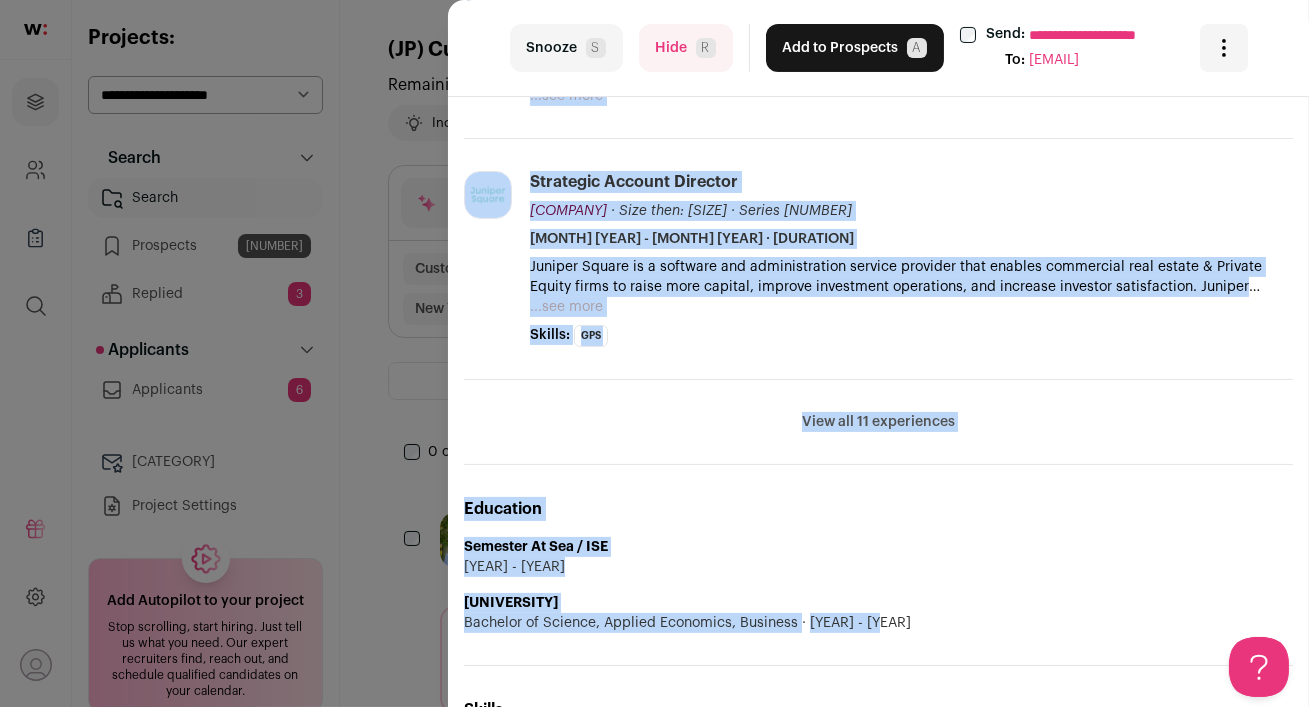 drag, startPoint x: 465, startPoint y: 400, endPoint x: 1014, endPoint y: 428, distance: 549.71356 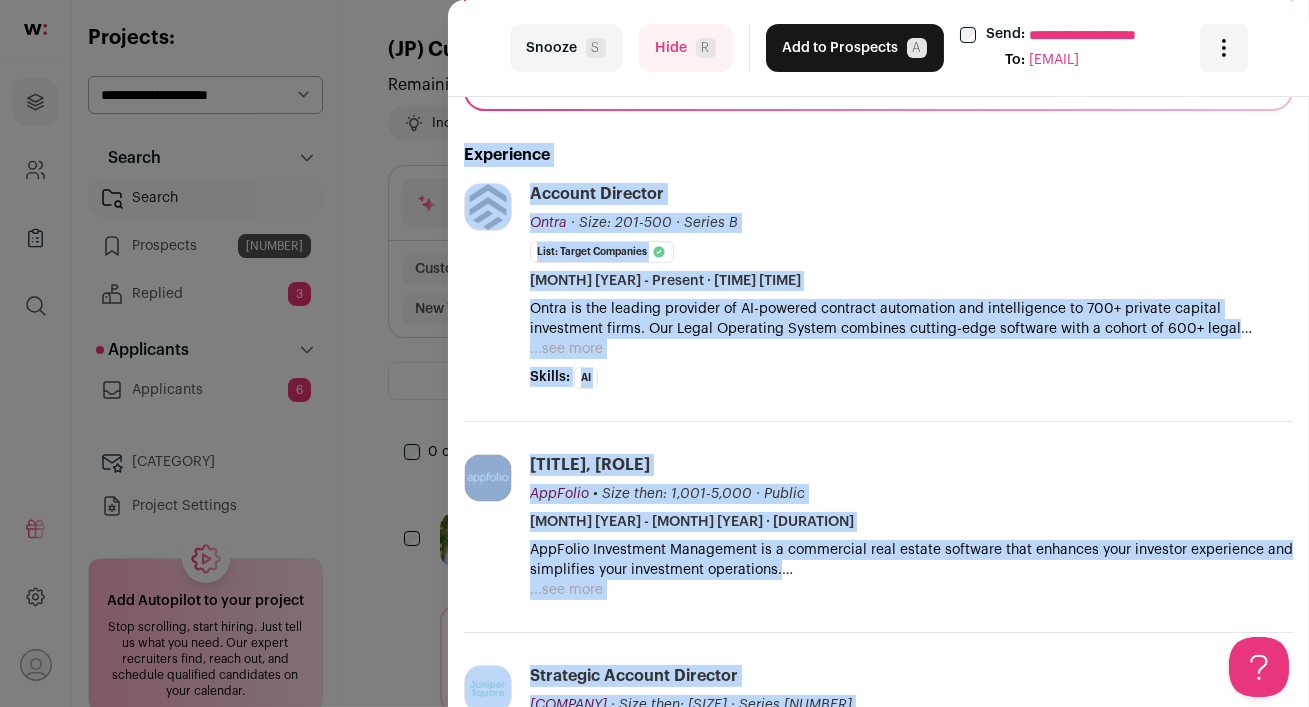 scroll, scrollTop: 0, scrollLeft: 0, axis: both 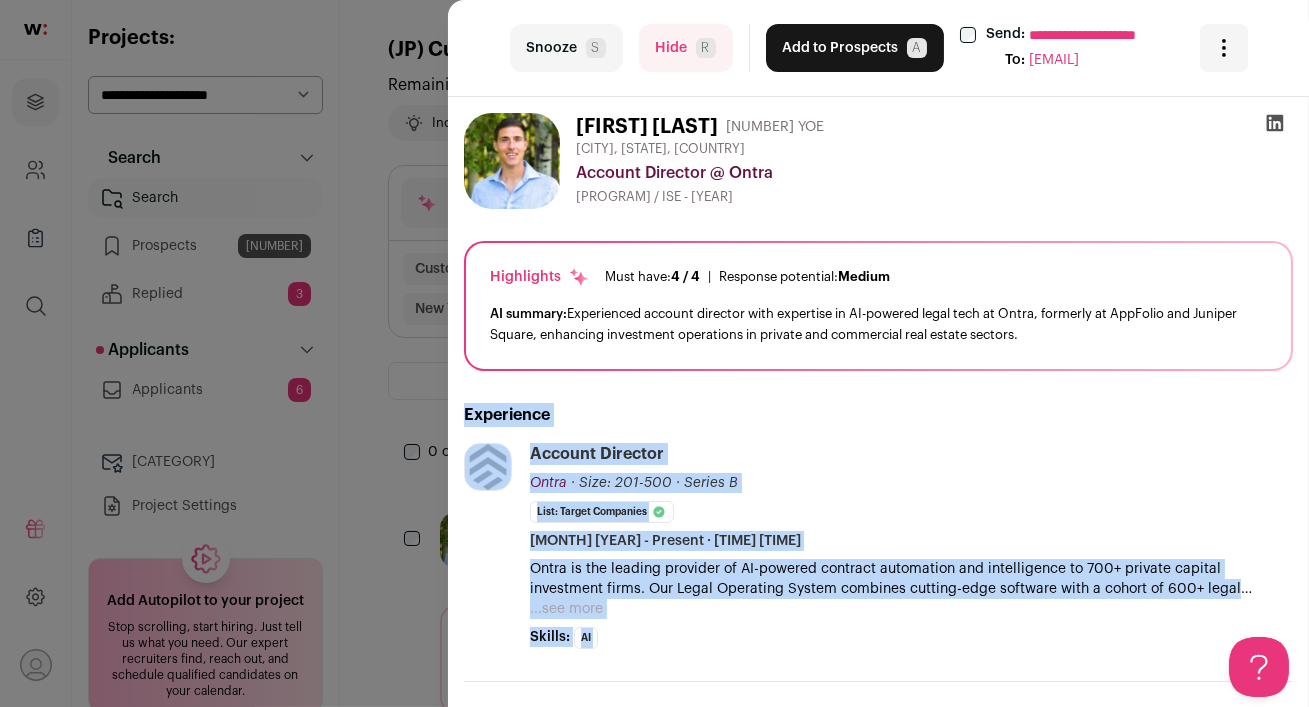 click on "Add to Prospects
A" at bounding box center [855, 48] 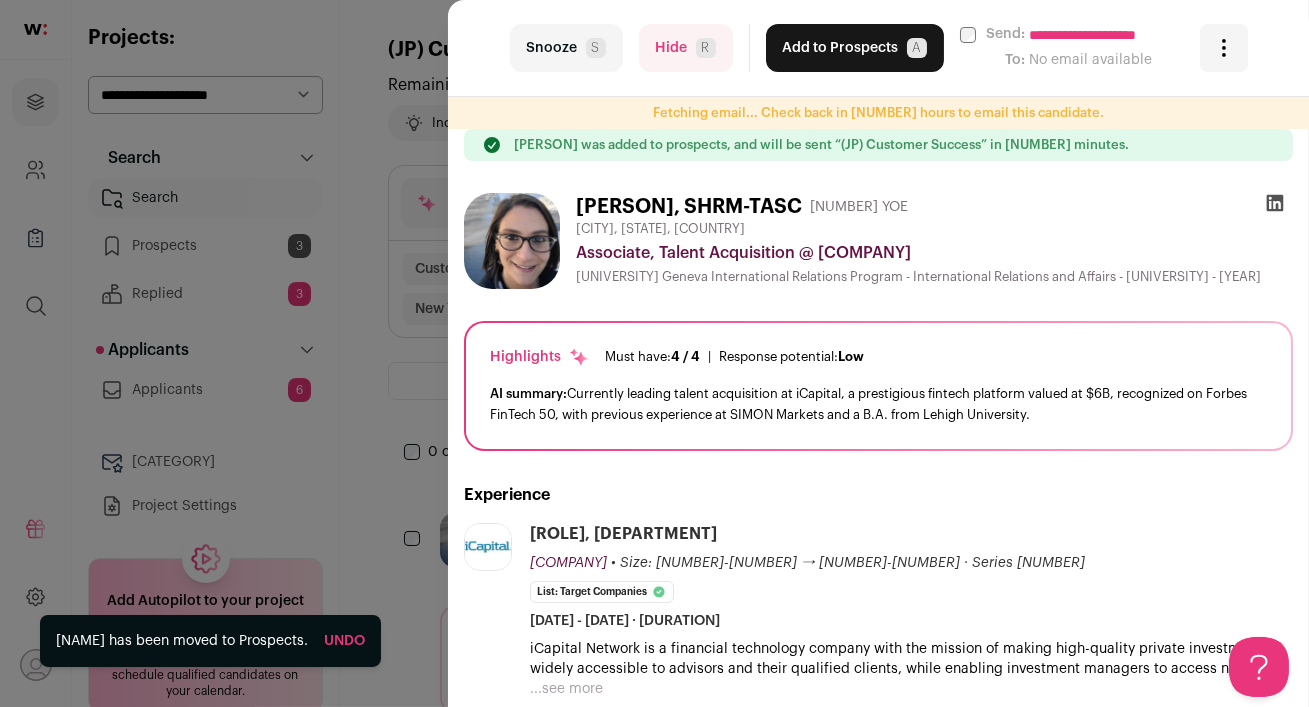 click on "Hide
R" at bounding box center [686, 48] 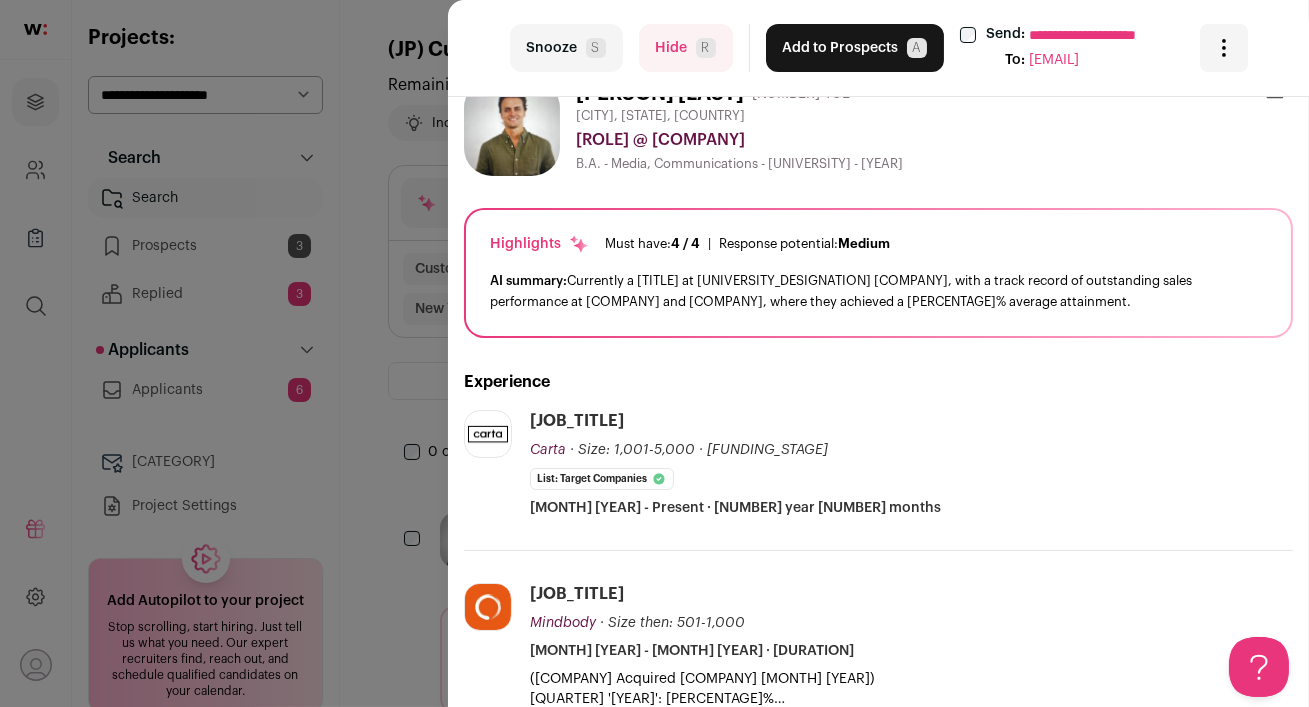 scroll, scrollTop: 0, scrollLeft: 0, axis: both 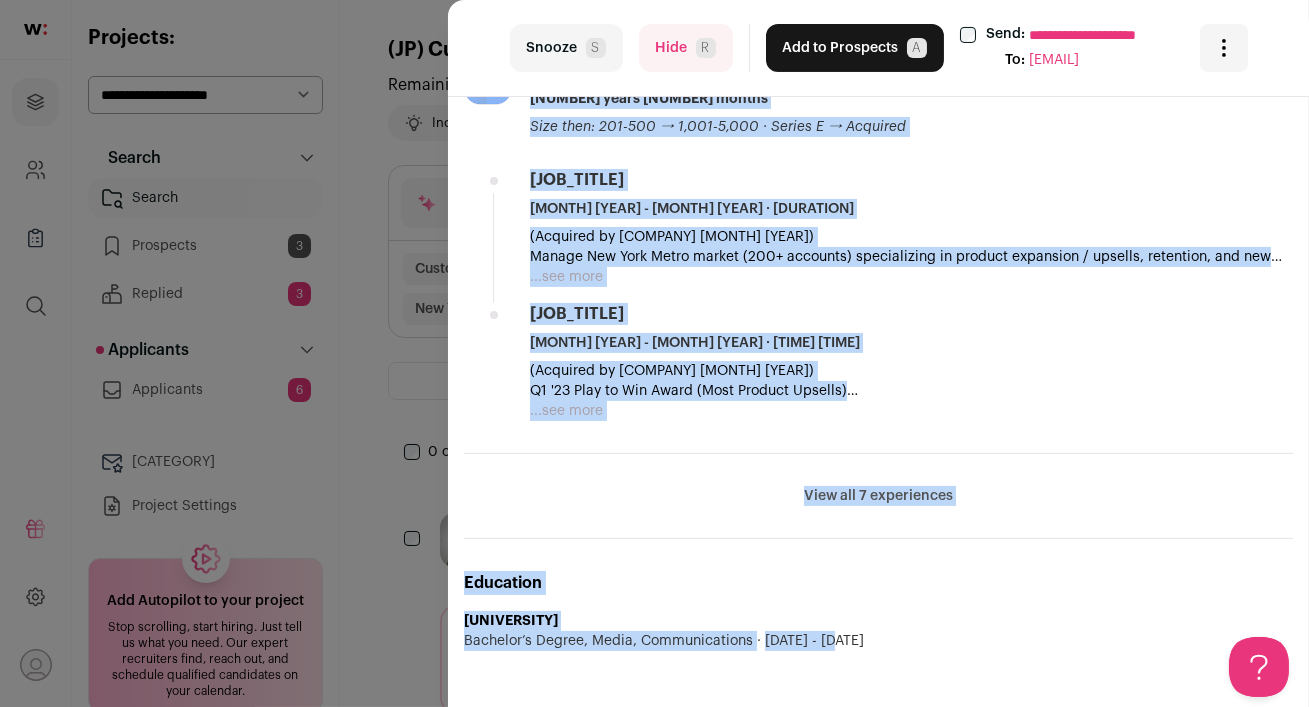 drag, startPoint x: 461, startPoint y: 132, endPoint x: 996, endPoint y: 496, distance: 647.08655 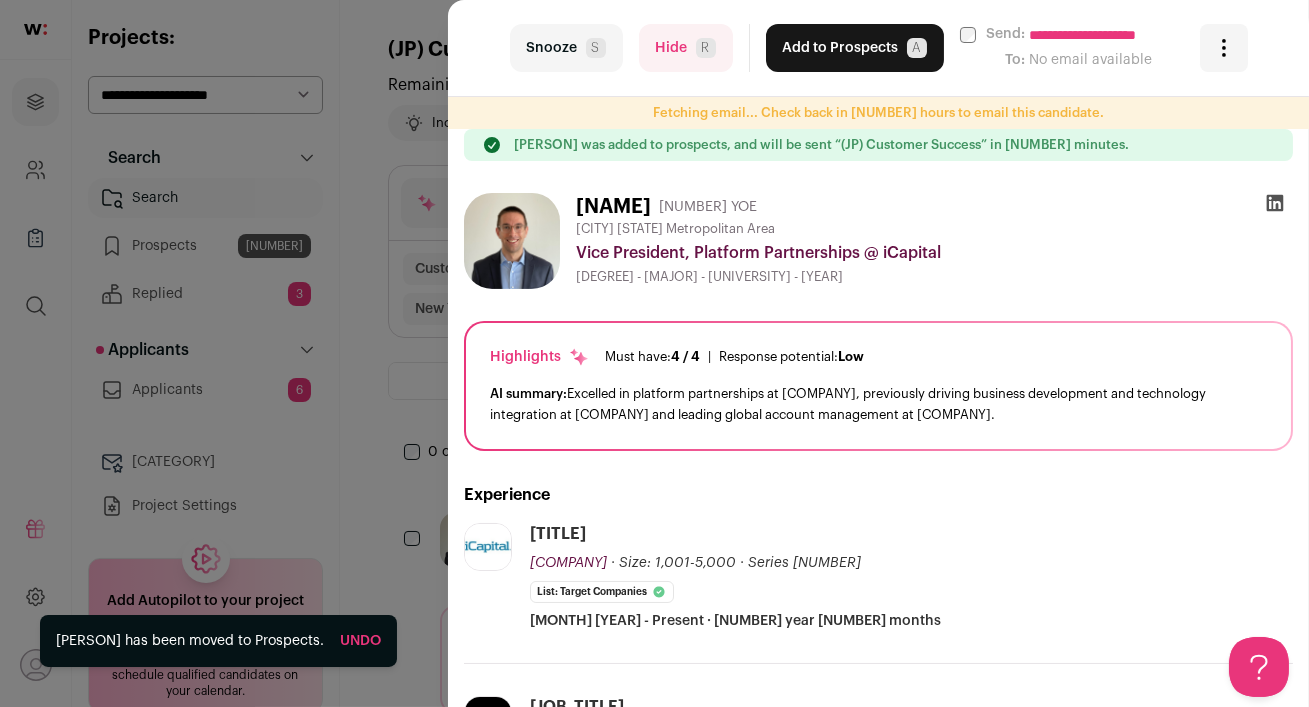 click on "Hide
R" at bounding box center (686, 48) 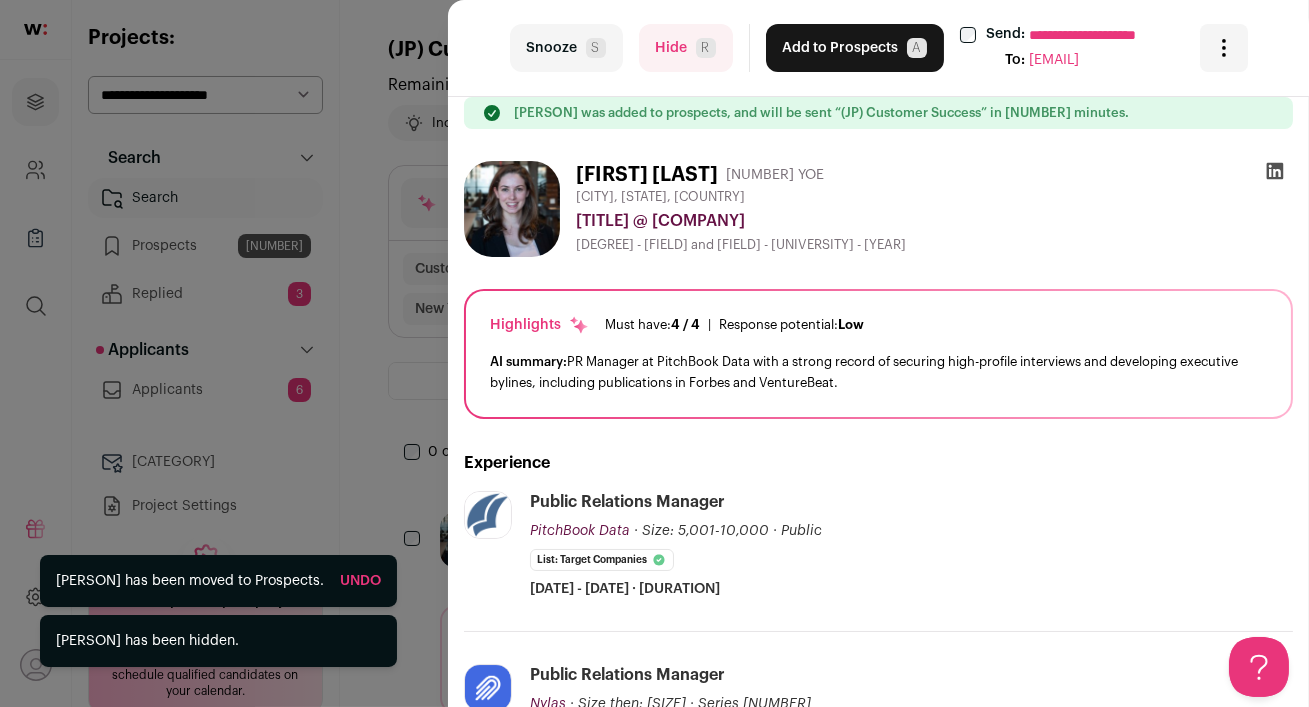 click on "**********" at bounding box center (654, 353) 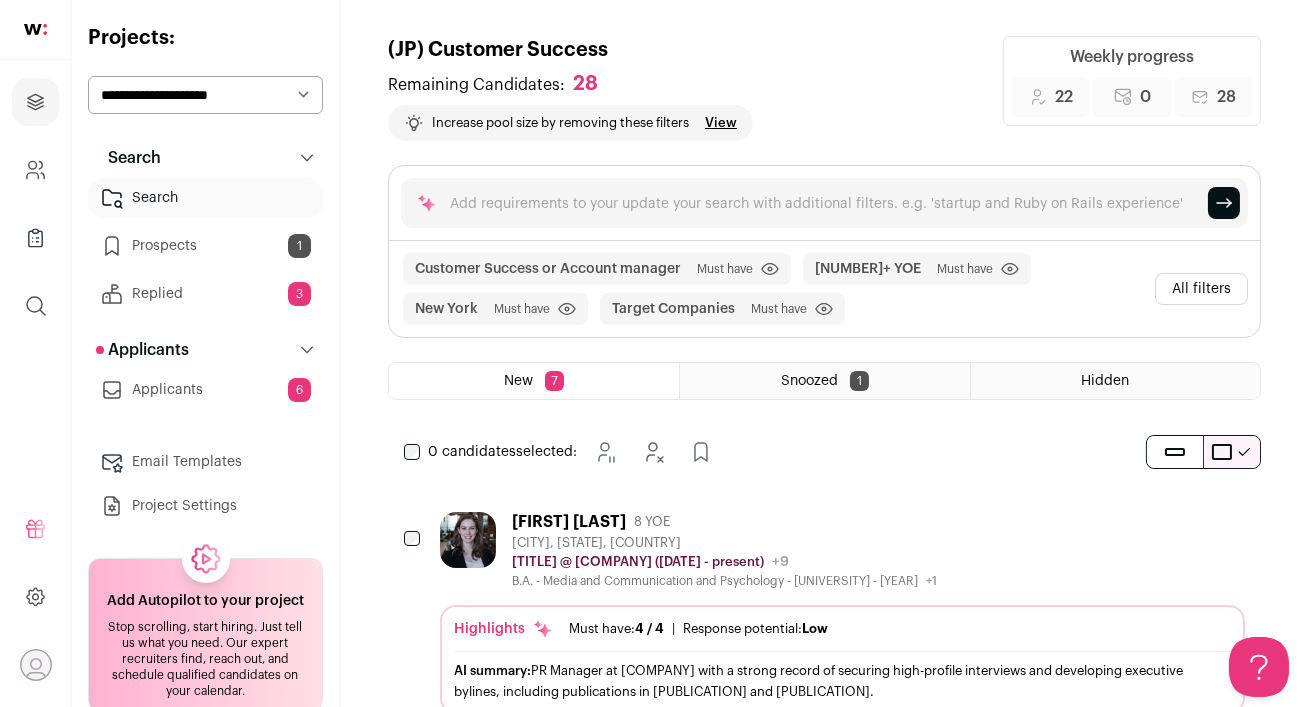 scroll, scrollTop: 0, scrollLeft: 0, axis: both 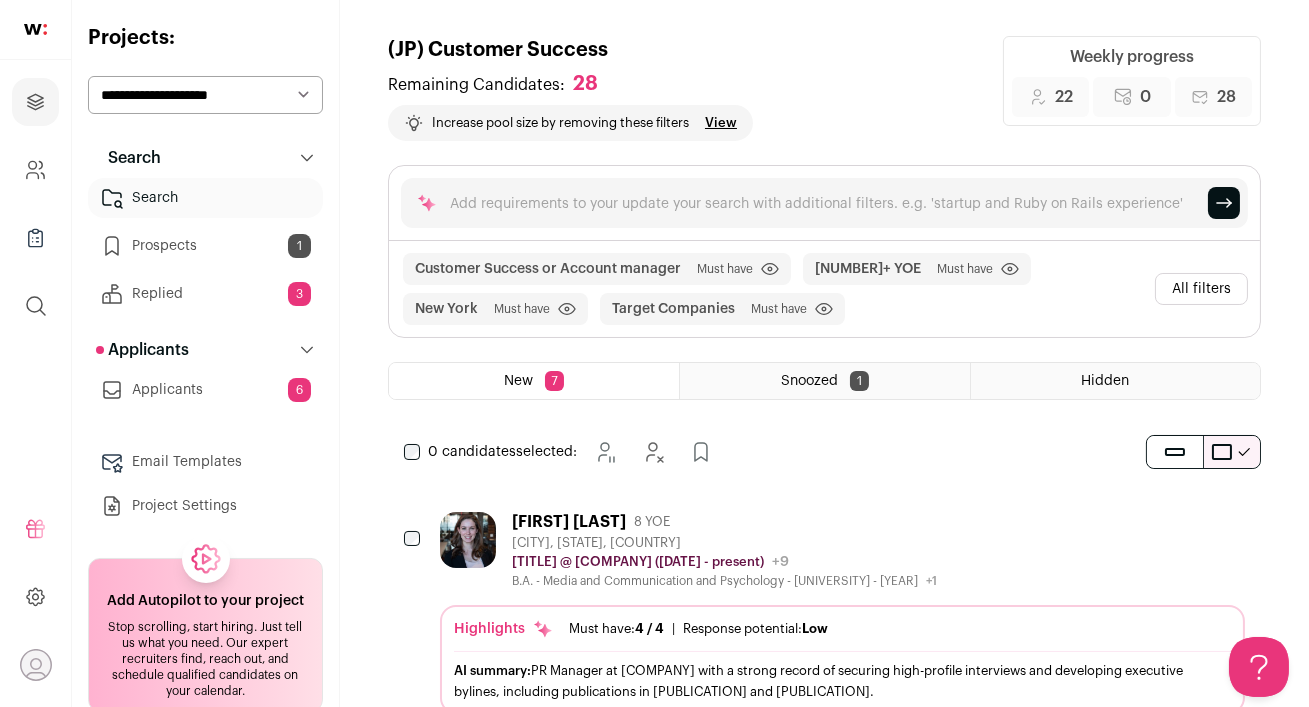 click on "[FIRST] [LAST]
[YEARS] YOE" at bounding box center (724, 522) 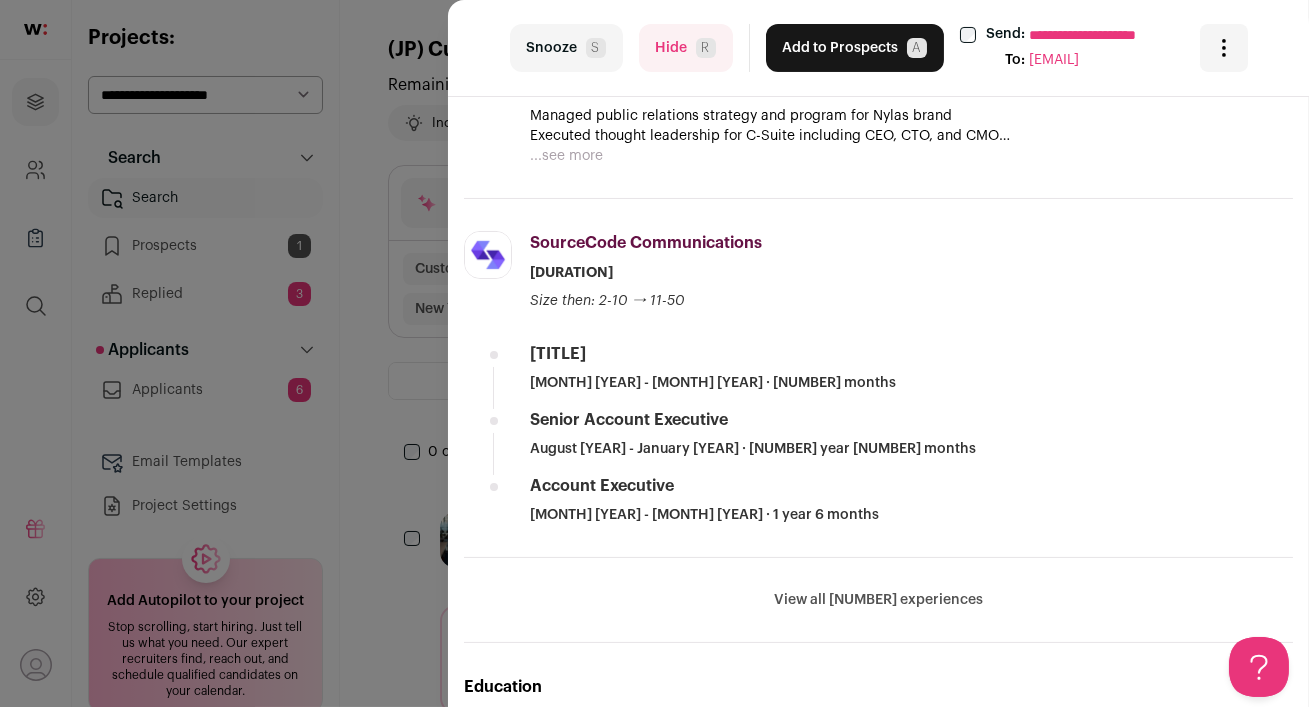 scroll, scrollTop: 0, scrollLeft: 0, axis: both 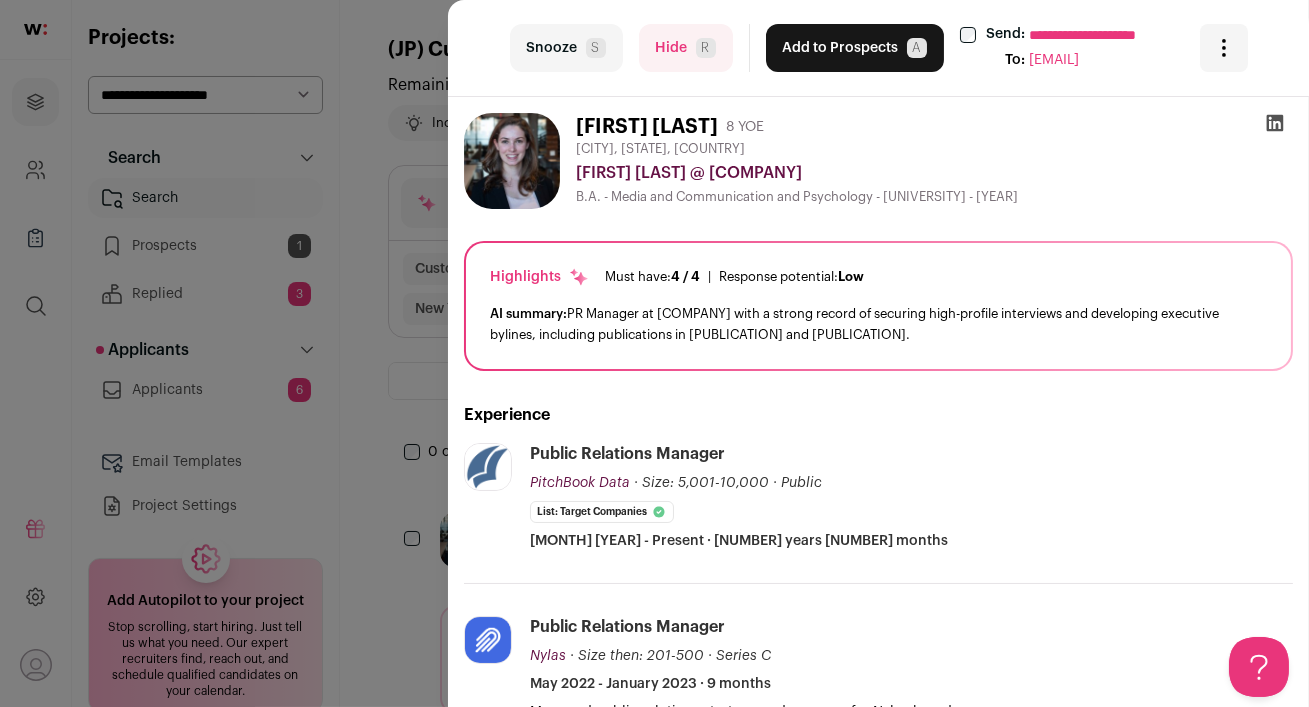 click on "Hide
R" at bounding box center [686, 48] 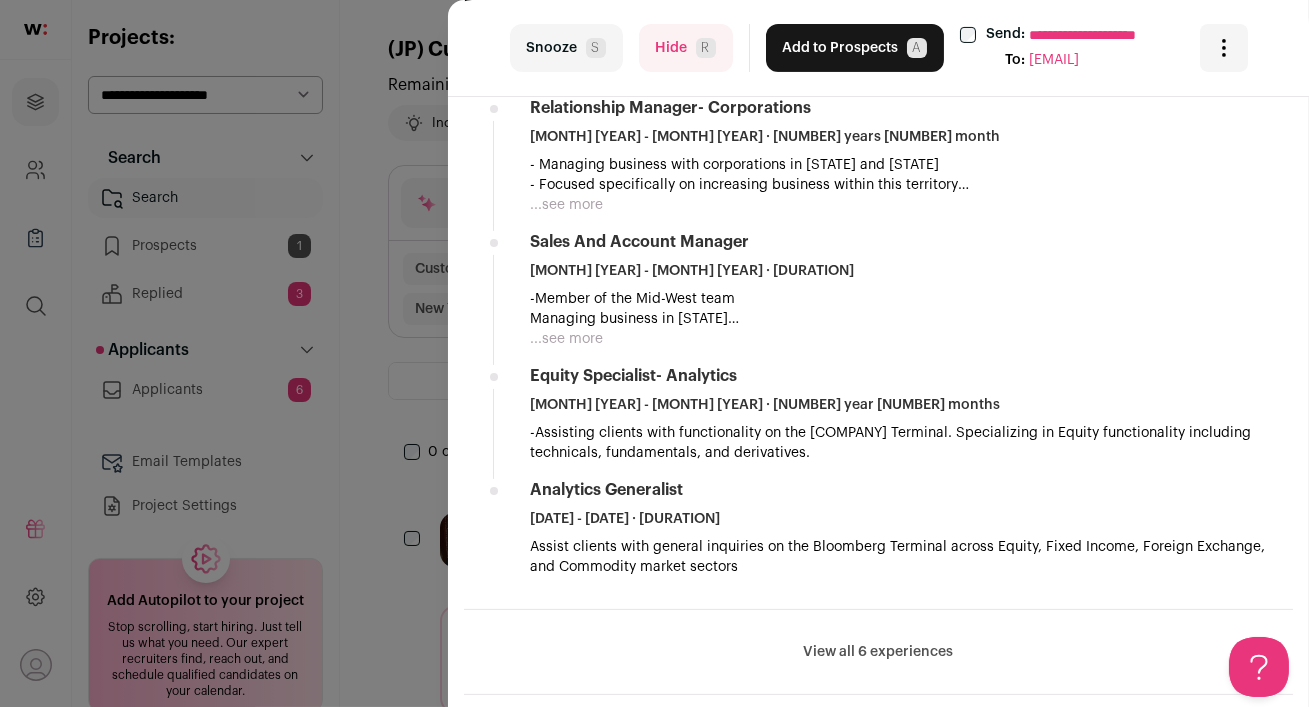 scroll, scrollTop: 1118, scrollLeft: 0, axis: vertical 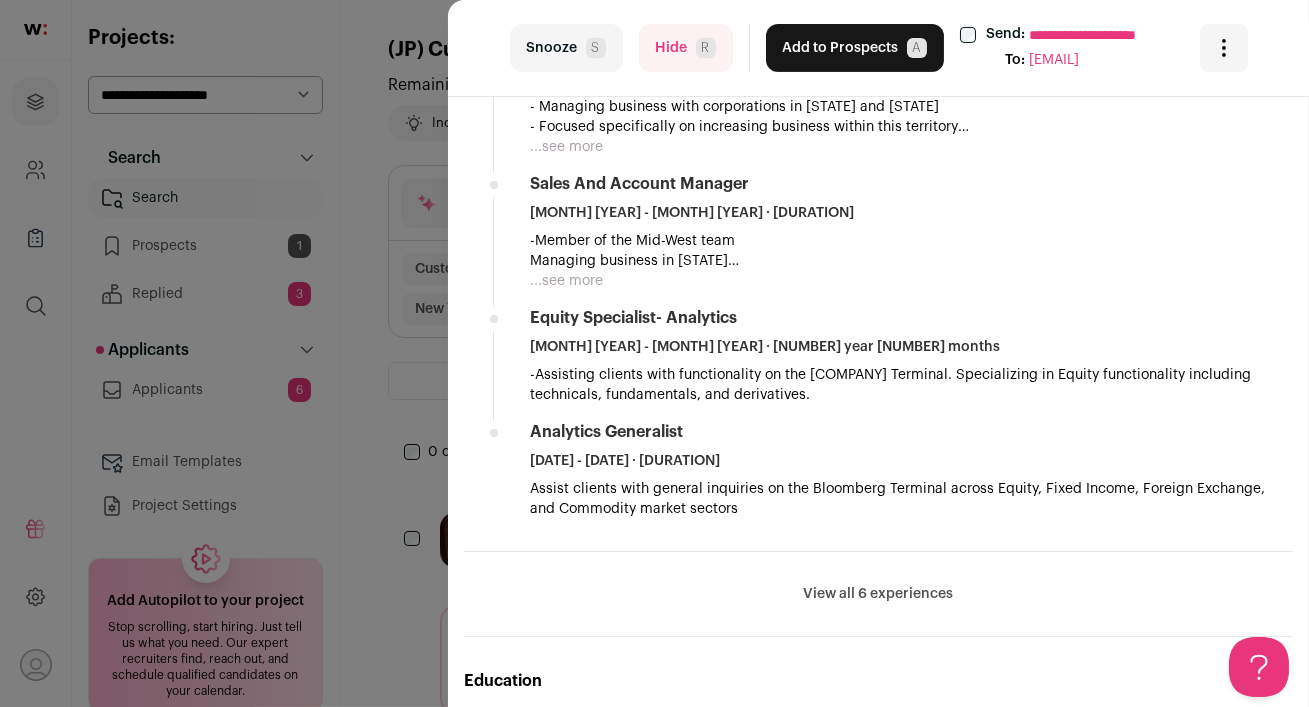 click on "View all [NUMBER] experiences" at bounding box center (879, 594) 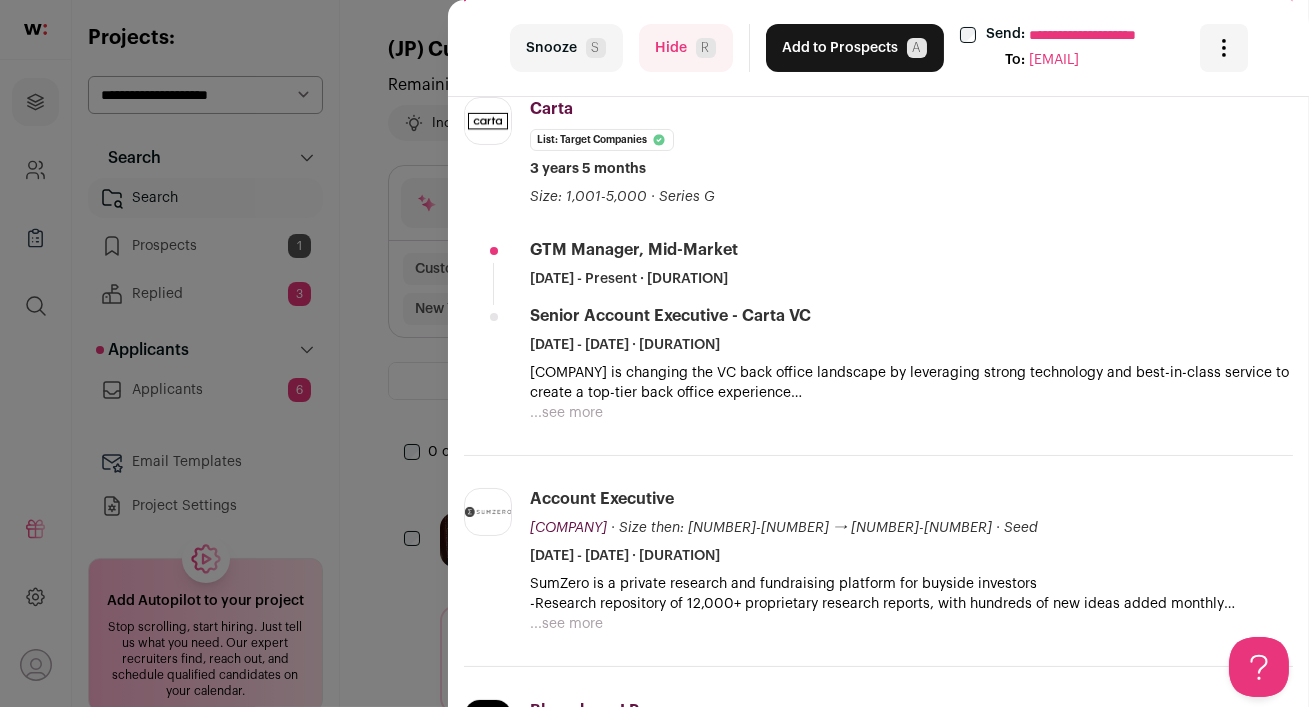 scroll, scrollTop: 0, scrollLeft: 0, axis: both 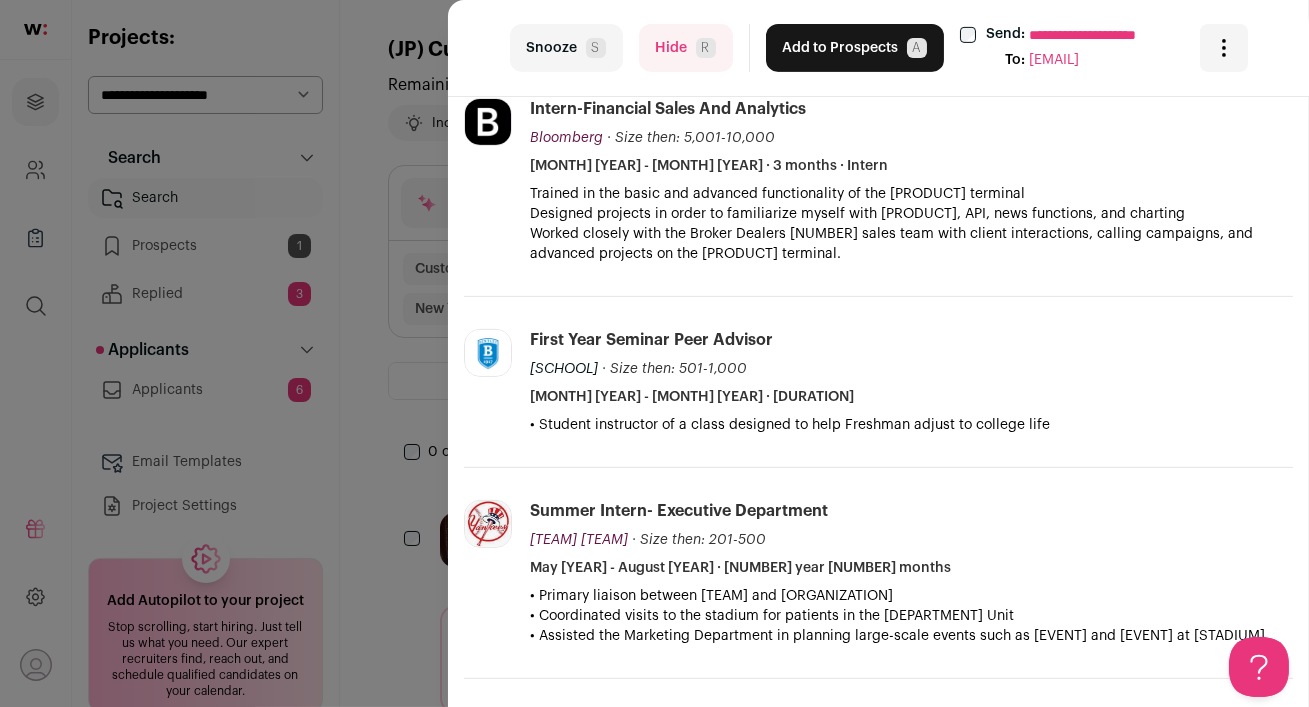 drag, startPoint x: 456, startPoint y: 101, endPoint x: 883, endPoint y: 683, distance: 721.84 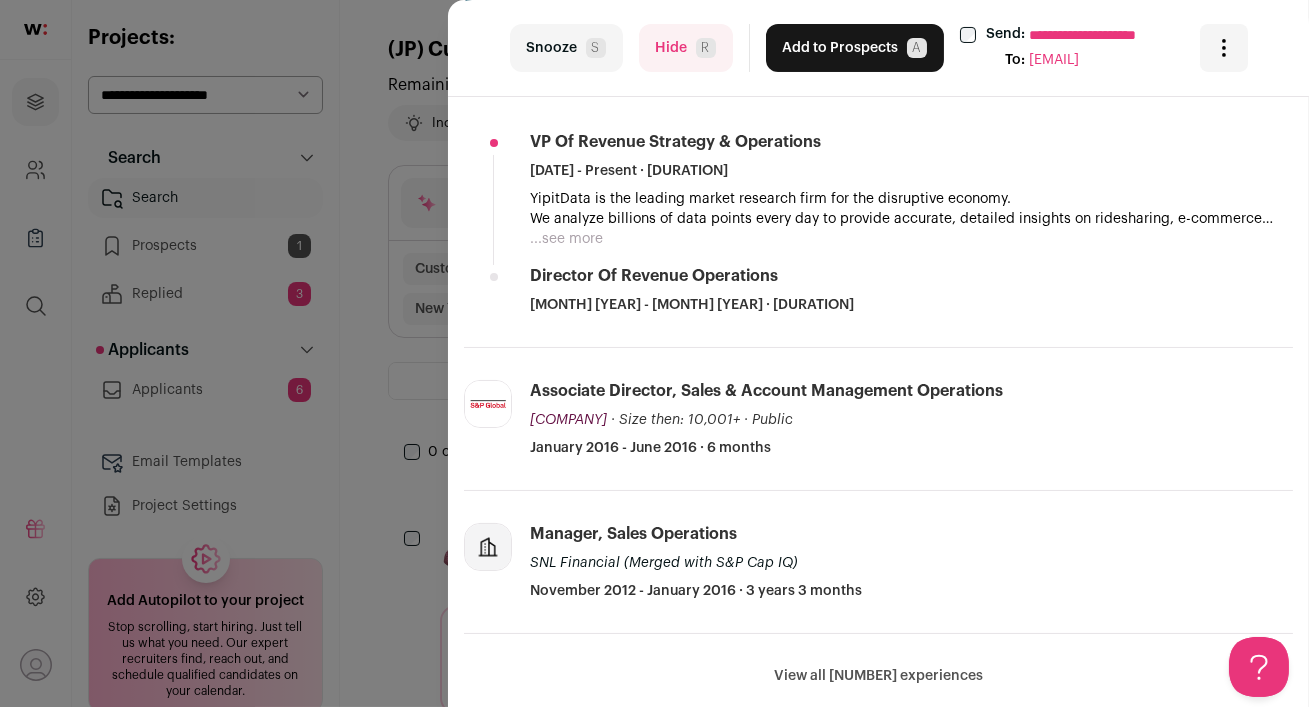 scroll, scrollTop: 700, scrollLeft: 0, axis: vertical 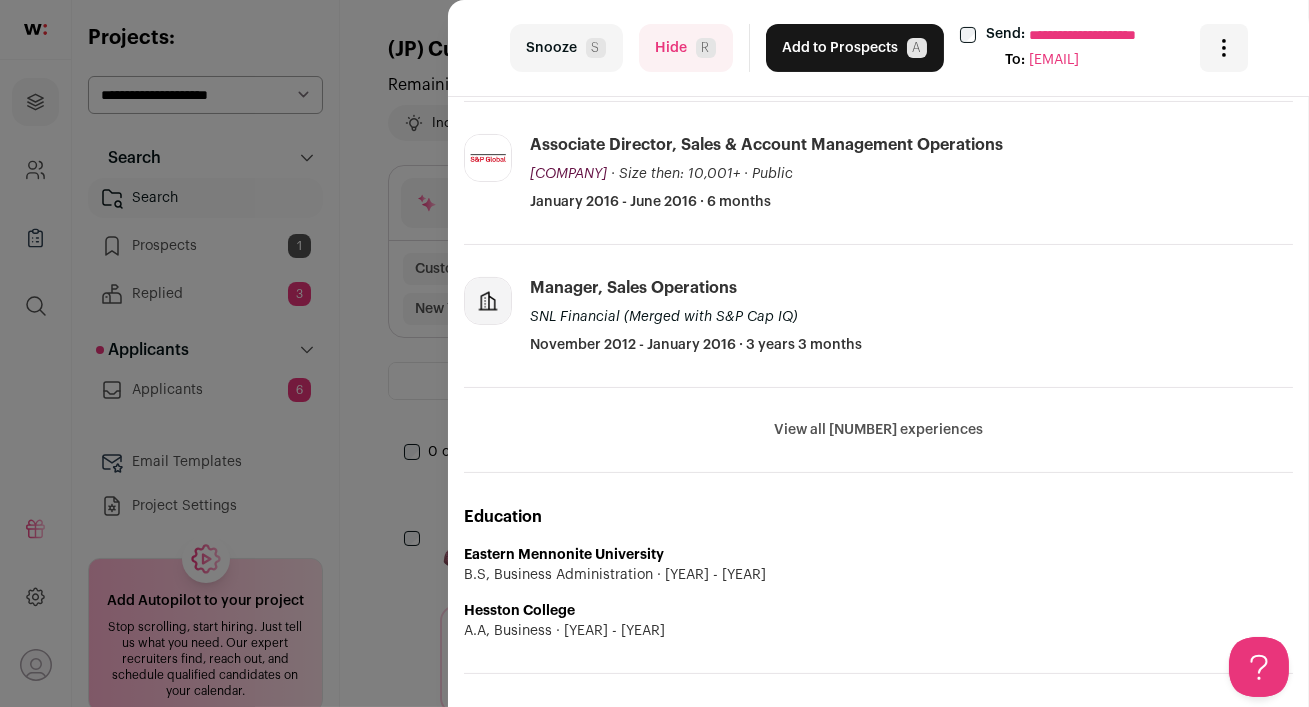 click on "Hide
R" at bounding box center (686, 48) 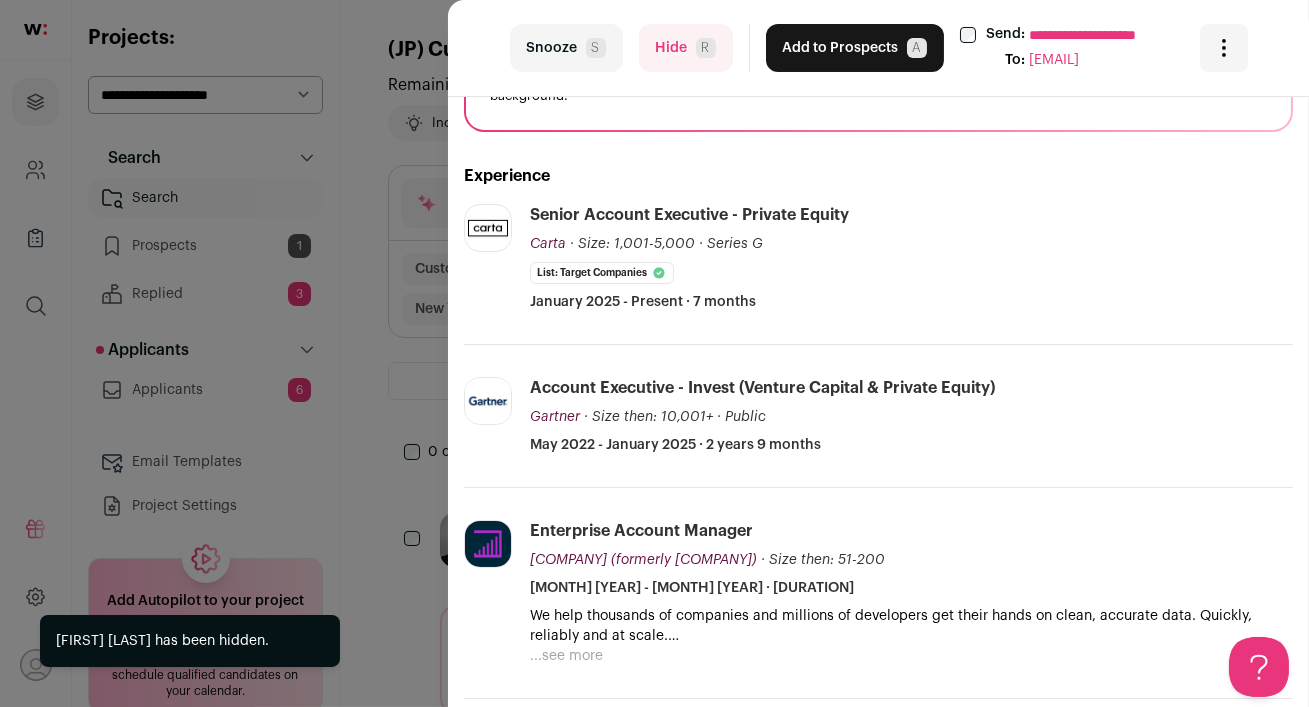 scroll, scrollTop: 458, scrollLeft: 0, axis: vertical 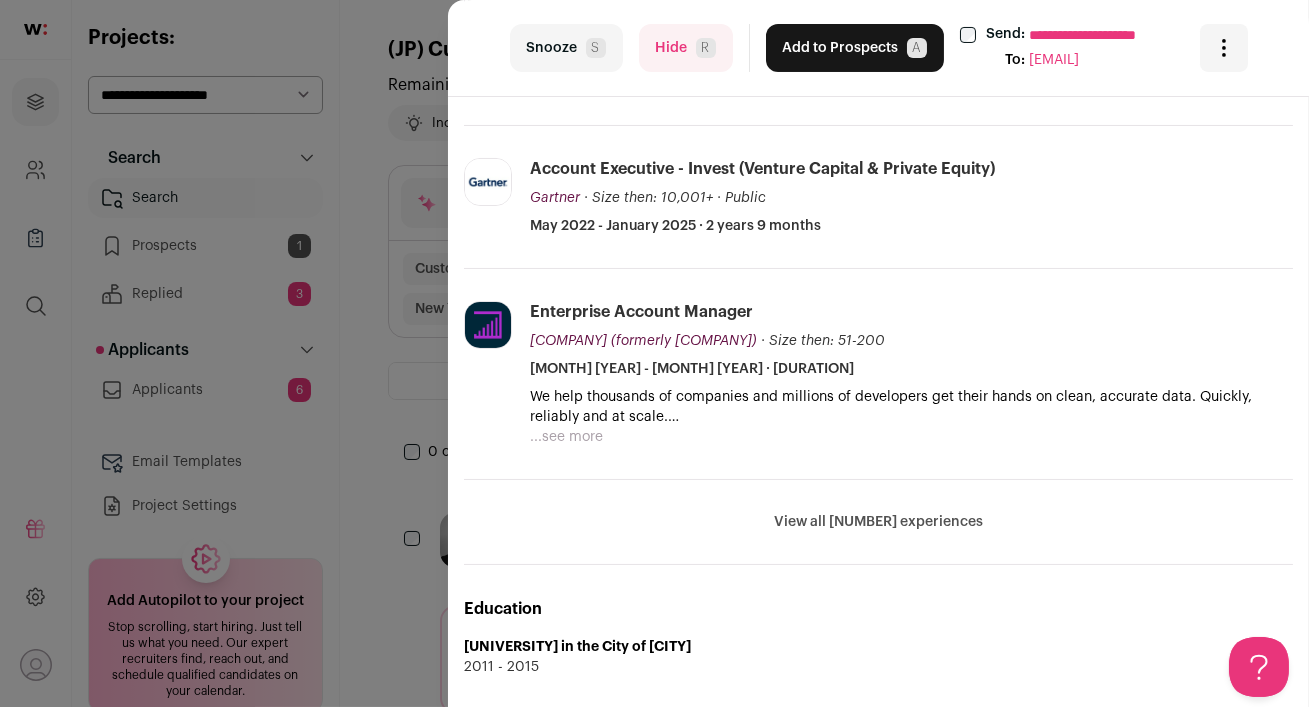 click on "View all 7 experiences" at bounding box center (878, 522) 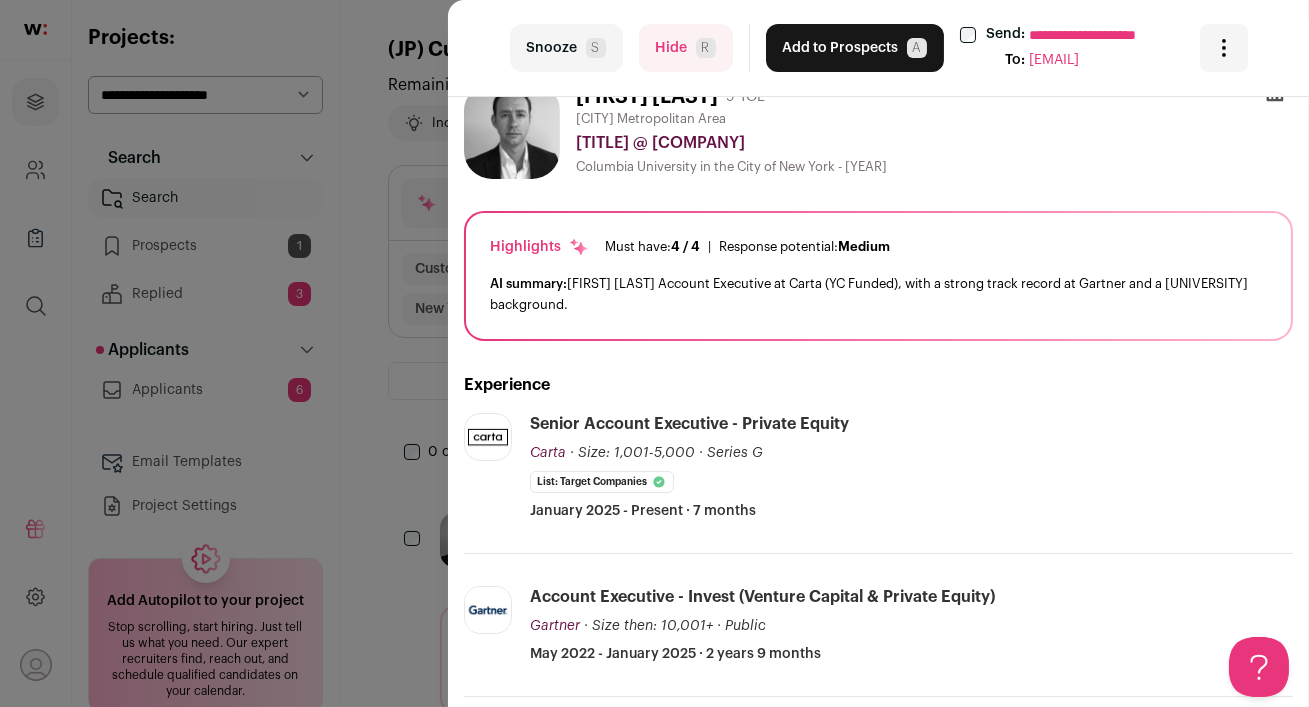 scroll, scrollTop: 0, scrollLeft: 0, axis: both 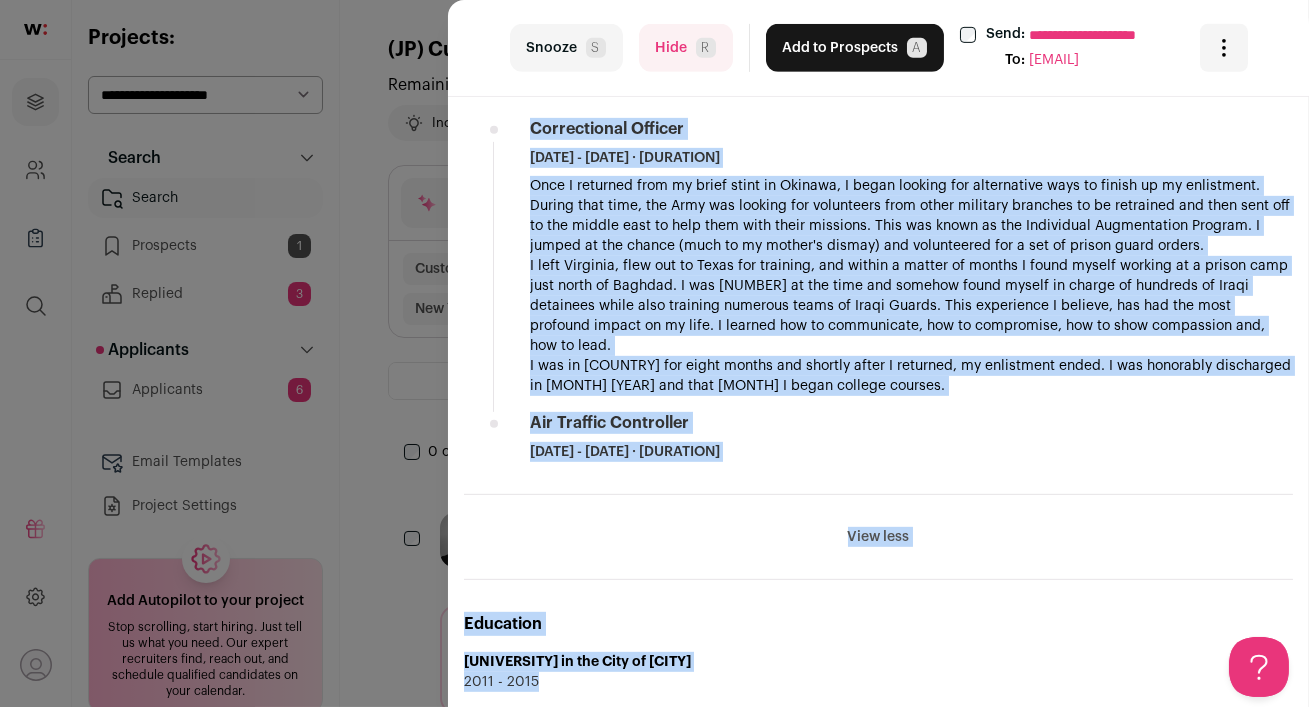 drag, startPoint x: 460, startPoint y: 100, endPoint x: 900, endPoint y: 429, distance: 549.4006 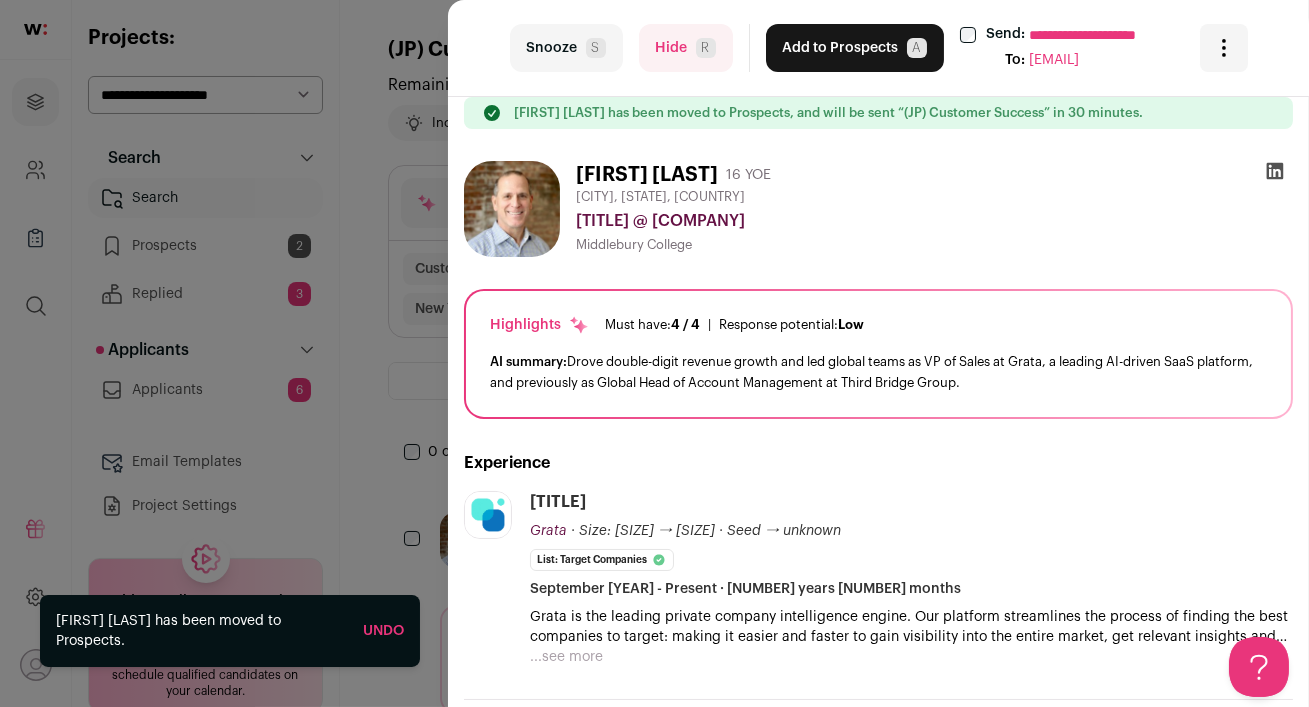click on "**********" at bounding box center (654, 353) 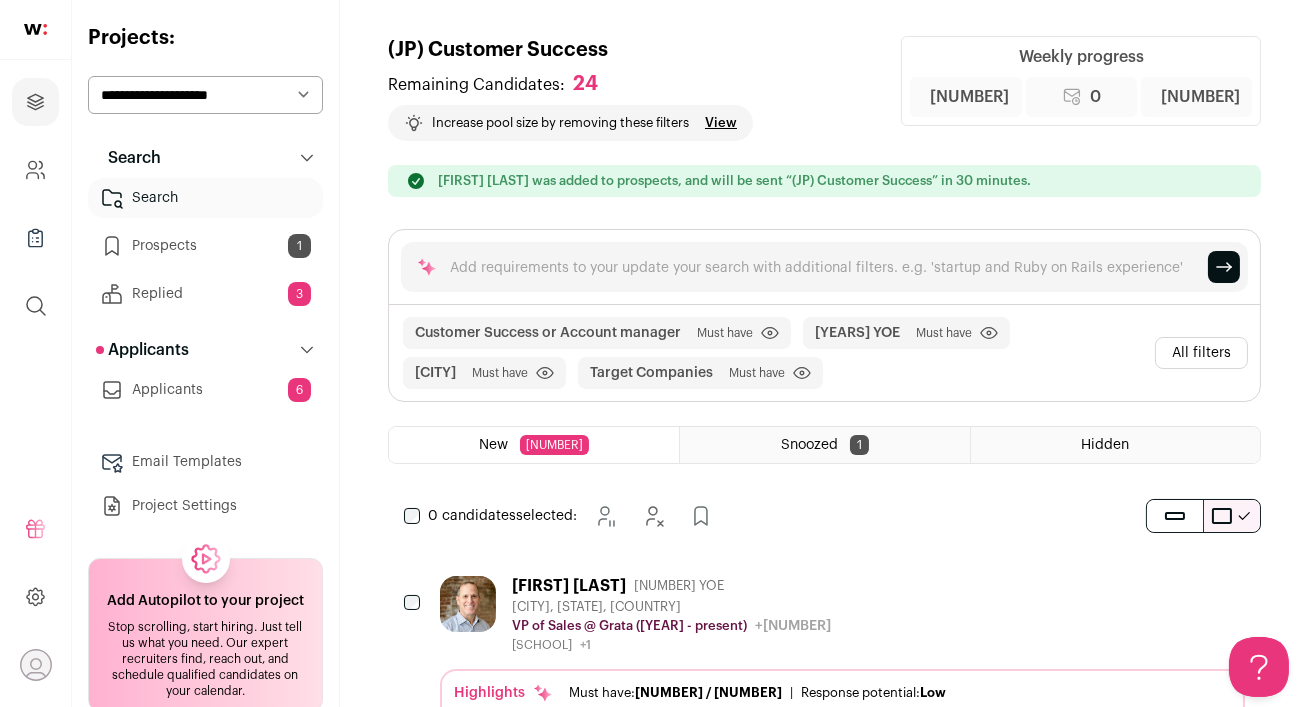 scroll, scrollTop: 0, scrollLeft: 0, axis: both 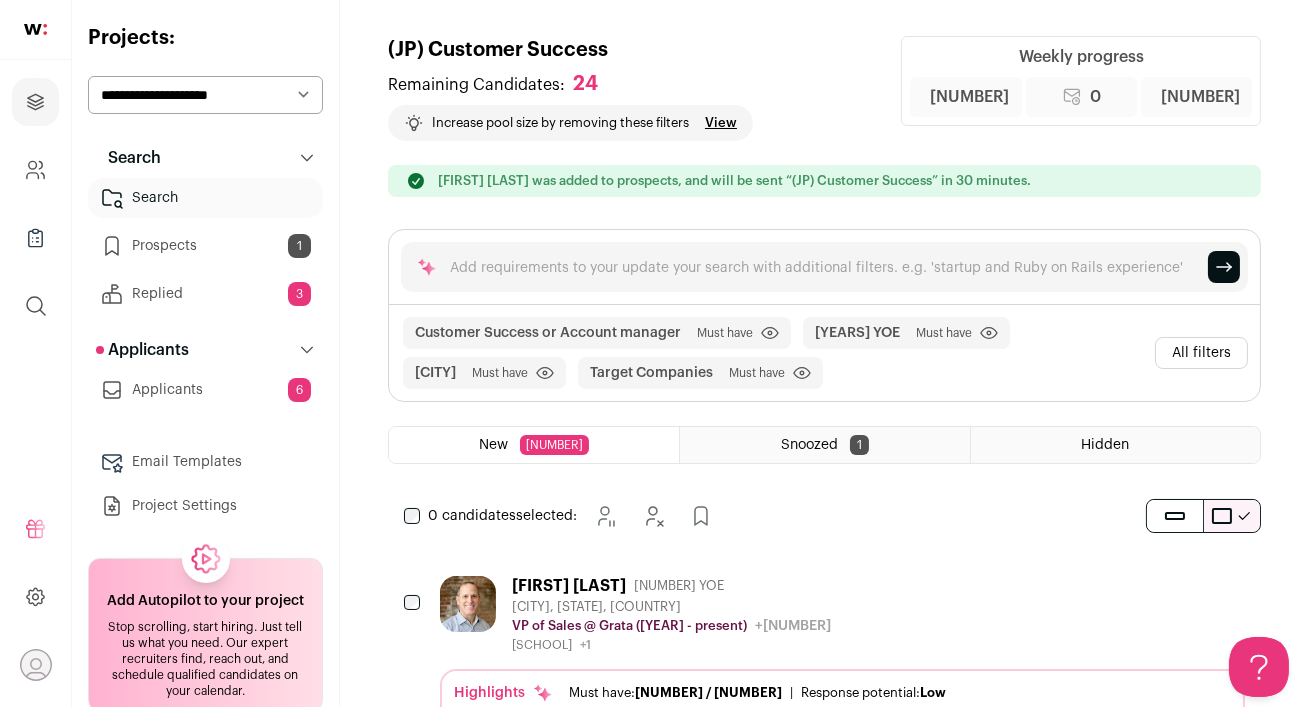 click on "[JOB_TITLE] @ [COMPANY_NAME]
([YEAR] - present)
[COMPANY_NAME]
[INDUSTRY_TYPE] / [INDUSTRY_TYPE]
[COMPANY_STATUS]
Valuation
[VALUATION]
Company size
[EMPLOYEE_RANGE]
Founded
[YEAR]" at bounding box center [842, 614] 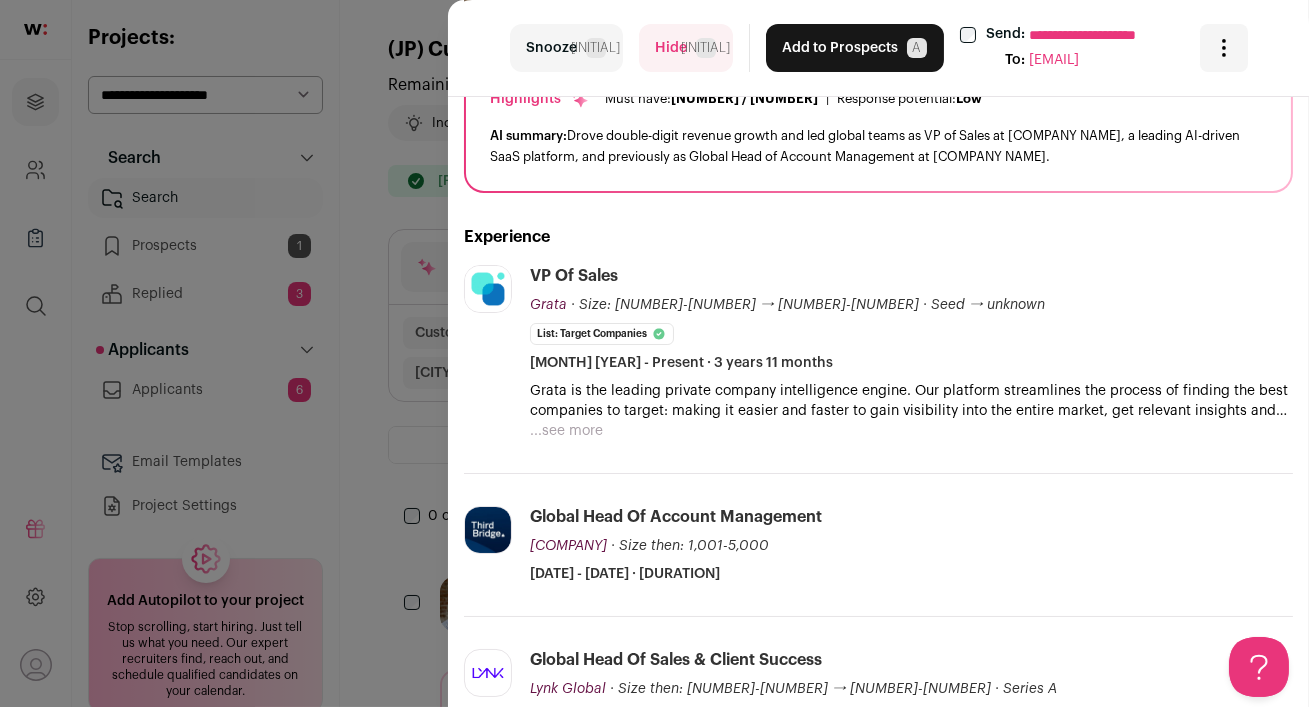 scroll, scrollTop: 194, scrollLeft: 0, axis: vertical 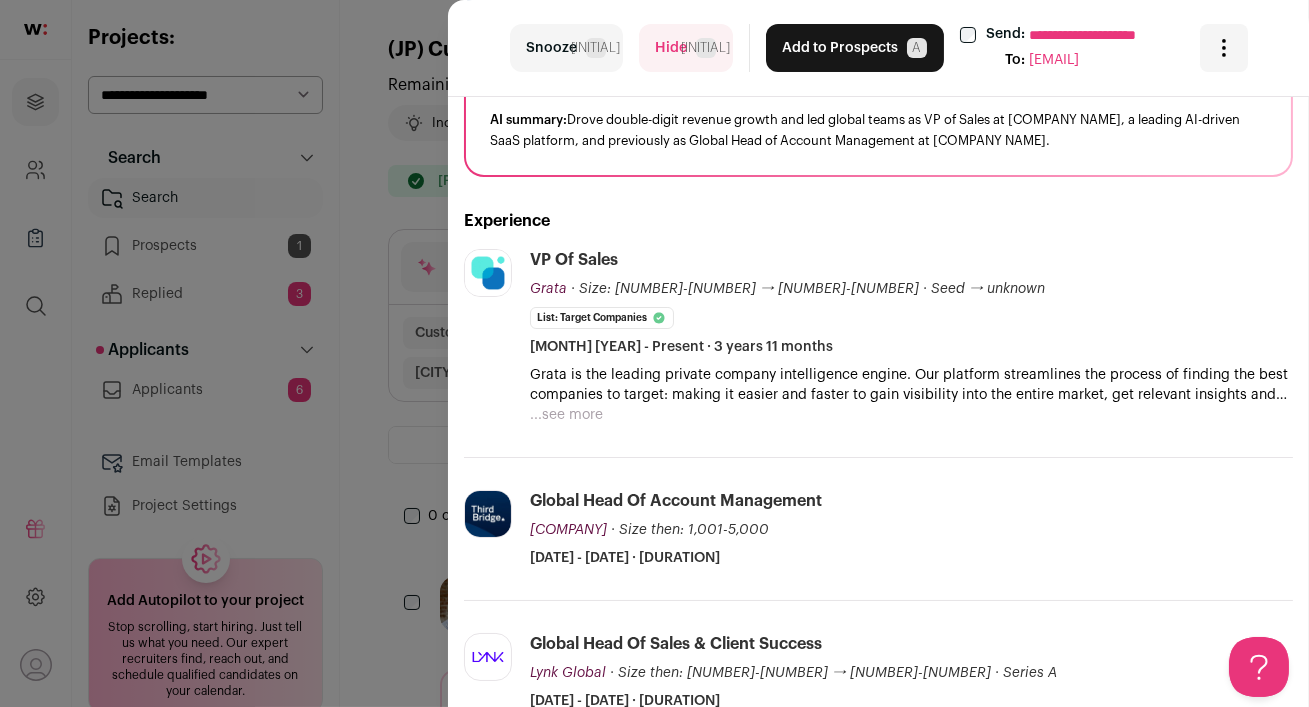 click on "Hide
[PERSON_INITIAL]" at bounding box center (686, 48) 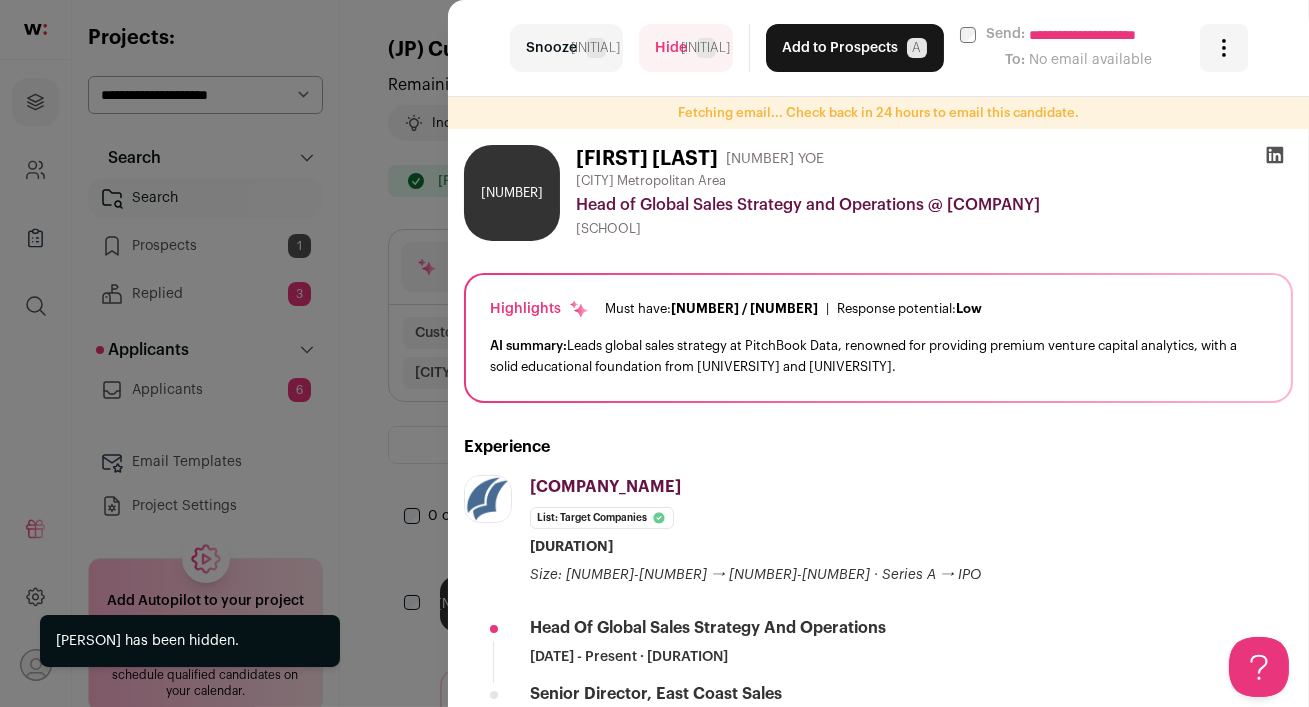 click at bounding box center [1275, 155] 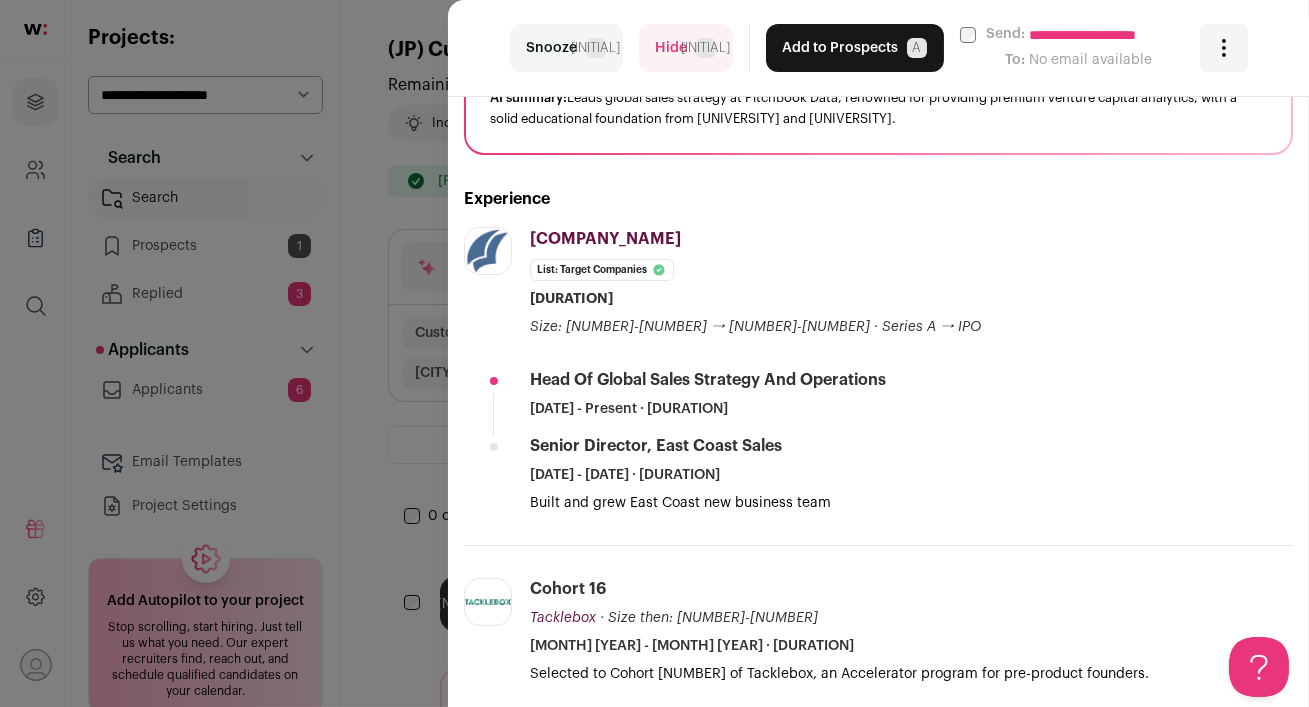 scroll, scrollTop: 0, scrollLeft: 0, axis: both 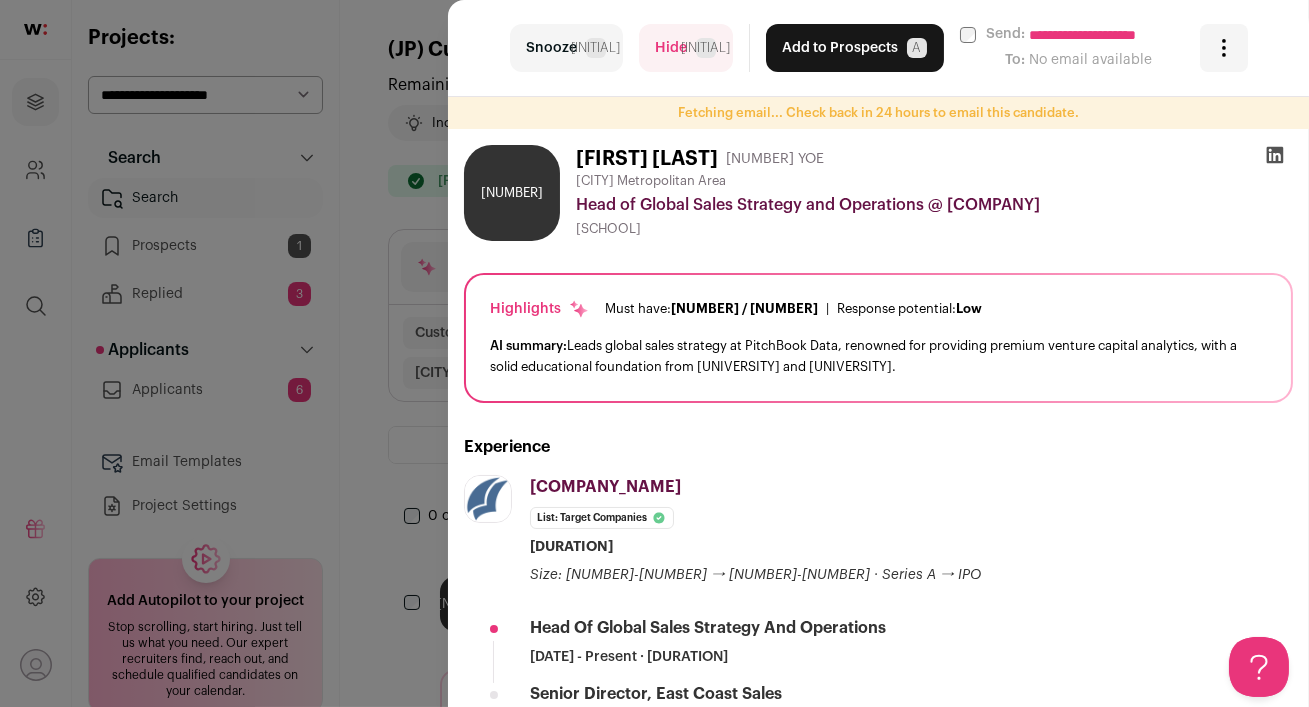 click on "Hide
[PERSON_INITIAL]" at bounding box center [686, 48] 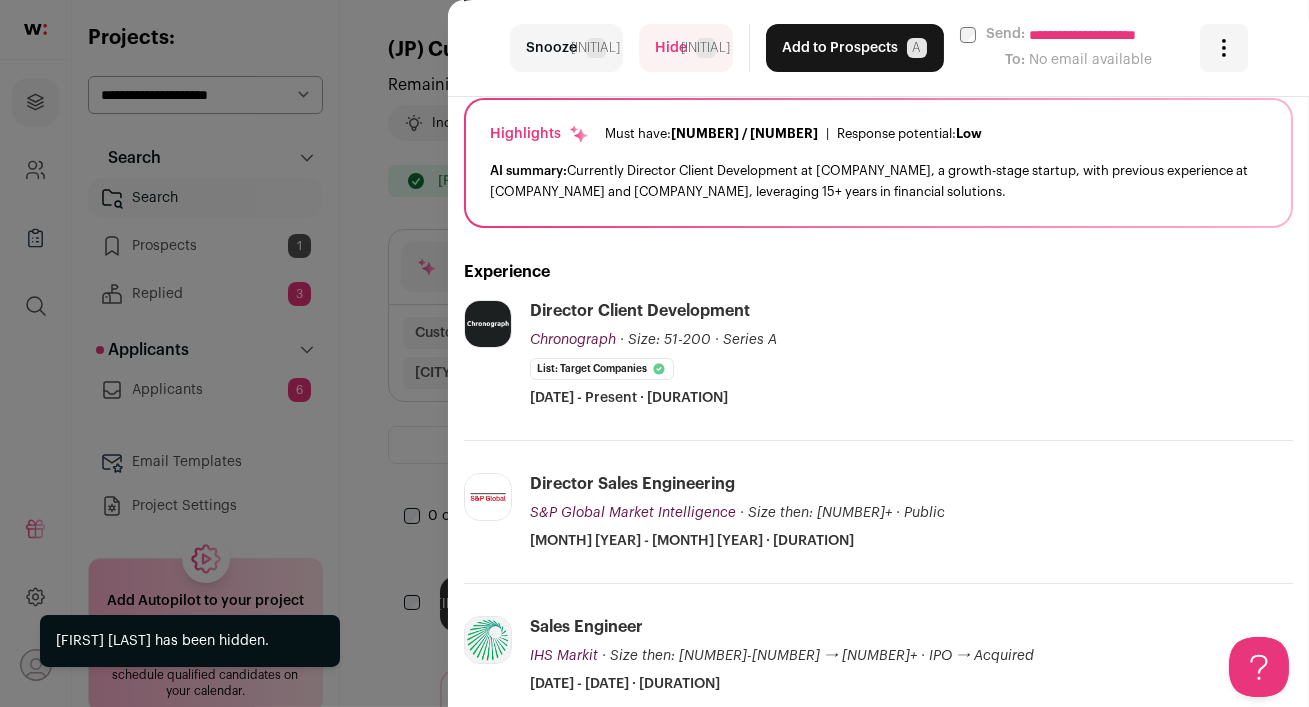 scroll, scrollTop: 0, scrollLeft: 0, axis: both 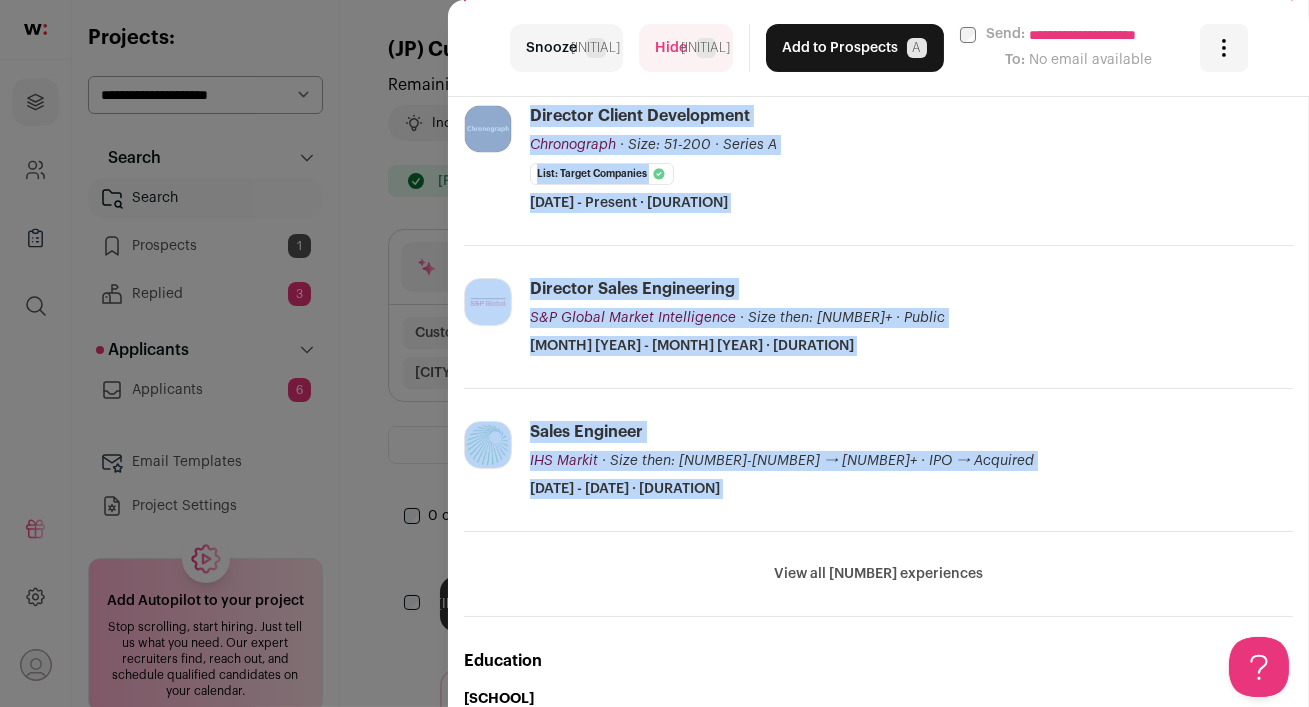 drag, startPoint x: 455, startPoint y: 420, endPoint x: 1087, endPoint y: 563, distance: 647.9761 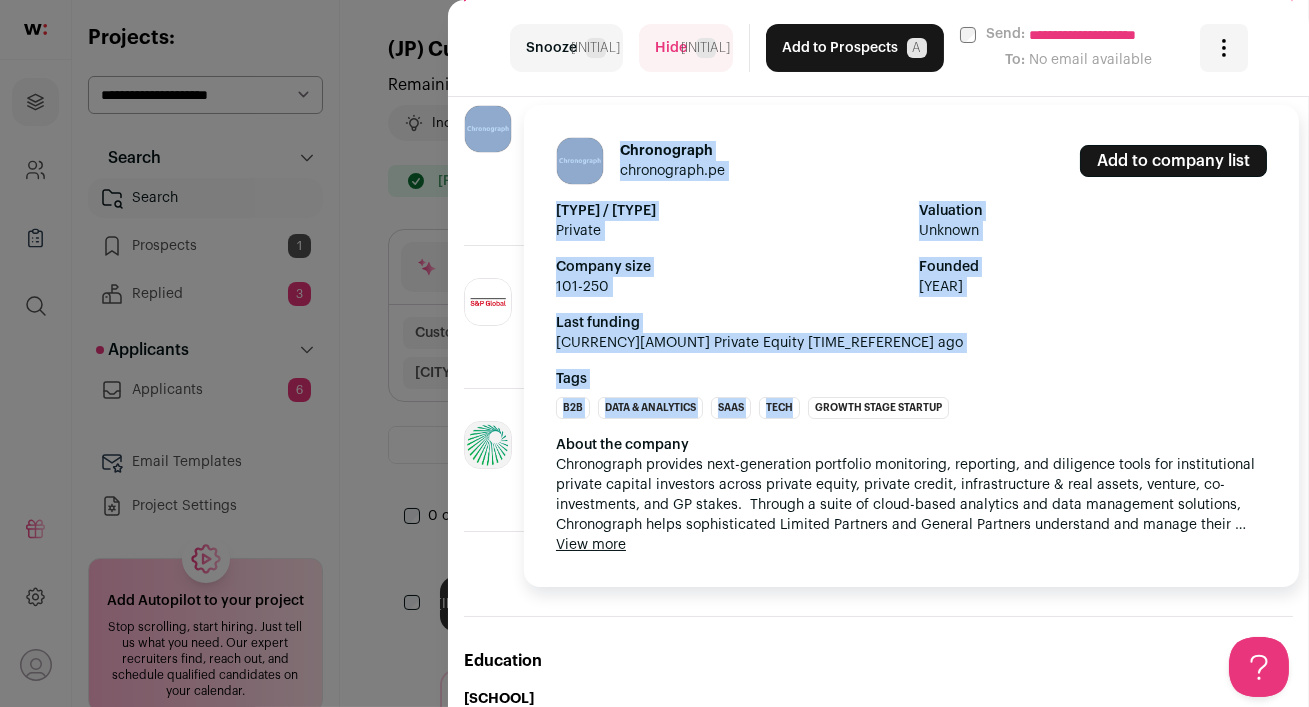 drag, startPoint x: 453, startPoint y: 99, endPoint x: 804, endPoint y: 407, distance: 466.9743 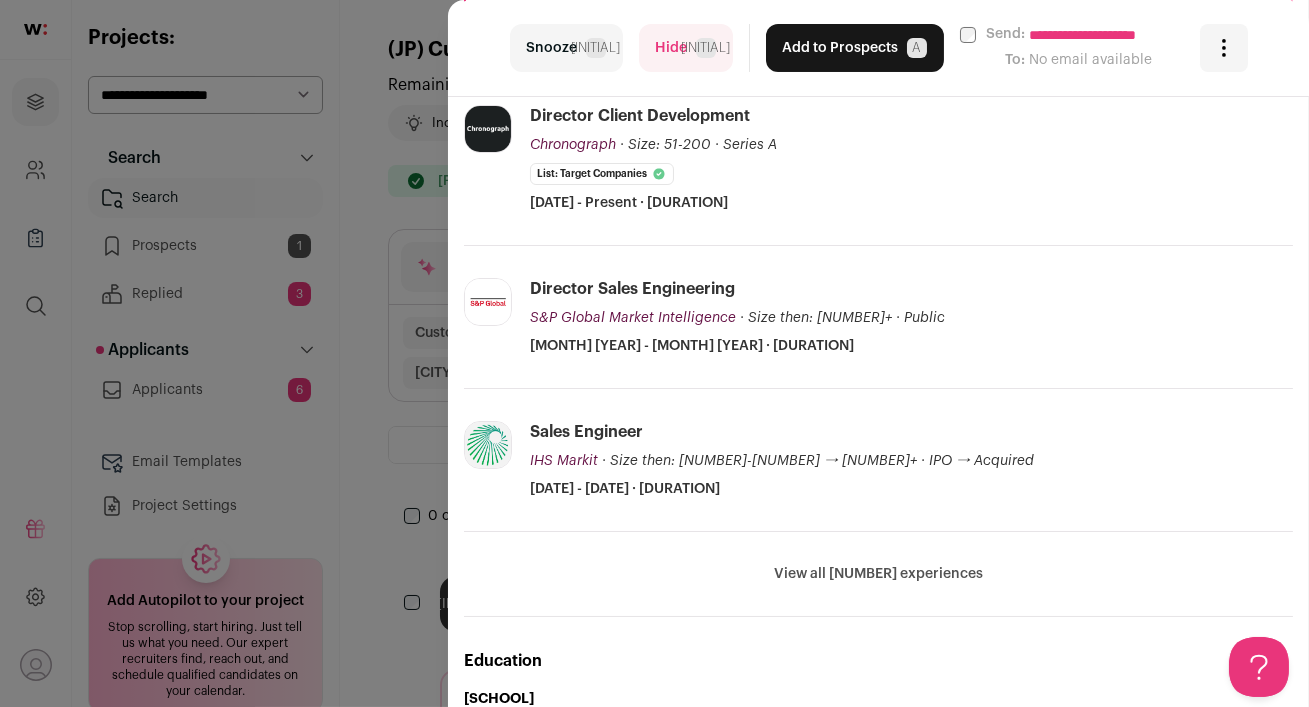 click on "View all 9 experiences
View less" at bounding box center [878, 574] 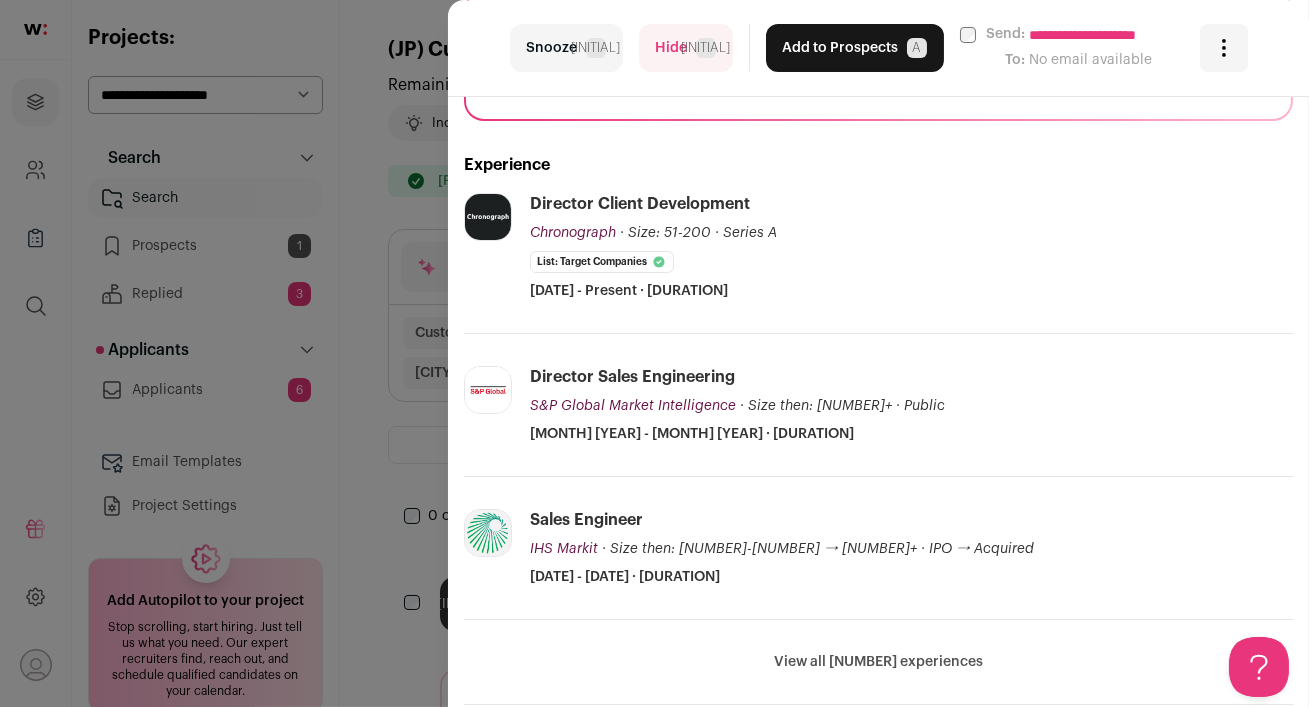 scroll, scrollTop: 0, scrollLeft: 0, axis: both 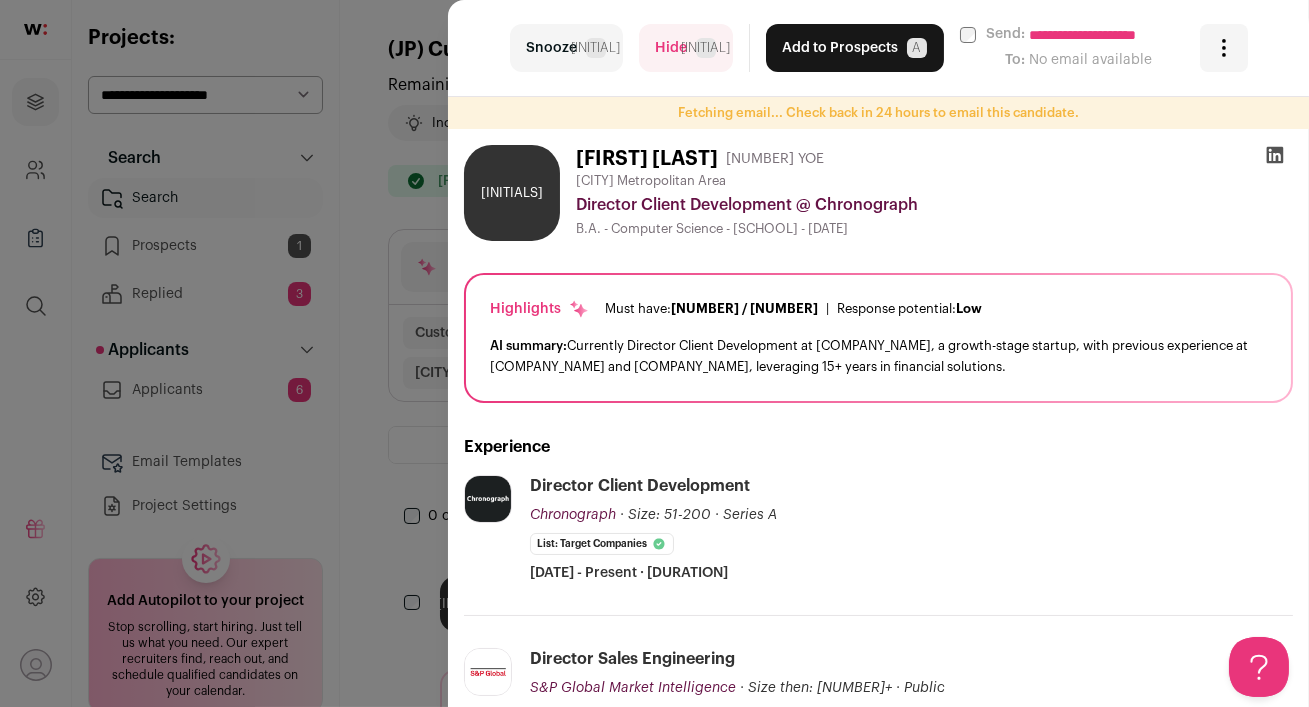 click on "KL
Kris Lee
13 YOE
New York City Metropolitan Area
Director Client Development @ Chronograph
B.A. - Computer Science - Colby College - 2004
Highlights
Must have:
4 / 4
How many must haves have been fulfilled?
|
Response potential:" at bounding box center [878, 781] 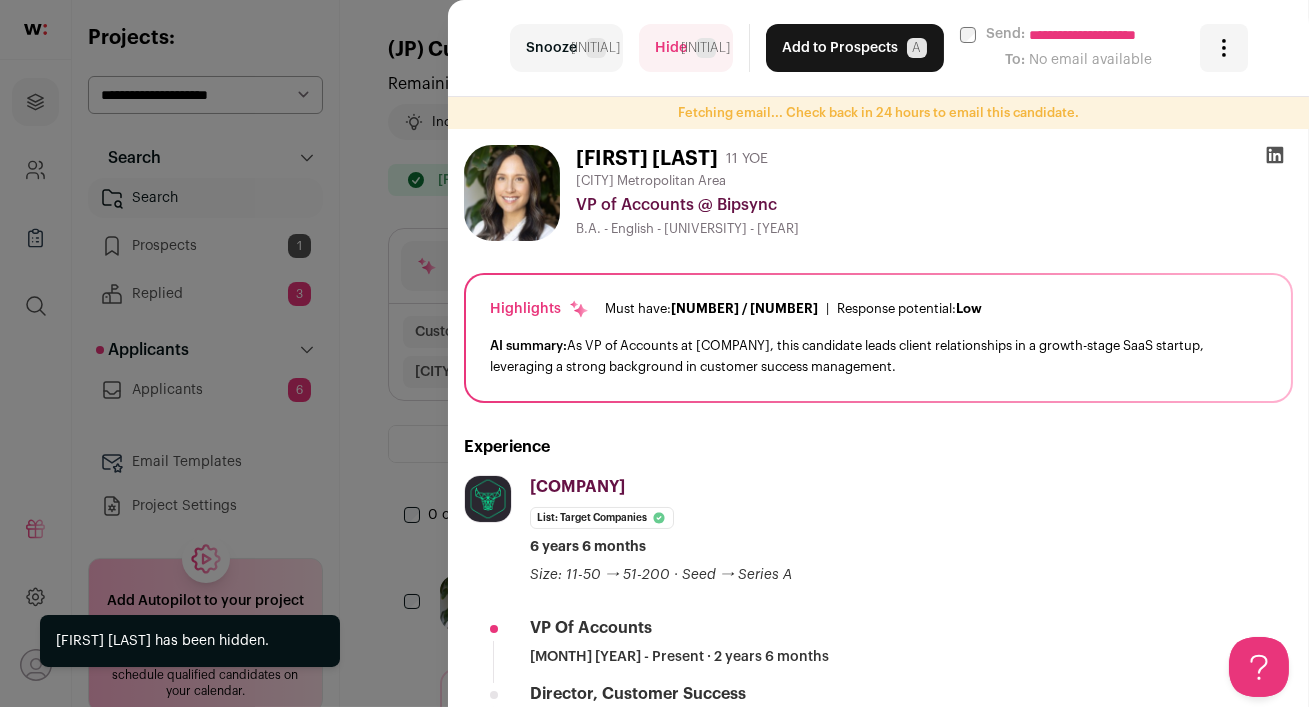 click on "Hide
[PERSON_INITIAL]" at bounding box center [686, 48] 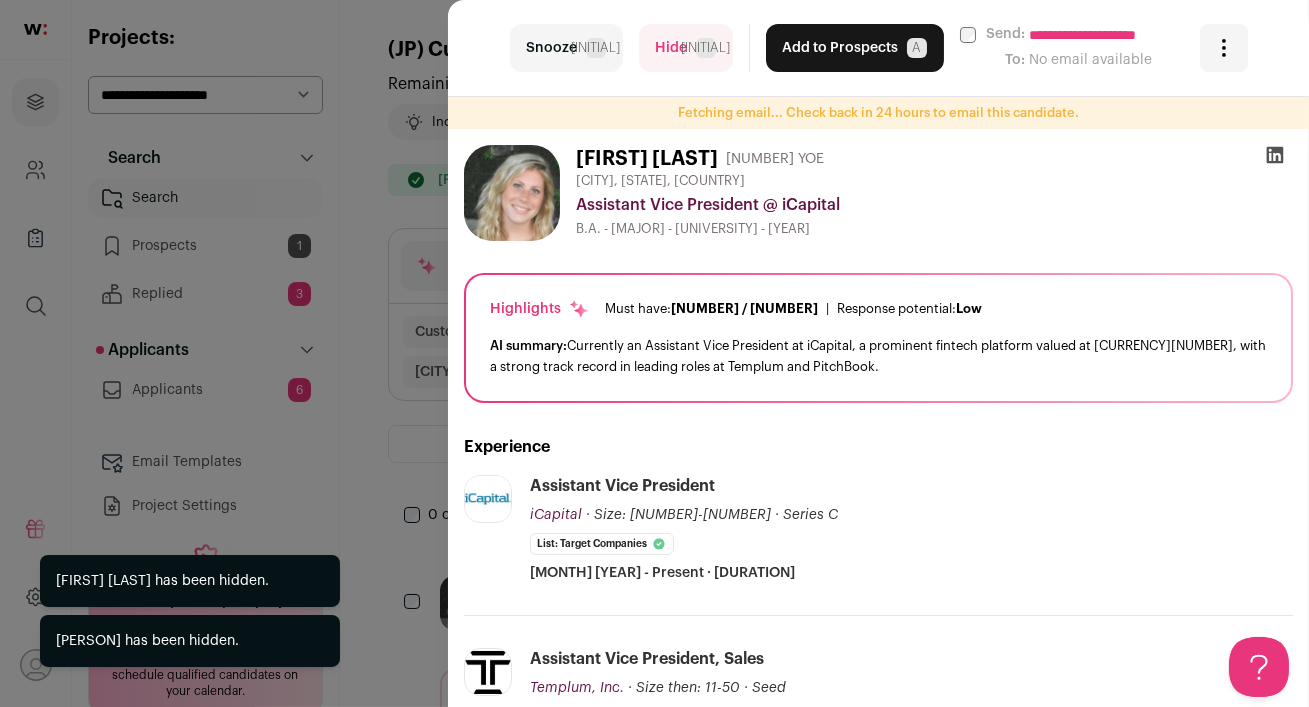 click on "Hide
[PERSON_INITIAL]" at bounding box center [686, 48] 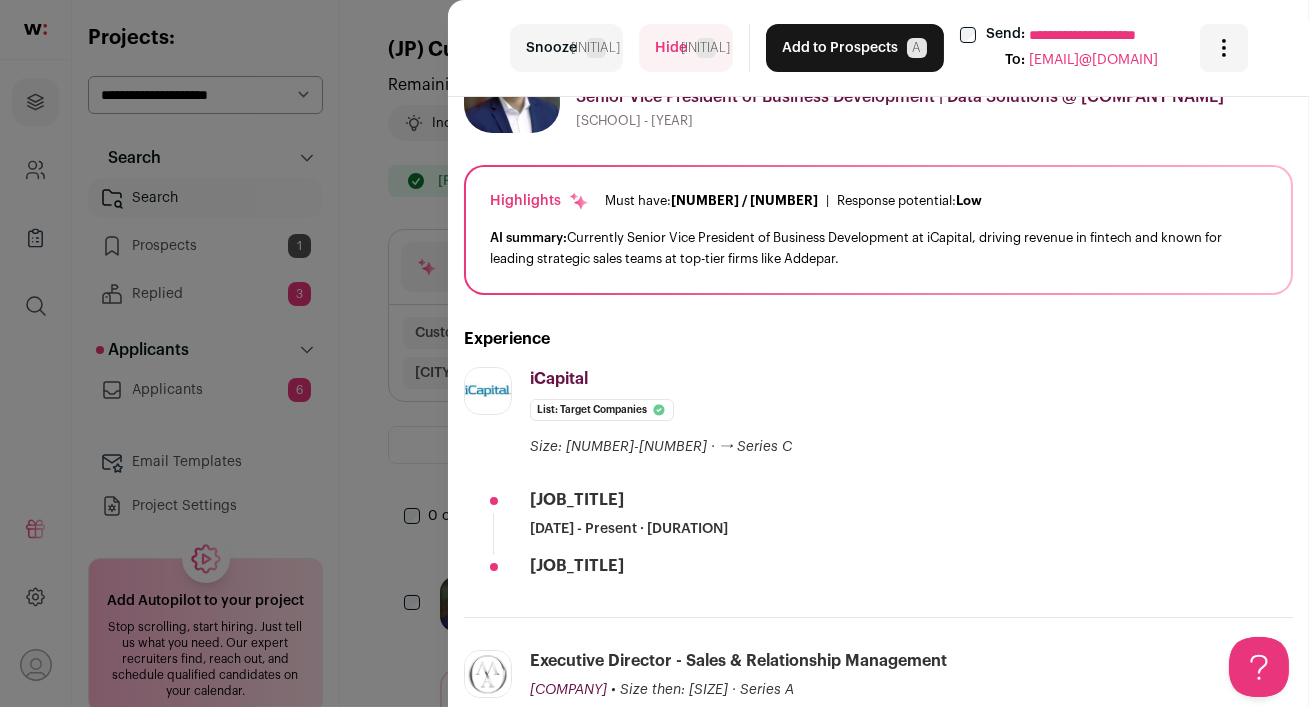 scroll, scrollTop: 0, scrollLeft: 0, axis: both 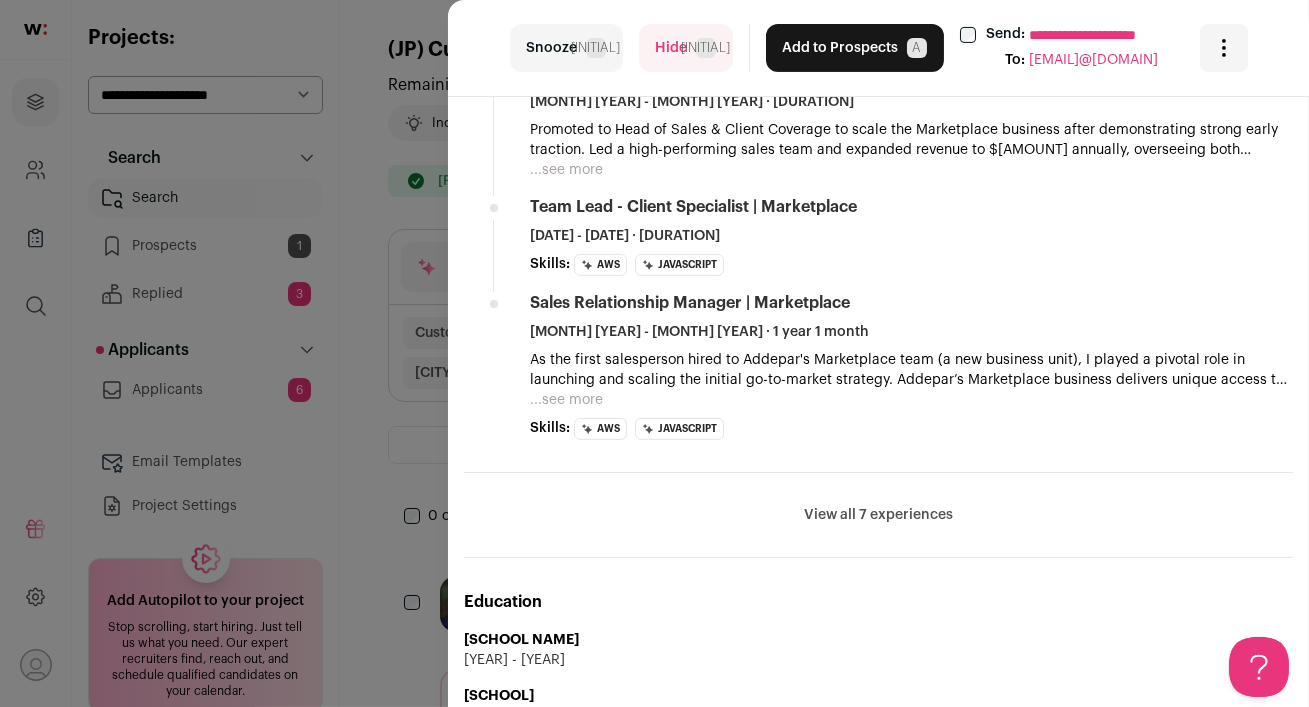 drag, startPoint x: 460, startPoint y: 100, endPoint x: 1001, endPoint y: 508, distance: 677.6024 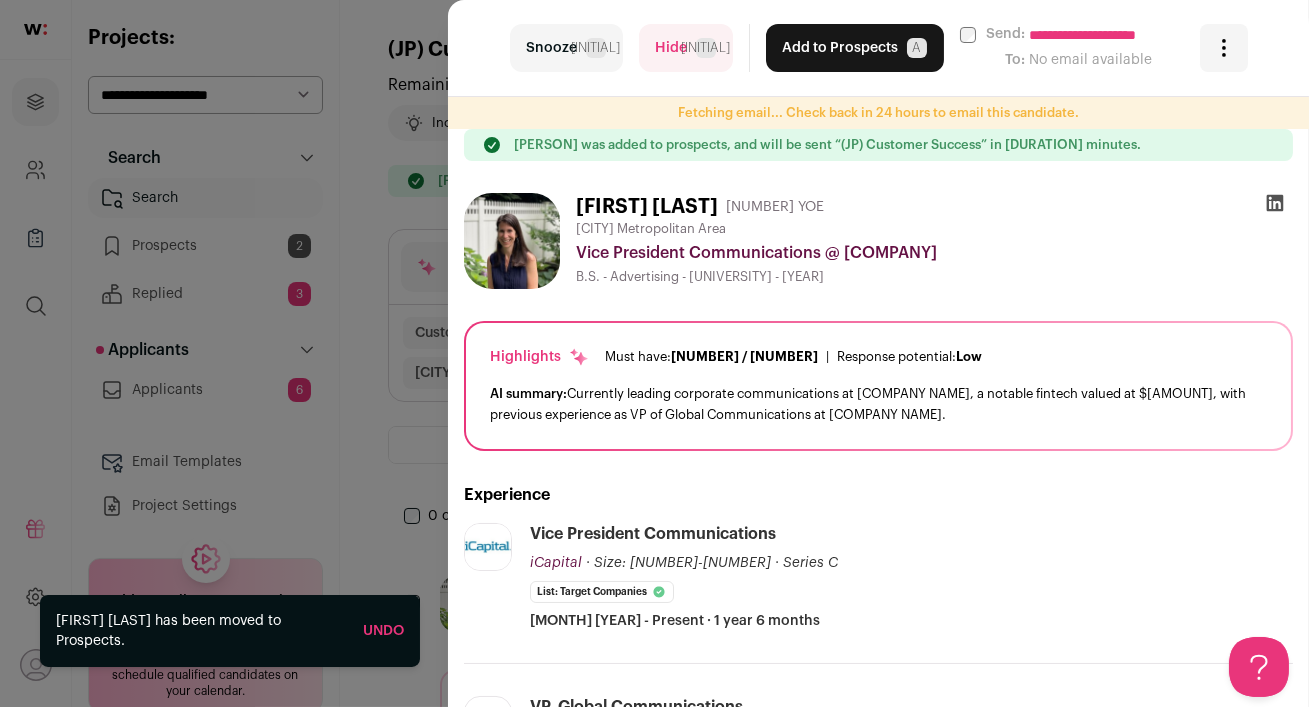 click on "Hide
[PERSON_INITIAL]" at bounding box center (686, 48) 